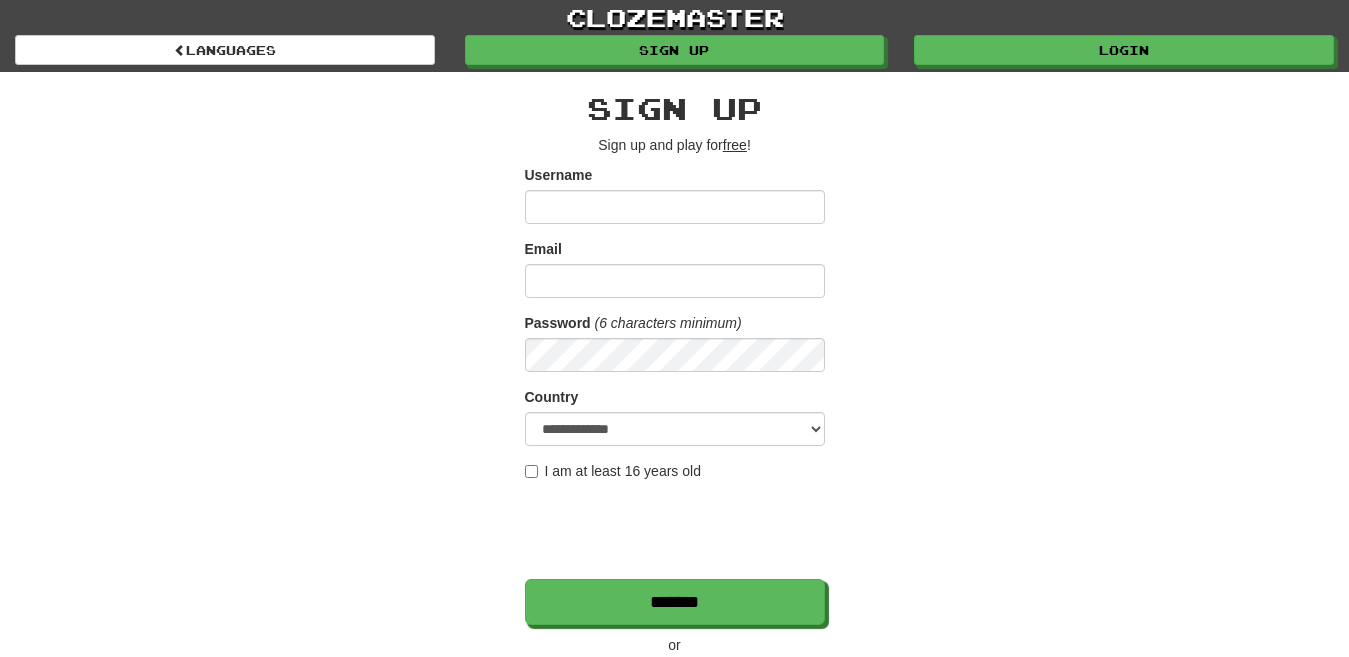 scroll, scrollTop: 0, scrollLeft: 0, axis: both 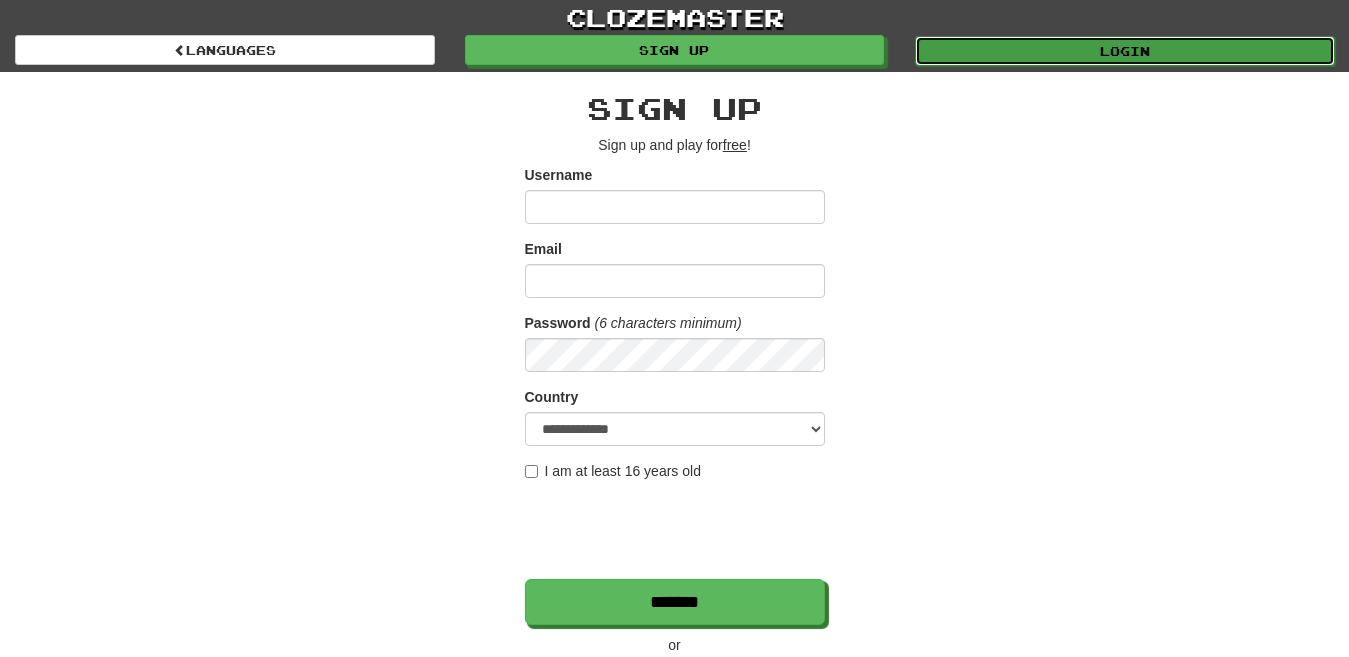 click on "Login" at bounding box center (1125, 51) 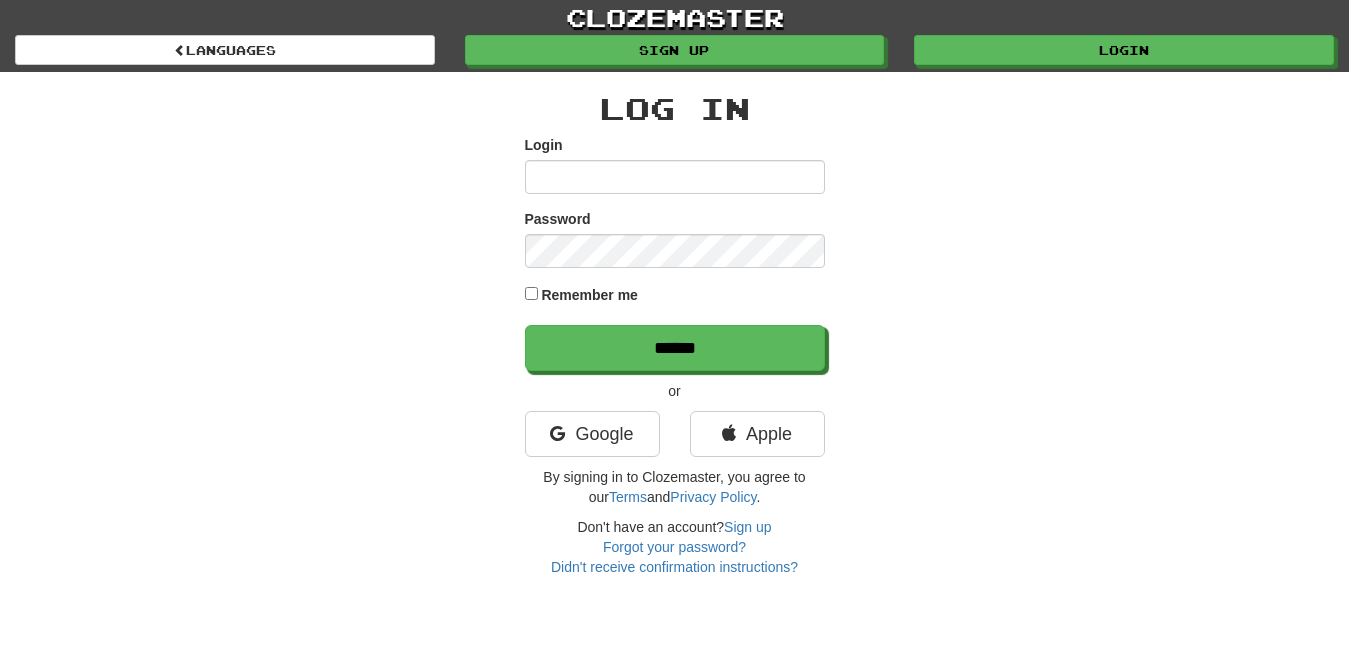 scroll, scrollTop: 0, scrollLeft: 0, axis: both 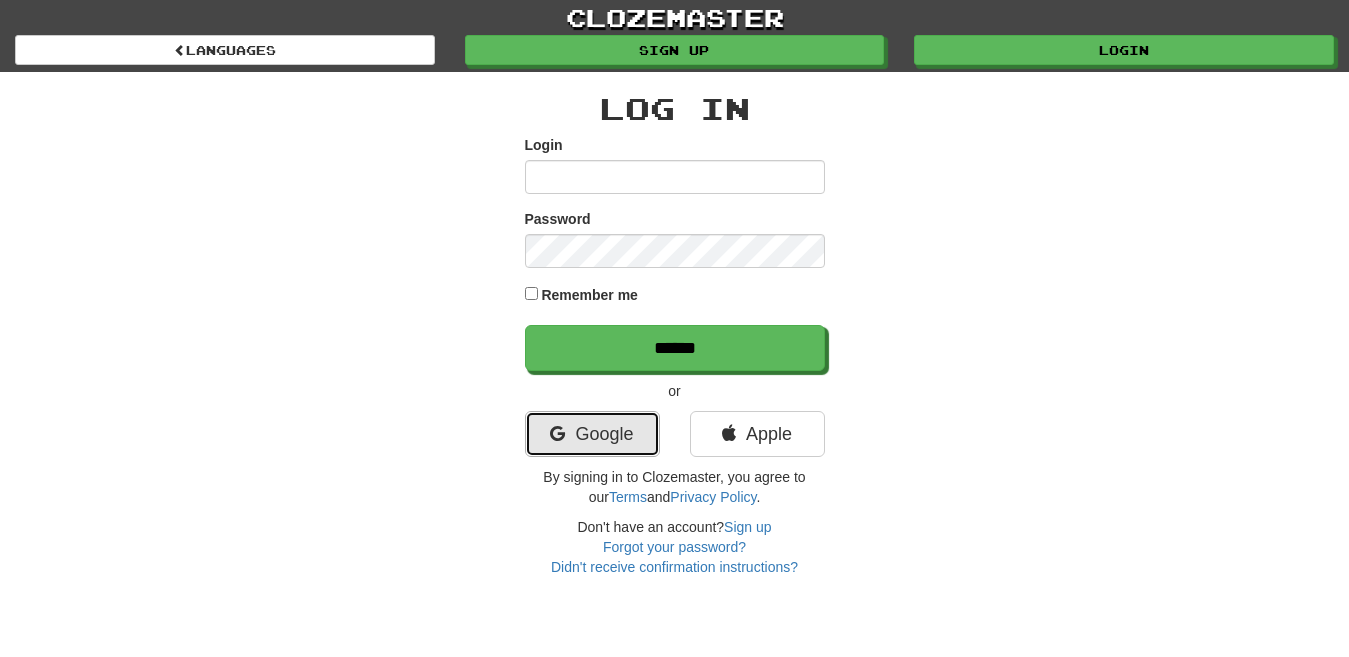 click on "Google" at bounding box center [592, 434] 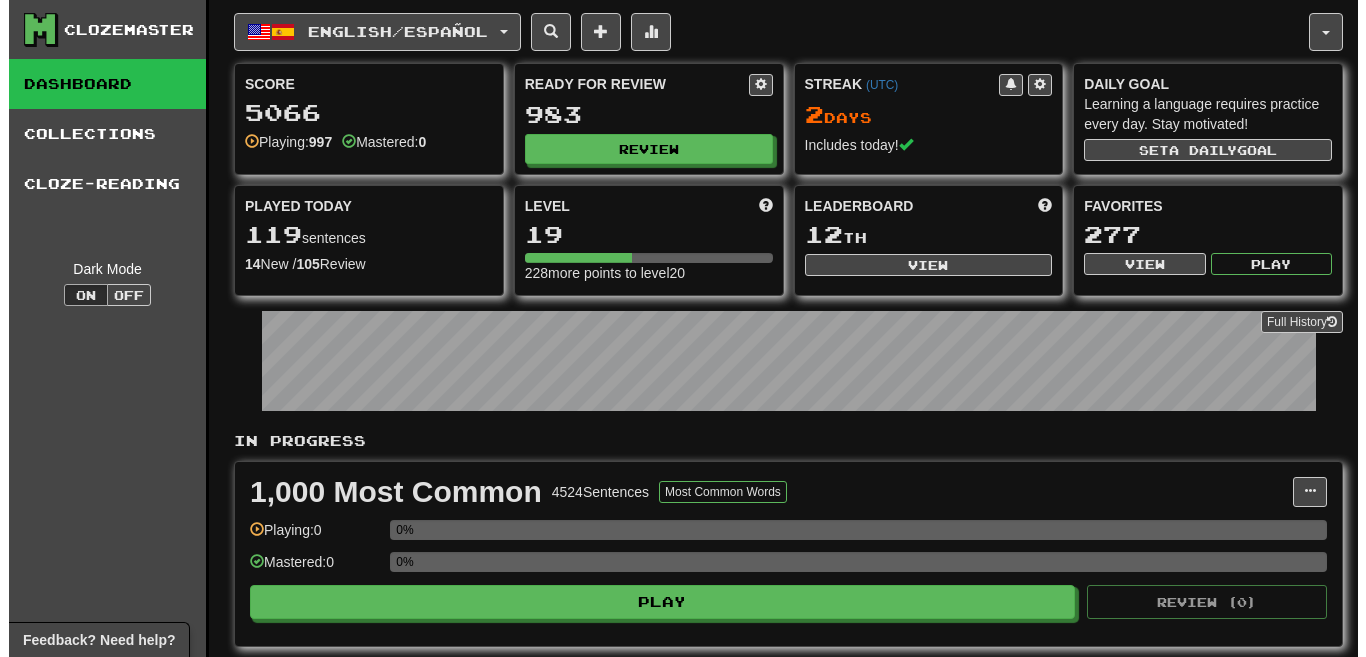 scroll, scrollTop: 0, scrollLeft: 0, axis: both 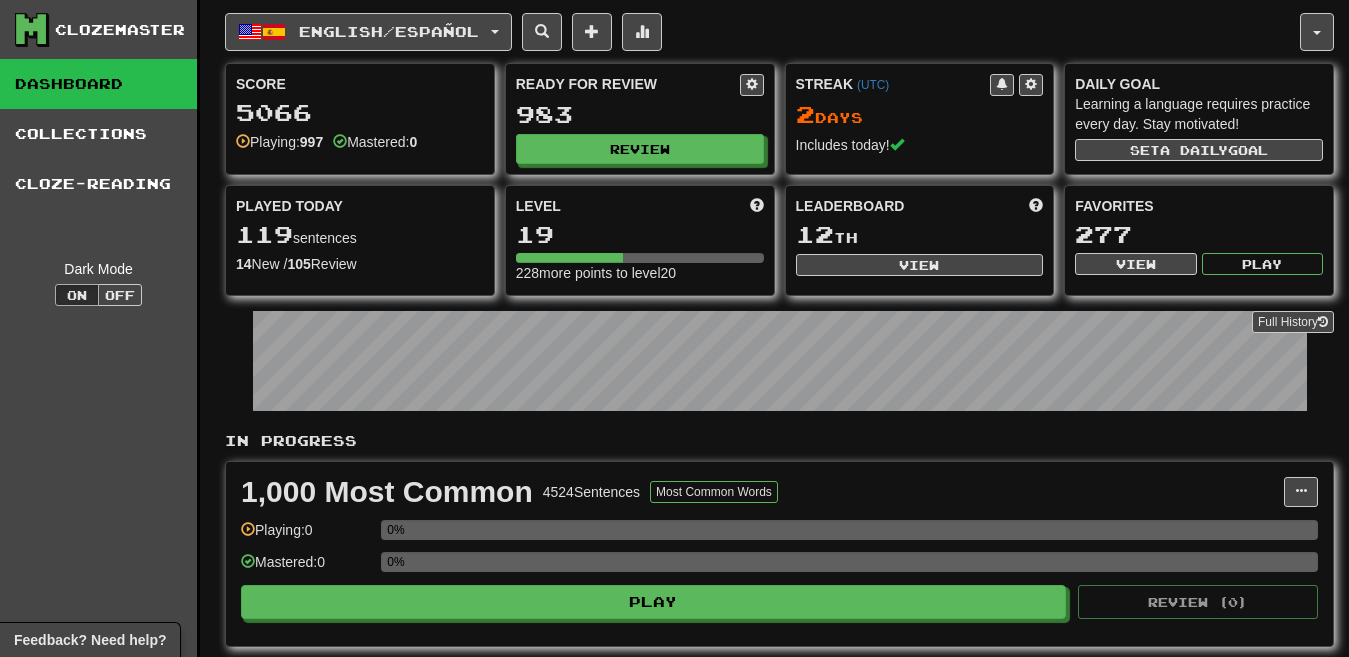 click on "277" at bounding box center [1199, 234] 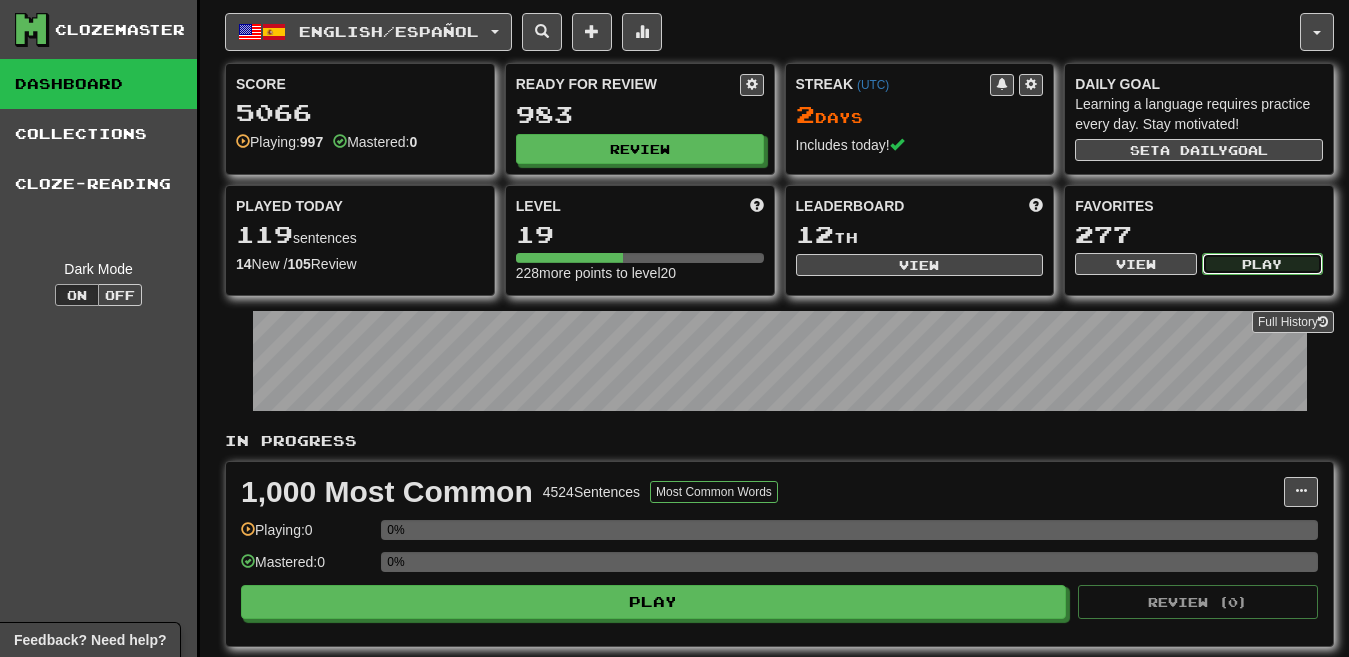 click on "Play" at bounding box center (1262, 264) 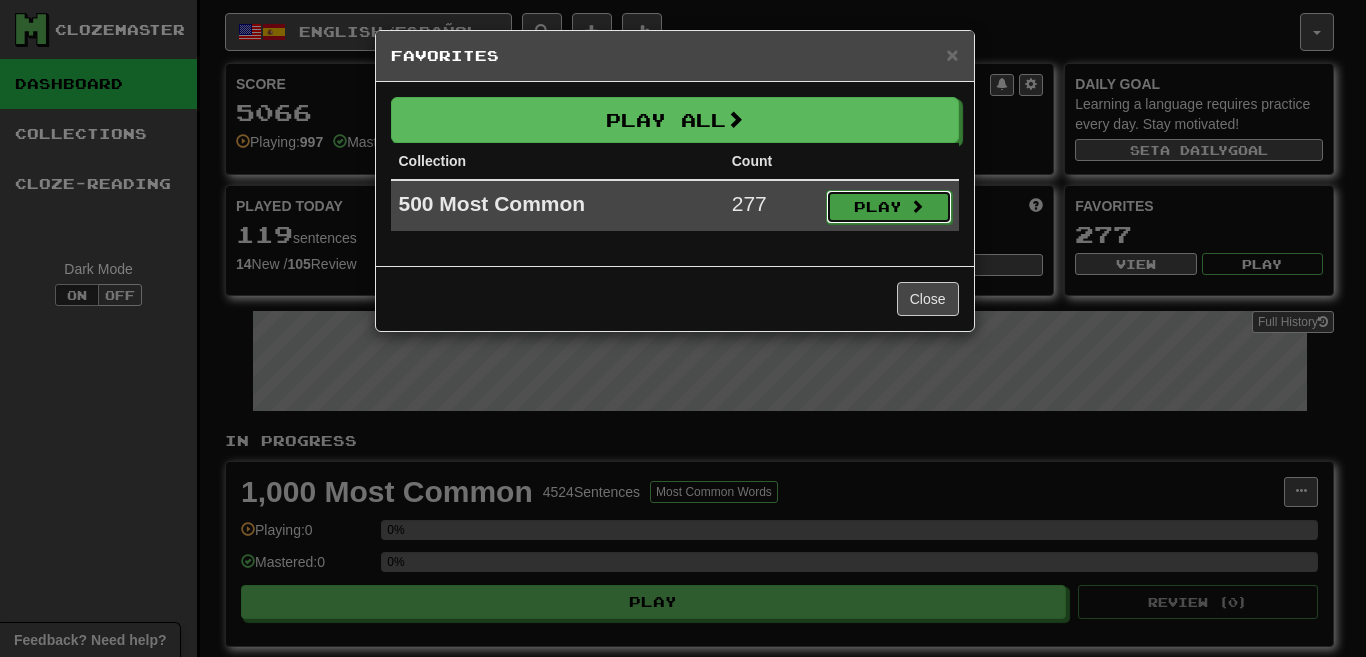 click on "Play" at bounding box center (889, 207) 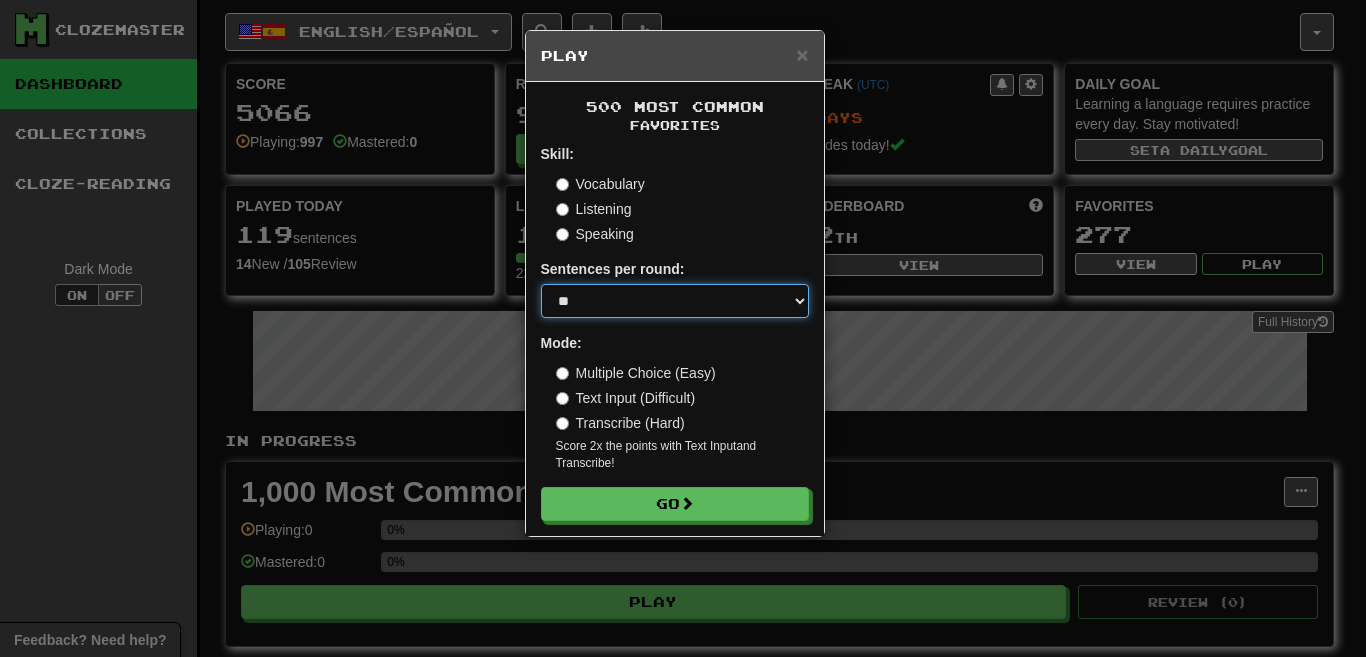 click on "* ** ** ** ** ** *** ********" at bounding box center [675, 301] 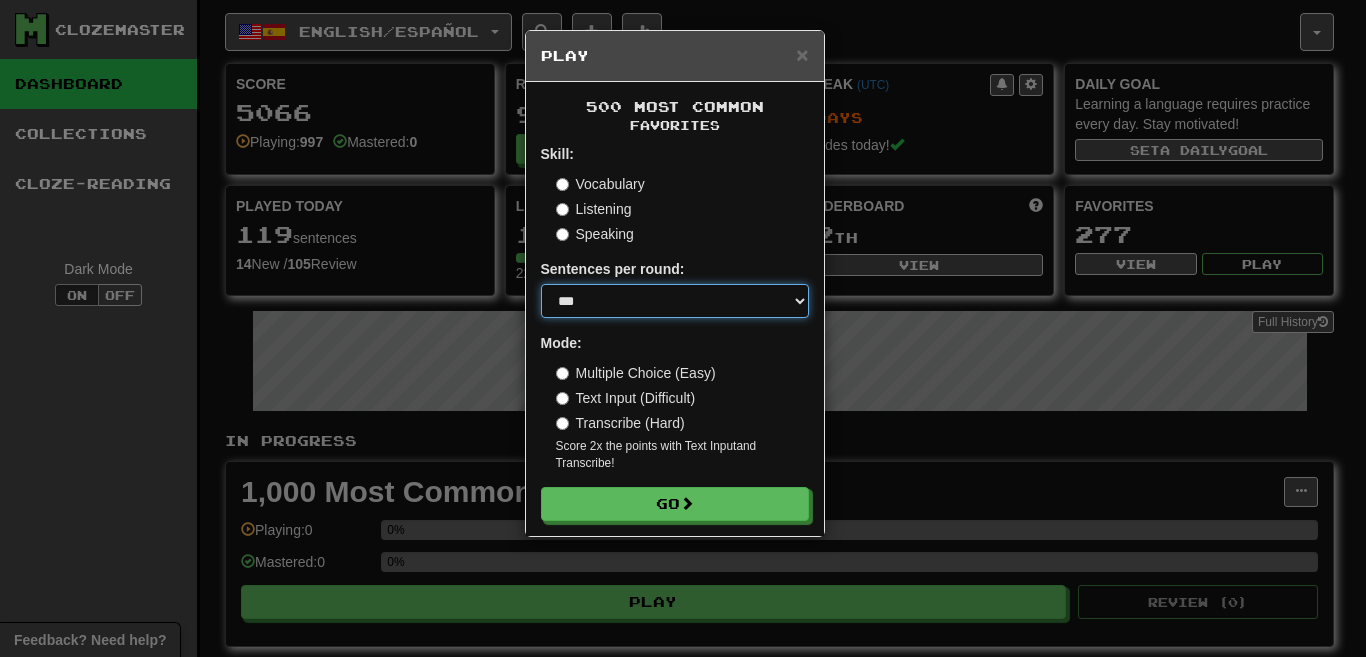 click on "* ** ** ** ** ** *** ********" at bounding box center (675, 301) 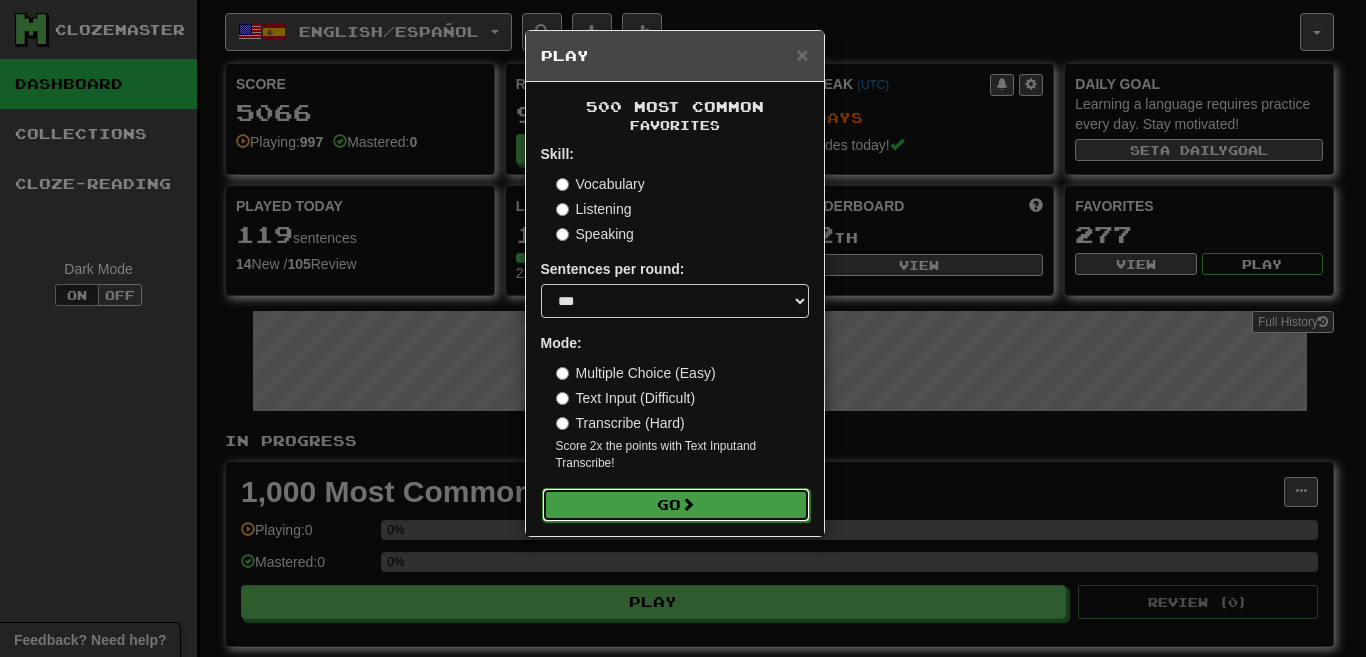 click on "Go" at bounding box center (676, 505) 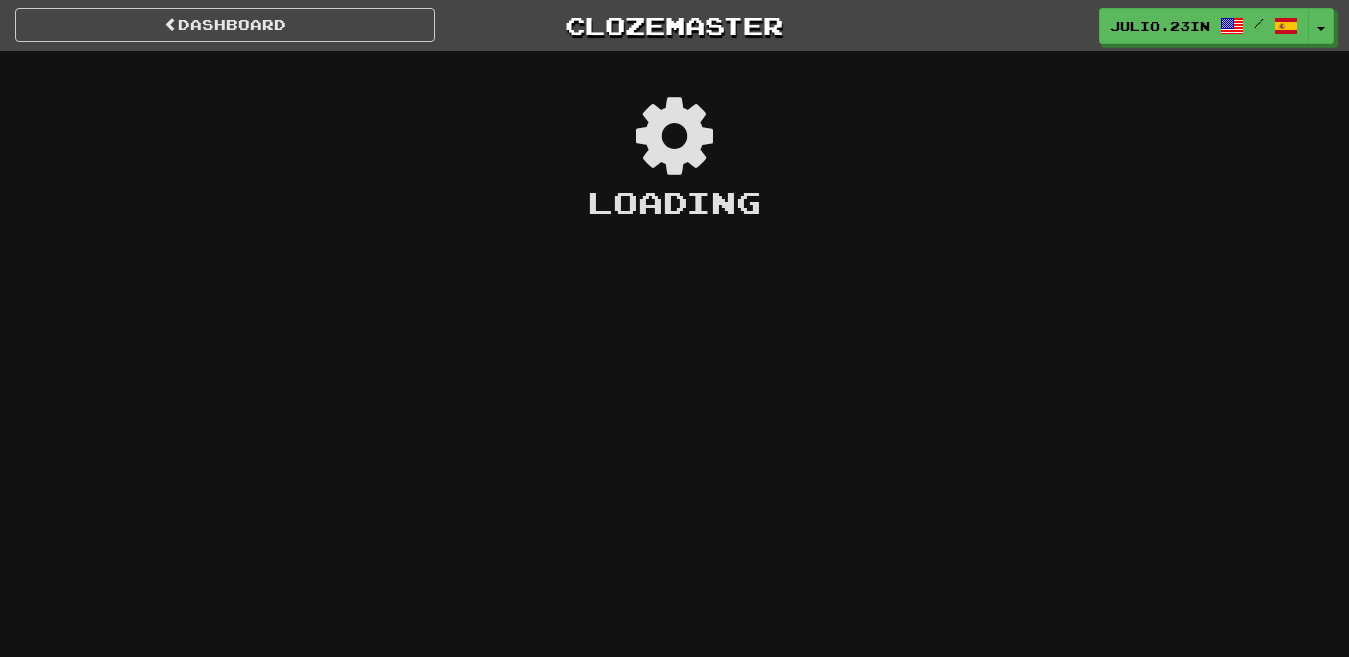 scroll, scrollTop: 0, scrollLeft: 0, axis: both 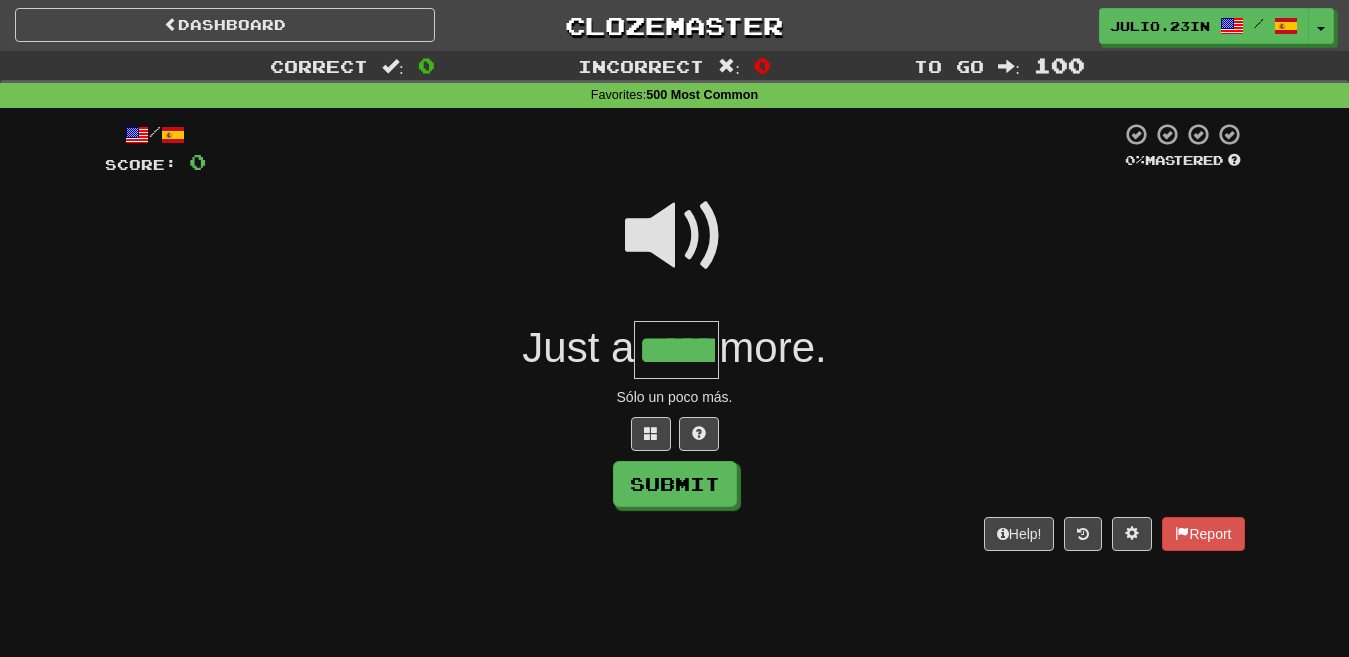 type on "******" 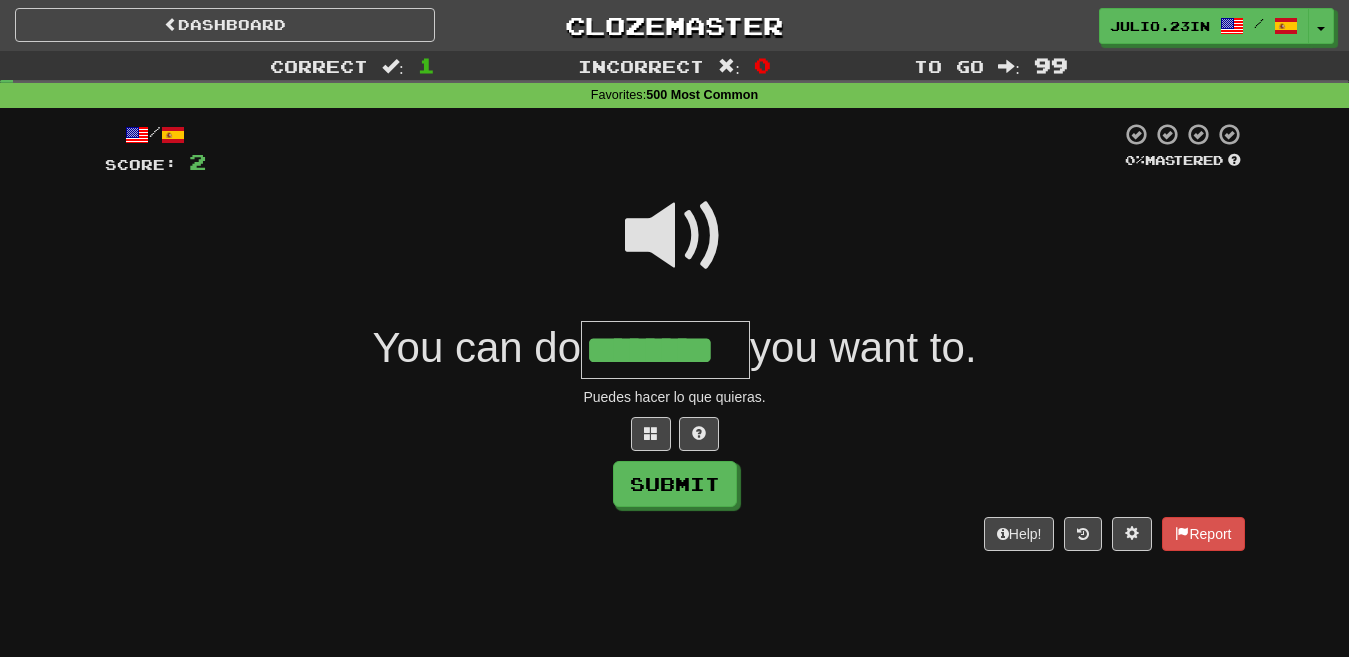 type on "********" 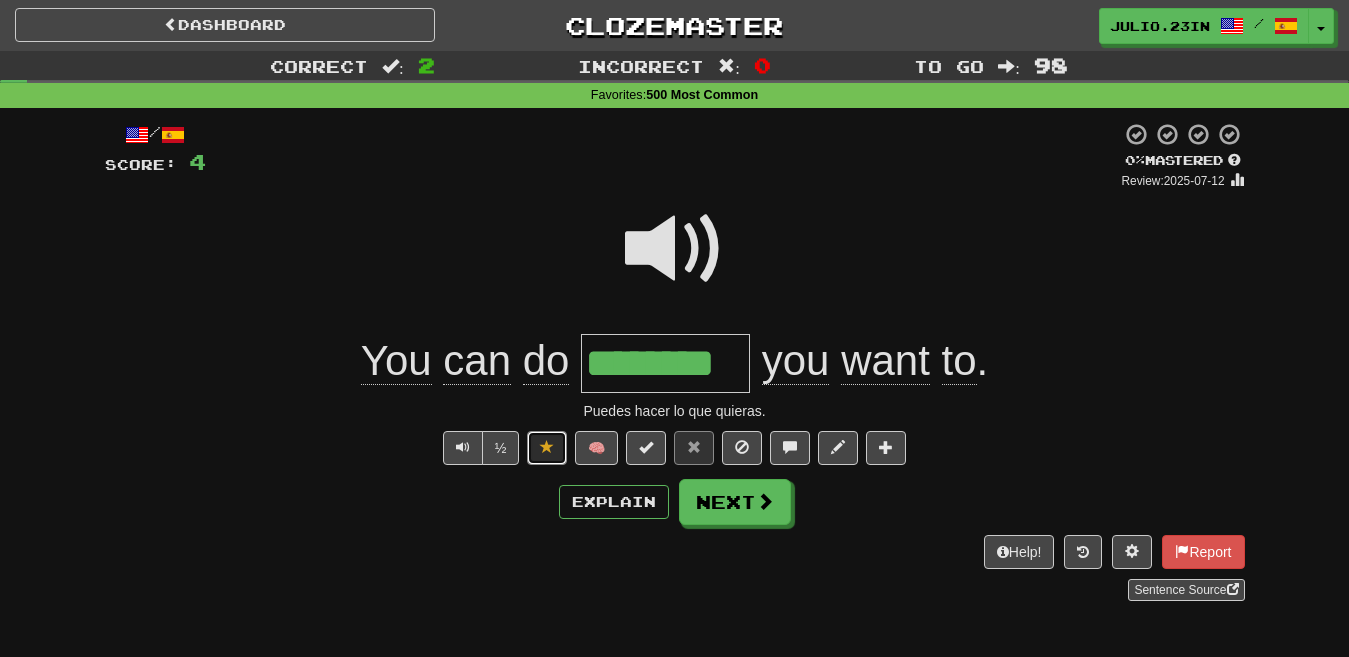 click at bounding box center (547, 447) 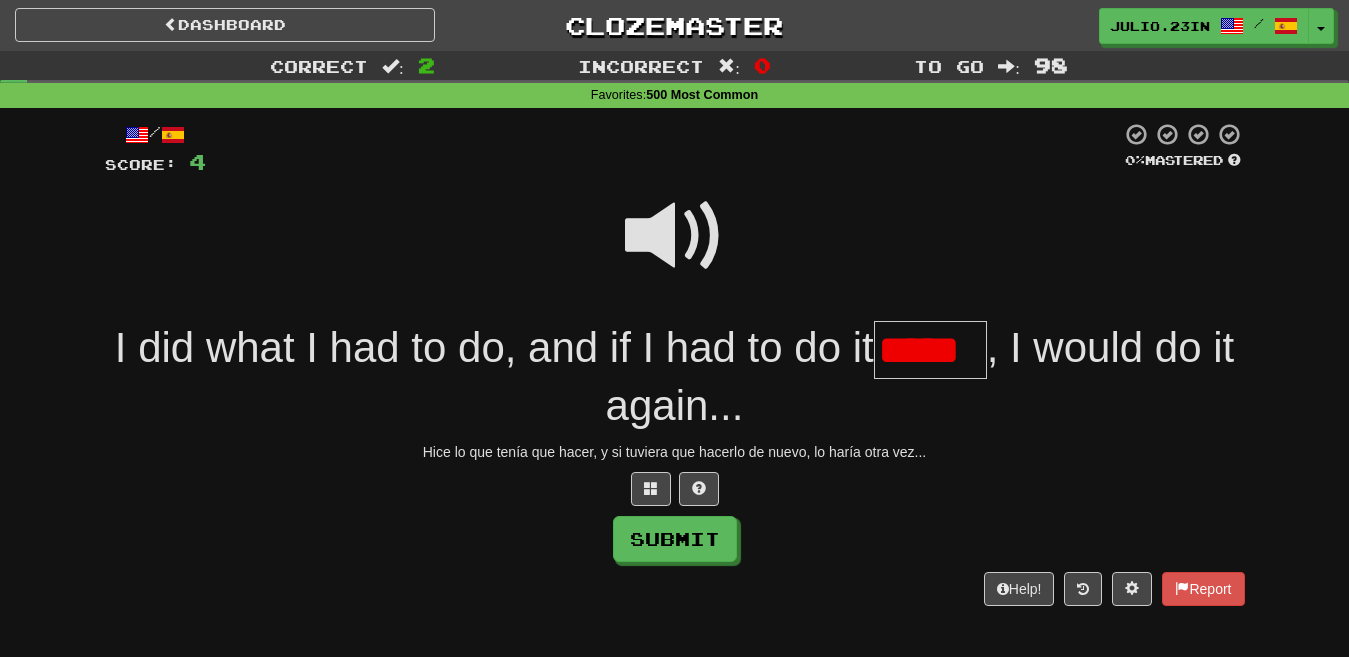 scroll, scrollTop: 0, scrollLeft: 0, axis: both 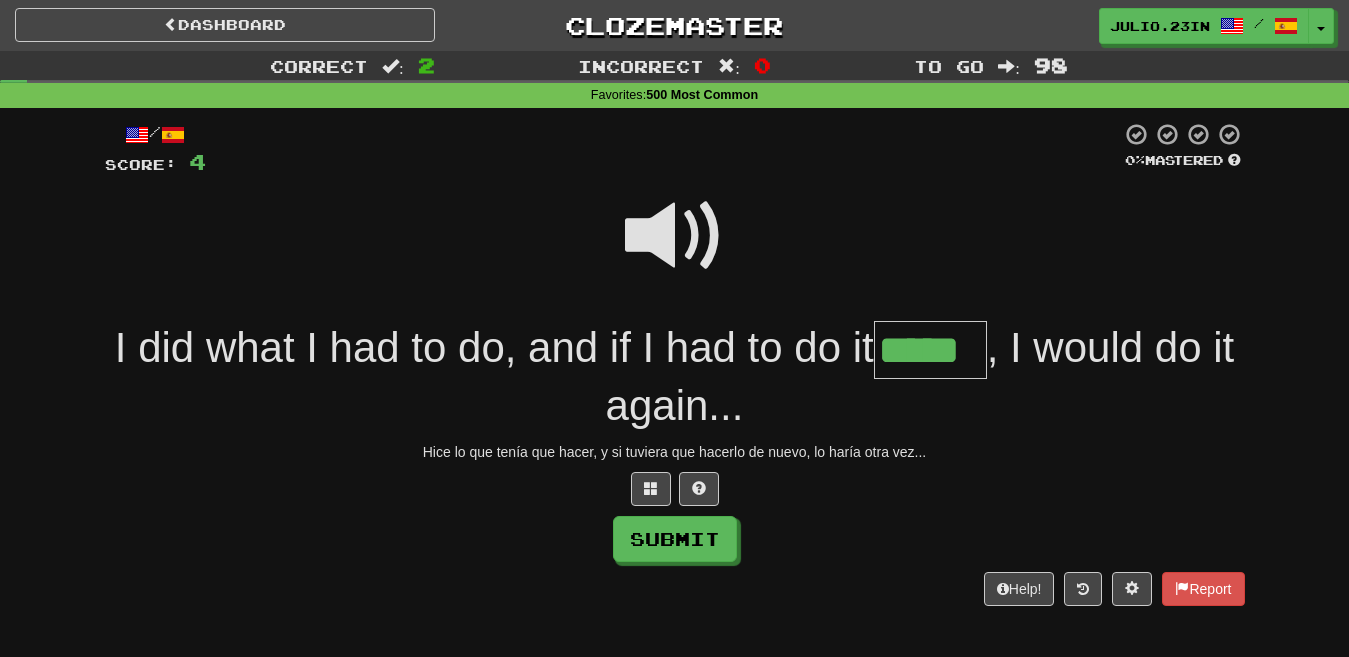 type on "*****" 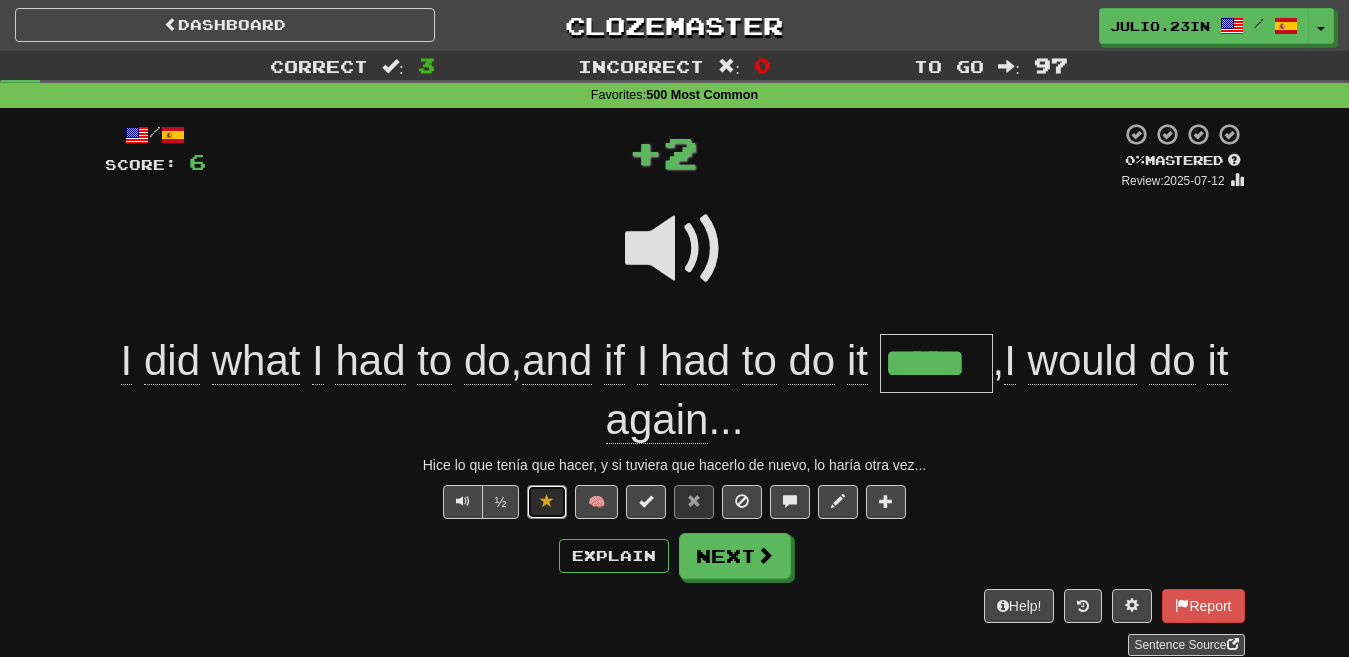 click at bounding box center (547, 501) 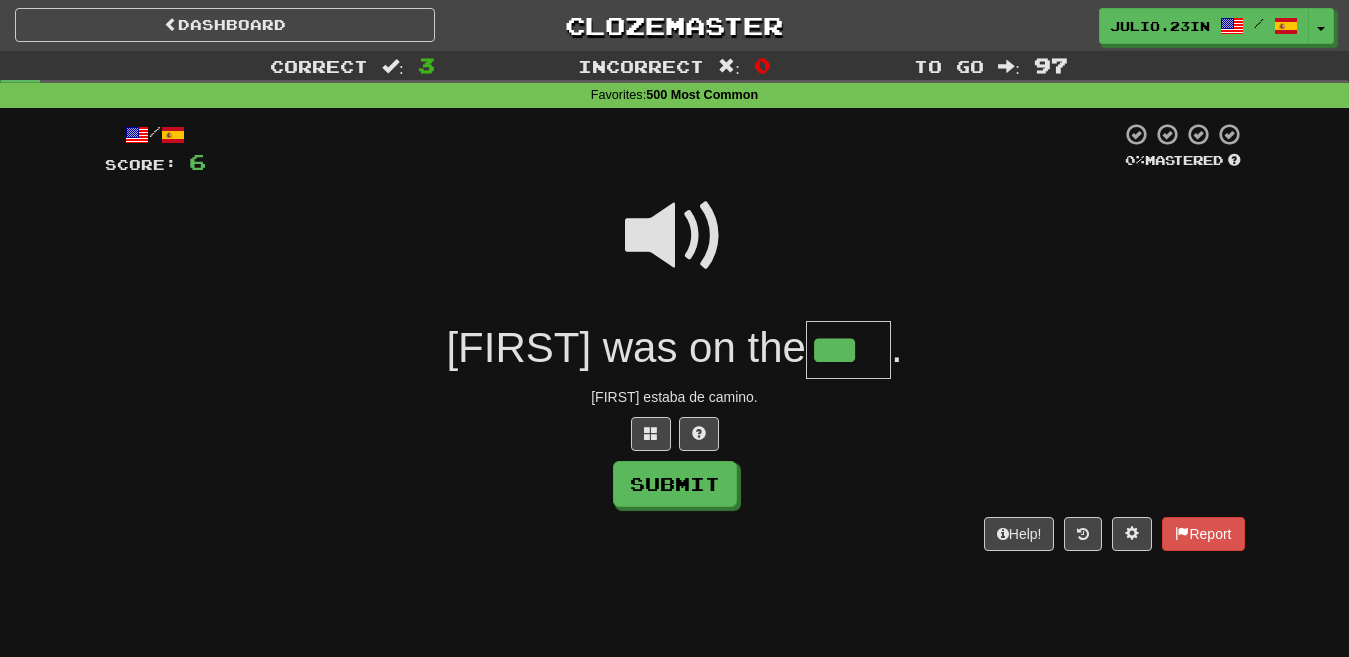 type on "***" 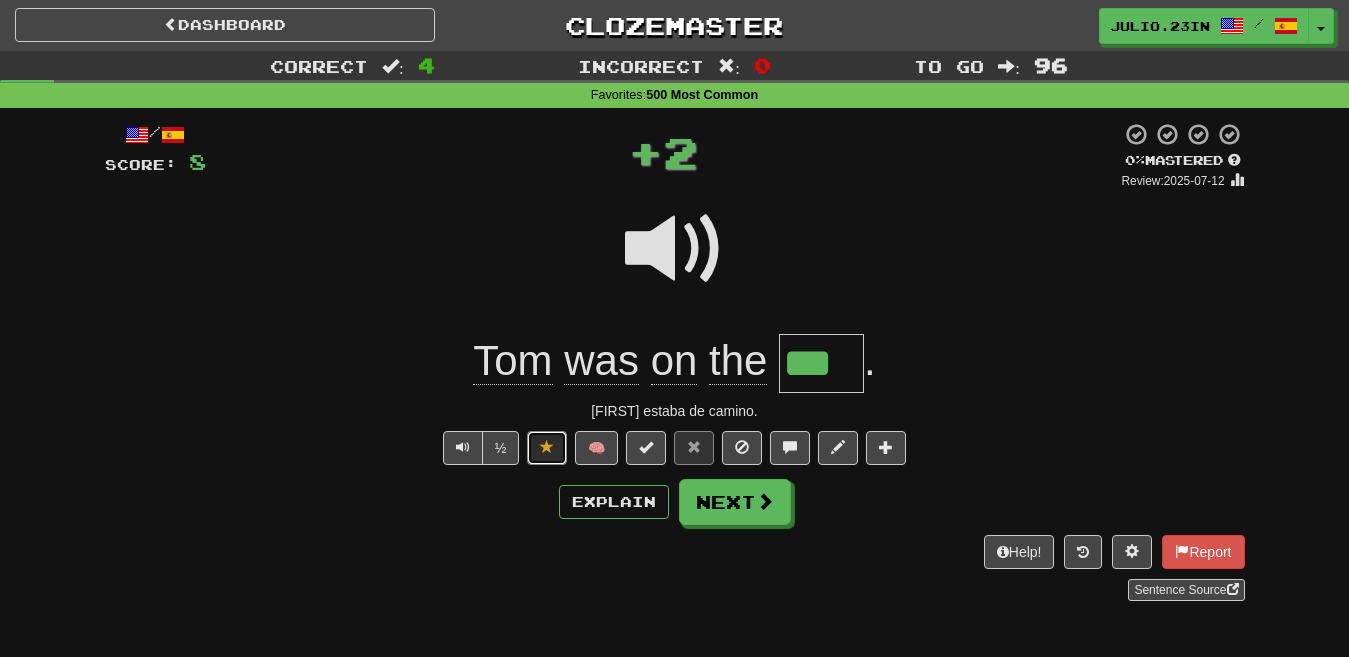 click at bounding box center [547, 447] 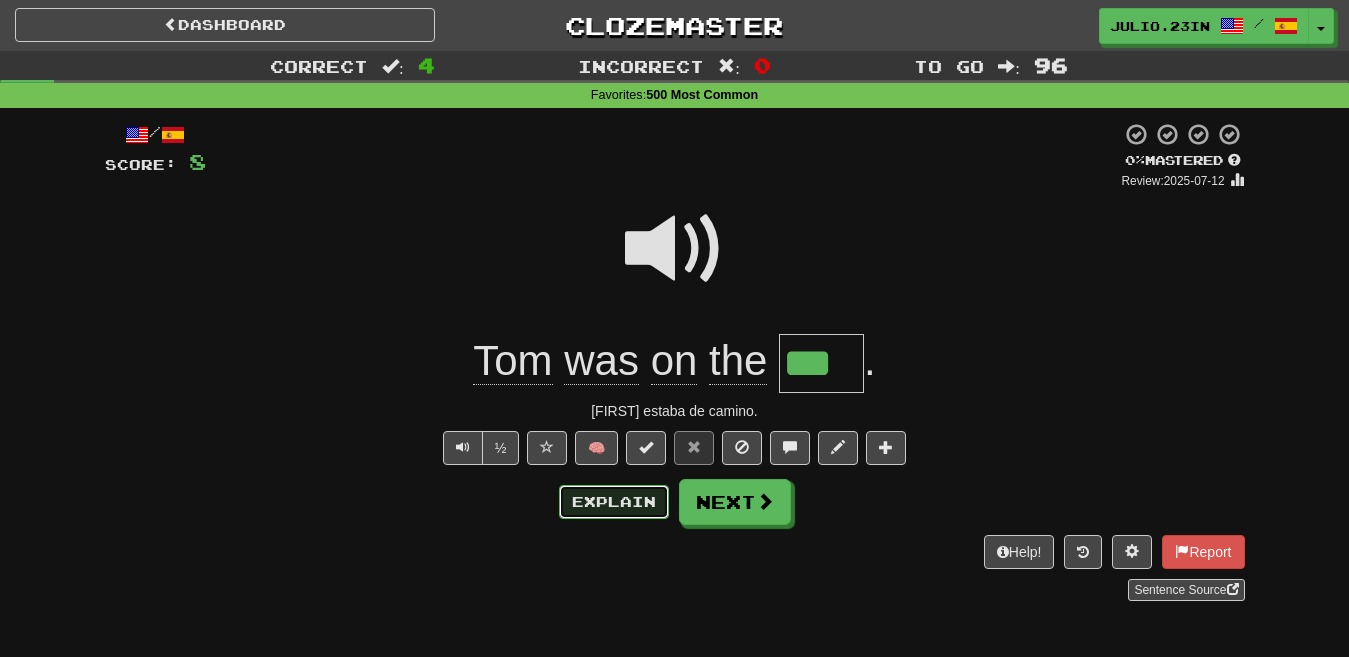 click on "Explain" at bounding box center (614, 502) 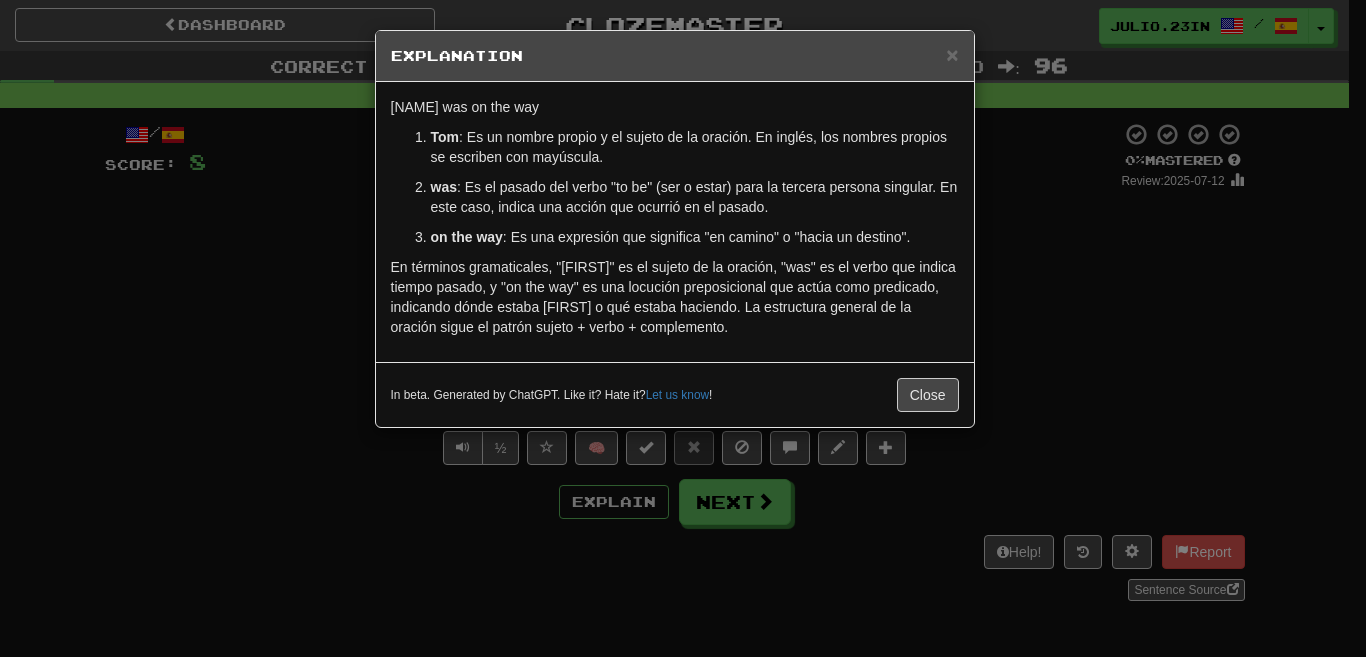 click on "× Explanation La frase "Tom was on the way" se traduce al español como "Tom estaba en camino". Aquí está la explicación:
Tom : Es un nombre propio y el sujeto de la oración. En inglés, los nombres propios se escriben con mayúscula.
was : Es el pasado del verbo "to be" (ser o estar) para la tercera persona singular. En este caso, indica una acción que ocurrió en el pasado.
on the way : Es una expresión que significa "en camino" o "hacia un destino".
En términos gramaticales, "Tom" es el sujeto de la oración, "was" es el verbo que indica tiempo pasado, y "on the way" es una locución preposicional que actúa como predicado, indicando dónde estaba Tom o qué estaba haciendo. La estructura general de la oración sigue el patrón sujeto + verbo + complemento. In beta. Generated by ChatGPT. Like it? Hate it?  Let us know ! Close" at bounding box center [683, 328] 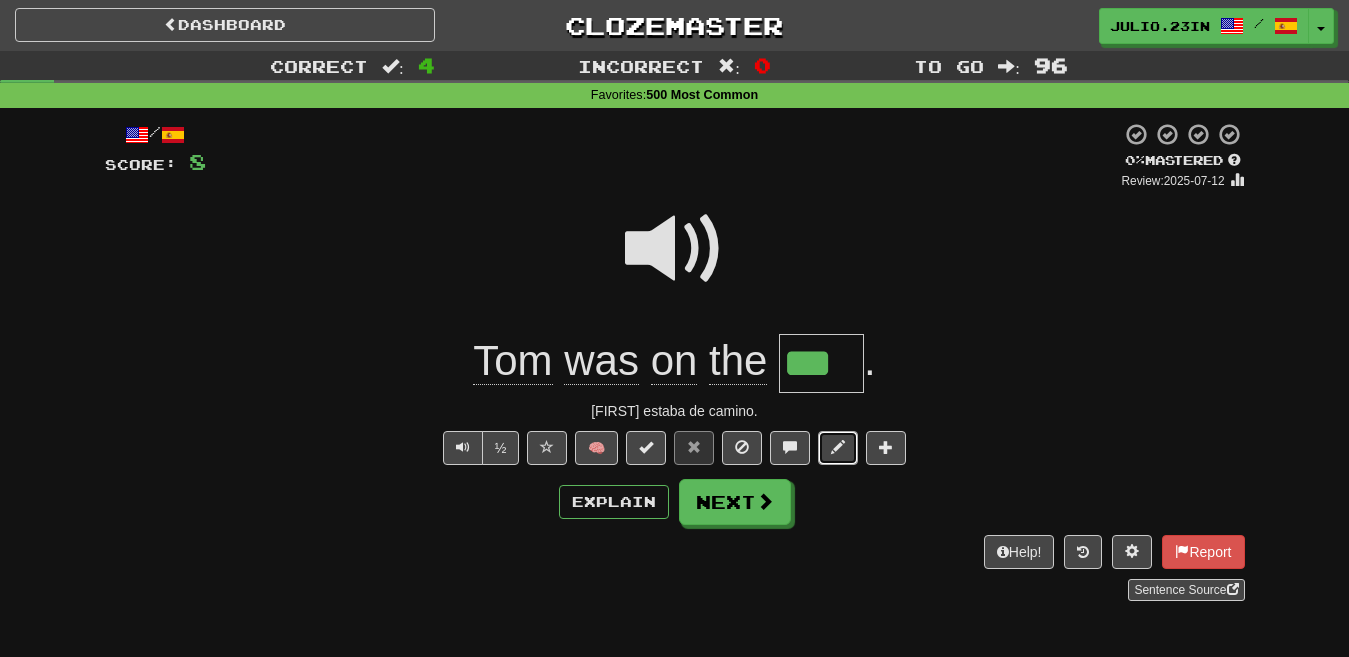 click at bounding box center (838, 447) 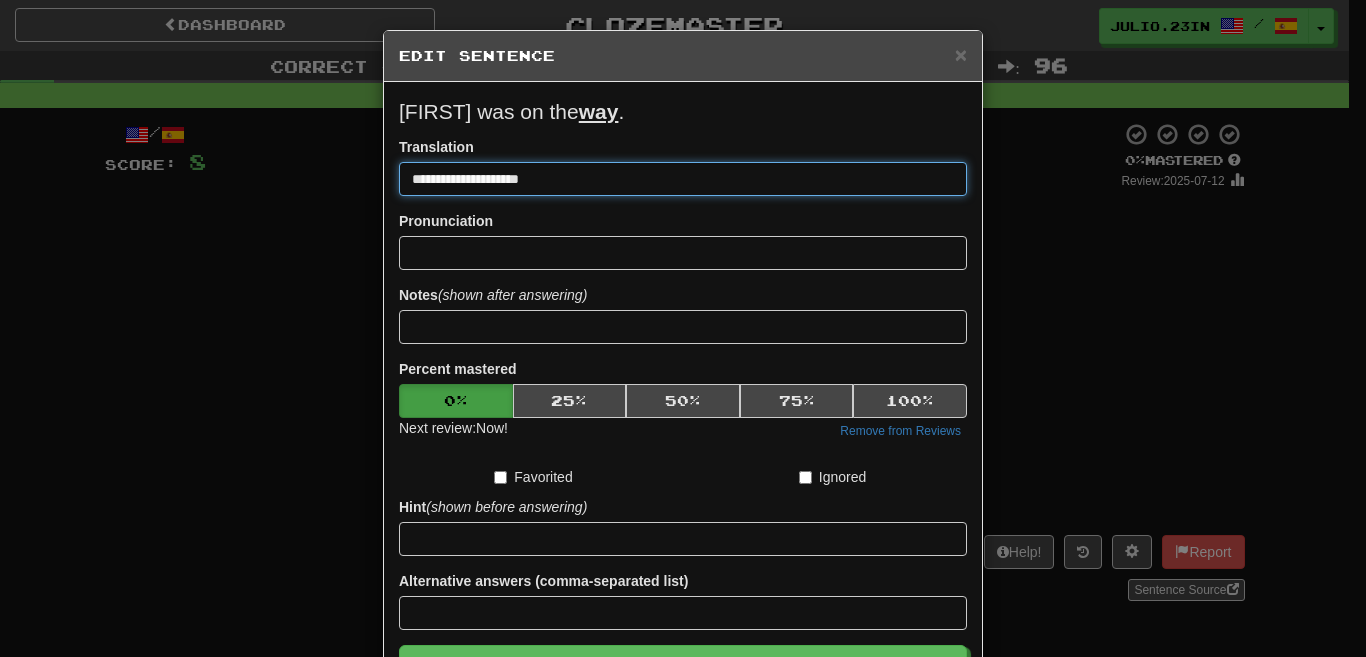 click on "**********" at bounding box center (683, 179) 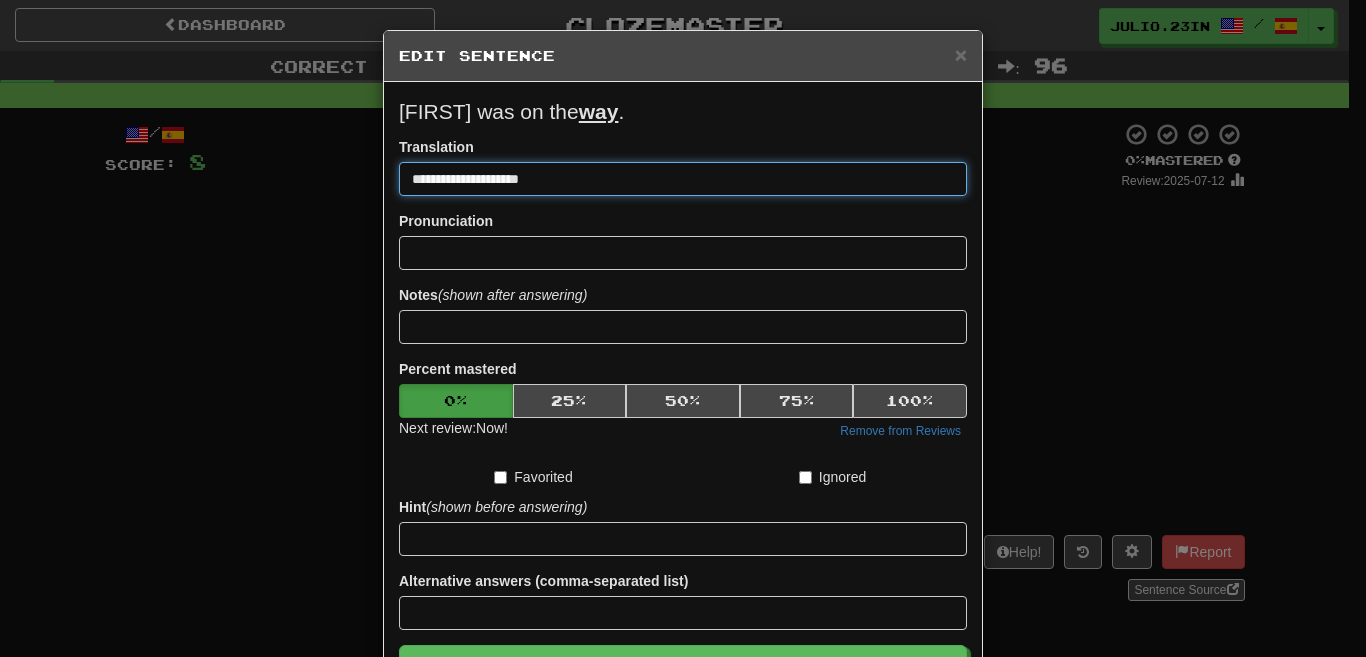 type on "**********" 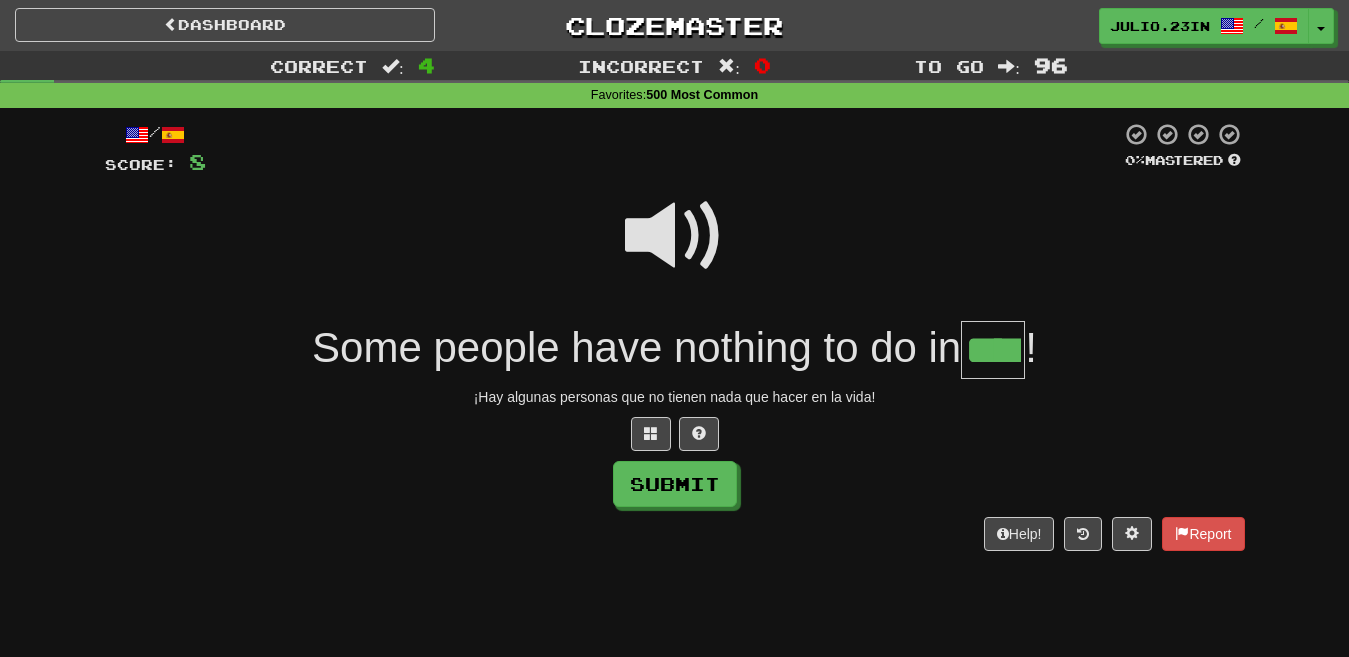 type on "****" 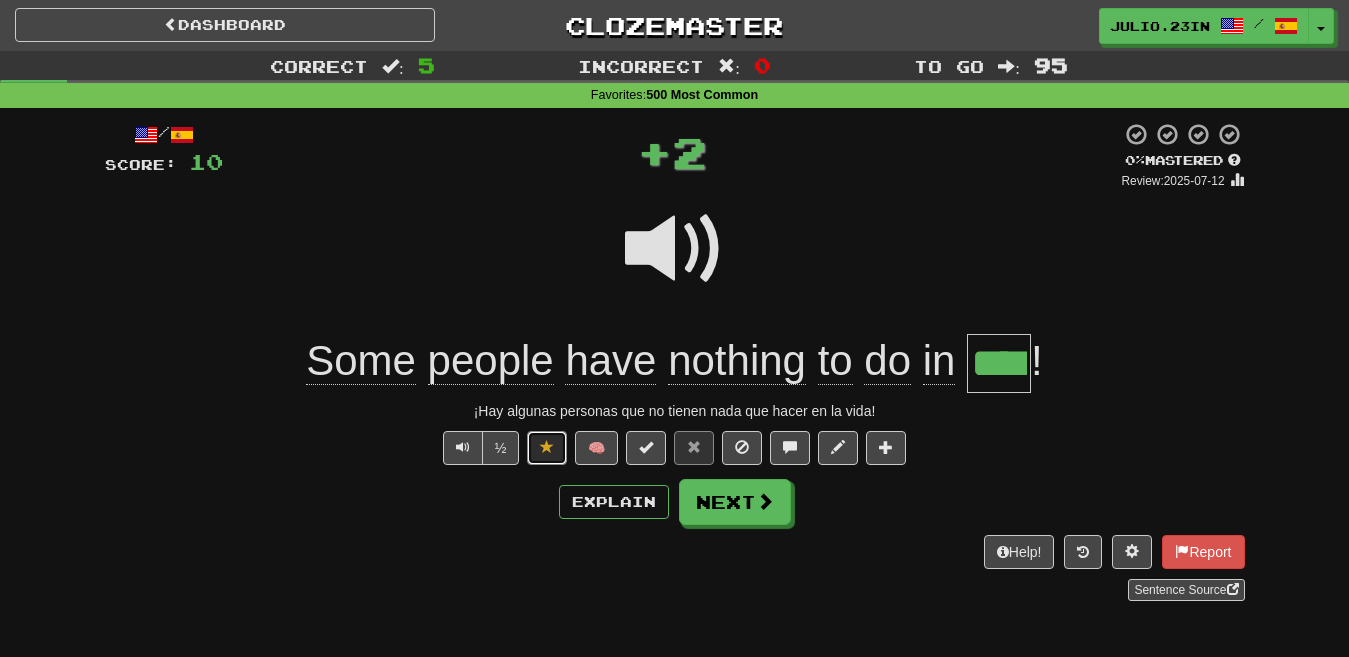 click at bounding box center (547, 447) 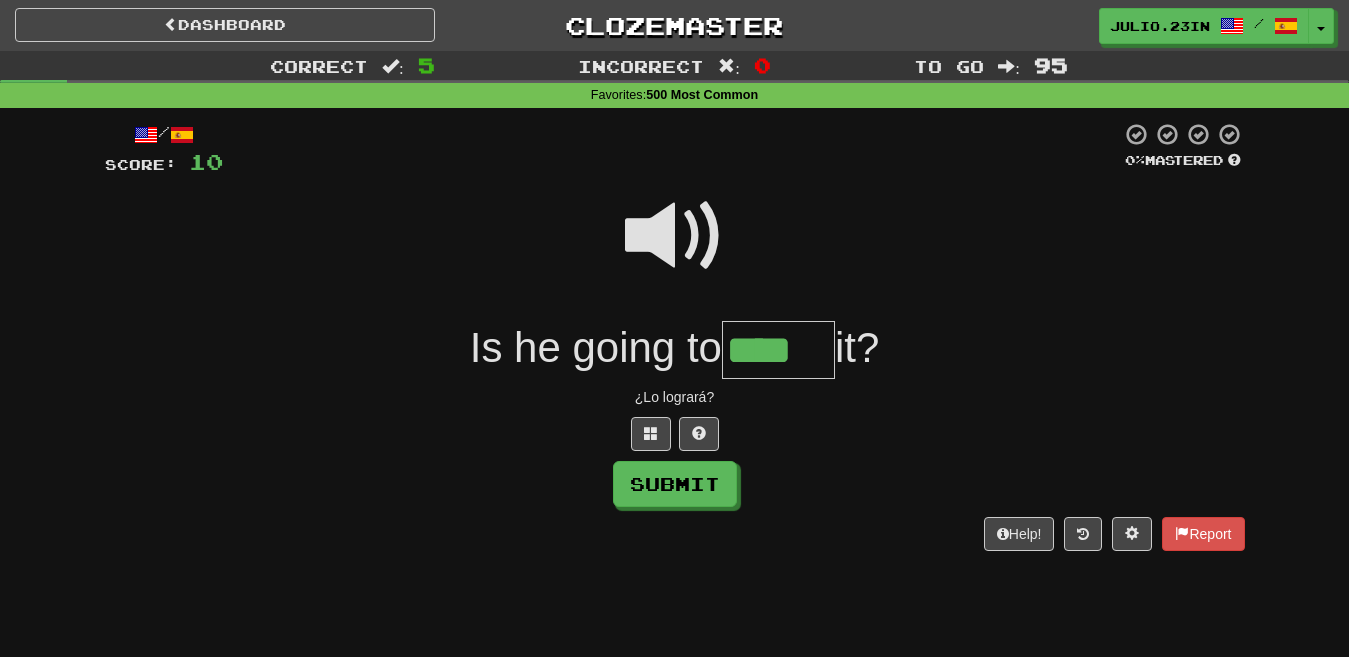 type on "****" 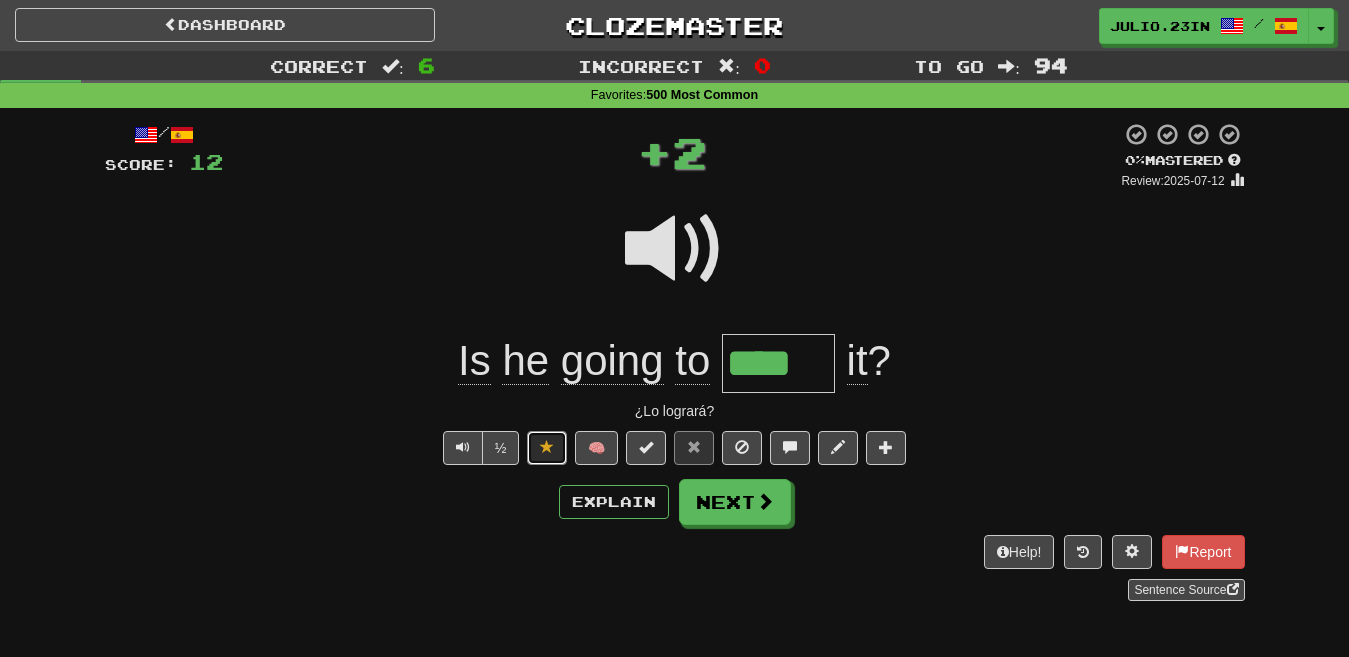 click at bounding box center [547, 447] 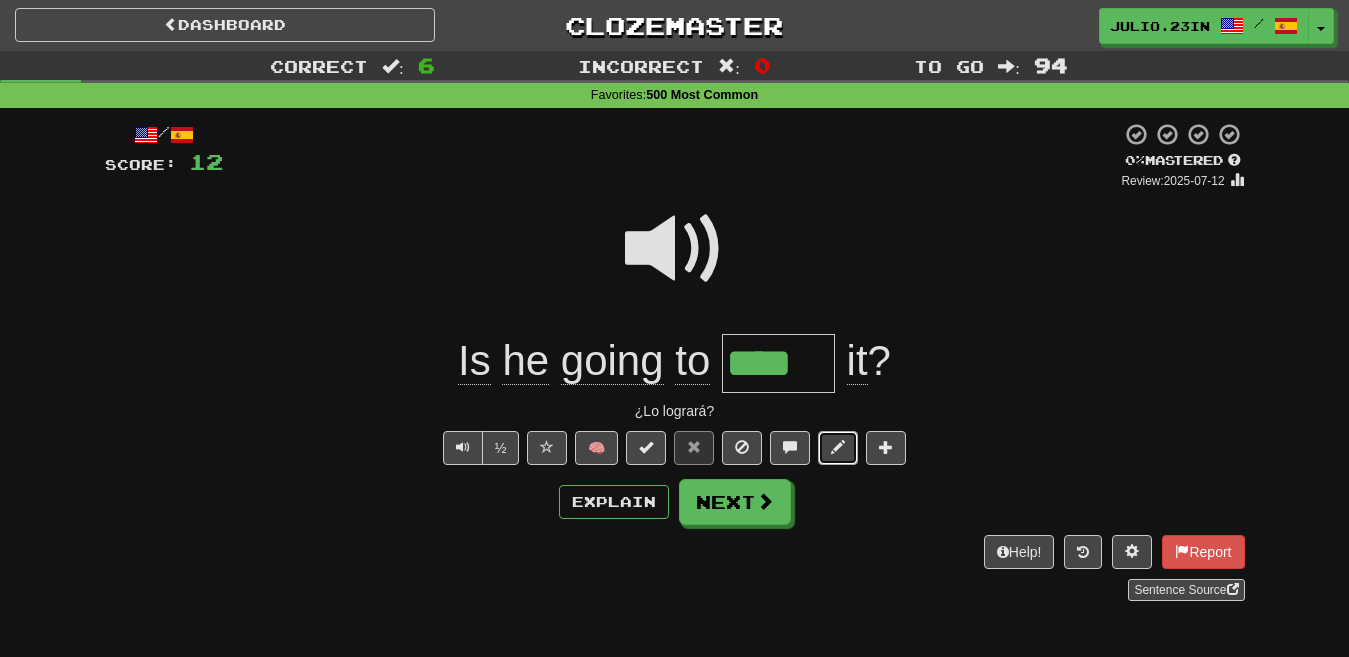 click at bounding box center (838, 448) 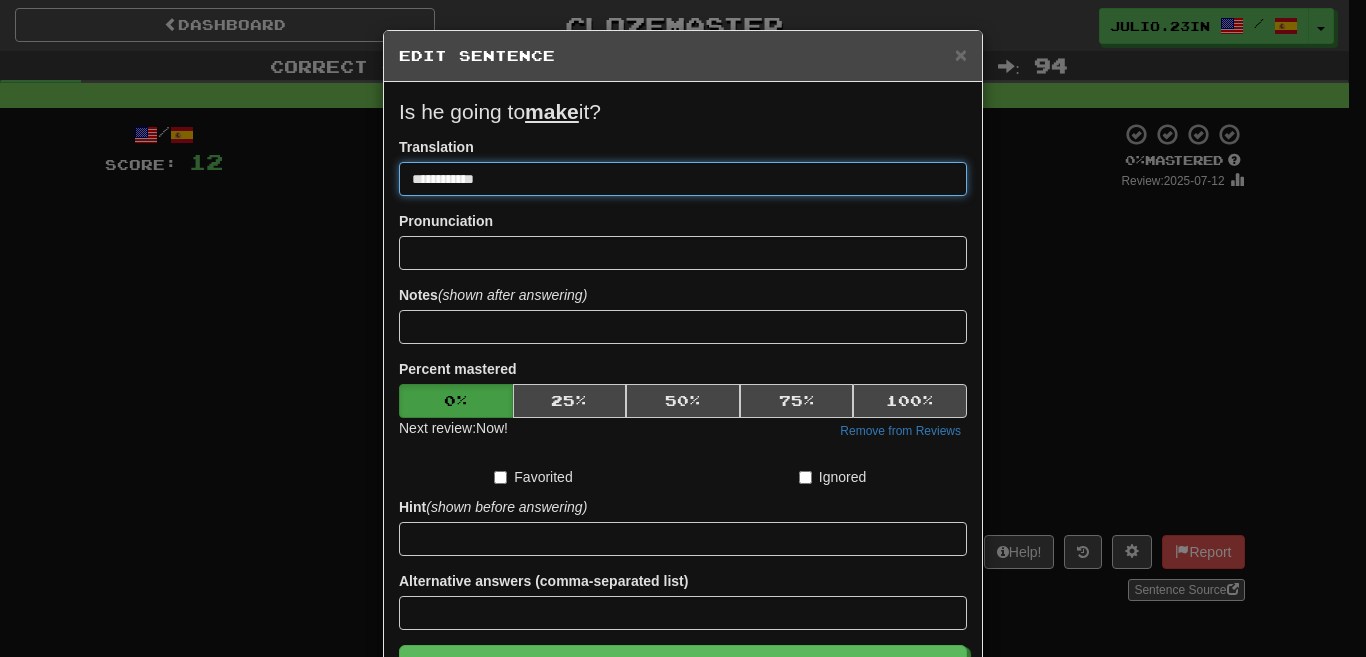 click on "**********" at bounding box center (683, 179) 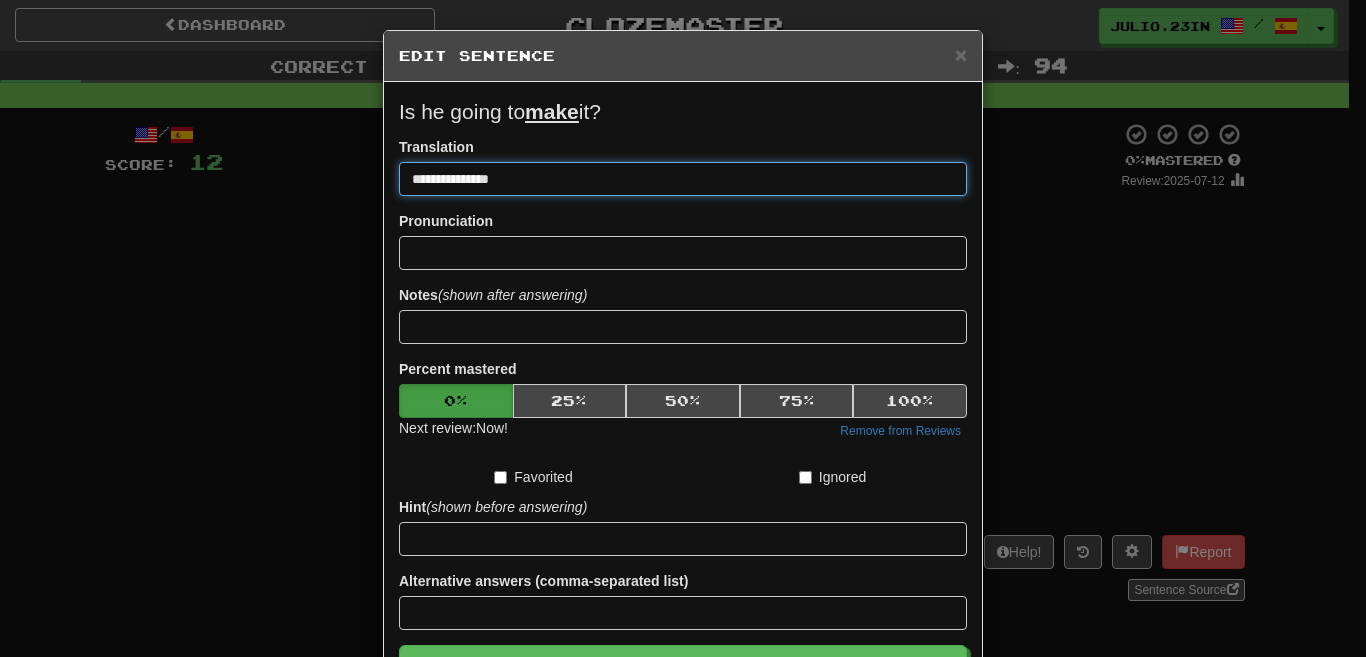 type on "**********" 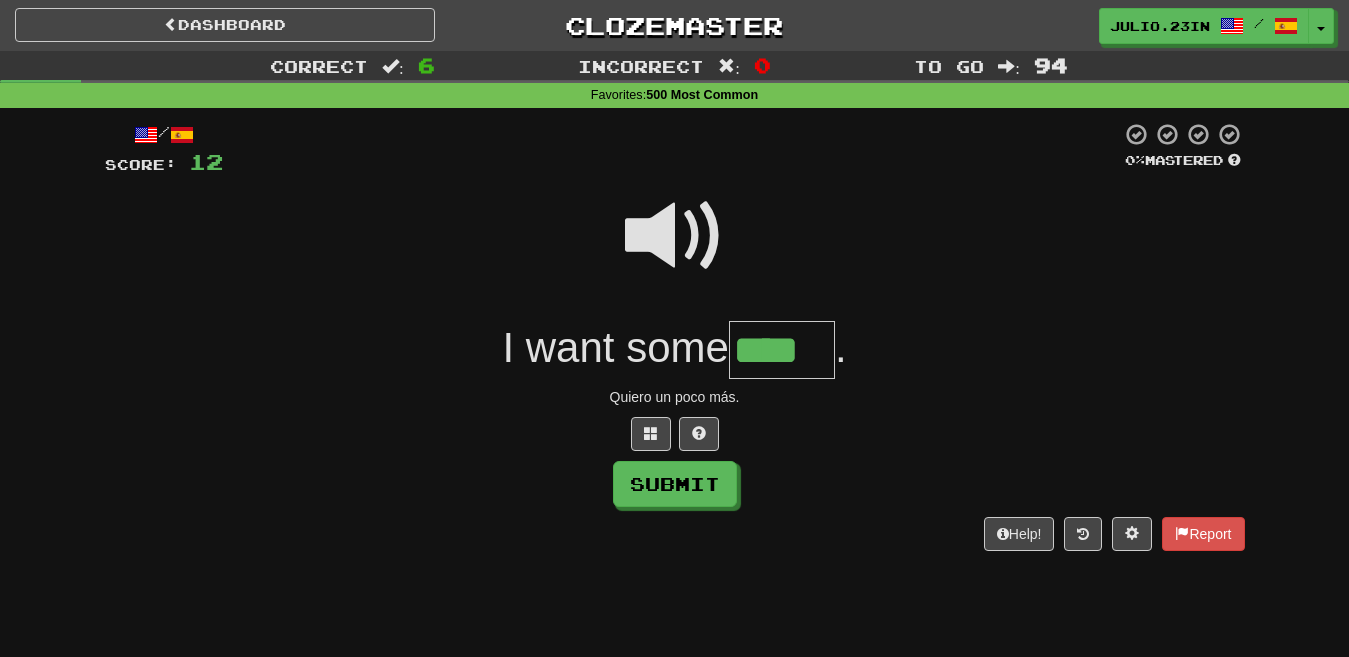 type on "****" 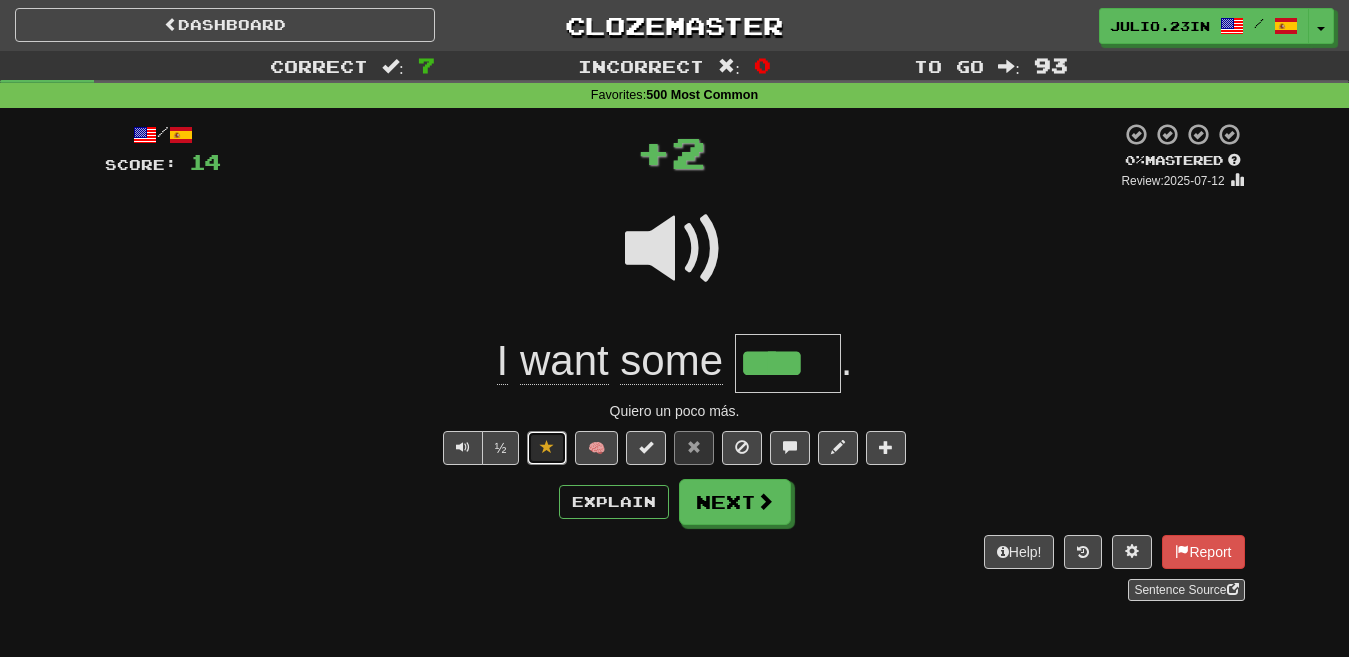 click at bounding box center (547, 448) 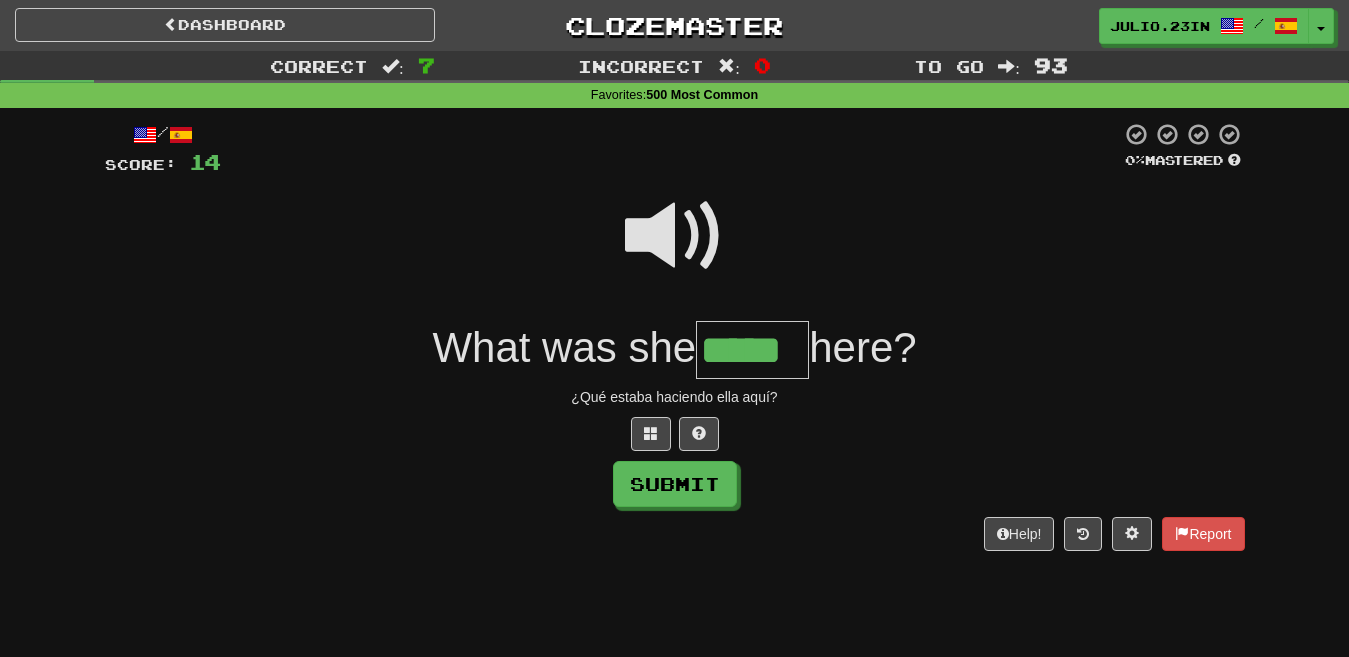 type on "*****" 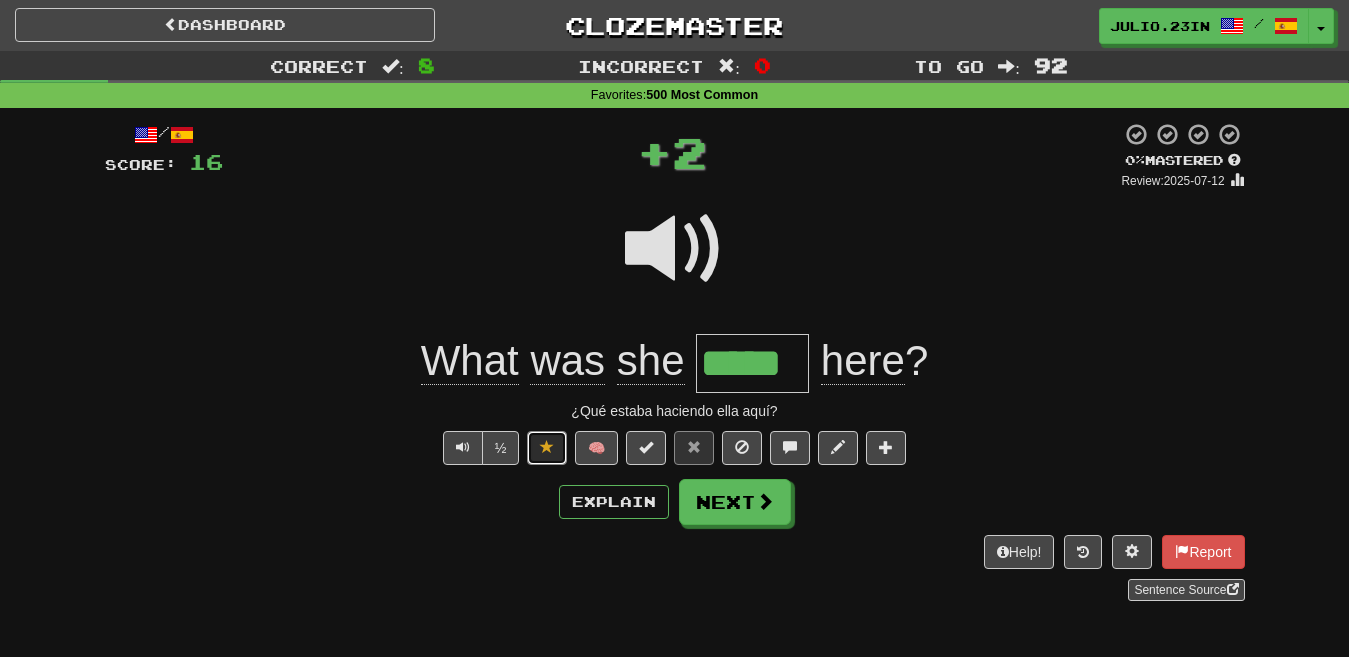 click at bounding box center (547, 447) 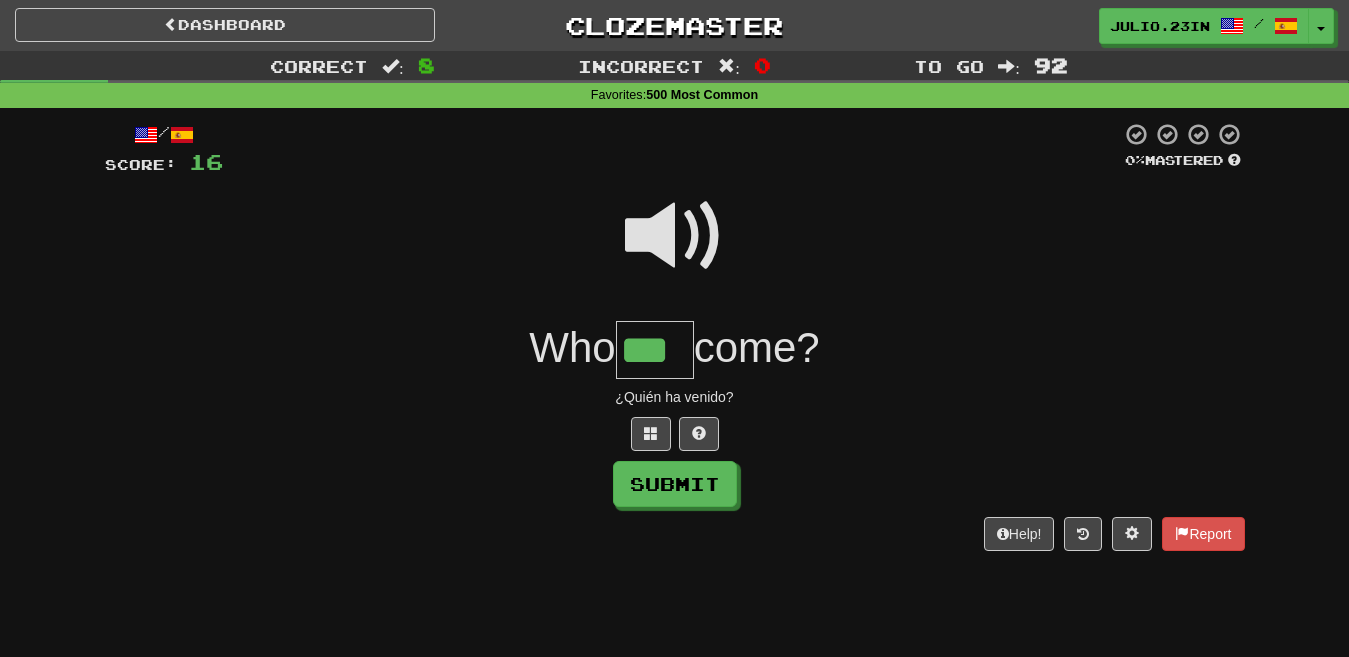 type on "***" 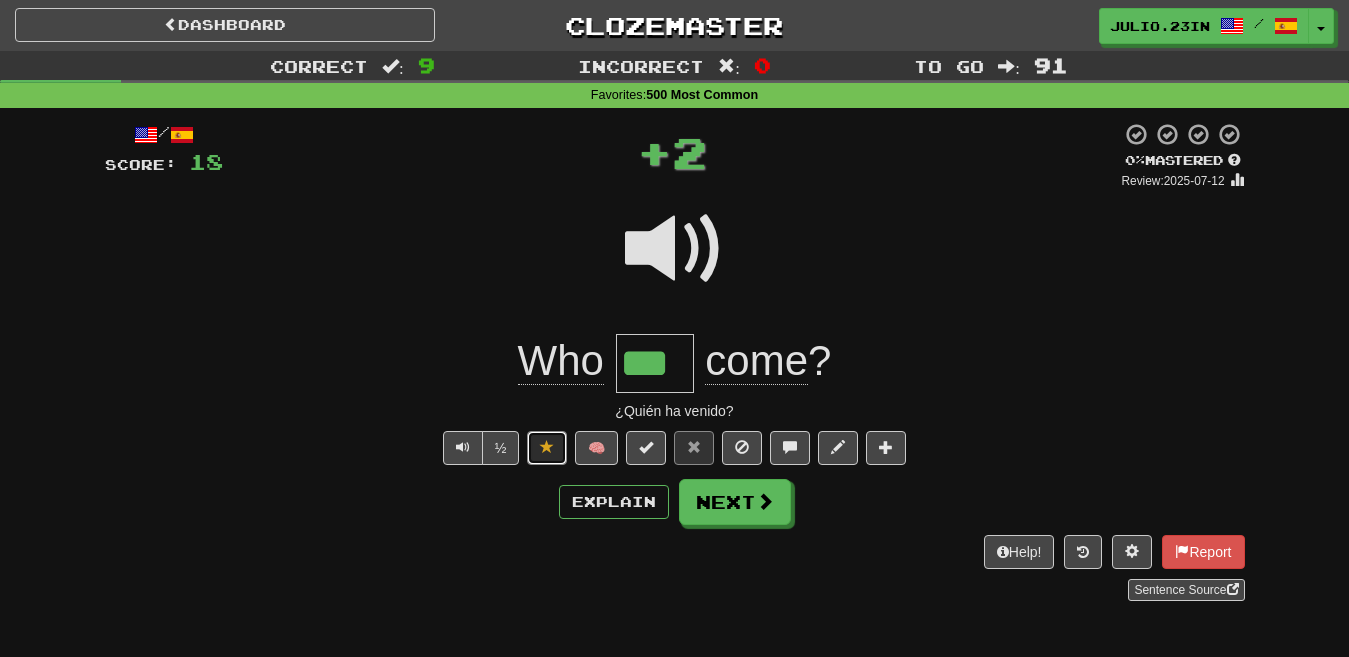 click at bounding box center [547, 447] 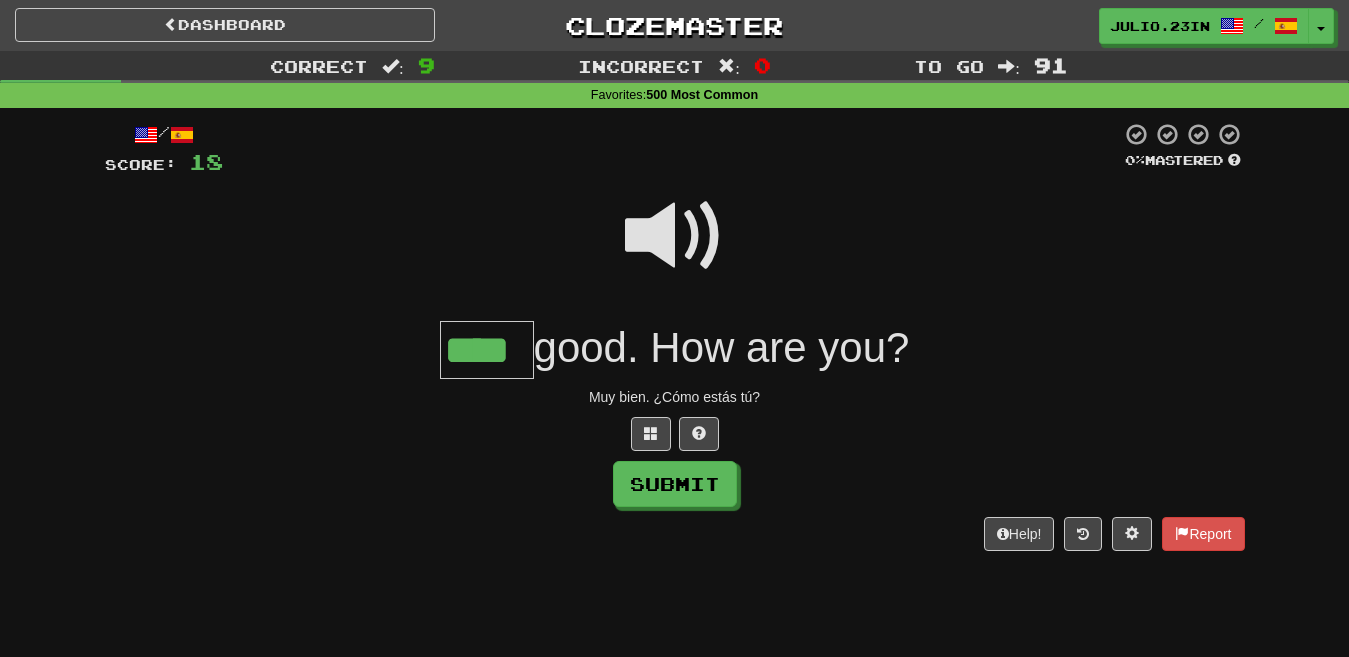 type on "****" 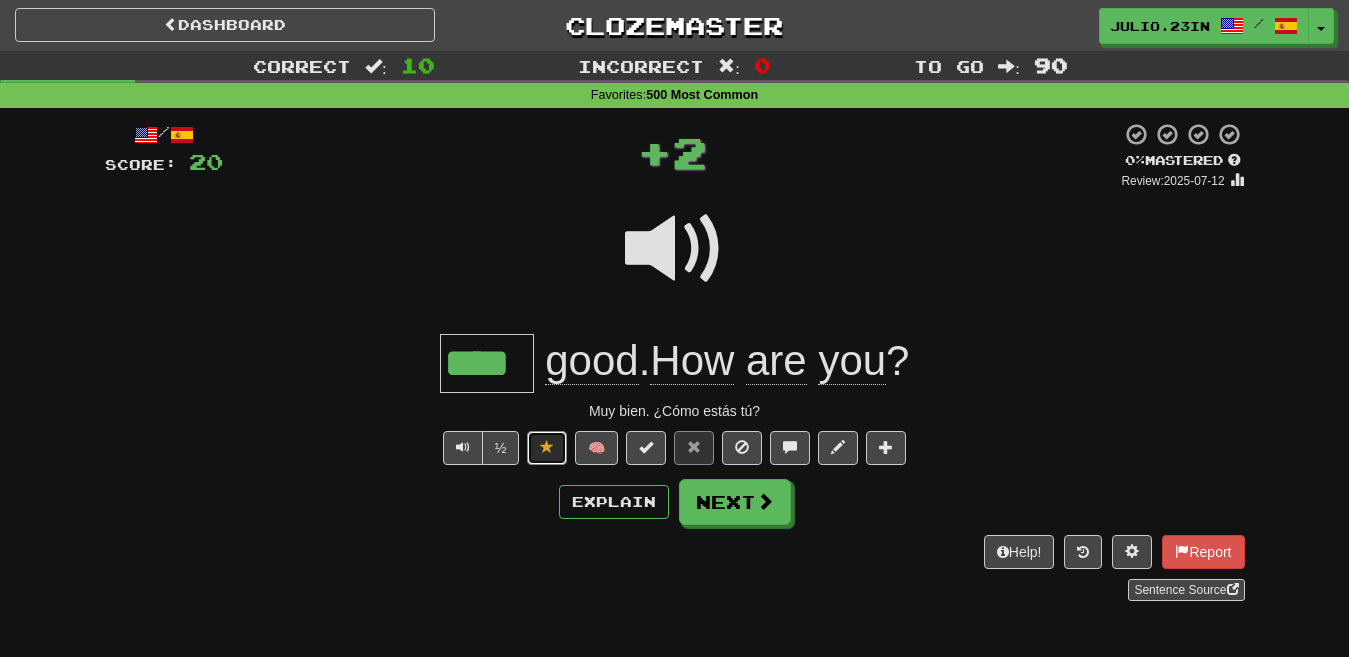 click at bounding box center (547, 447) 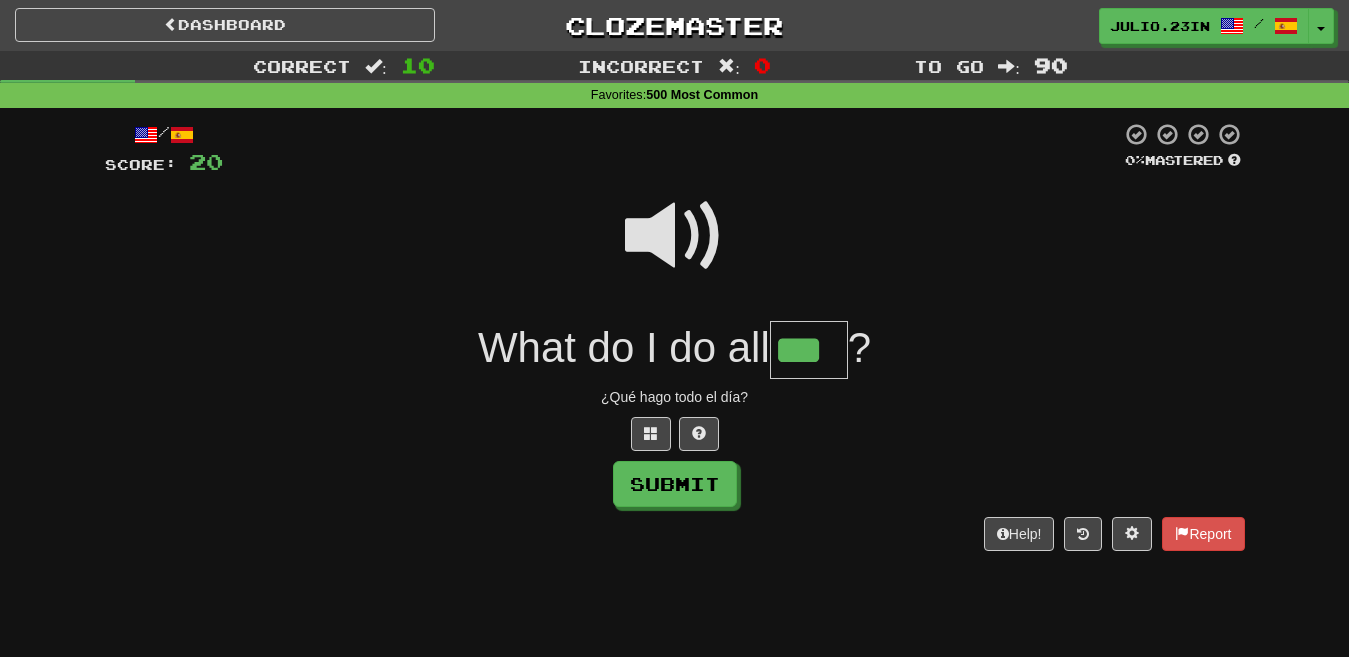 type on "***" 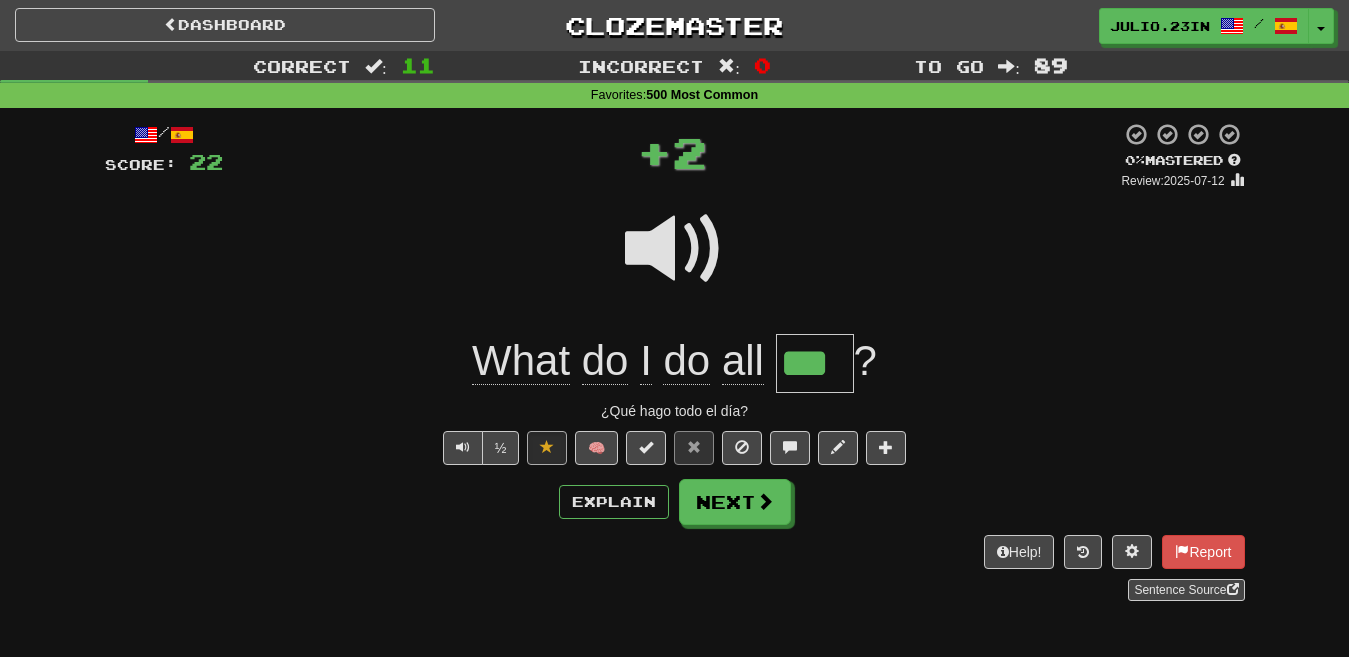 type 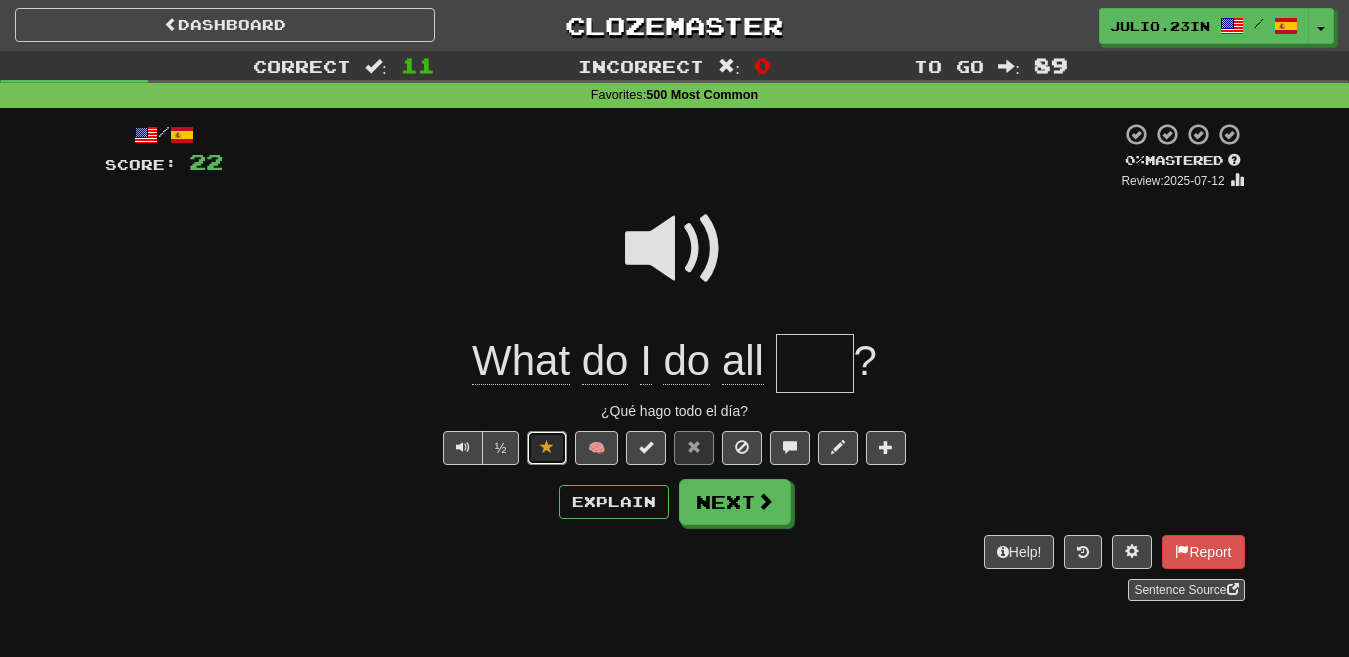 click at bounding box center [547, 447] 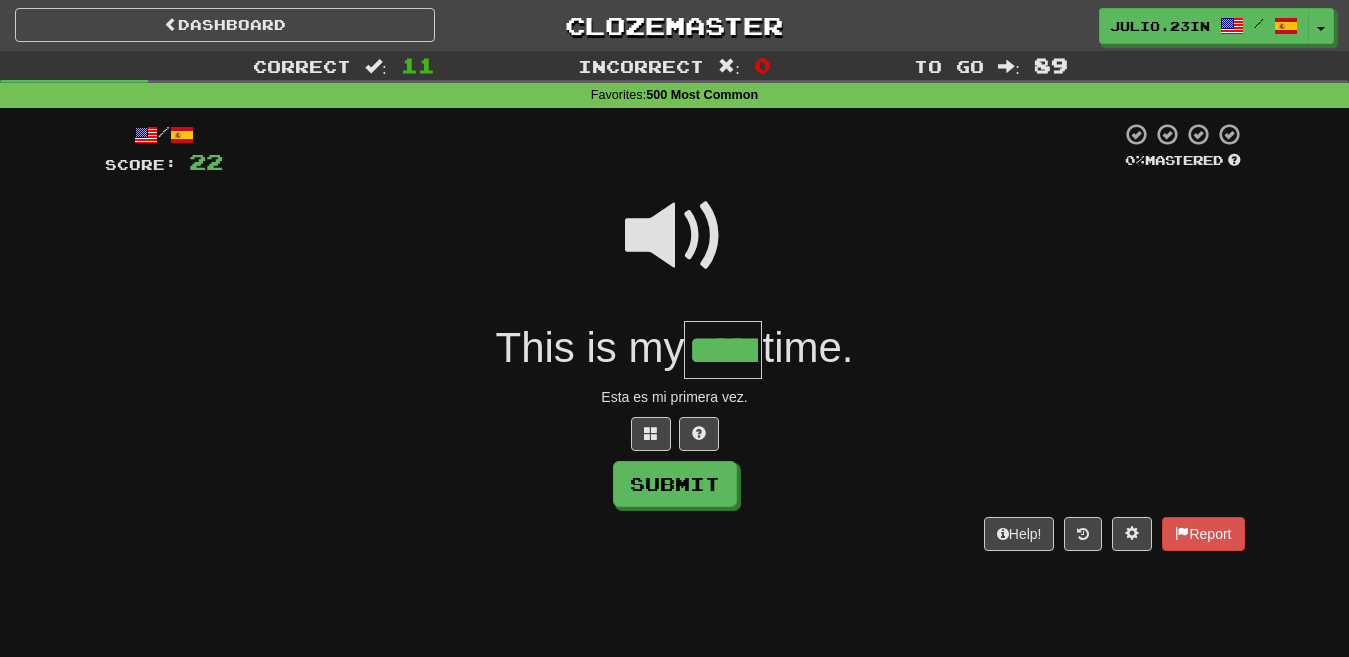 type on "*****" 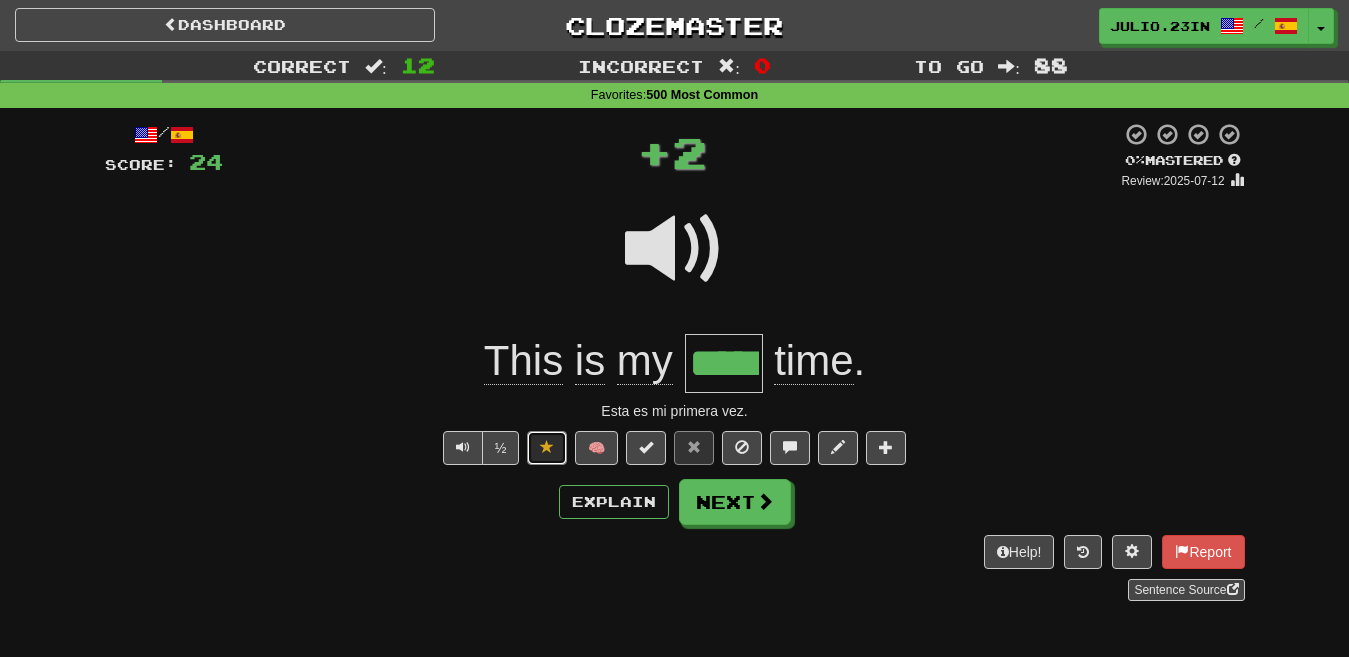 click at bounding box center (547, 447) 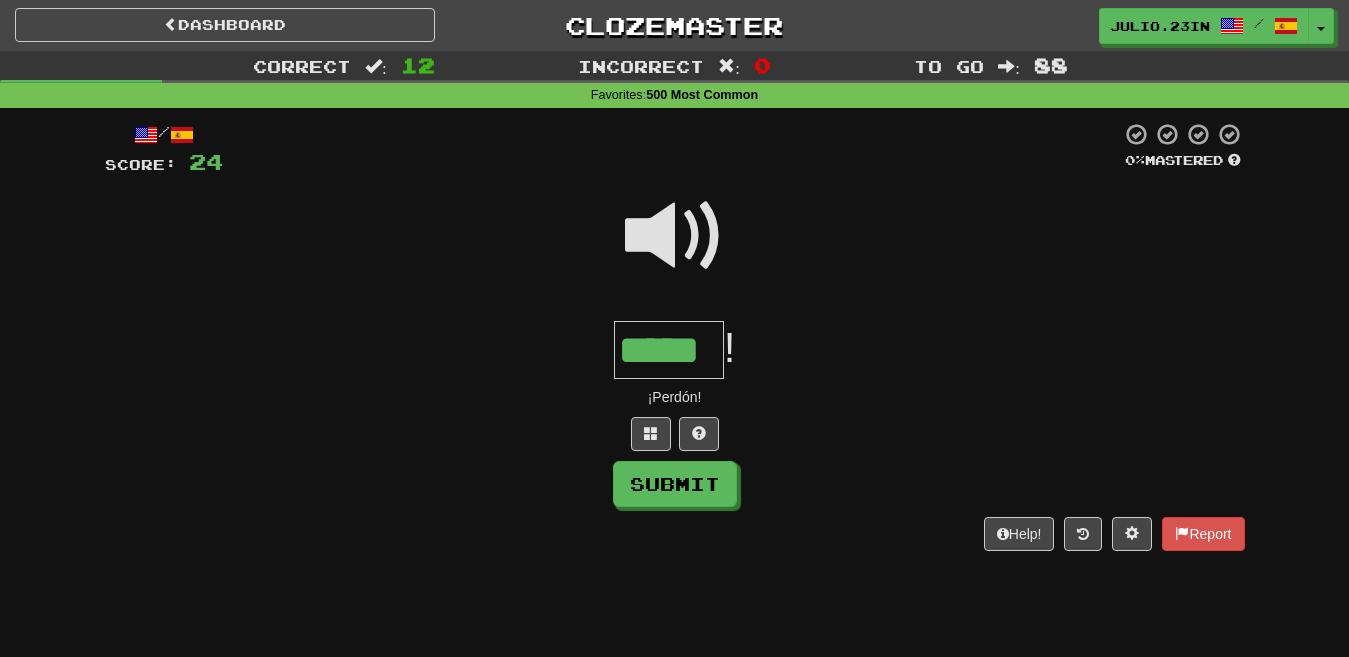 type on "*****" 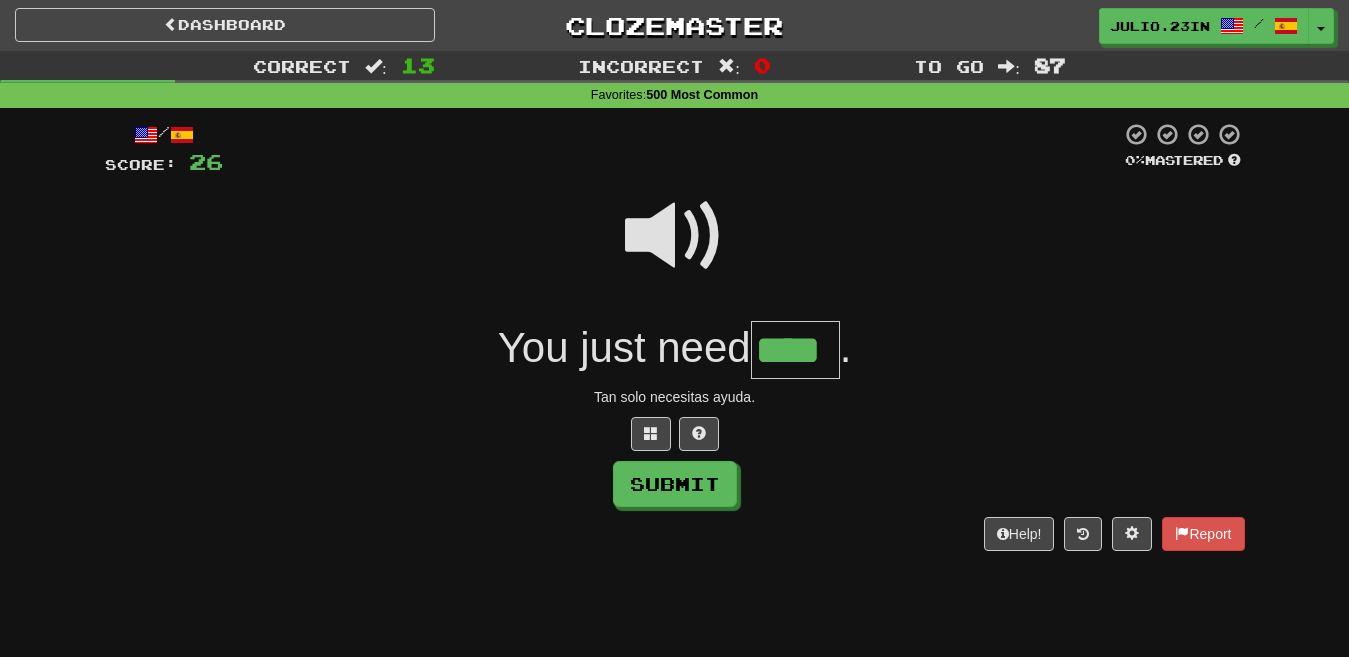 type on "****" 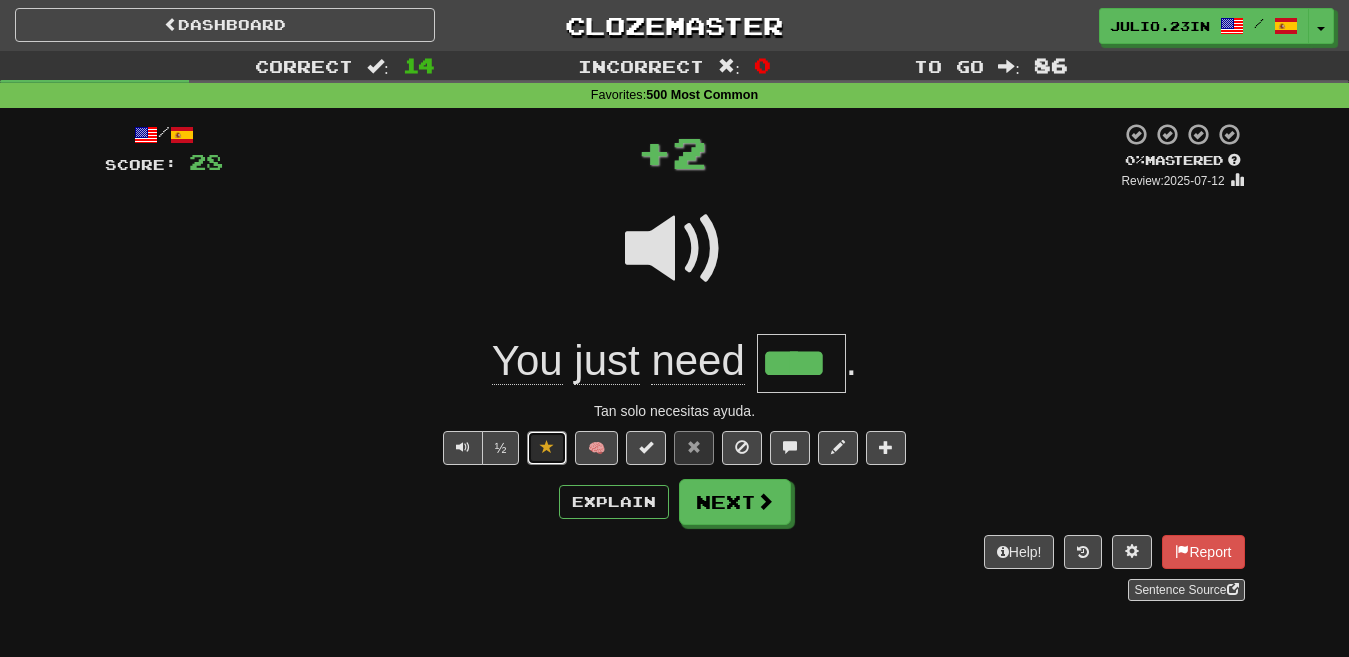 click at bounding box center [547, 447] 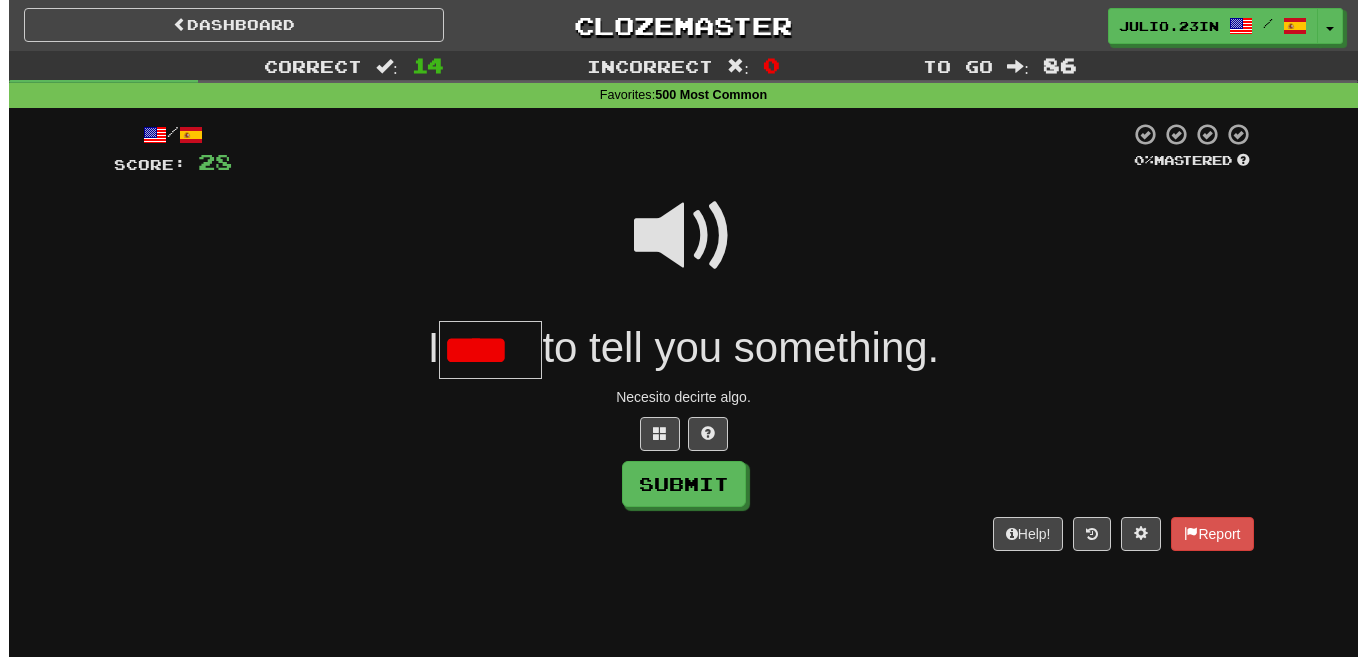 scroll, scrollTop: 0, scrollLeft: 0, axis: both 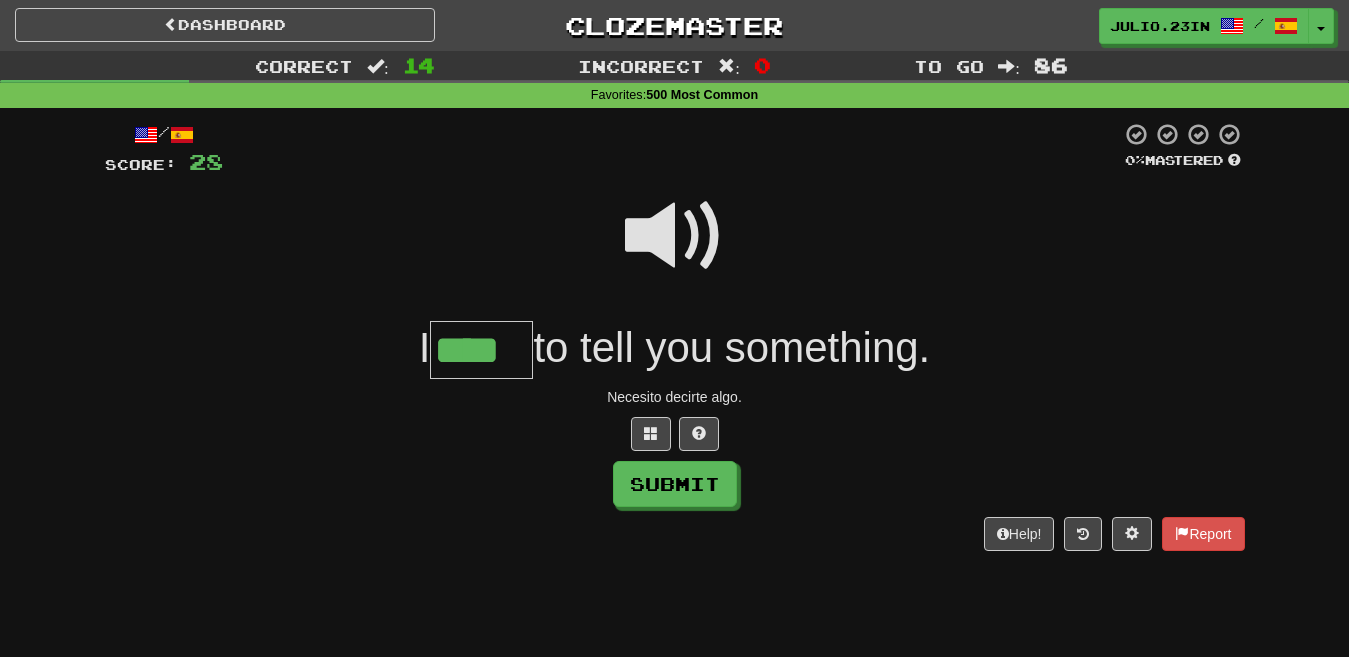 type on "****" 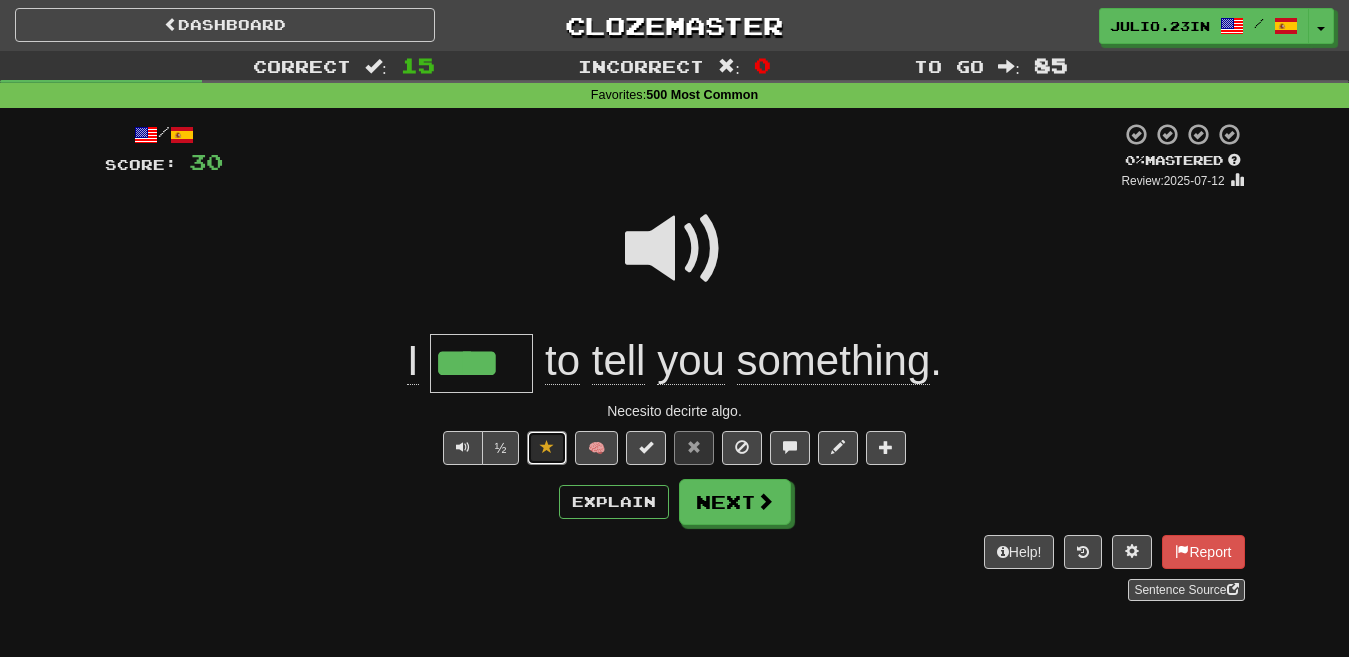 click at bounding box center (547, 447) 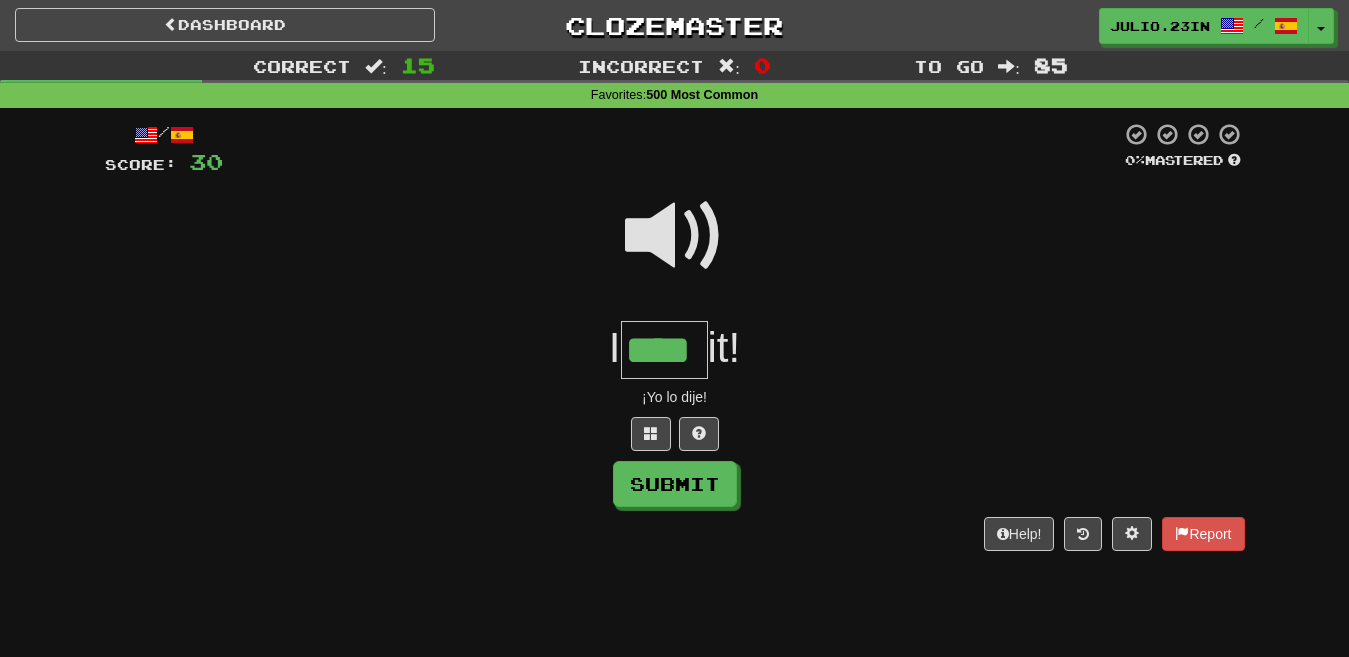 type on "****" 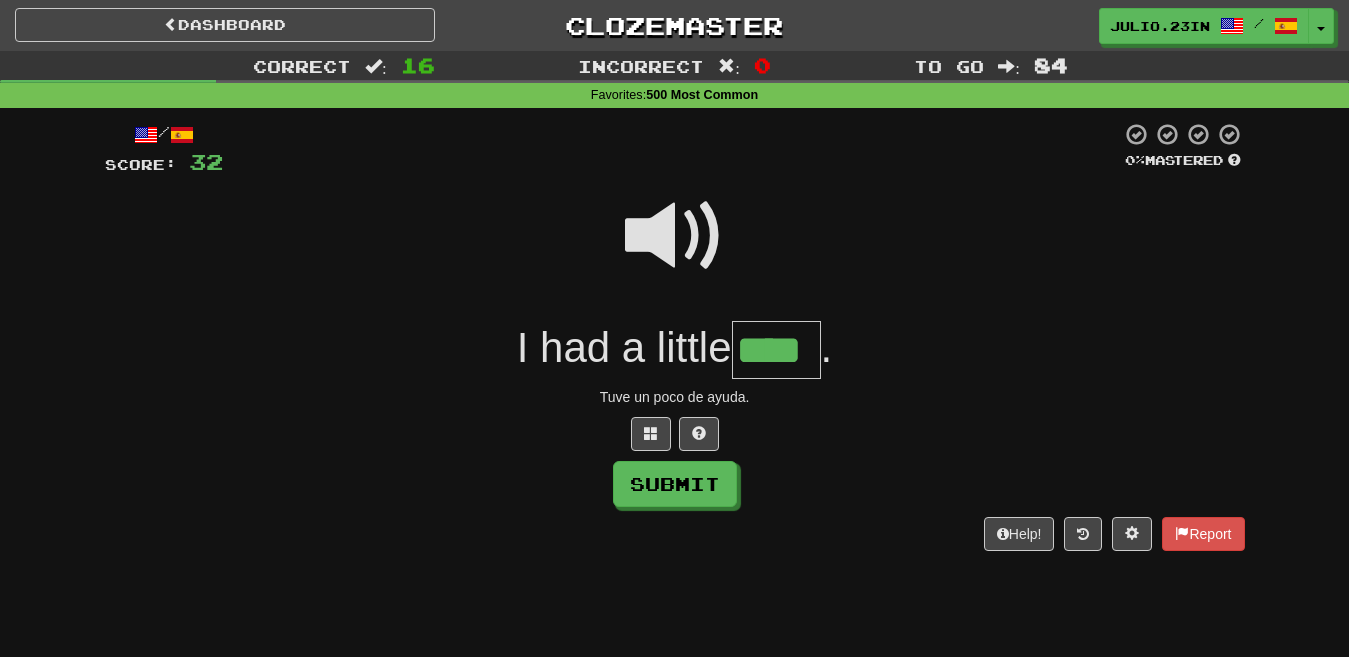 type on "****" 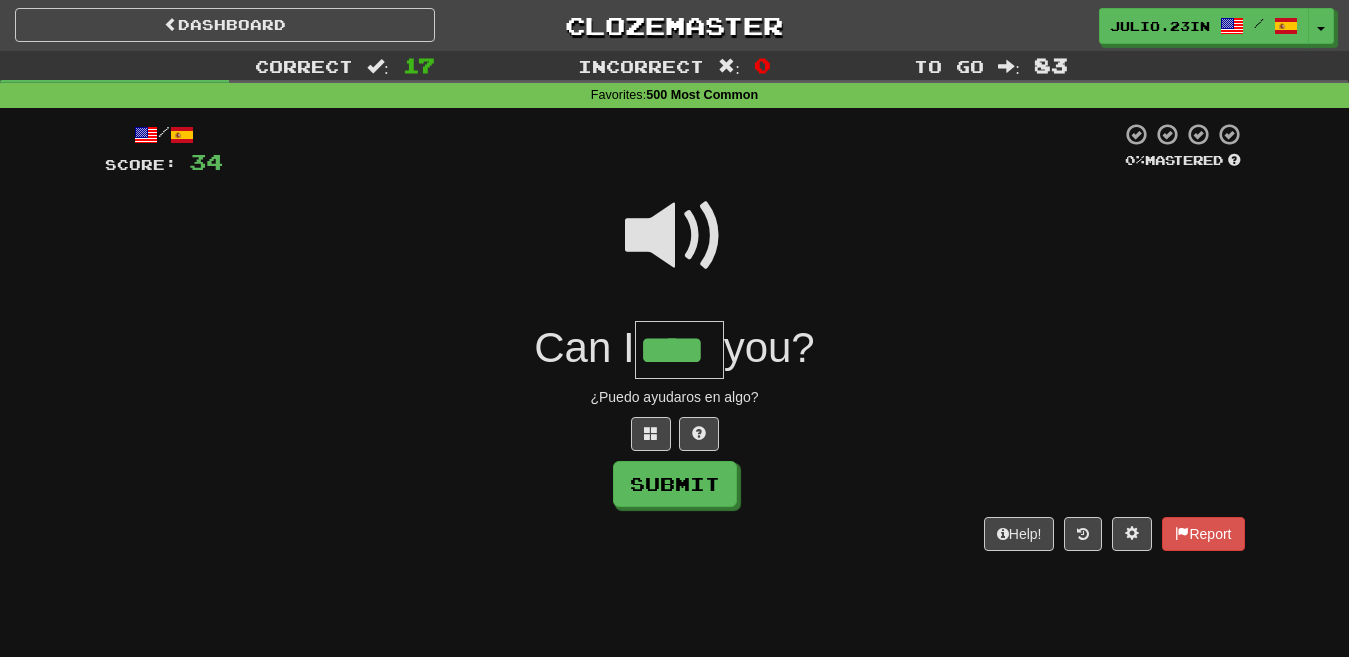 type on "****" 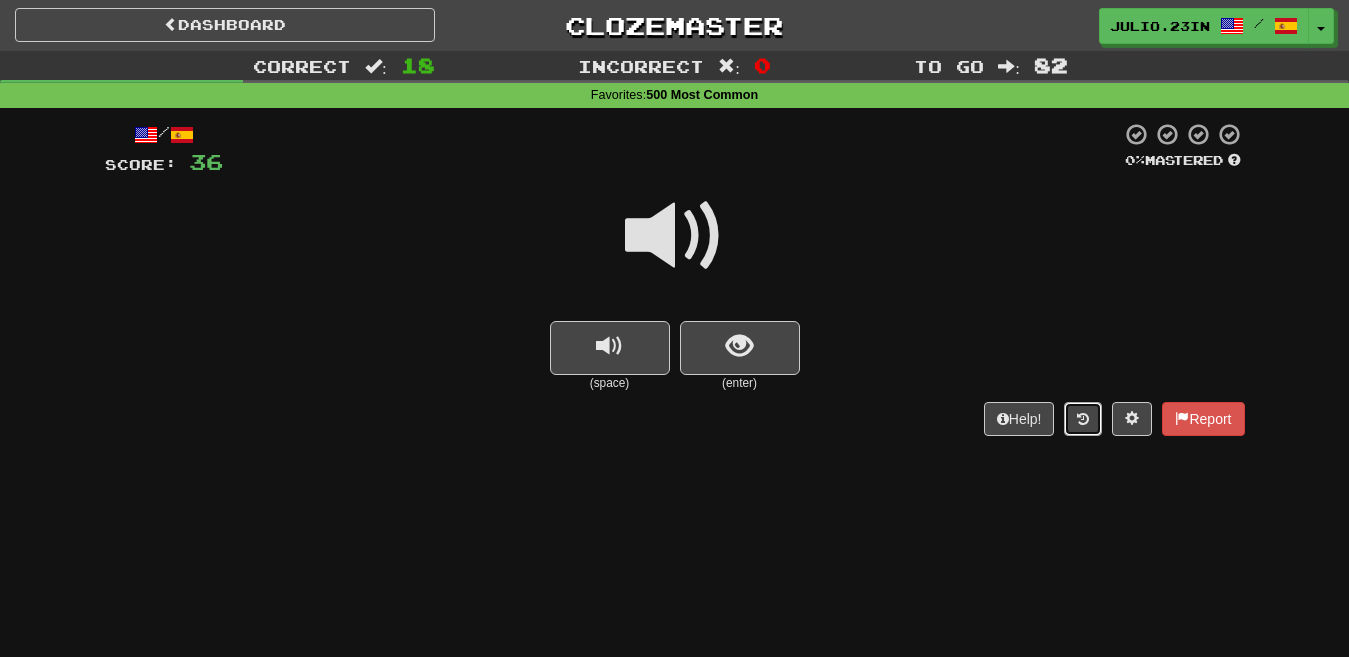 click at bounding box center (1083, 419) 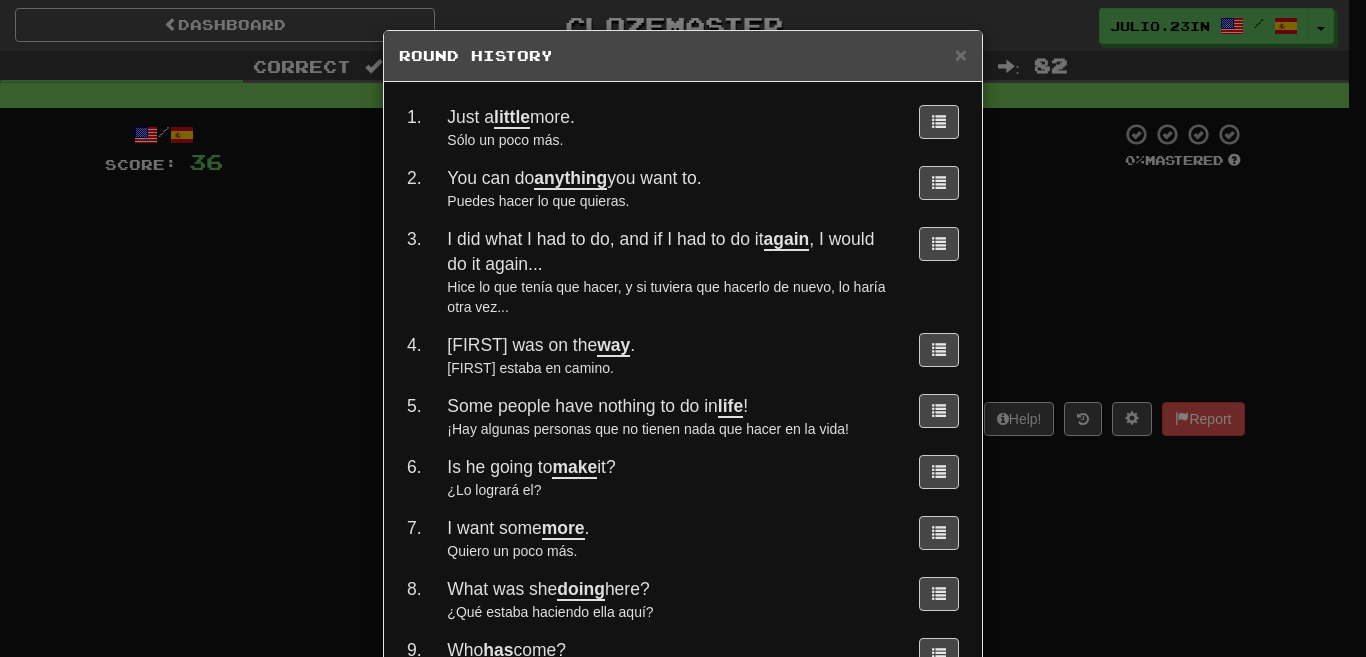 scroll, scrollTop: 714, scrollLeft: 0, axis: vertical 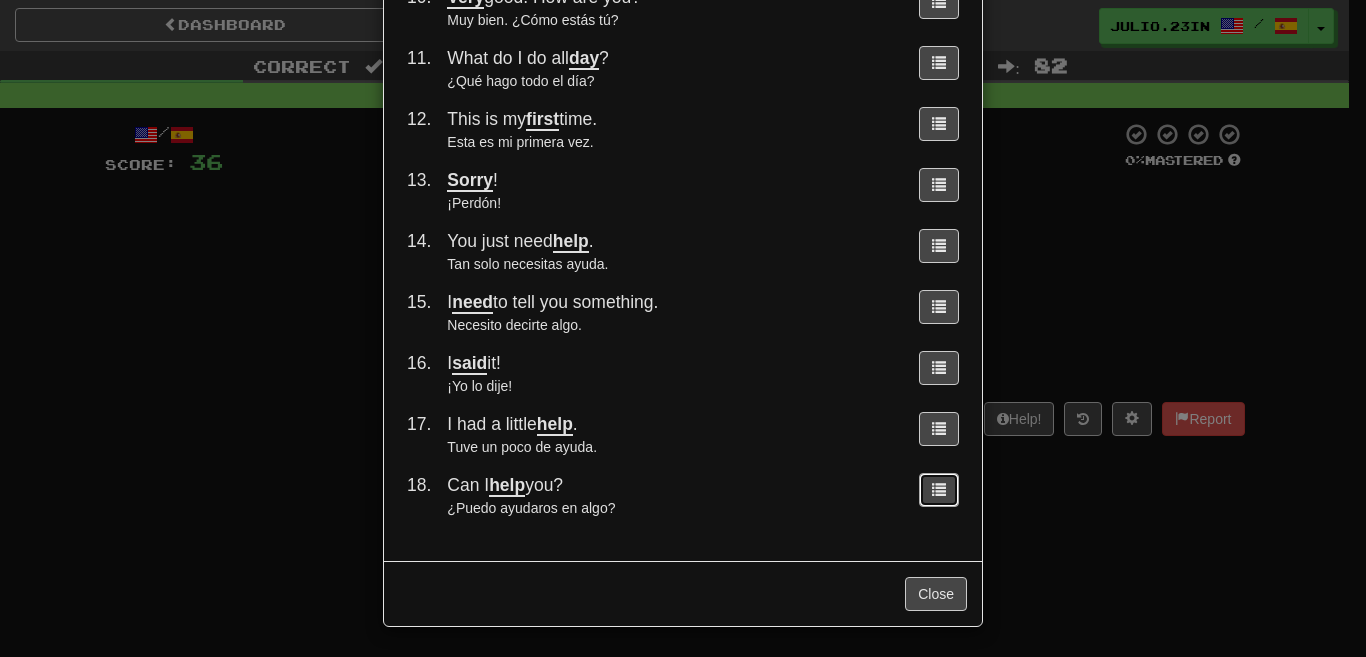 click at bounding box center (939, 489) 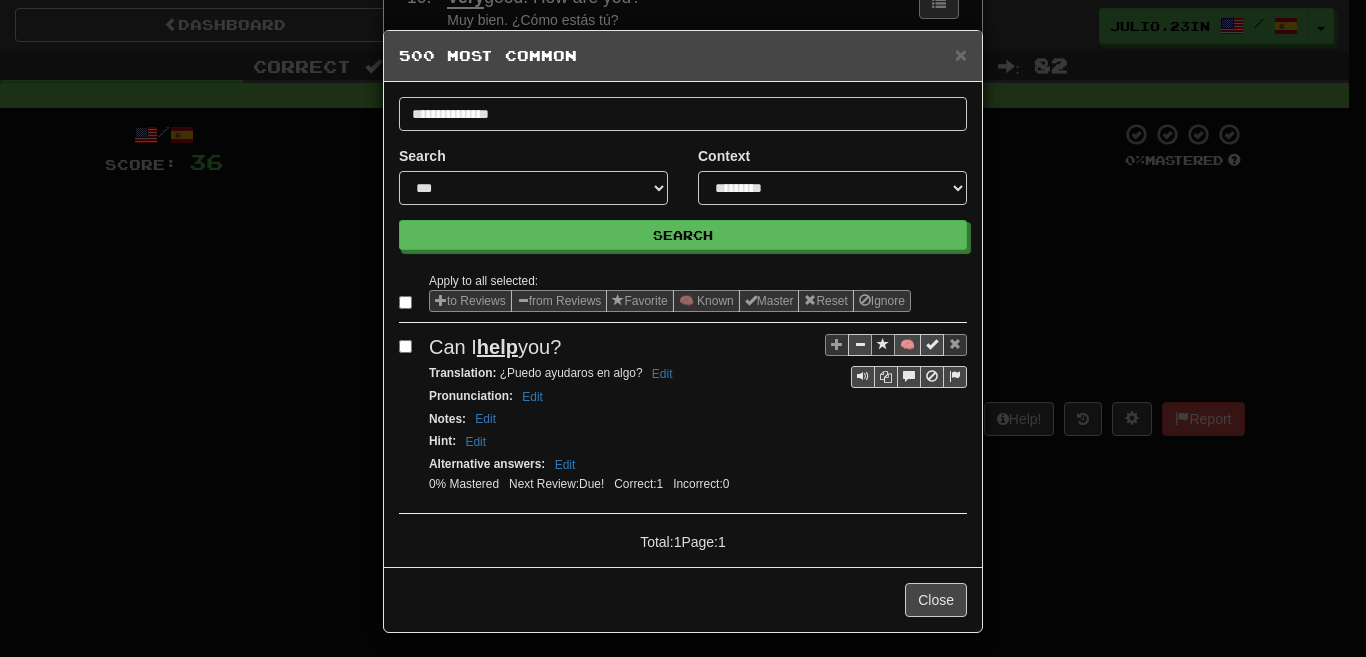 scroll, scrollTop: 0, scrollLeft: 0, axis: both 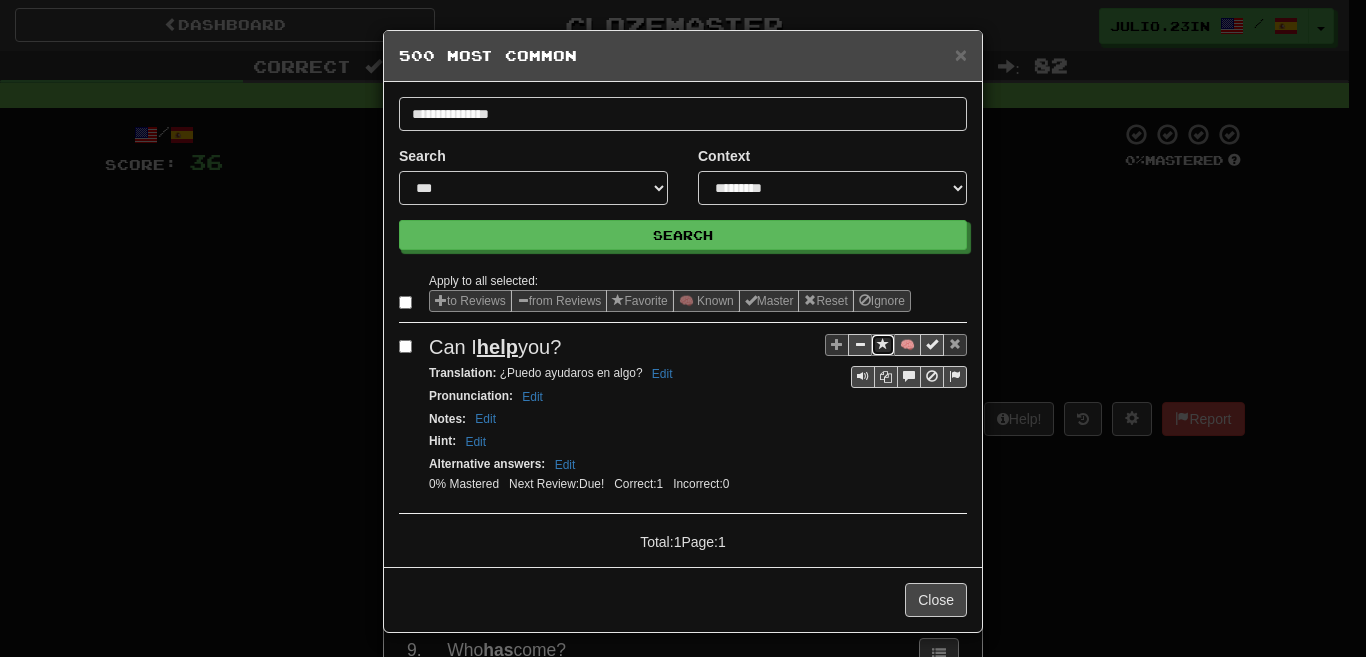 click at bounding box center [883, 344] 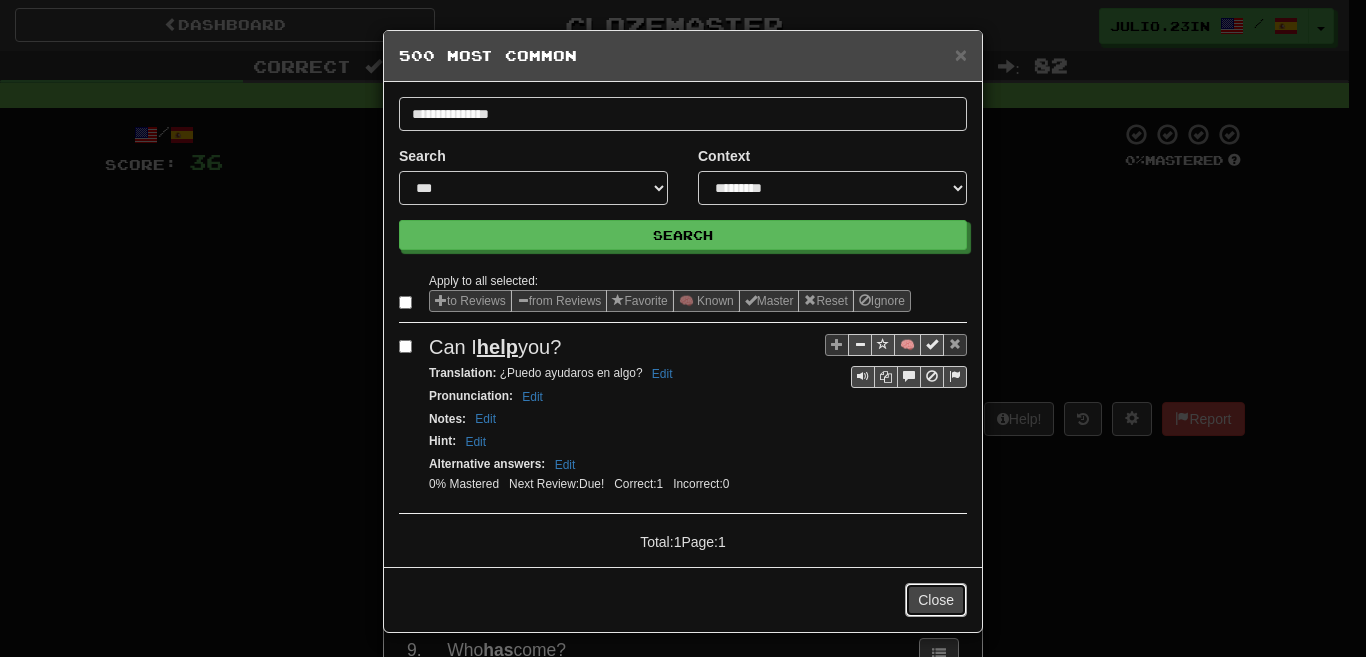 click on "Close" at bounding box center [936, 600] 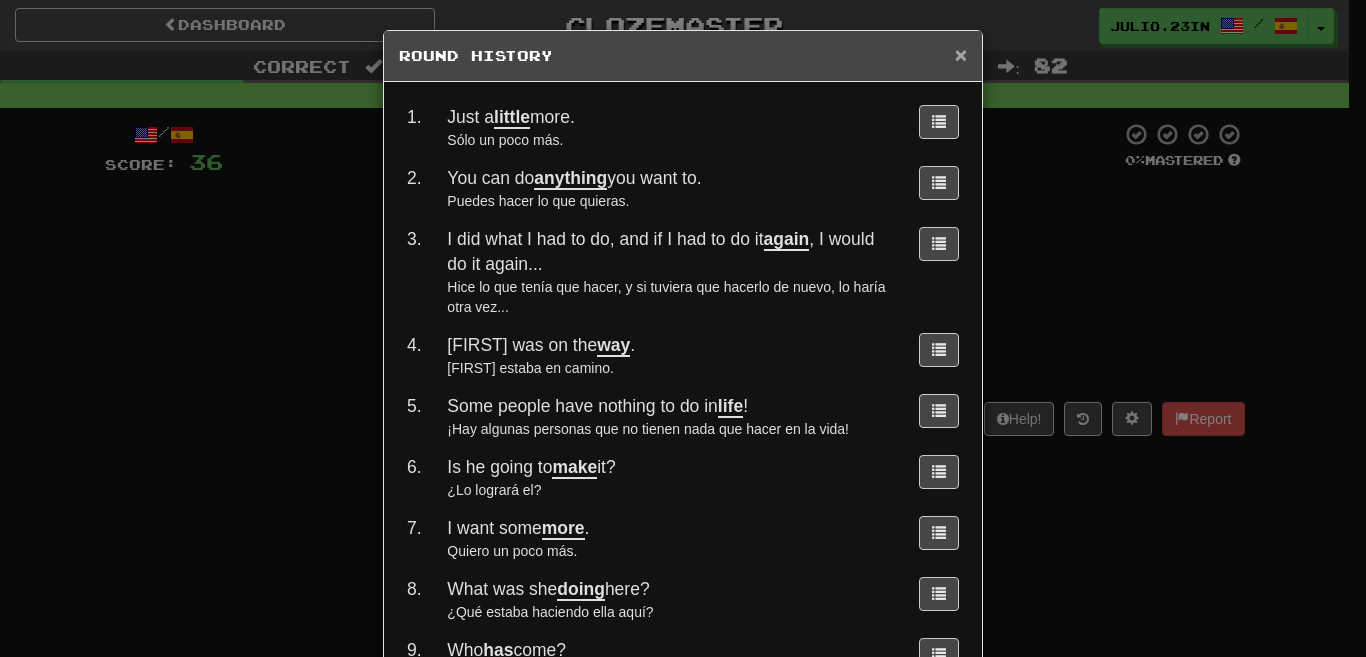 click on "×" at bounding box center [961, 54] 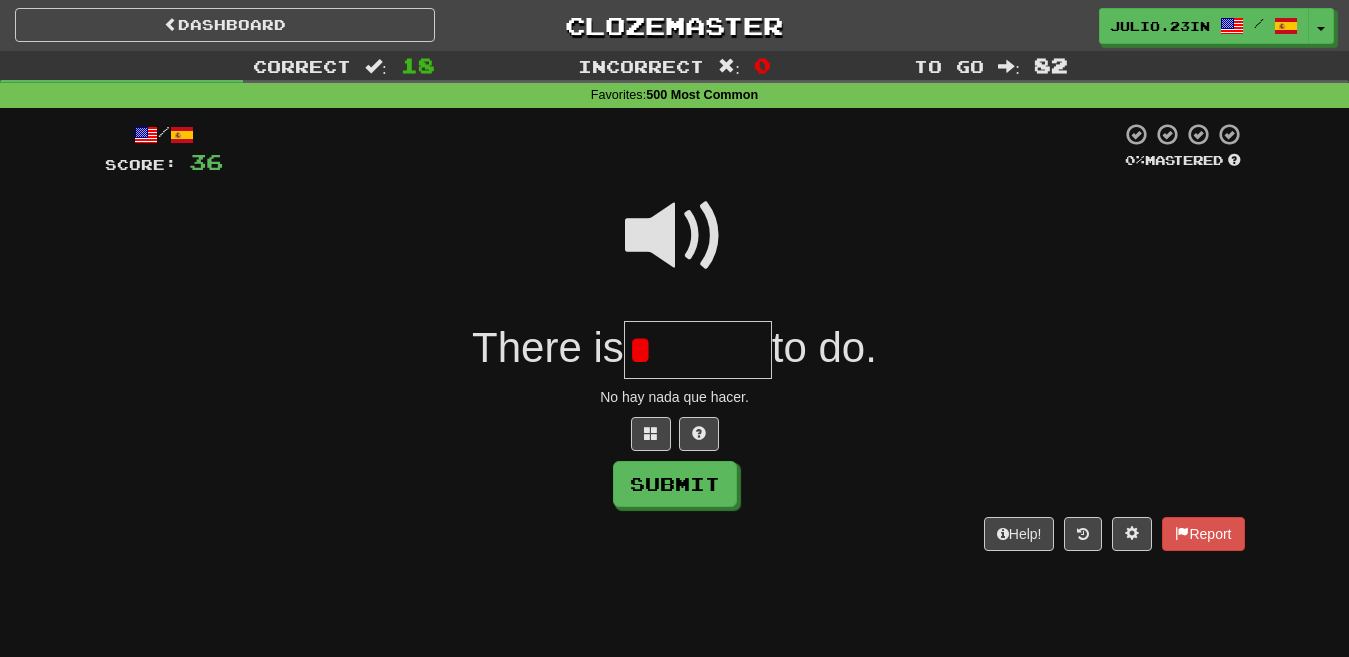 type on "*" 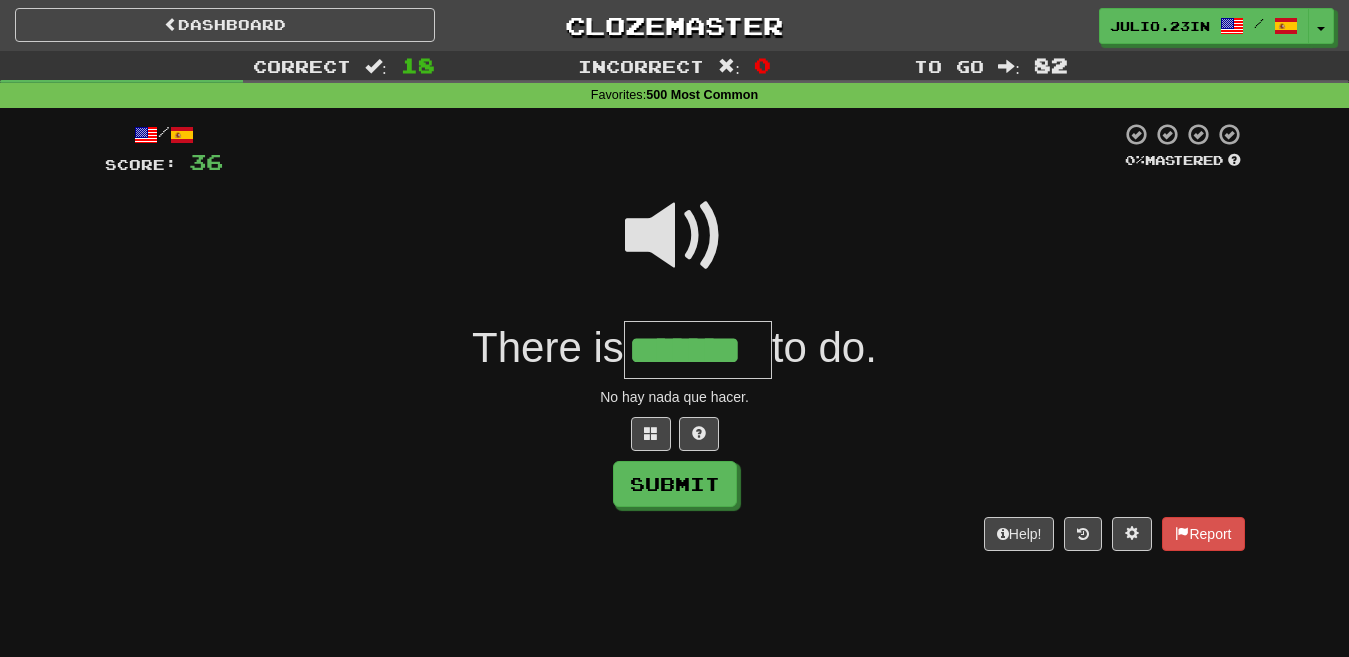 type on "*******" 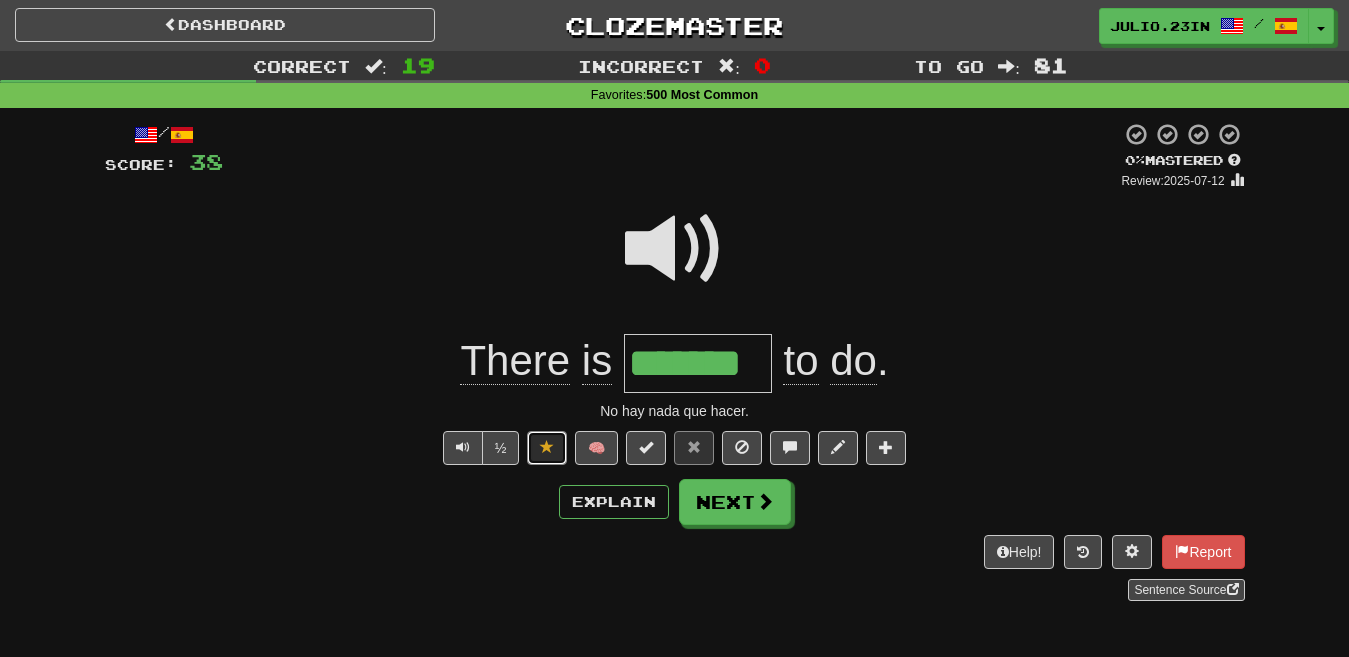 click at bounding box center (547, 448) 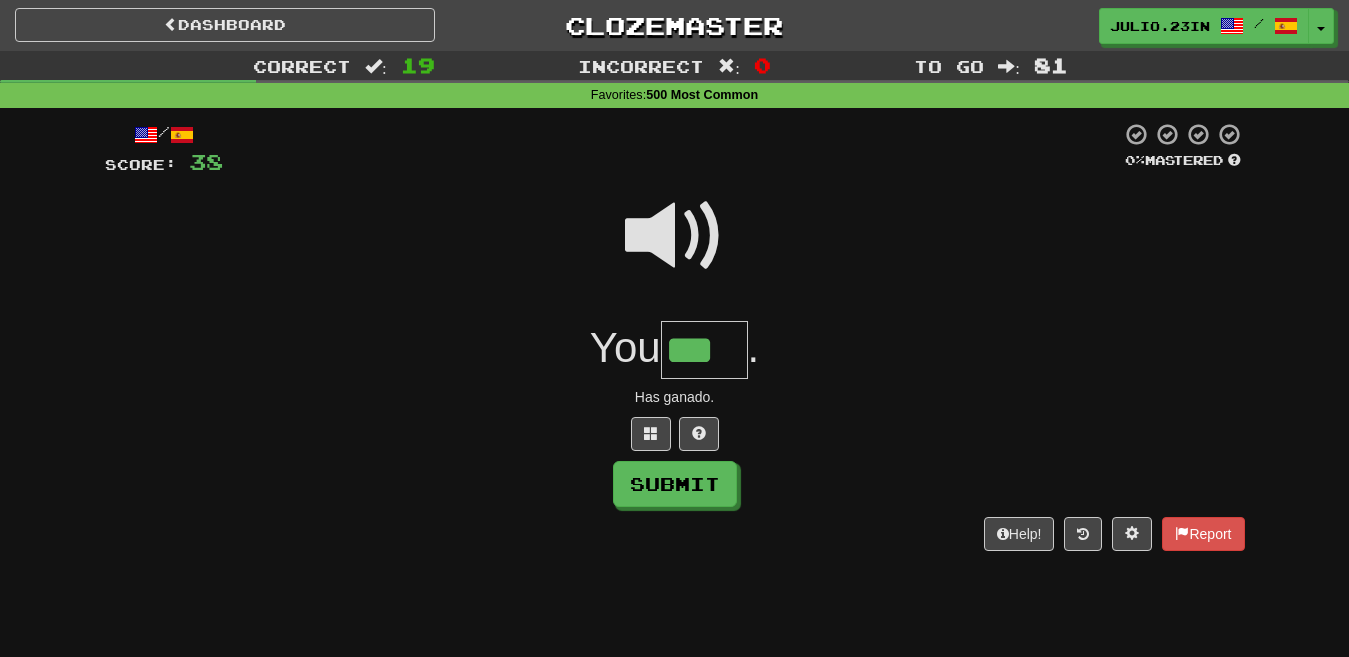type on "***" 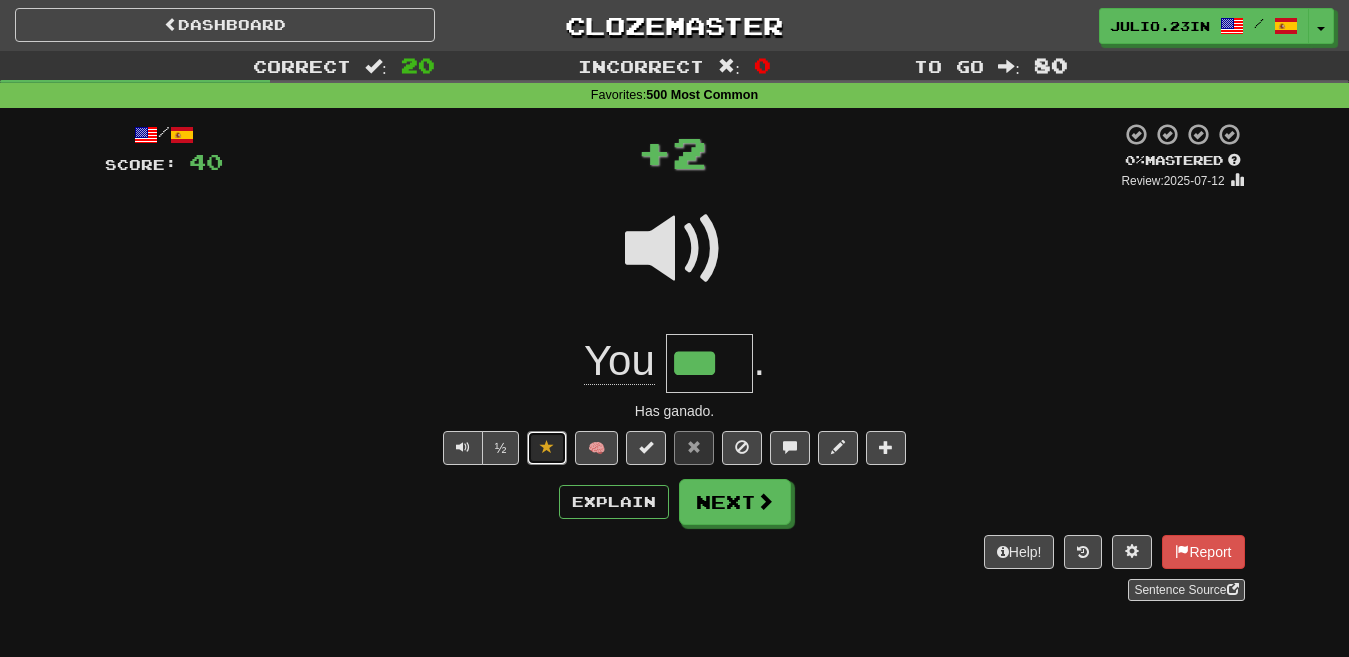 click at bounding box center (547, 448) 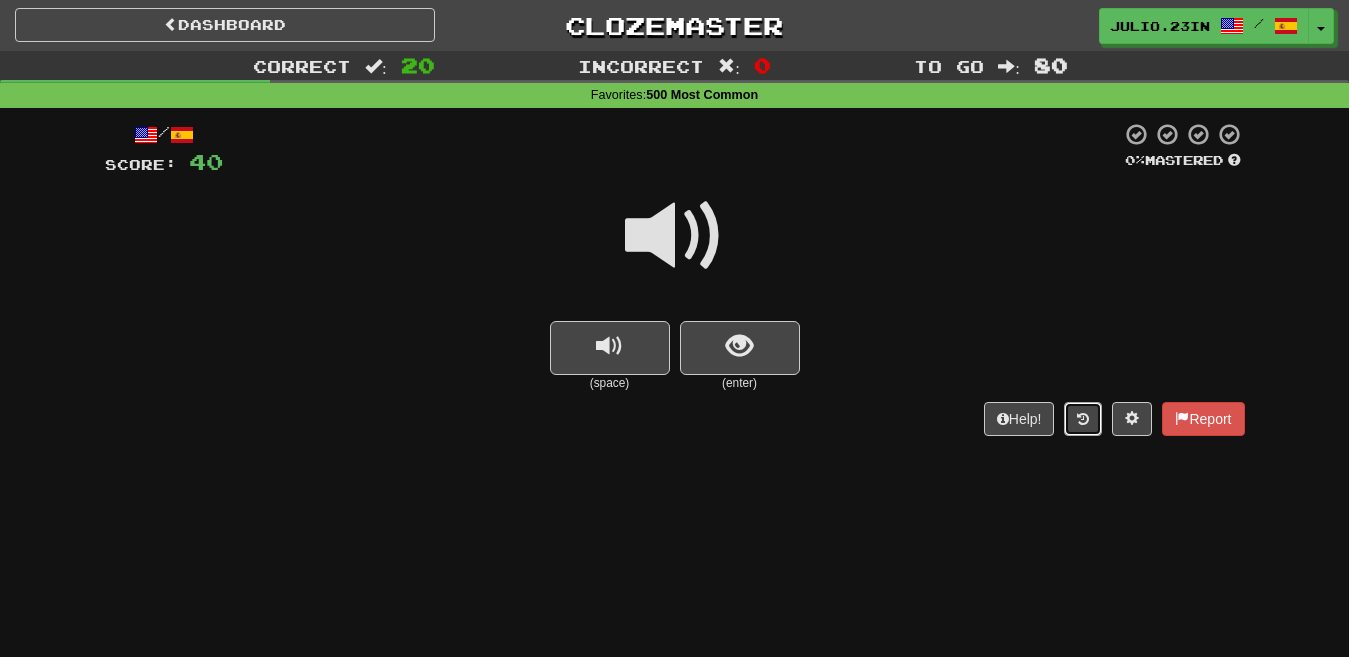 click at bounding box center (1083, 419) 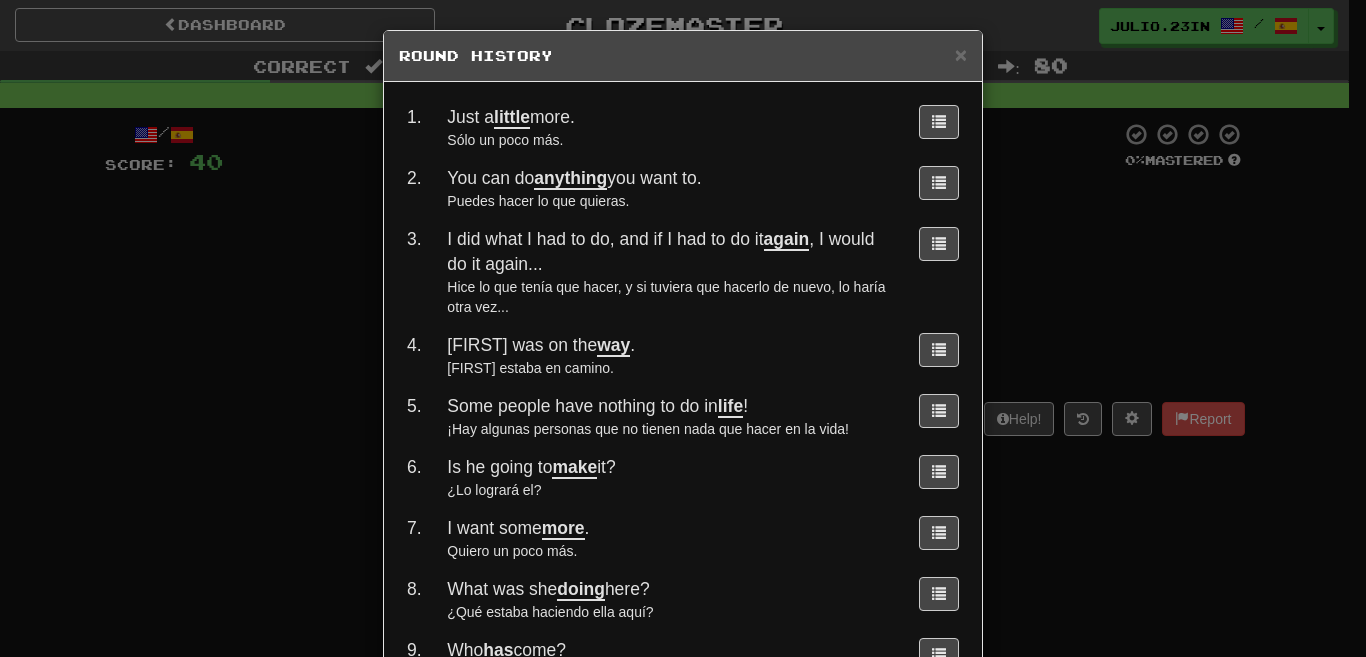 scroll, scrollTop: 836, scrollLeft: 0, axis: vertical 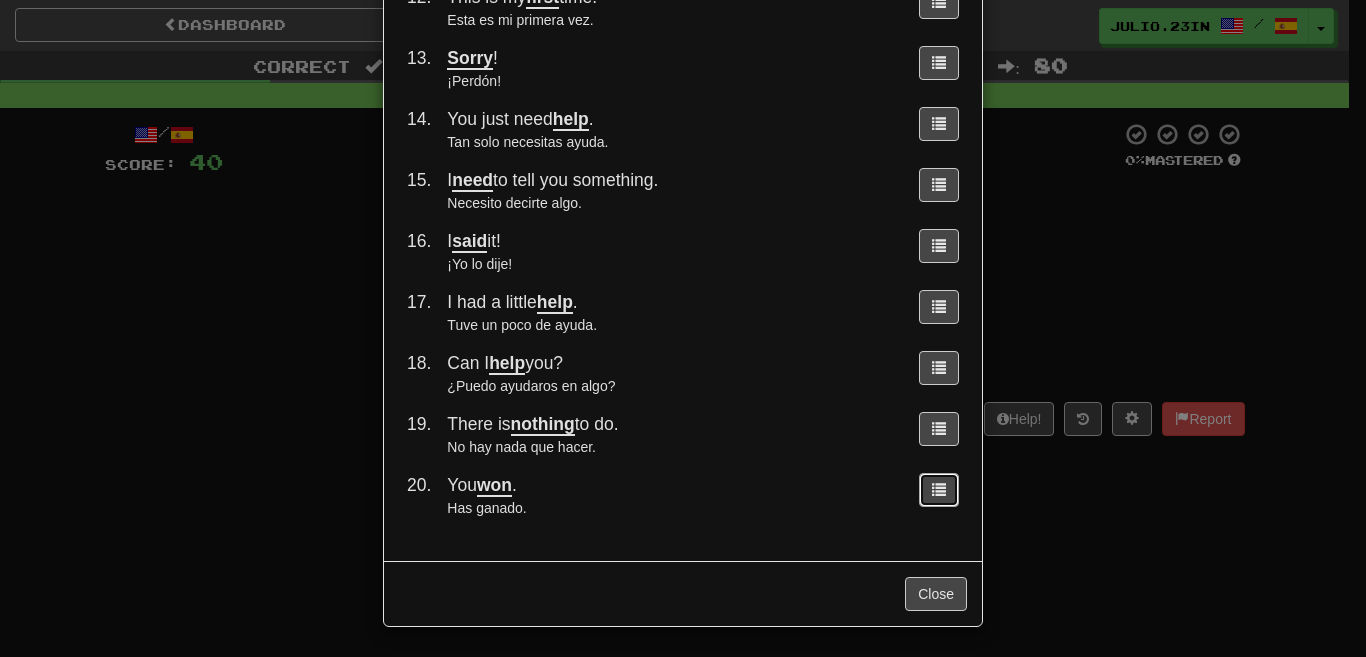 click at bounding box center (939, 490) 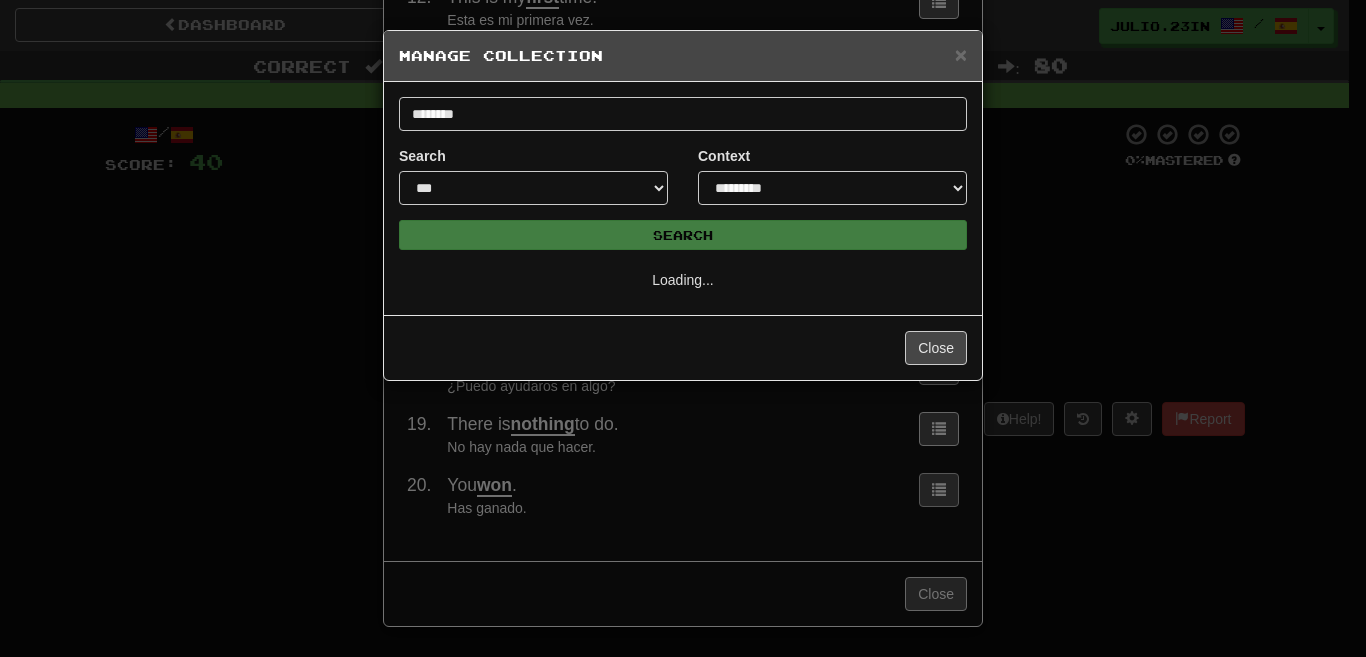 scroll, scrollTop: 0, scrollLeft: 0, axis: both 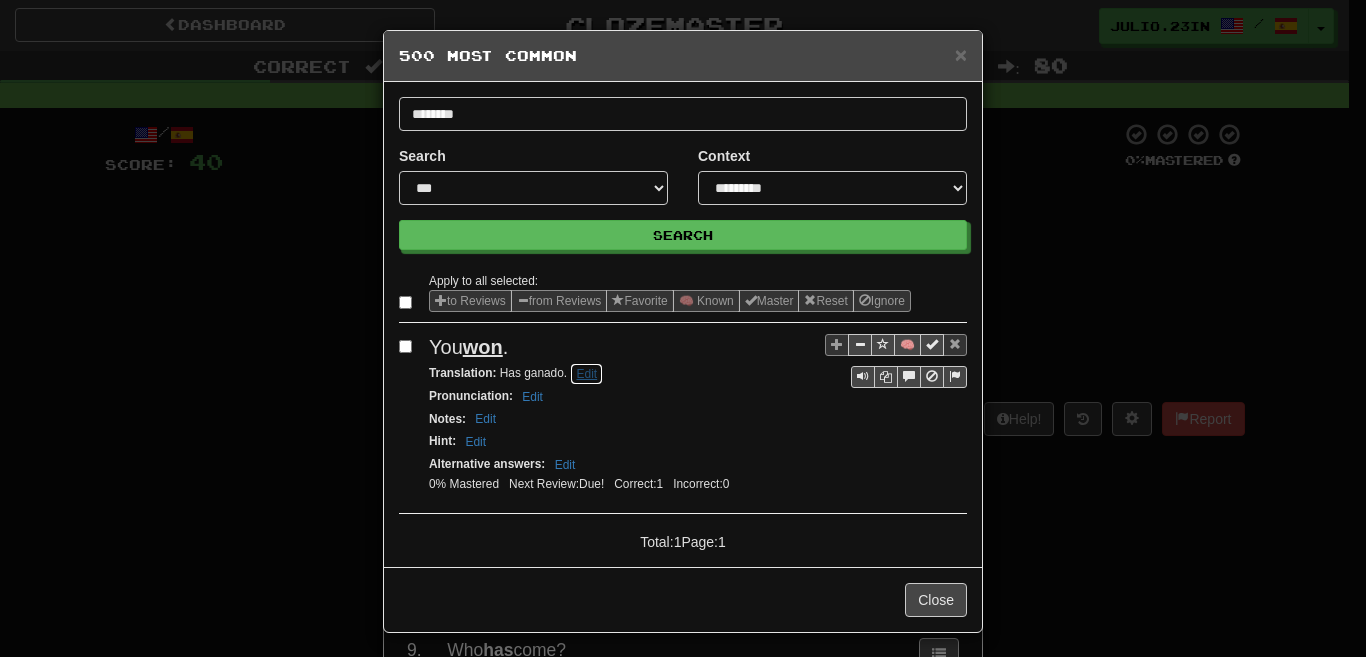 click on "Edit" at bounding box center (586, 374) 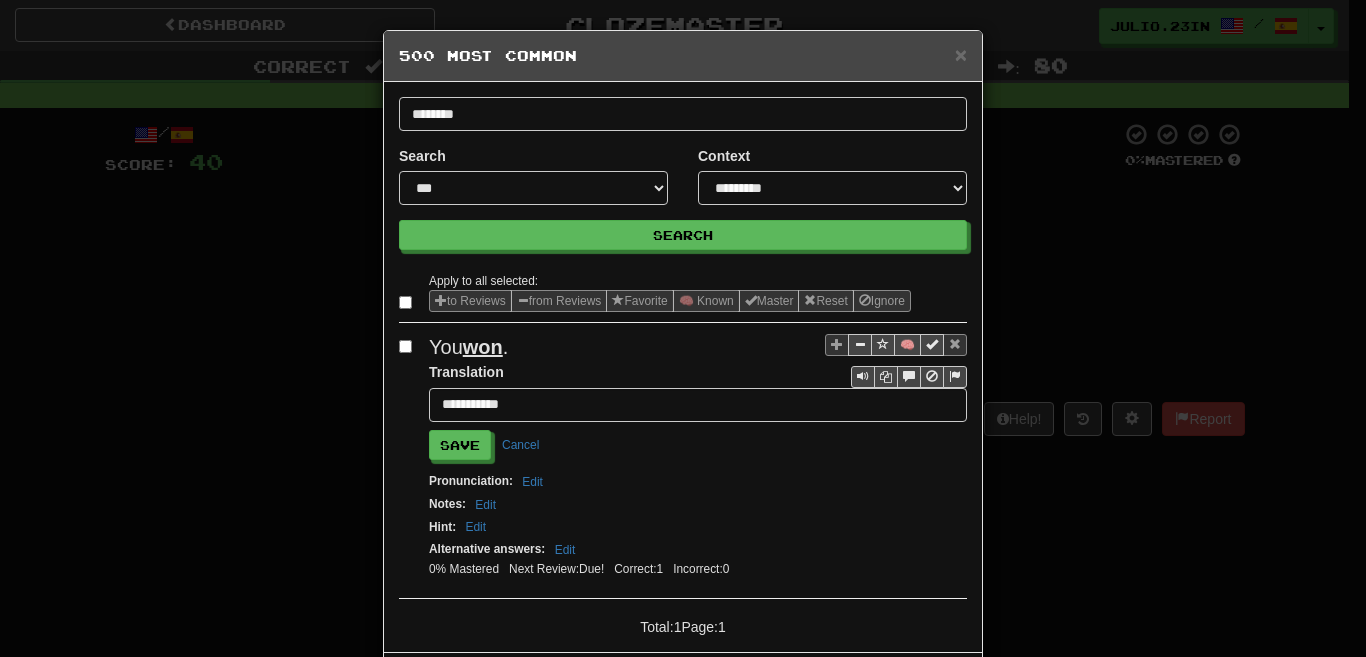 drag, startPoint x: 547, startPoint y: 407, endPoint x: 256, endPoint y: 397, distance: 291.17178 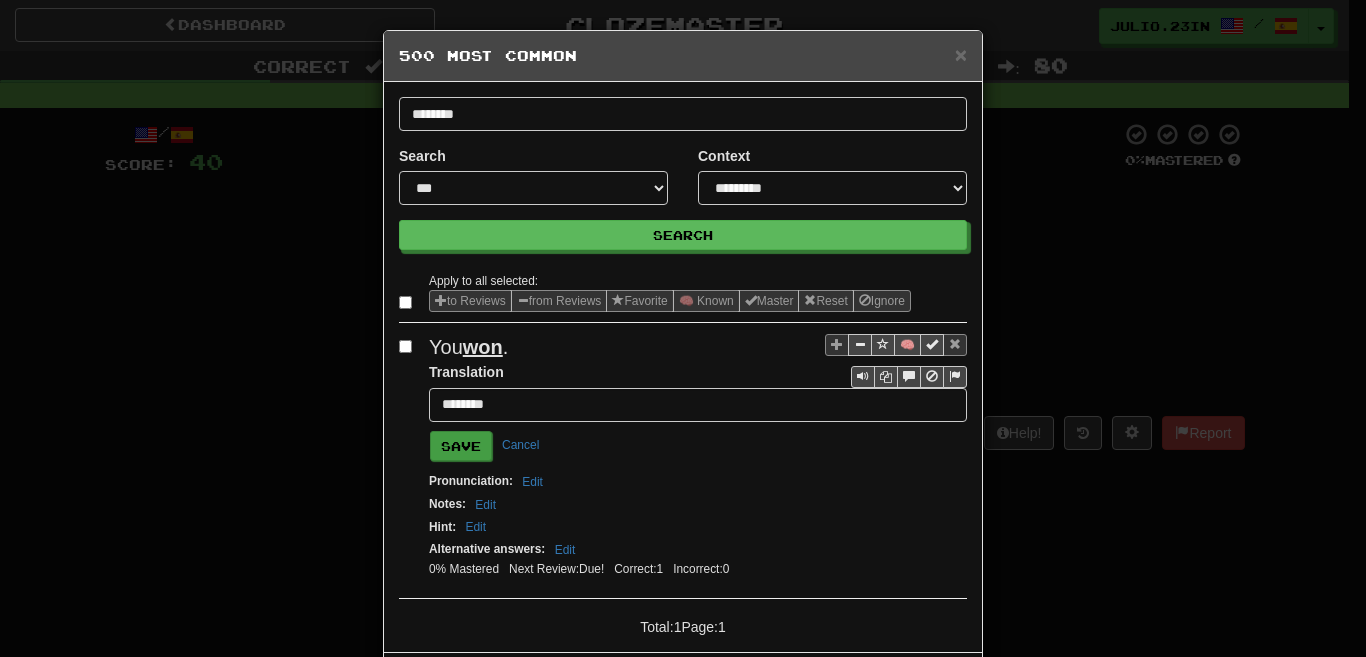 type on "********" 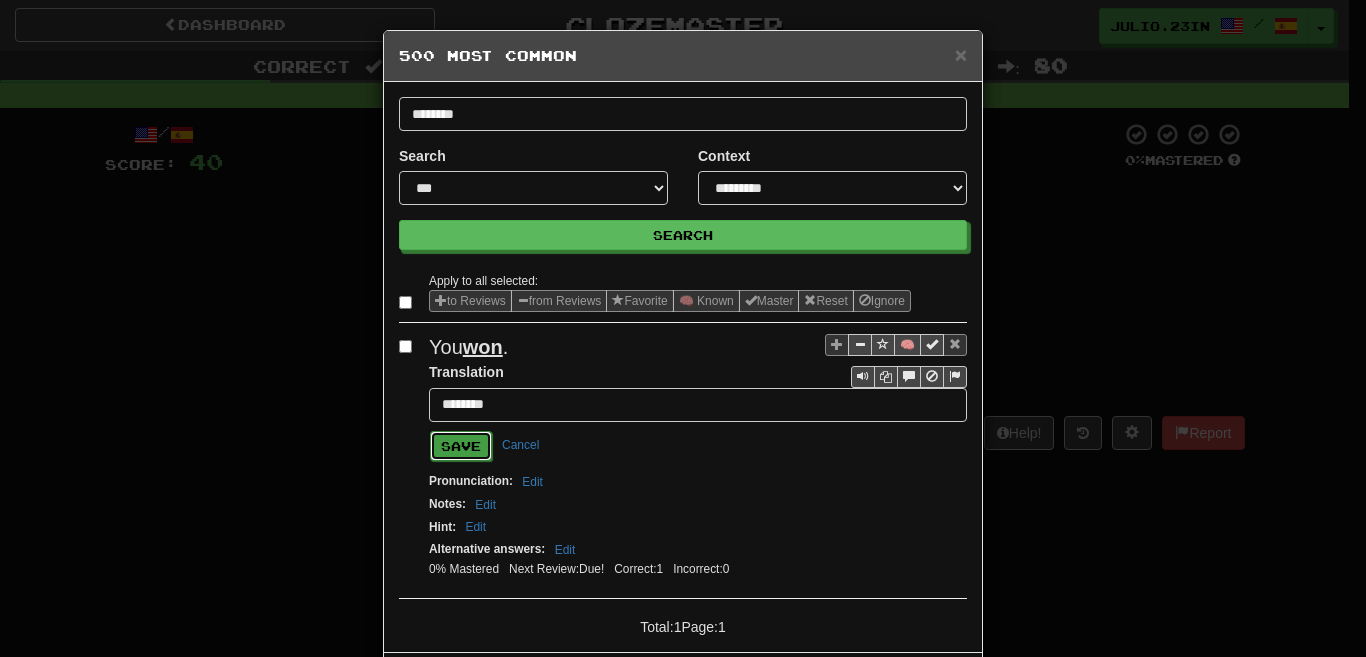 click on "Save" at bounding box center (461, 446) 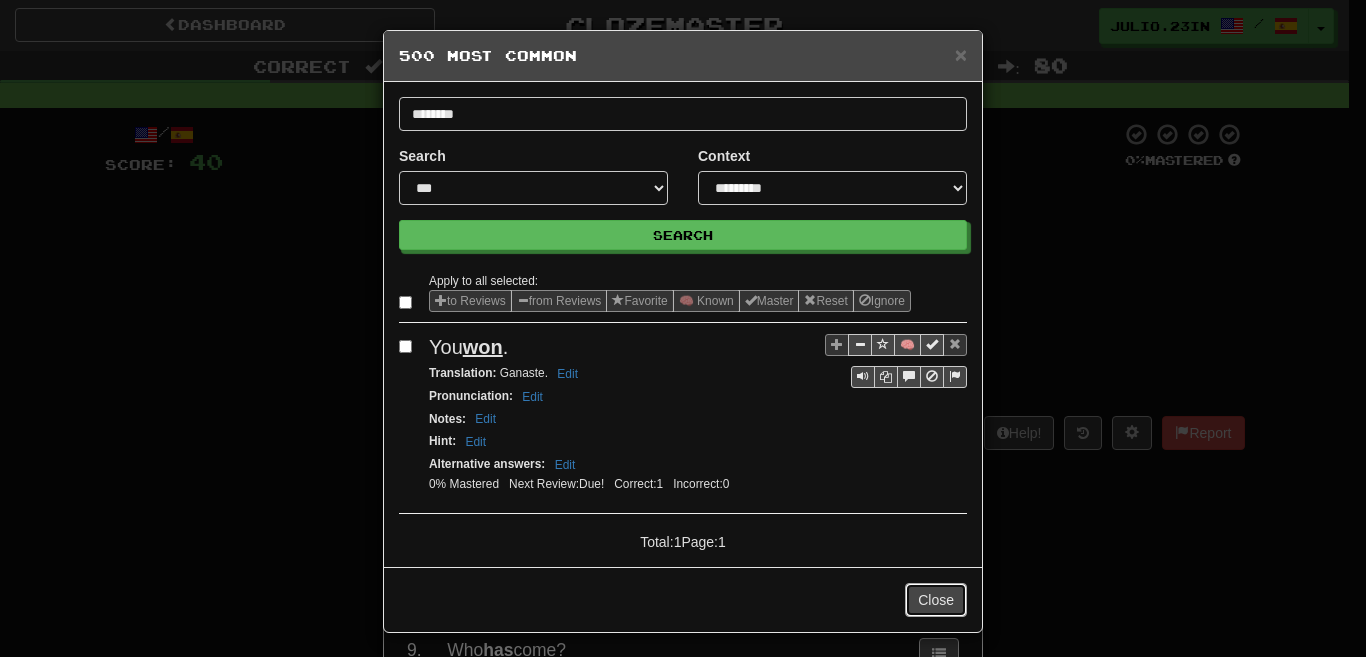 click on "Close" at bounding box center [936, 600] 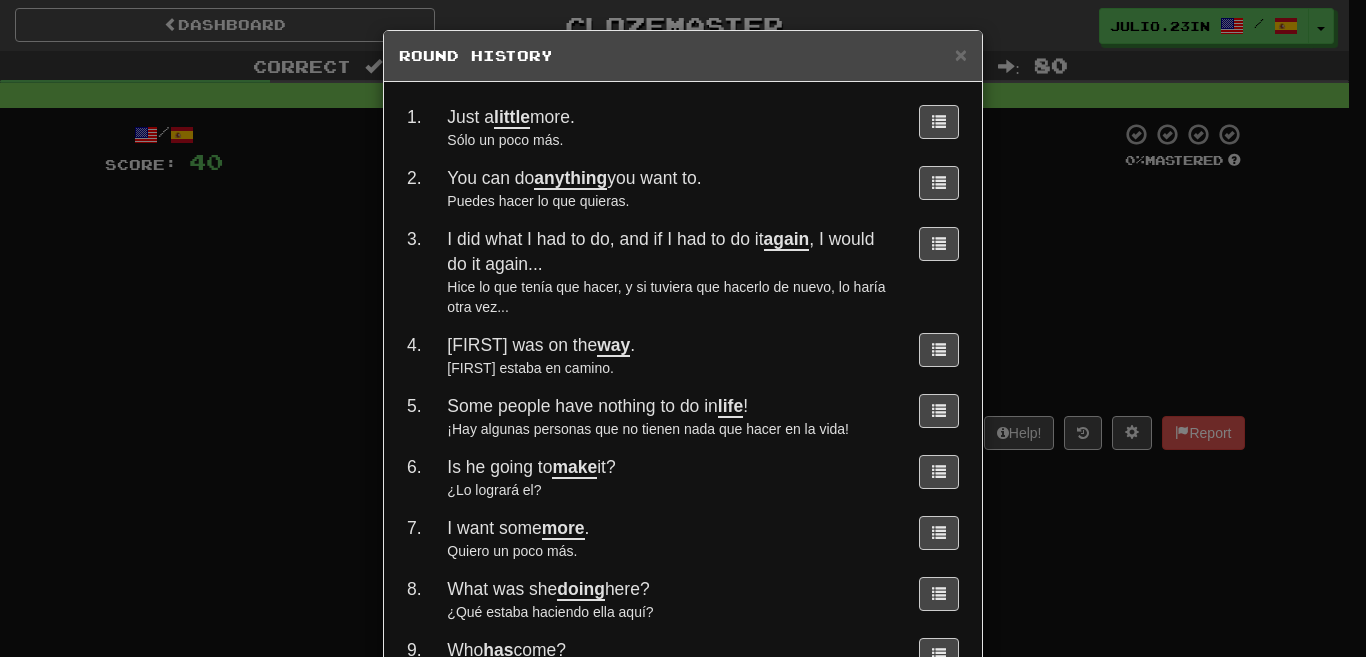 click on "× Round History 1 . Just a  little  more. Sólo un poco más. 2 . You can do  anything  you want to. Puedes hacer lo que quieras. 3 . I did what I had to do, and if I had to do it  again , I would do it again... Hice lo que tenía que hacer, y si tuviera que hacerlo de nuevo, lo haría otra vez... 4 . Tom was on the  way . Tom estaba en camino. 5 . Some people have nothing to do in  life ! ¡Hay algunas personas que no tienen nada que hacer en la vida! 6 . Is he going to  make  it? ¿Lo logrará el? 7 . I want some  more . Quiero un poco más. 8 . What was she  doing  here? ¿Qué estaba haciendo ella aquí? 9 . Who  has  come? ¿Quién ha venido? 10 . Very  good. How are you? Muy bien. ¿Cómo estás tú? 11 . What do I do all  day ? ¿Qué hago todo el día? 12 . This is my  first  time. Esta es mi primera vez. 13 . Sorry ! ¡Perdón! 14 . You just need  help . Tan solo necesitas ayuda. 15 . I  need  to tell you something. Necesito decirte algo. 16 . I  said  it! ¡Yo lo dije! 17 . I had a little  help . ." at bounding box center [683, 328] 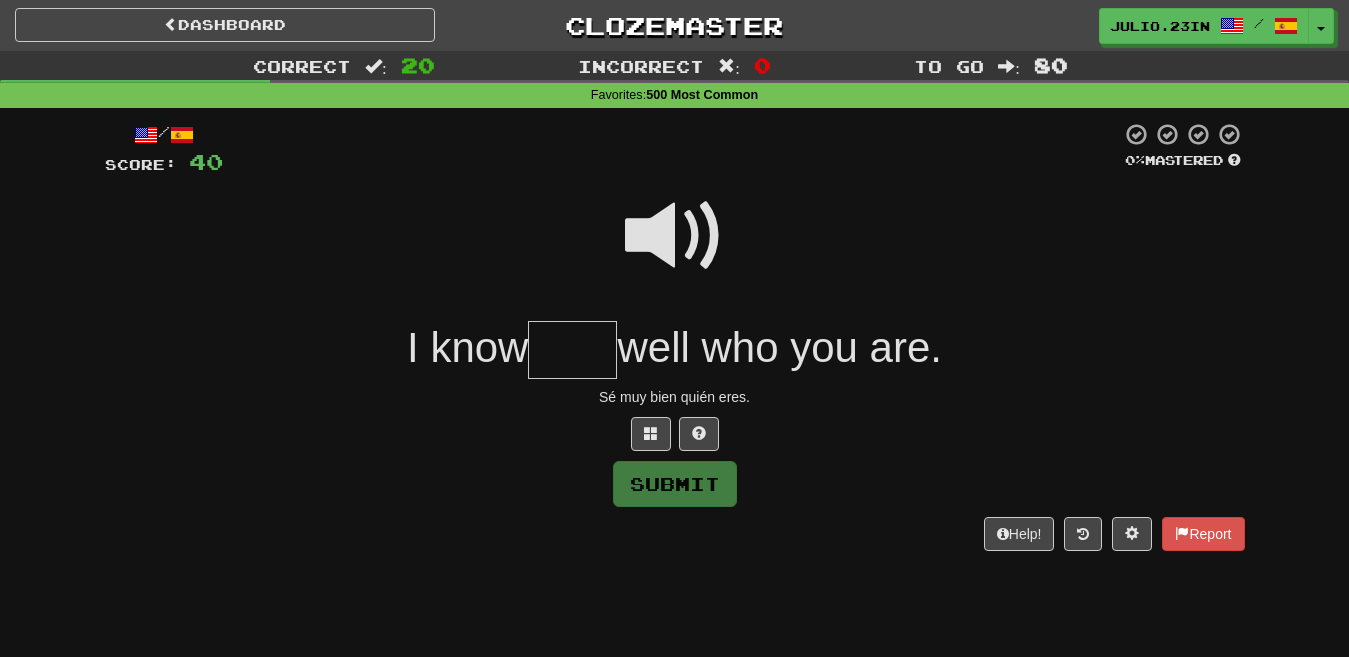 type on "****" 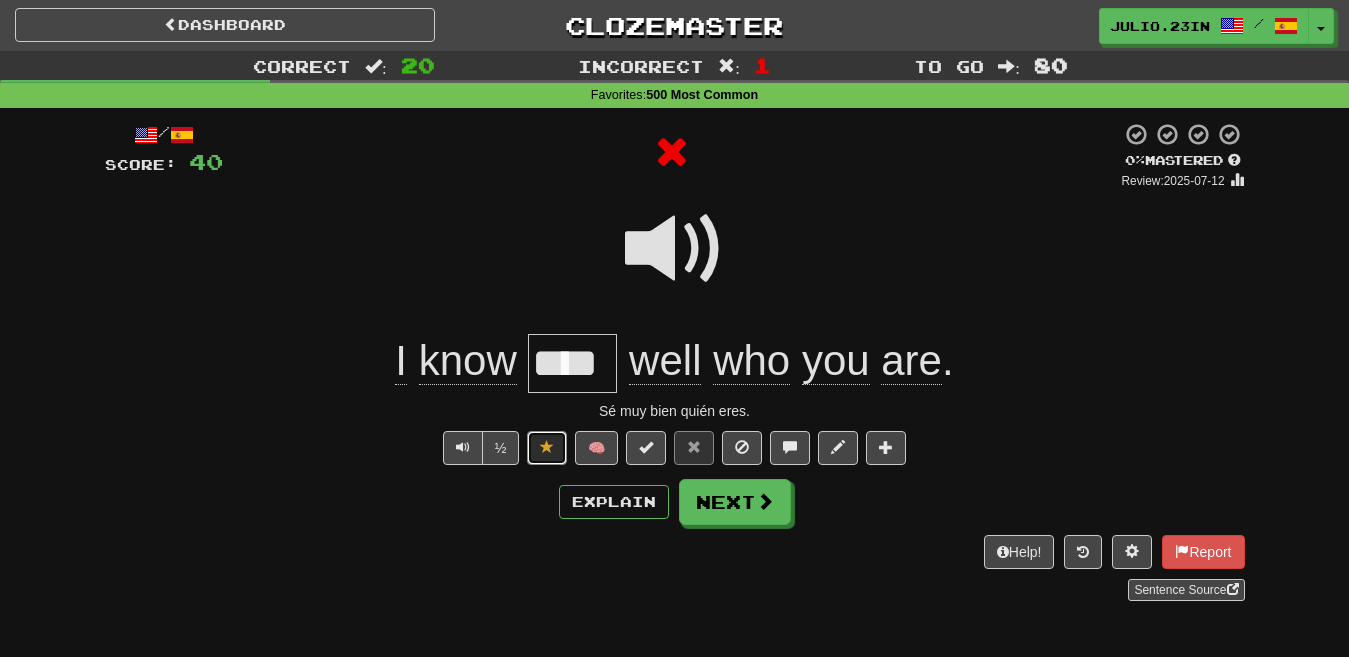 click at bounding box center [547, 448] 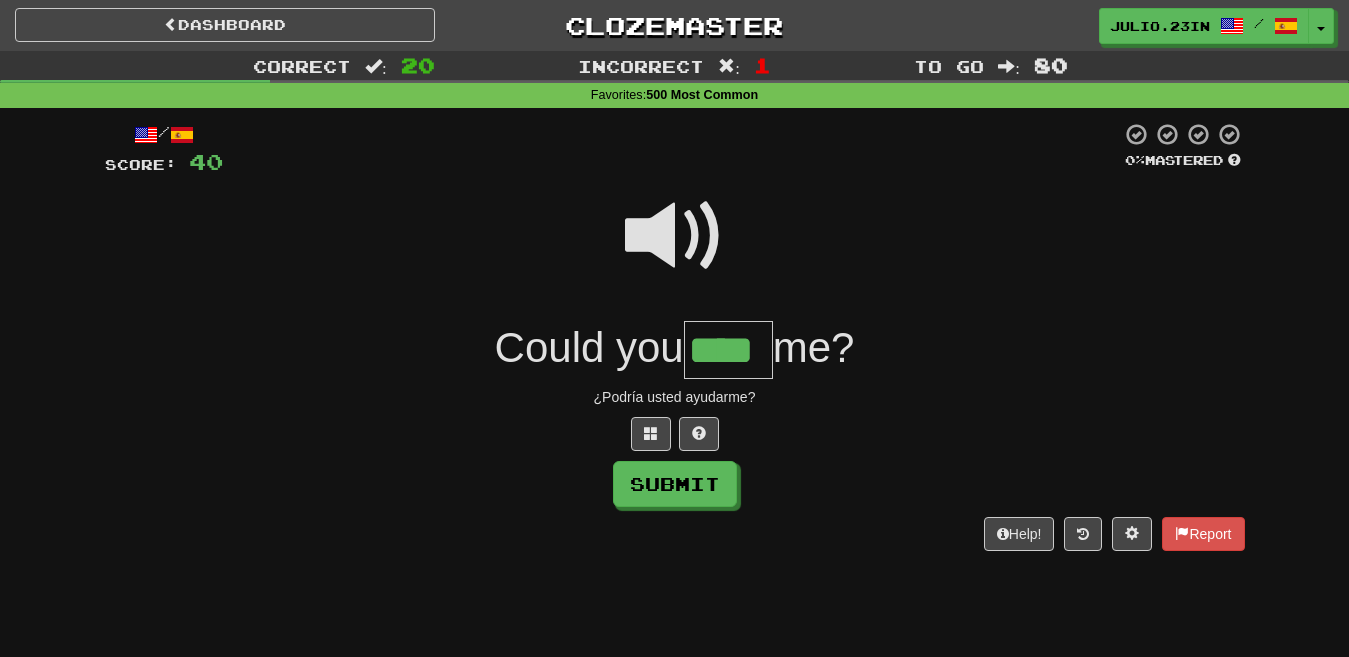 type on "****" 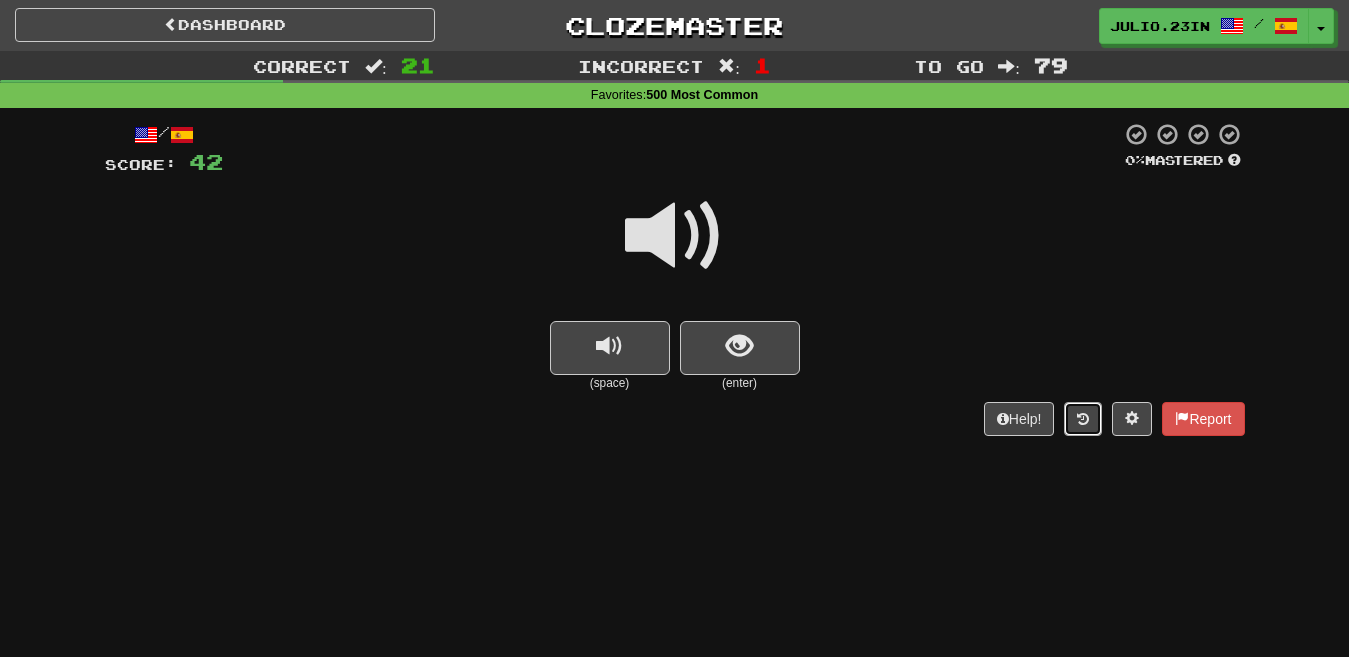 click at bounding box center (1083, 419) 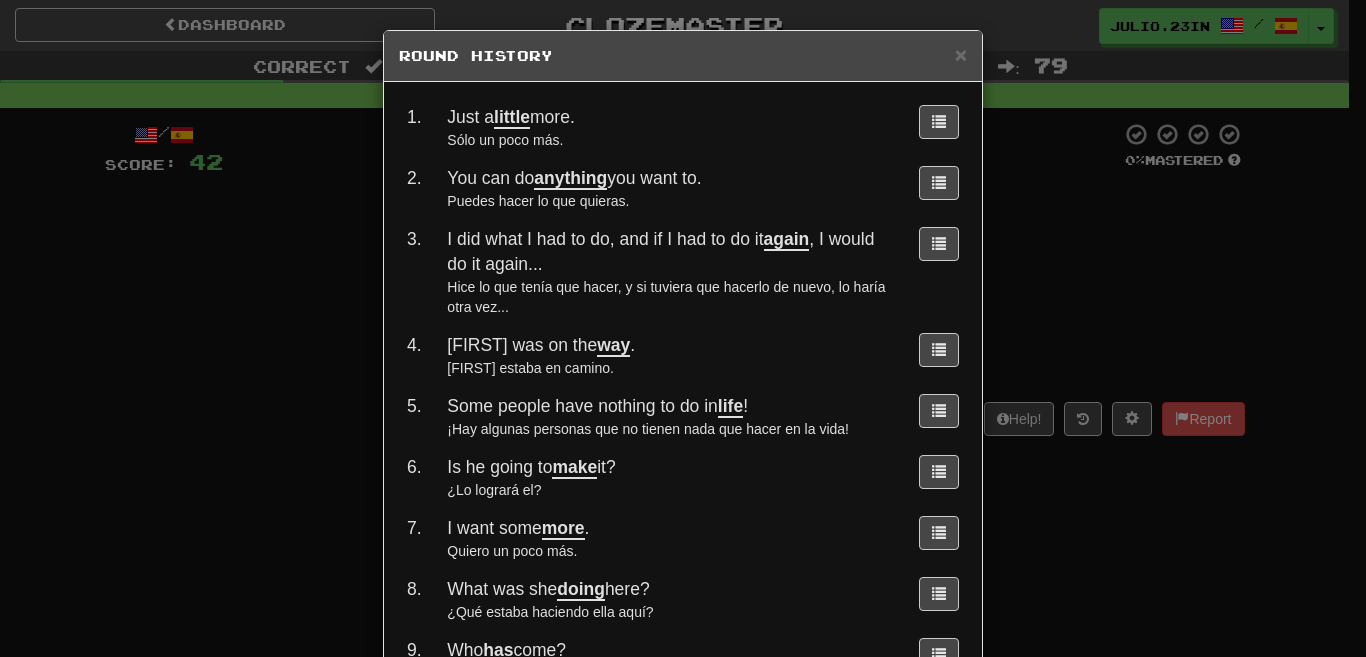 scroll, scrollTop: 958, scrollLeft: 0, axis: vertical 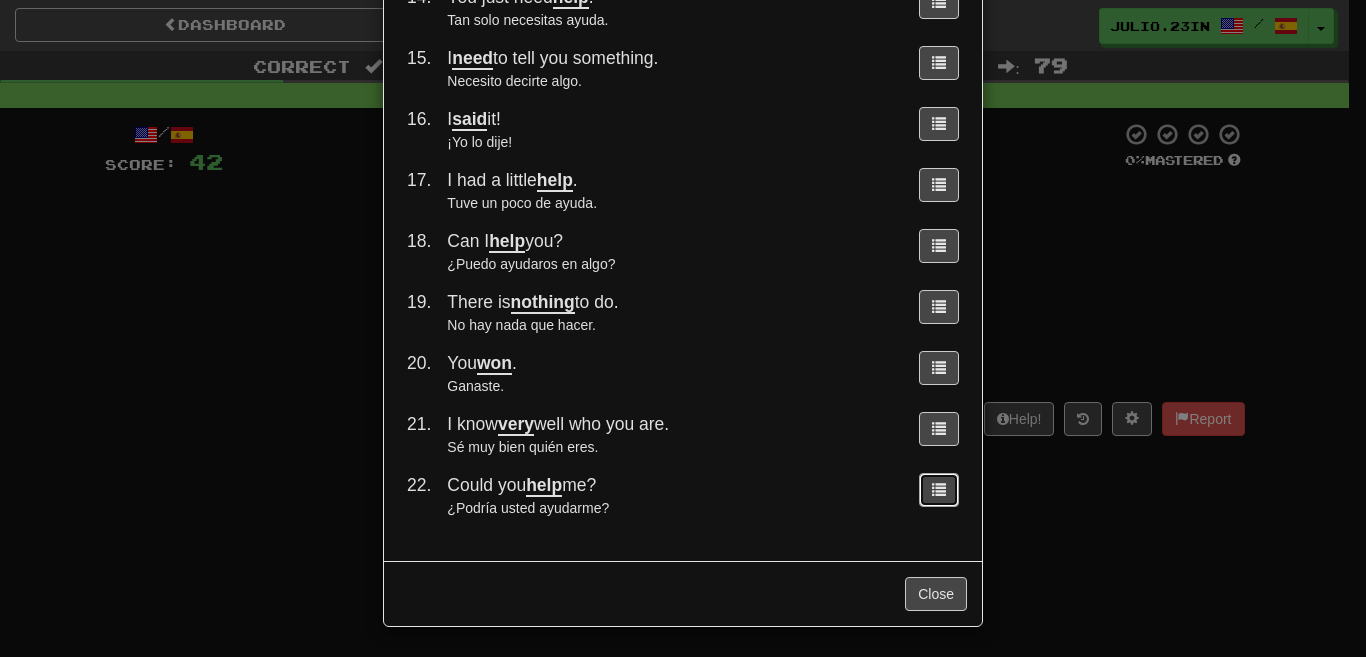 click at bounding box center [939, 490] 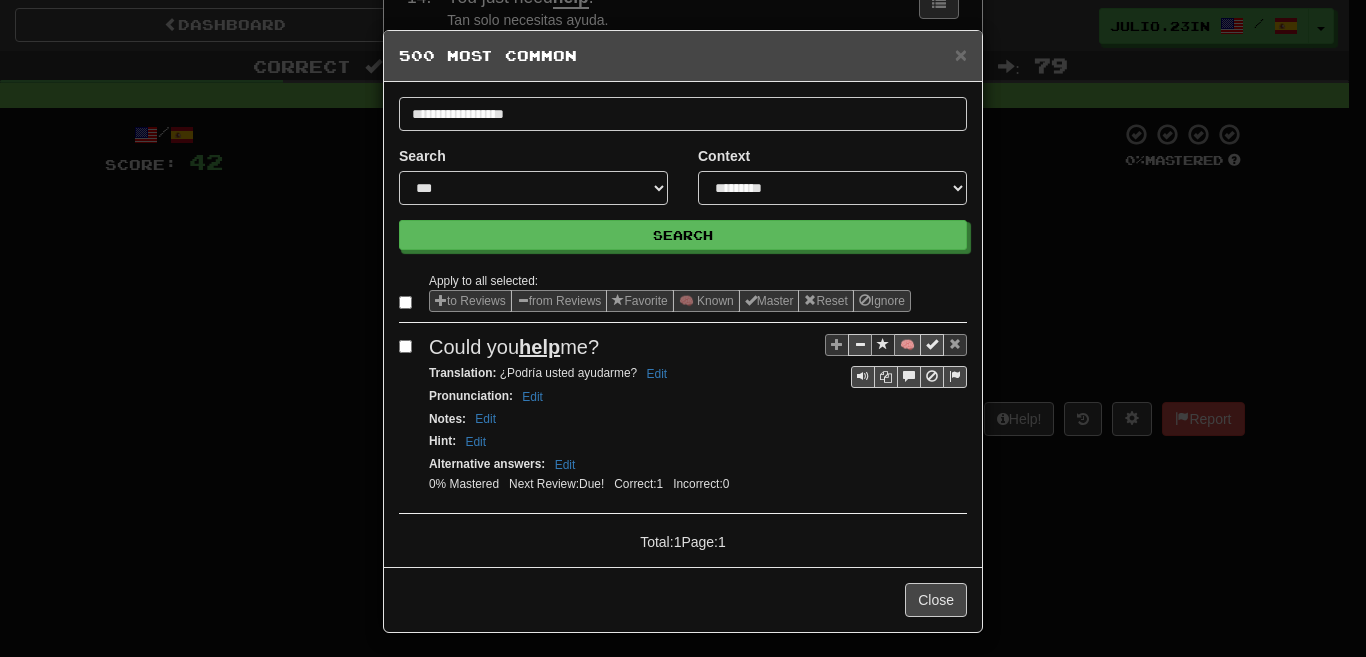 scroll, scrollTop: 0, scrollLeft: 0, axis: both 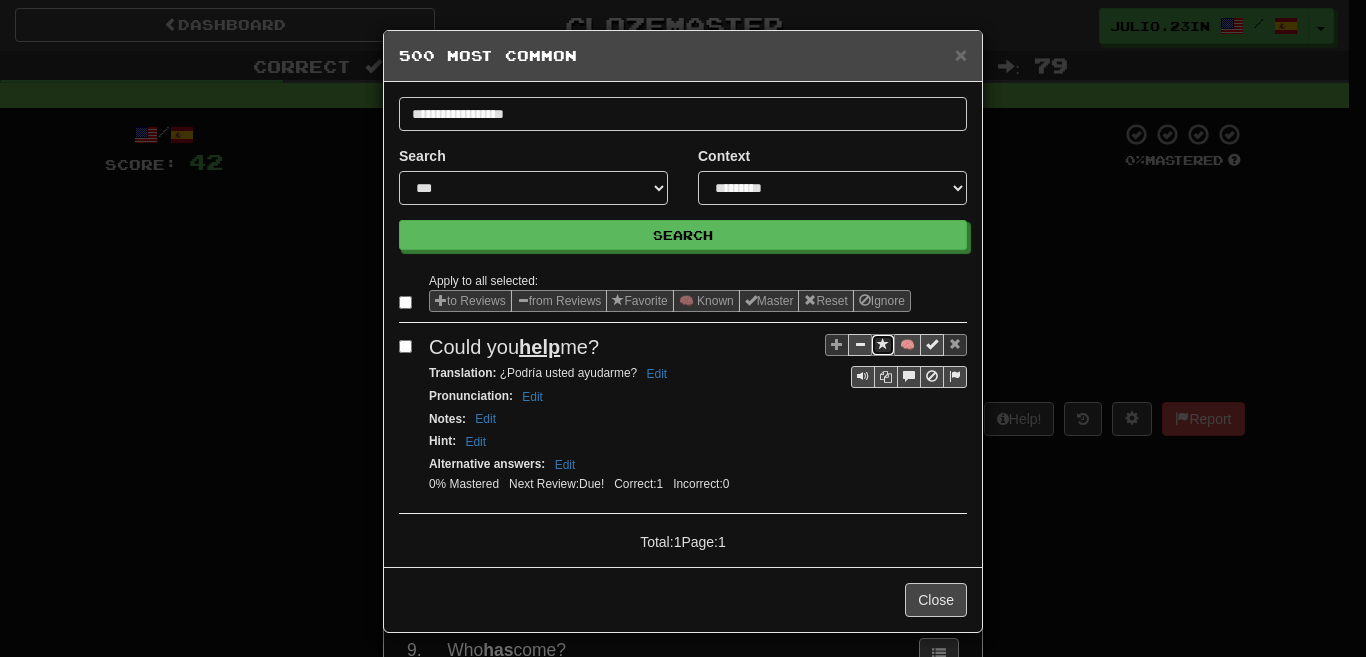 click at bounding box center (883, 345) 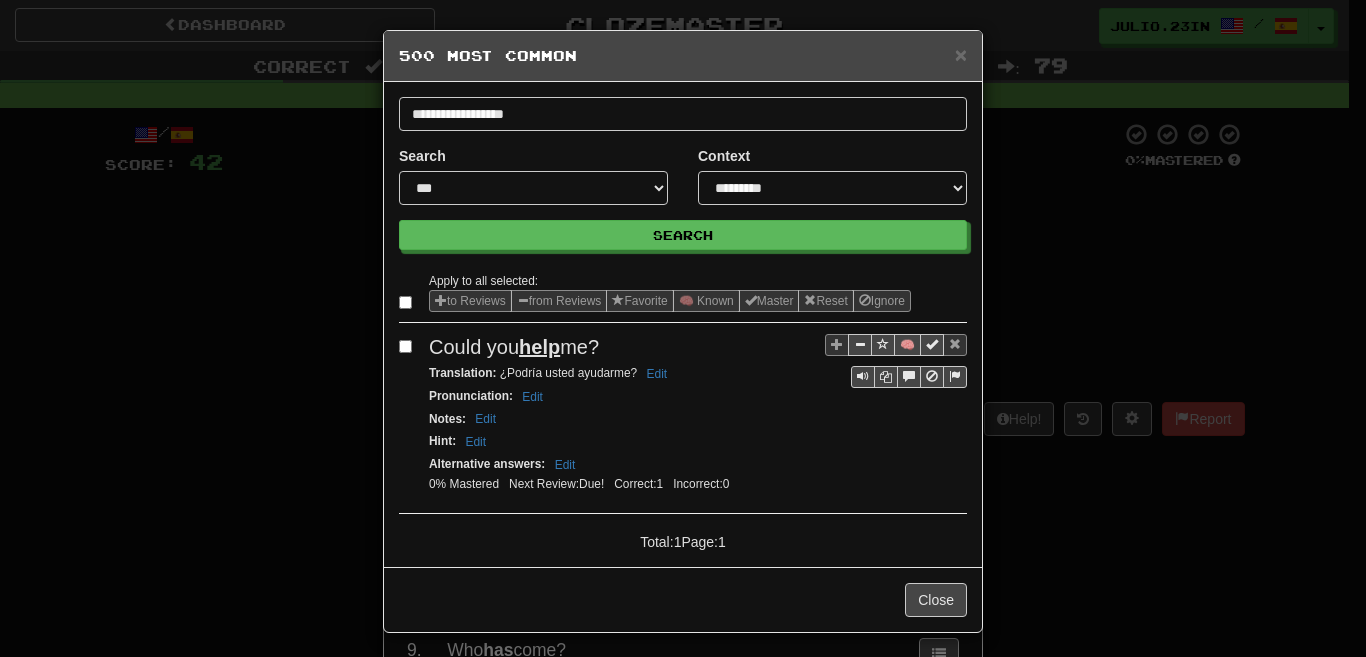 click on "Close" at bounding box center [683, 599] 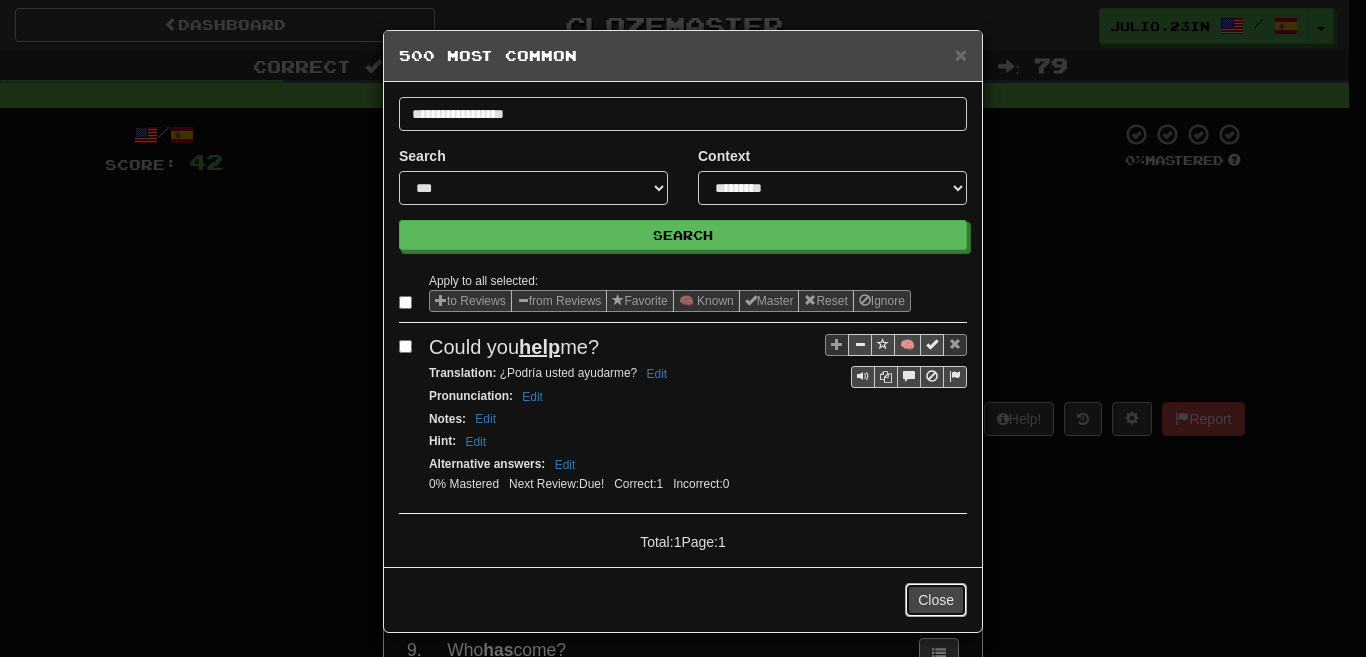 click on "Close" at bounding box center [936, 600] 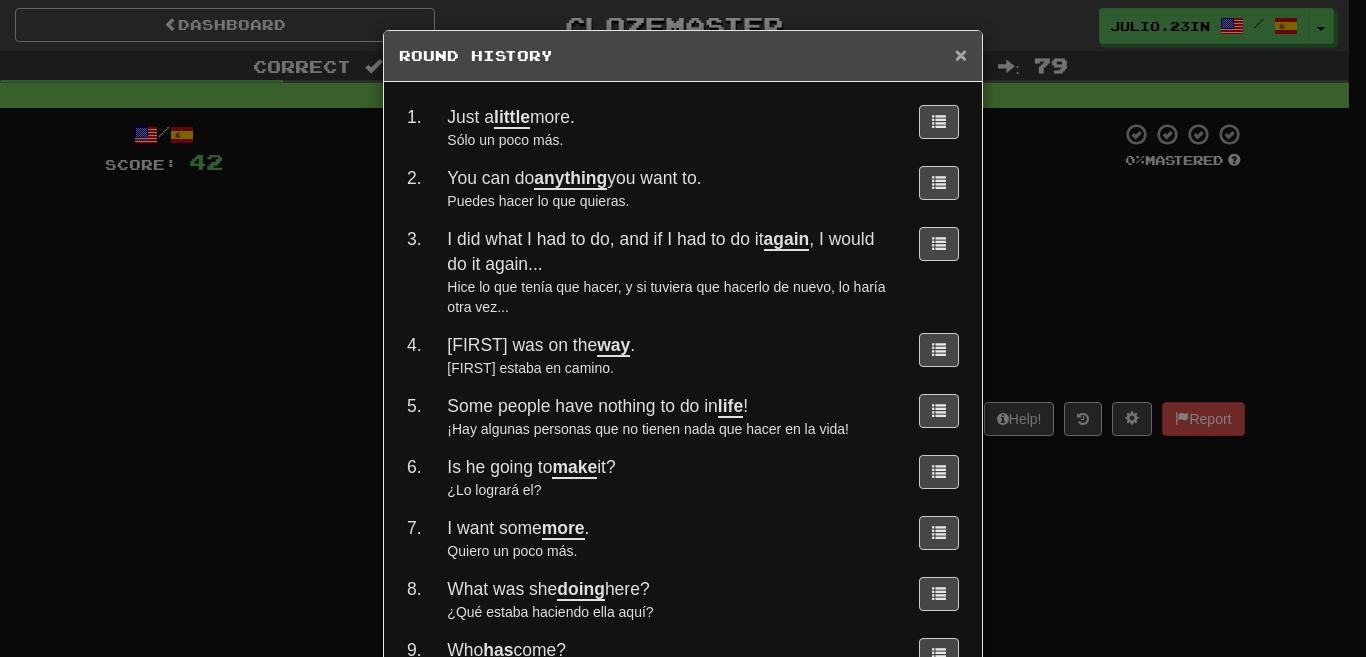 click on "×" at bounding box center (961, 54) 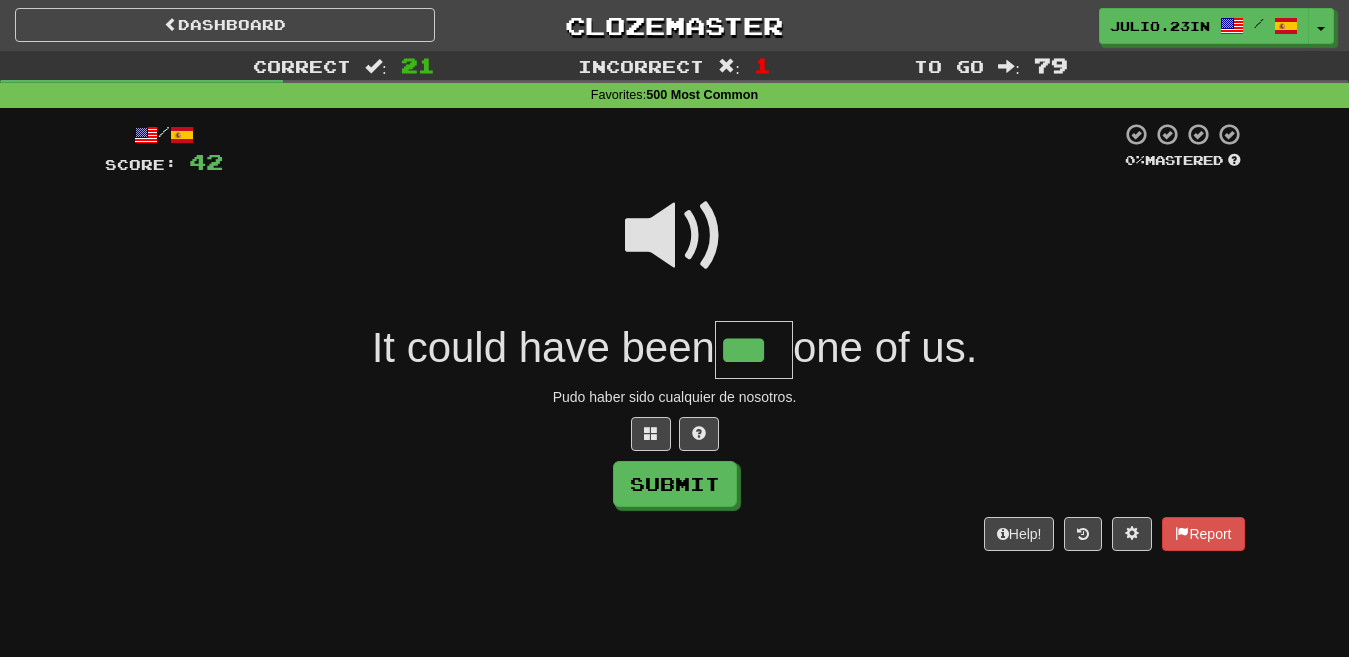 type on "***" 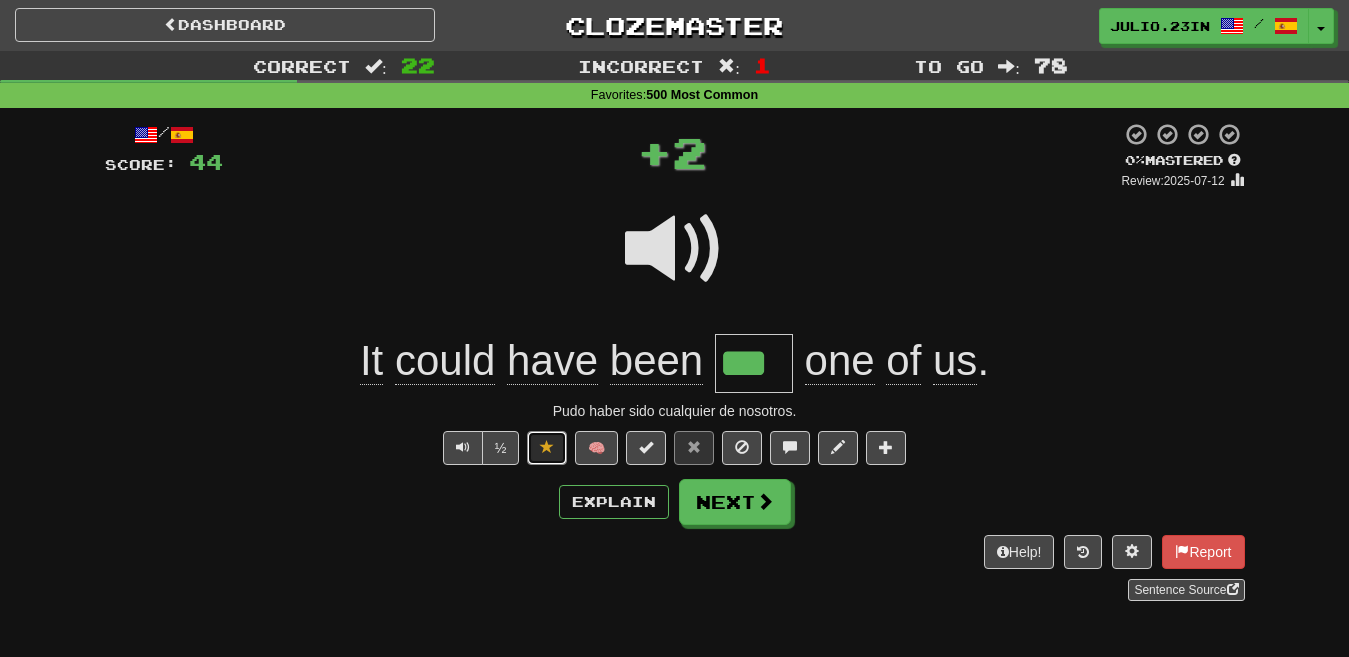 click at bounding box center [547, 447] 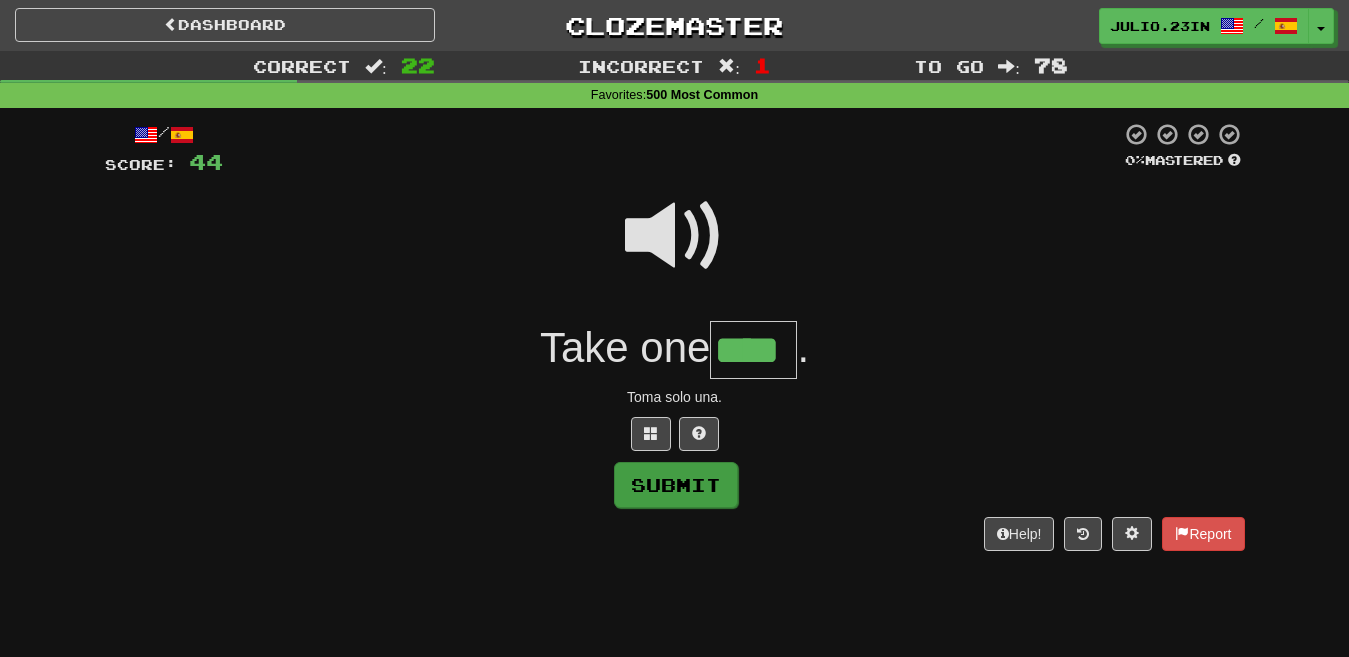 type on "****" 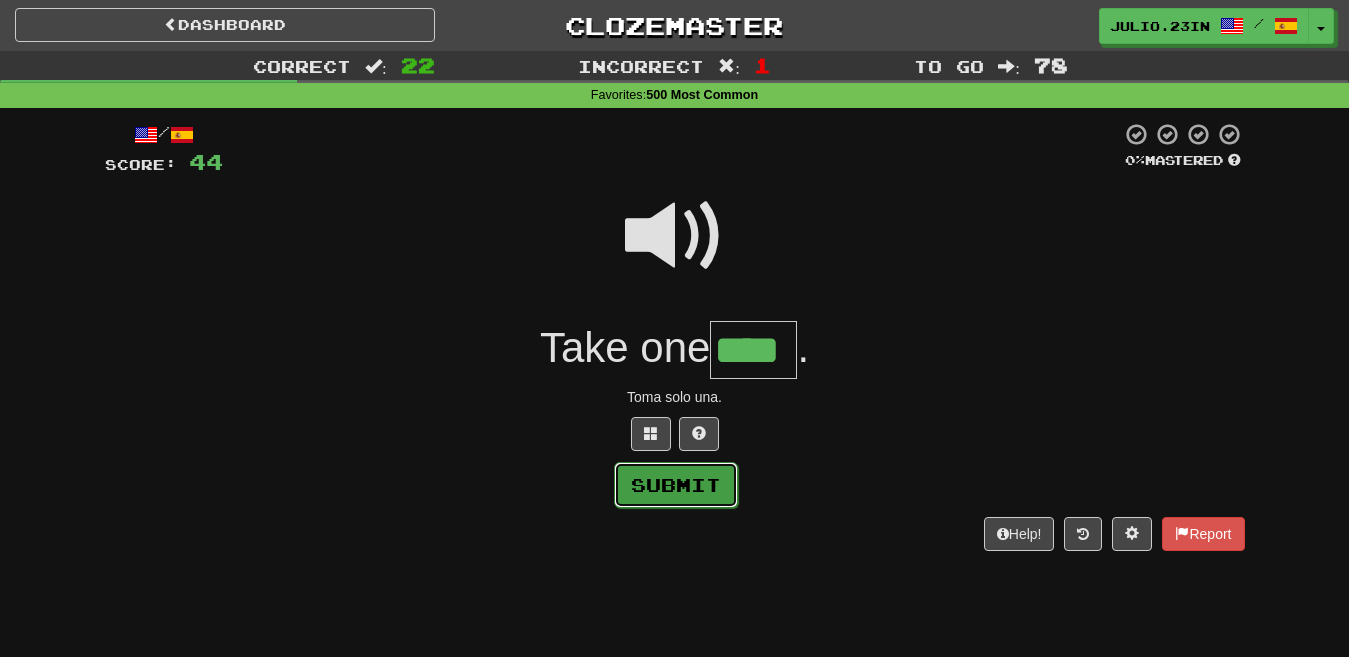 click on "Submit" at bounding box center (676, 485) 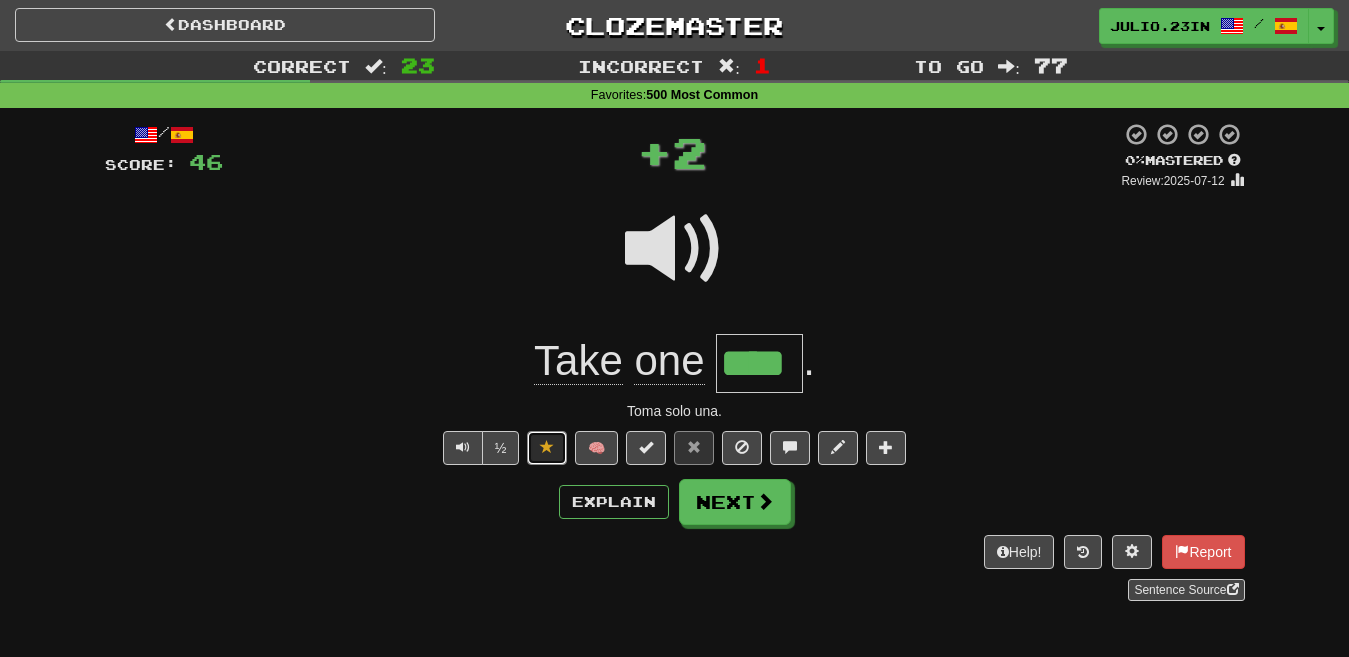 click at bounding box center [547, 447] 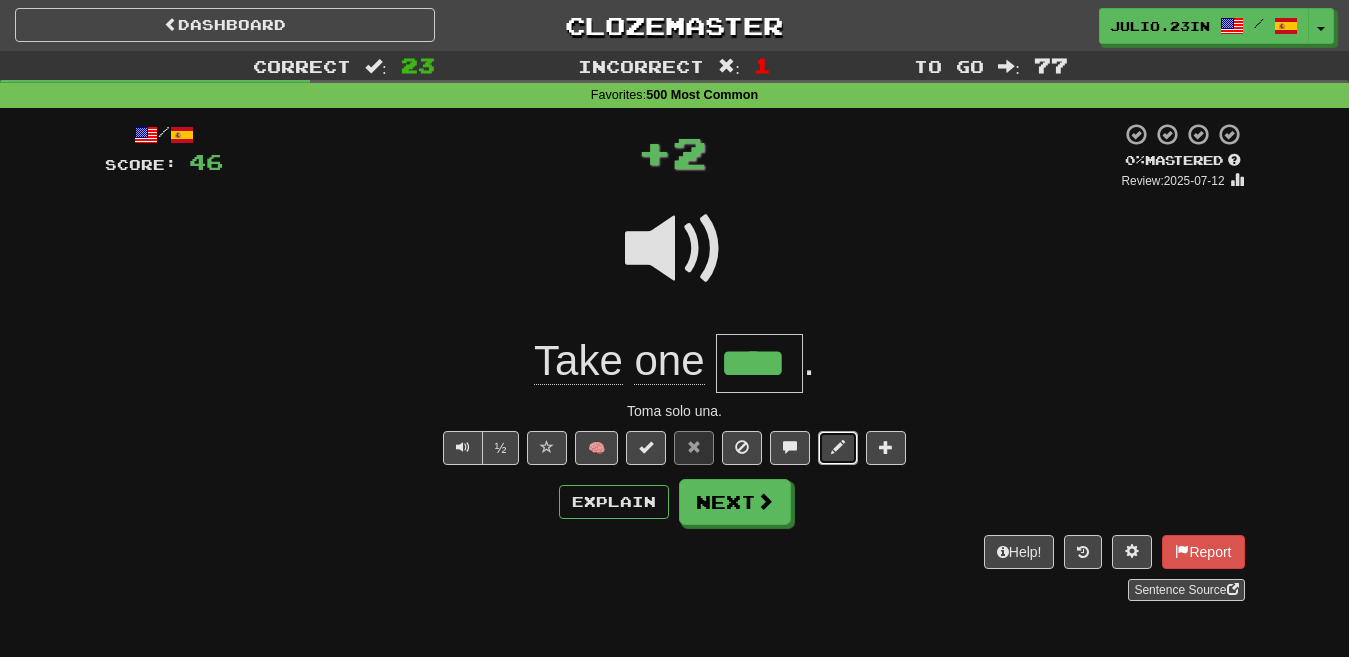 click at bounding box center [838, 448] 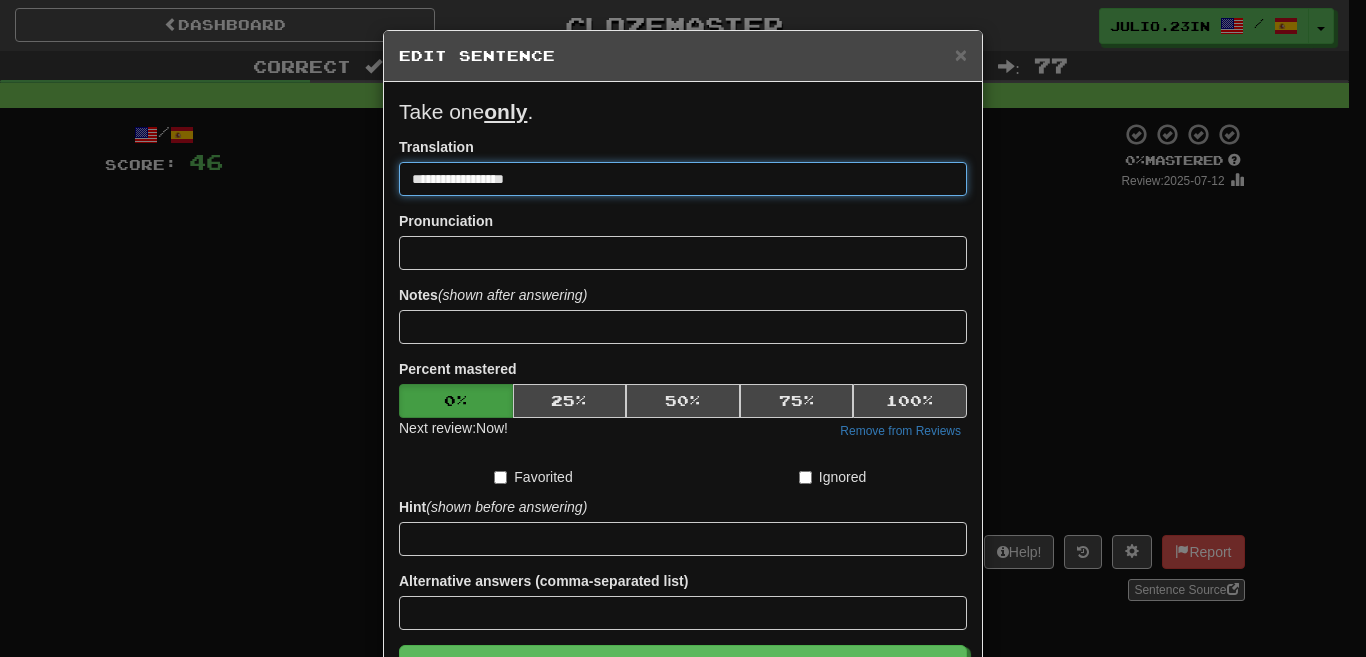 type on "**********" 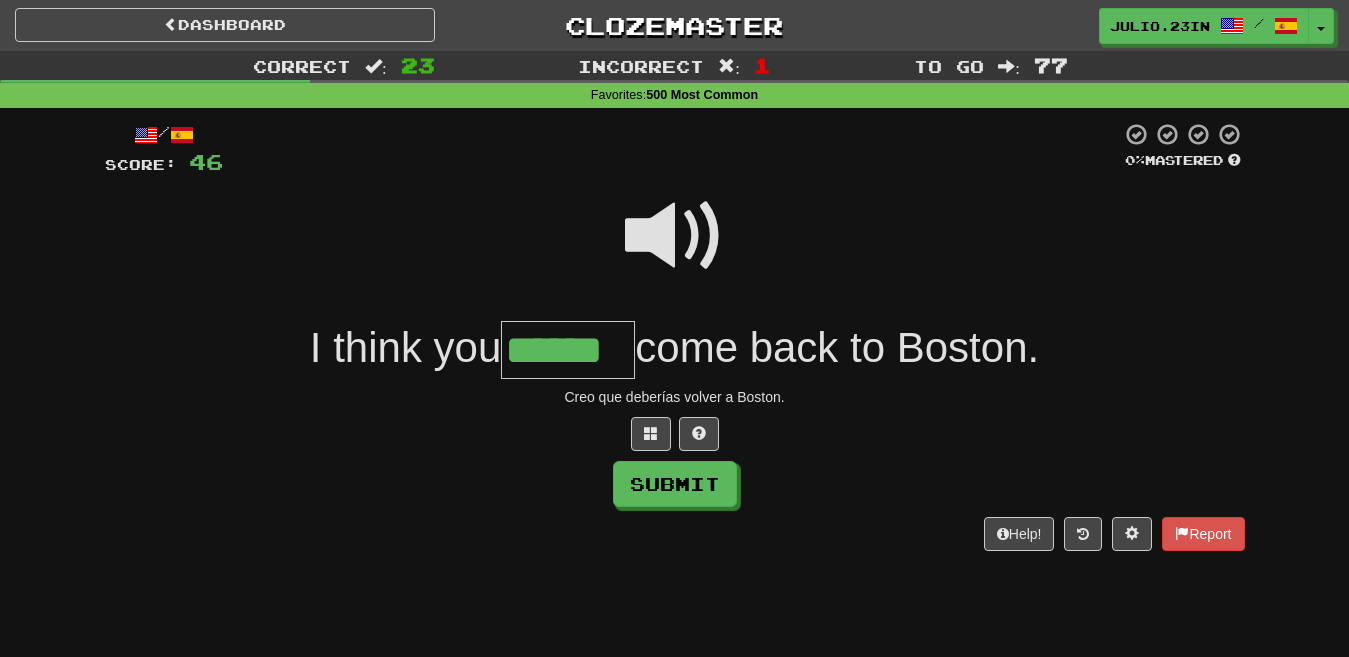 type on "******" 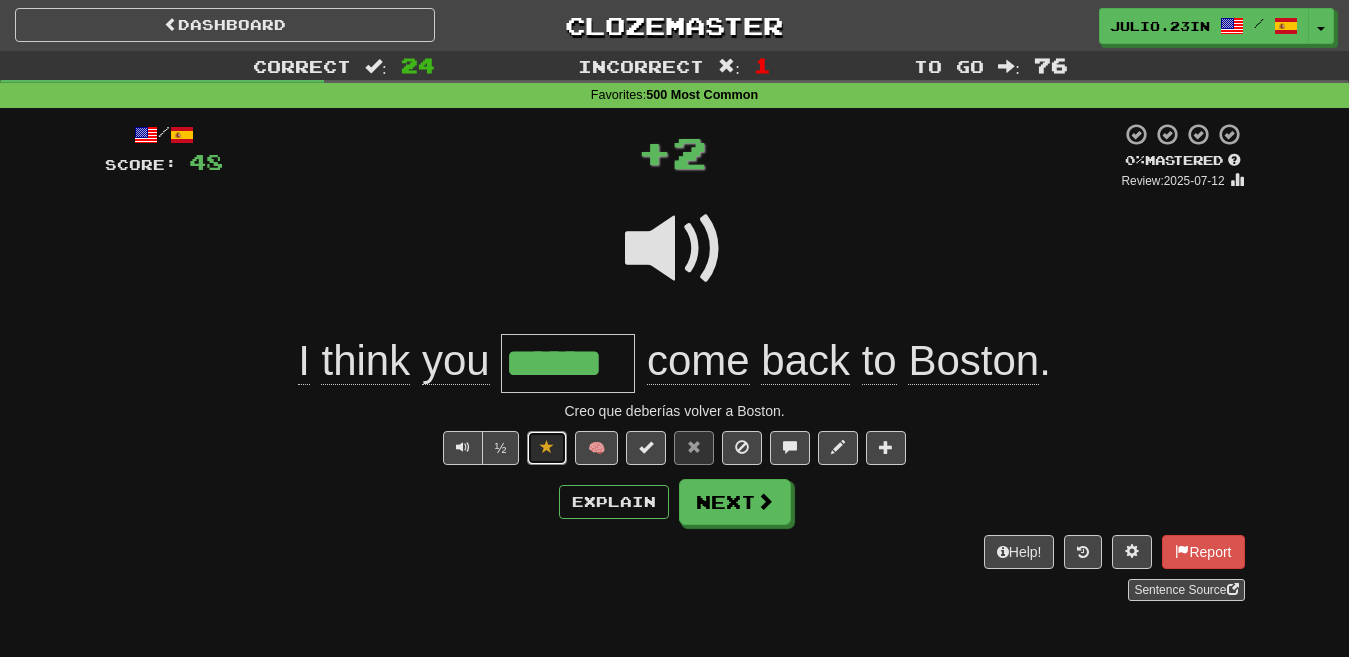 click at bounding box center (547, 448) 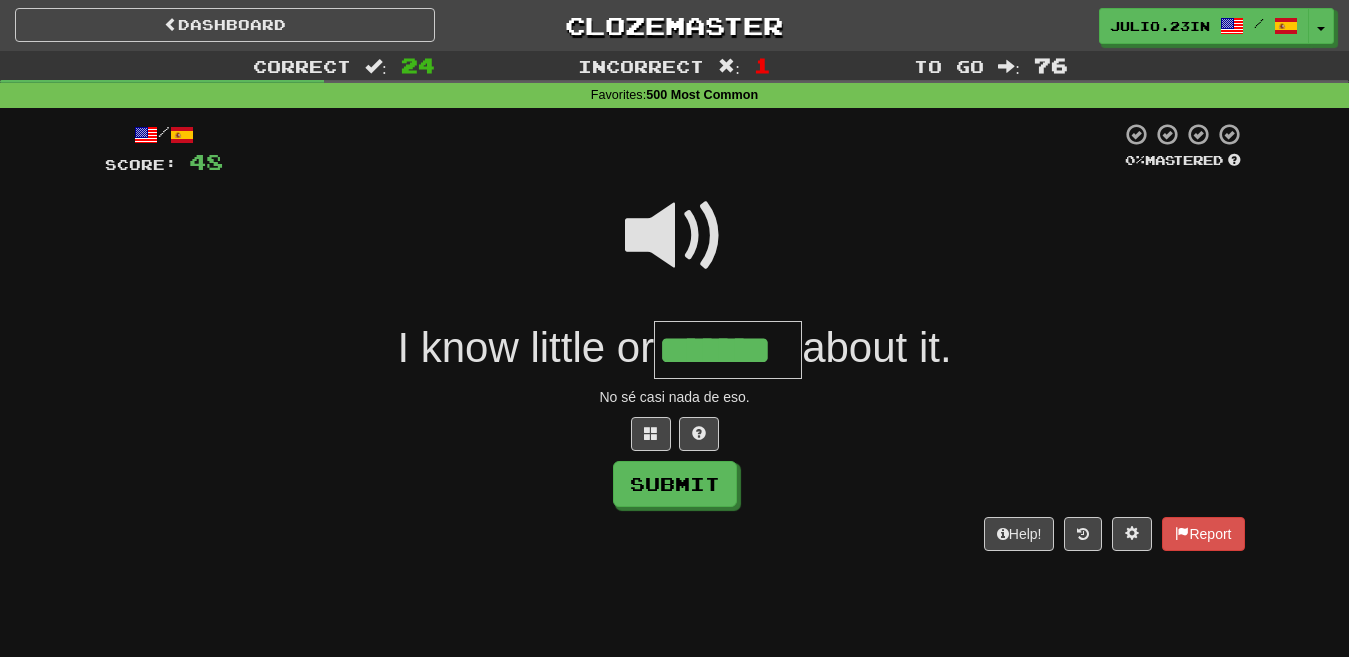 type on "*******" 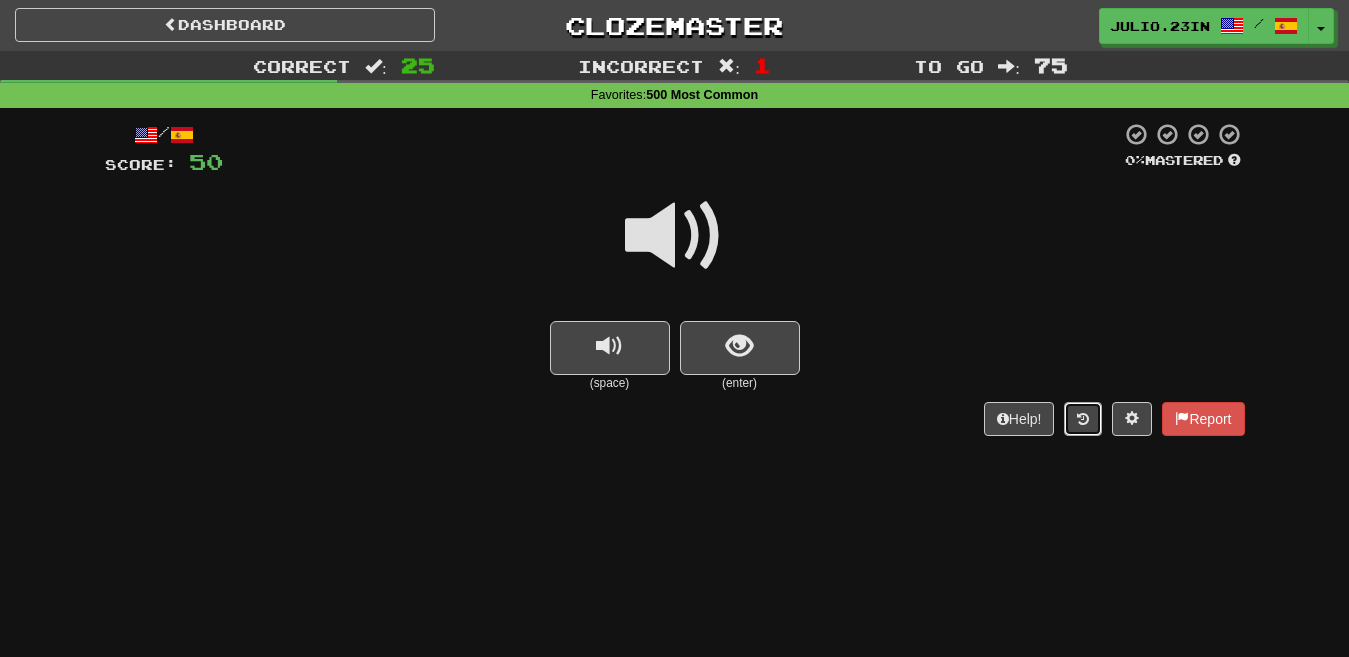 click at bounding box center (1083, 419) 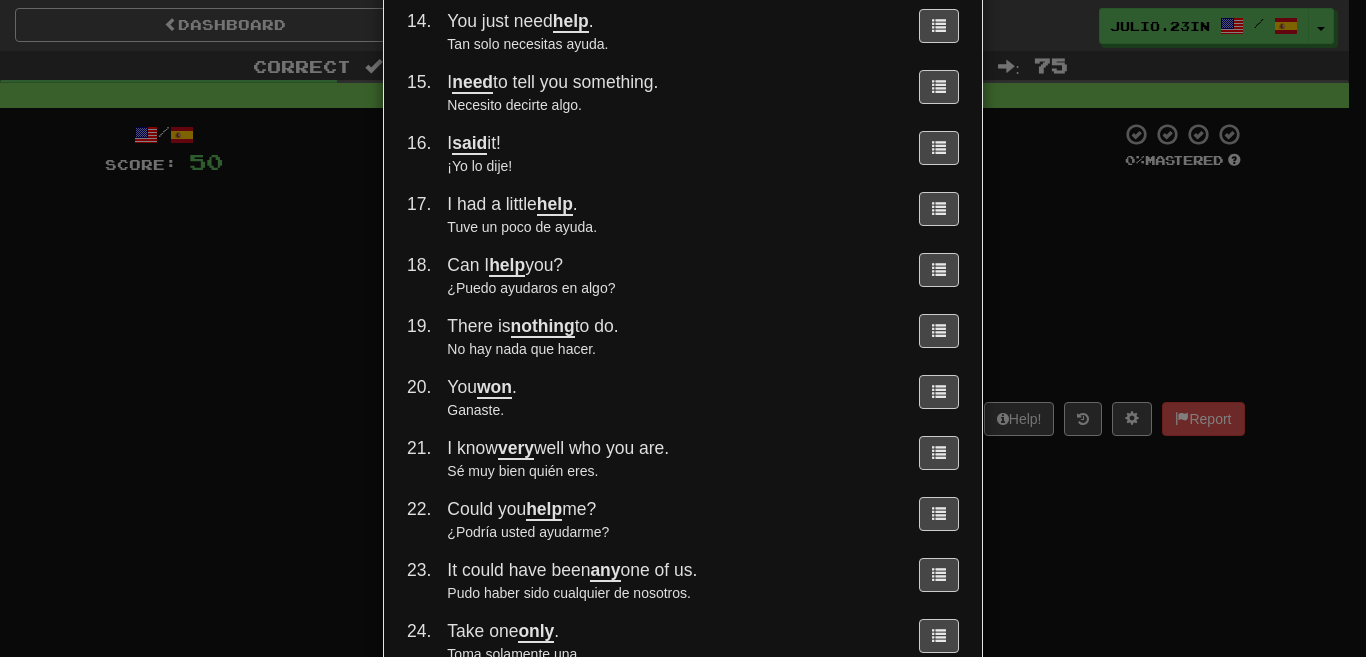 scroll, scrollTop: 1202, scrollLeft: 0, axis: vertical 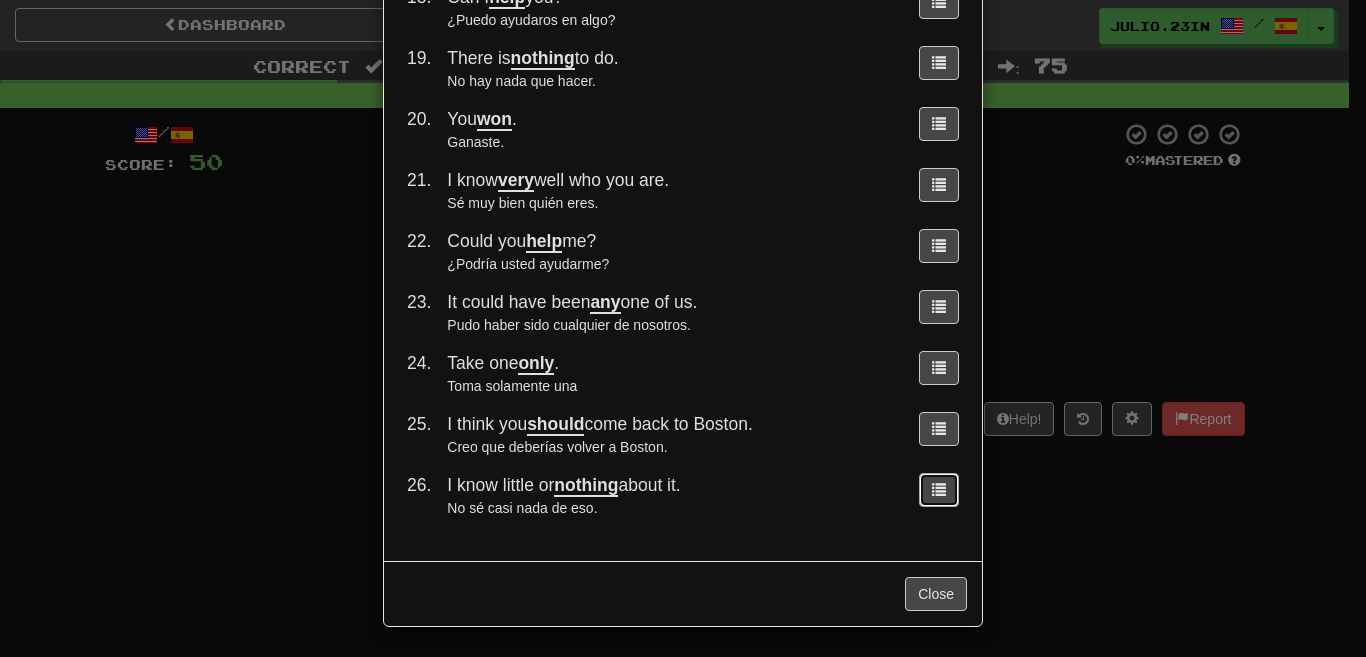 click at bounding box center (939, 490) 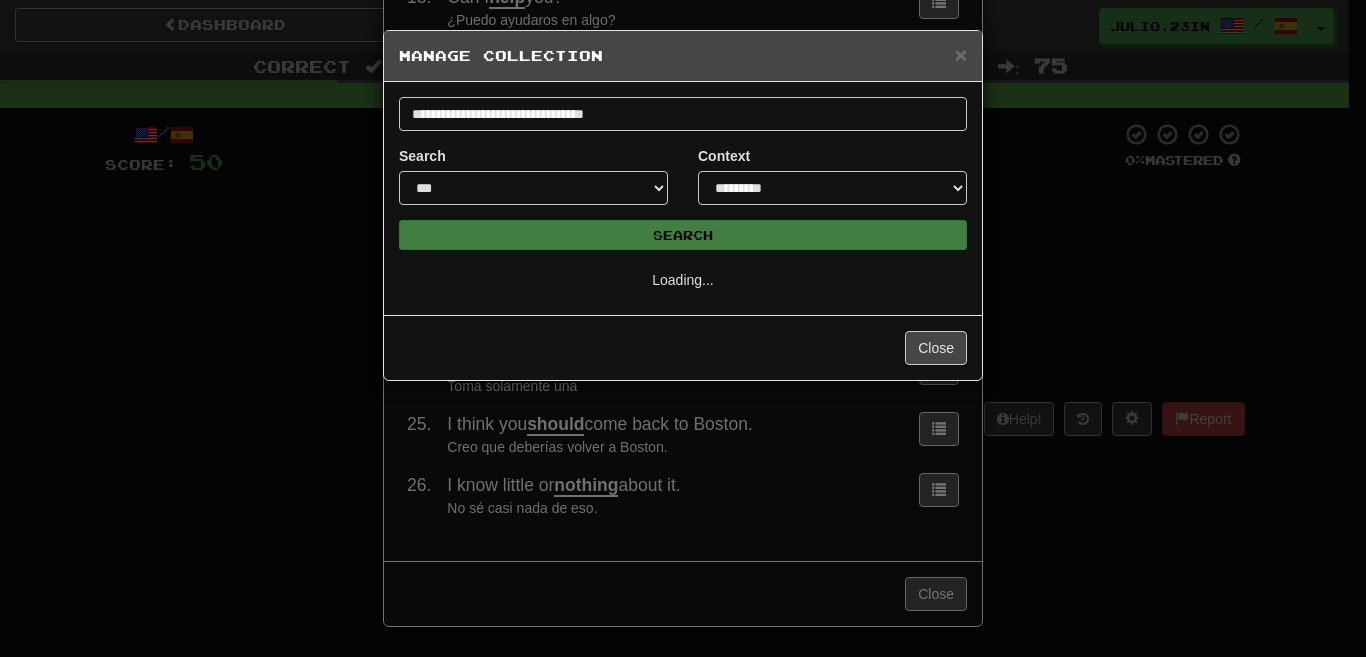 scroll, scrollTop: 0, scrollLeft: 0, axis: both 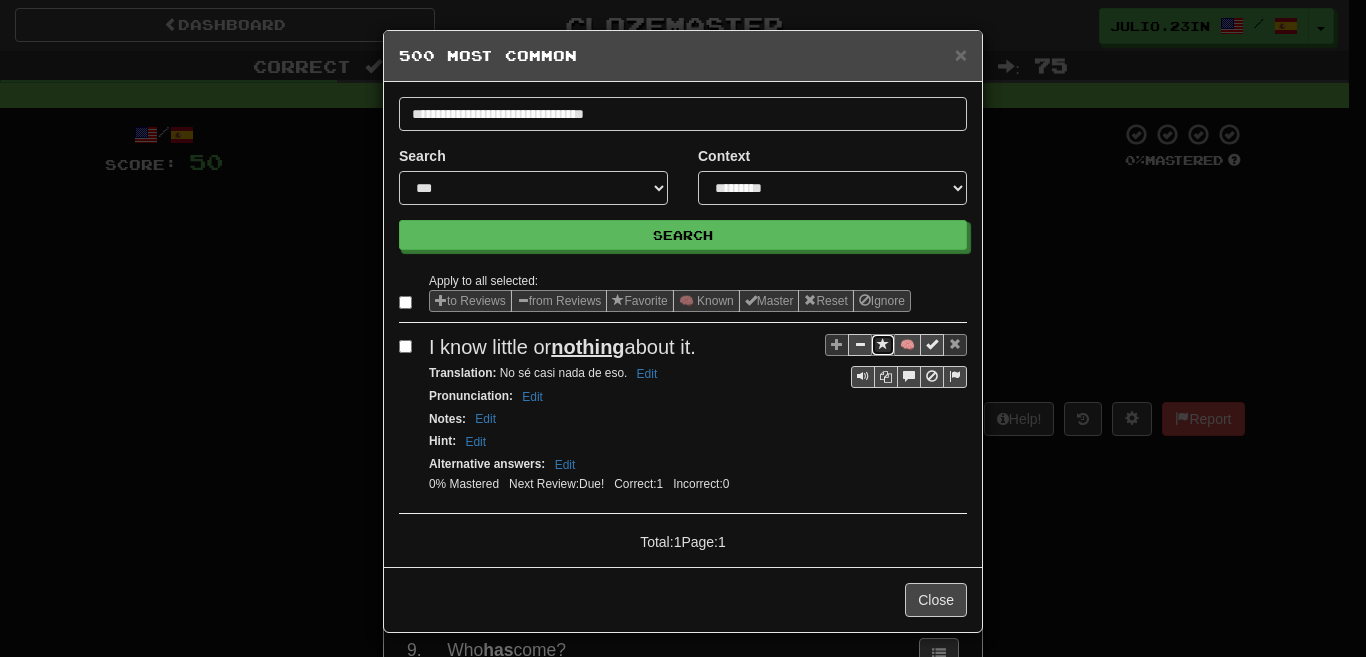click at bounding box center (883, 345) 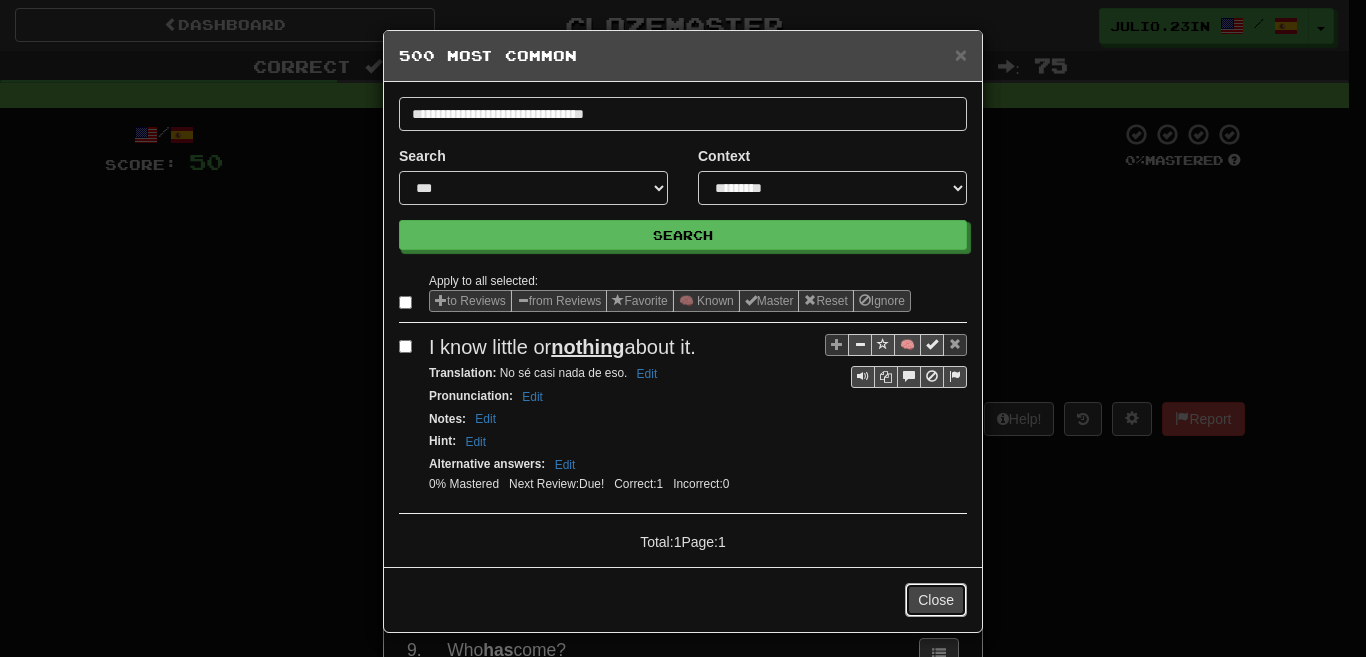 click on "Close" at bounding box center [936, 600] 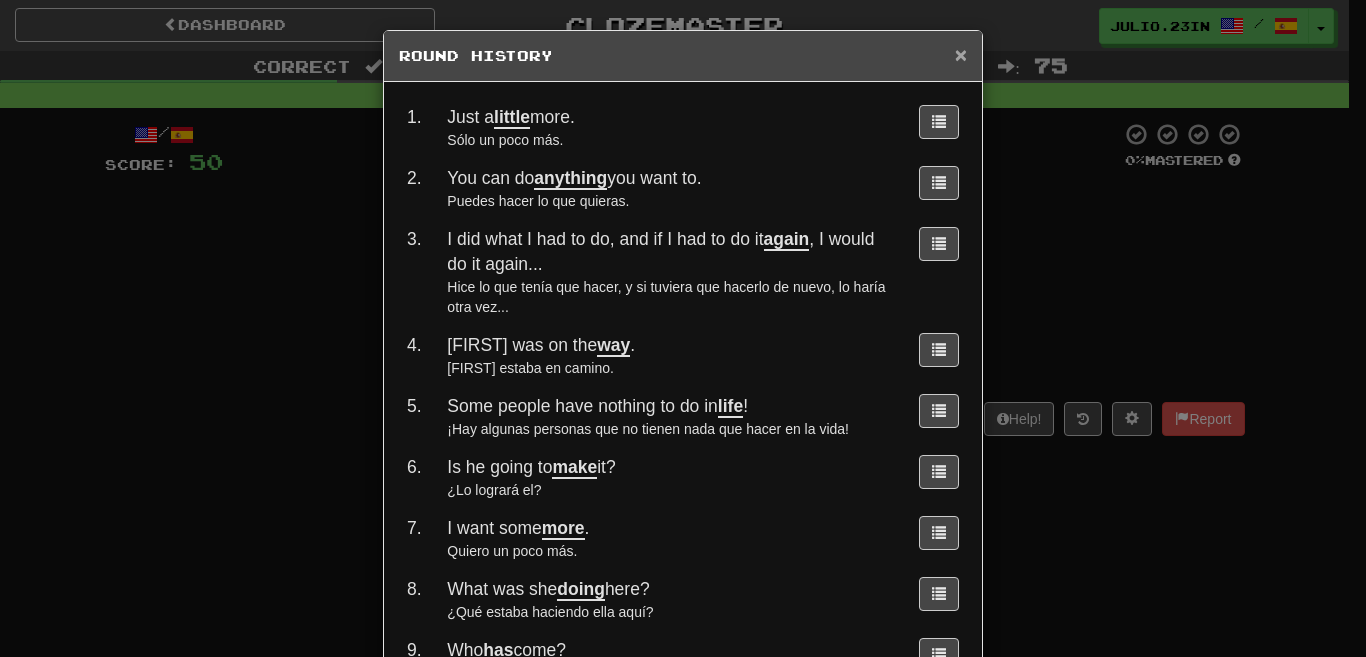 click on "×" at bounding box center (961, 54) 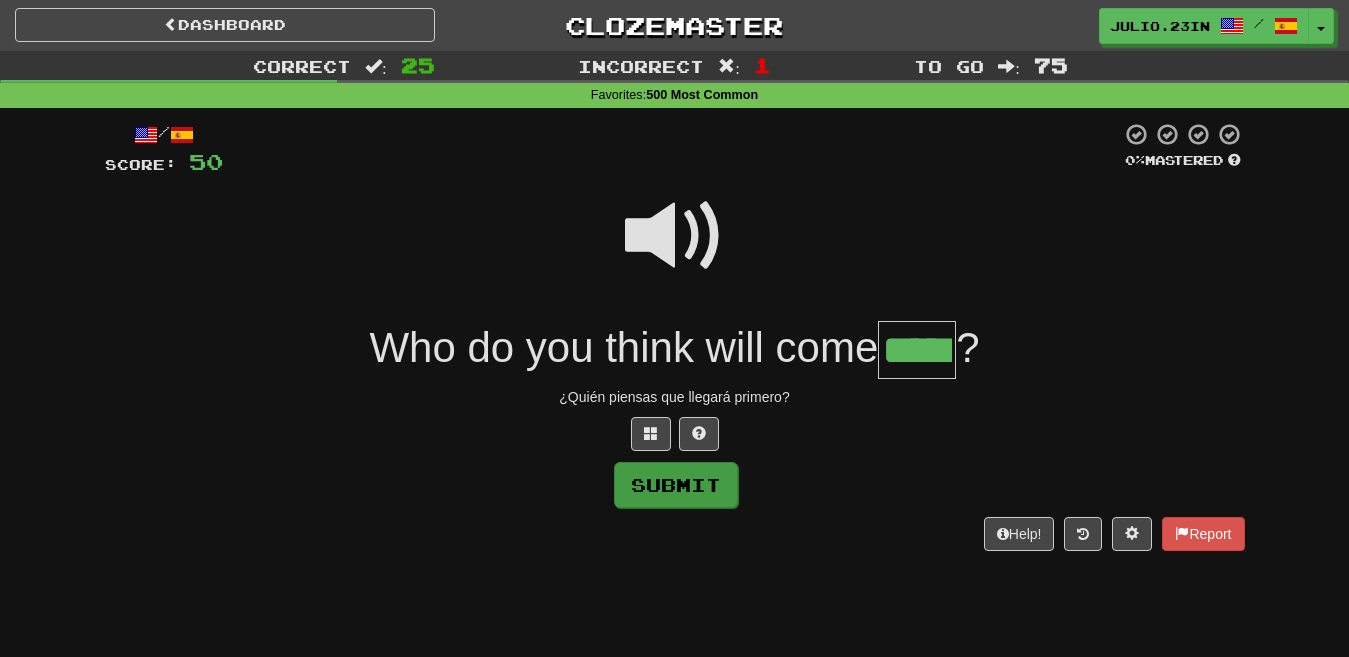 type on "*****" 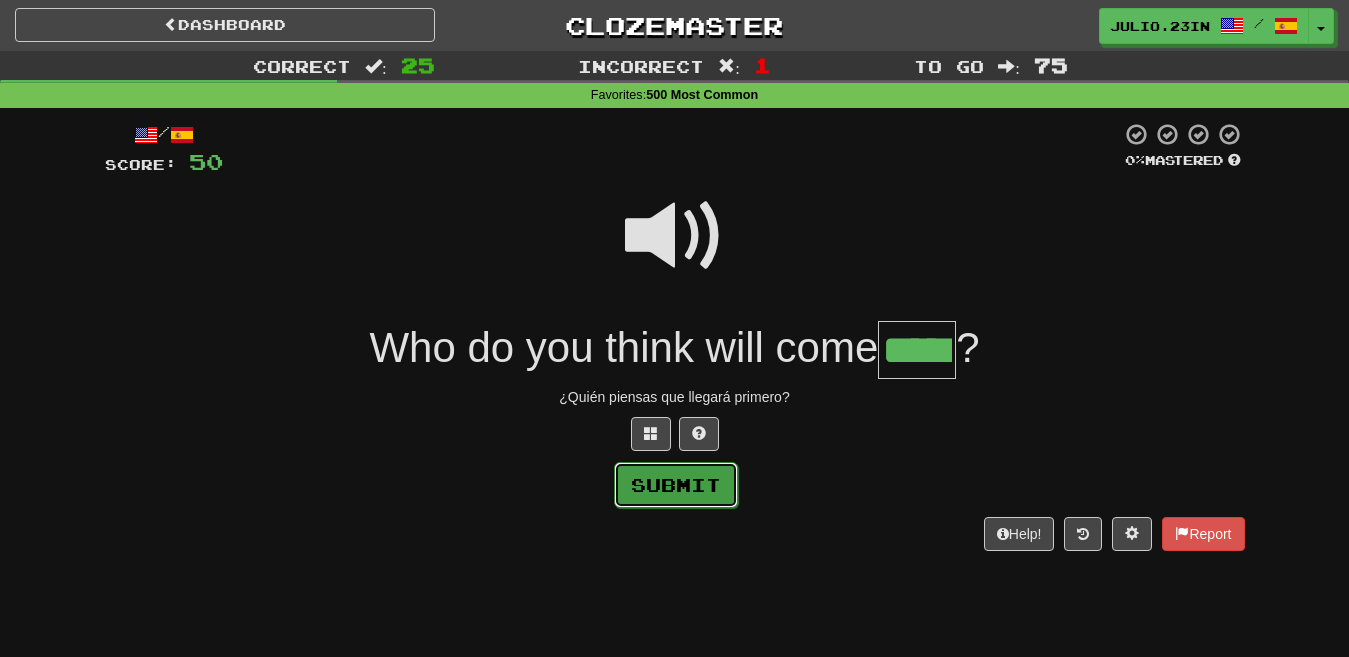 click on "Submit" at bounding box center (676, 485) 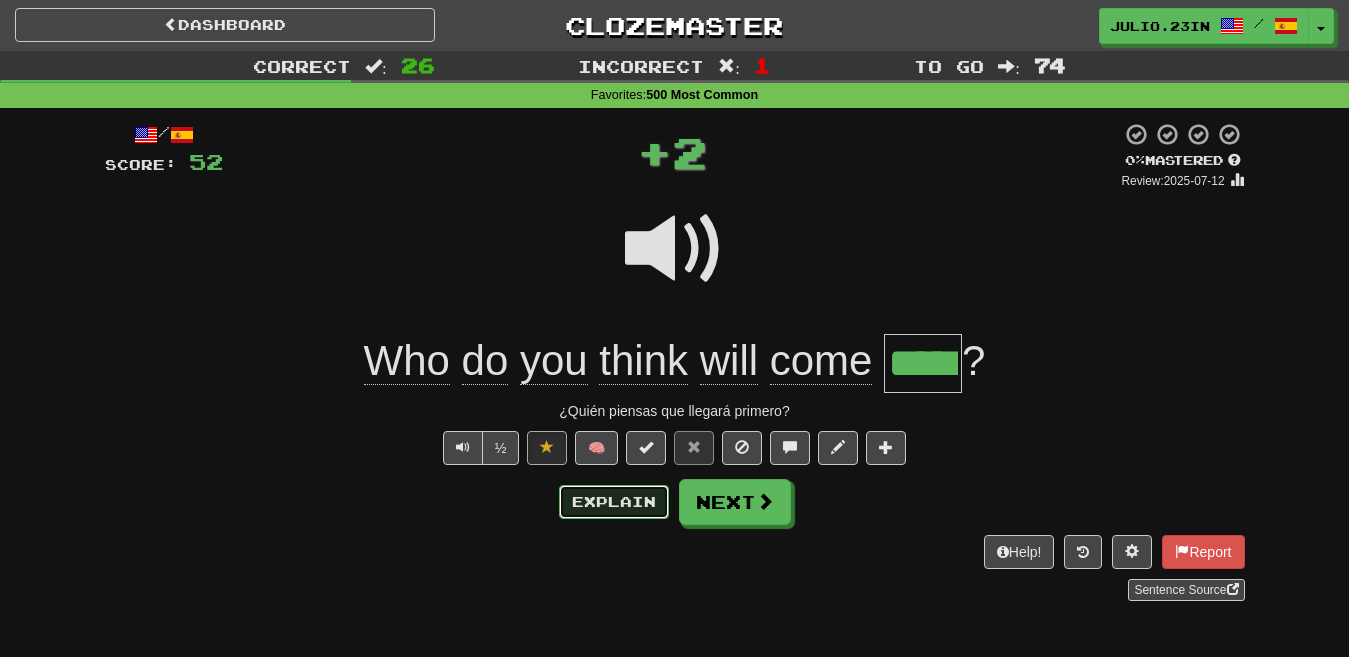 click on "Explain" at bounding box center [614, 502] 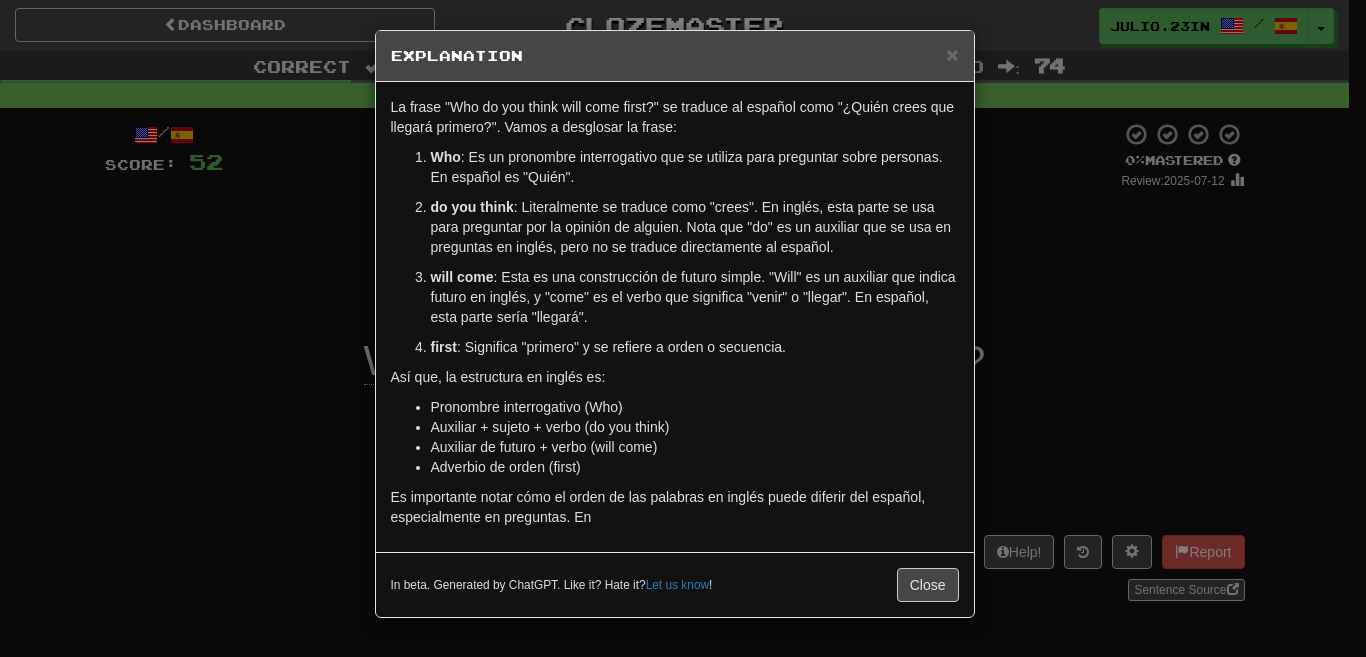 click on "× Explanation La frase "Who do you think will come first?" se traduce al español como "¿Quién crees que llegará primero?". Vamos a desglosar la frase:
Who : Es un pronombre interrogativo que se utiliza para preguntar sobre personas. En español es "Quién".
do you think : Literalmente se traduce como "crees". En inglés, esta parte se usa para preguntar por la opinión de alguien. Nota que "do" es un auxiliar que se usa en preguntas en inglés, pero no se traduce directamente al español.
will come : Esta es una construcción de futuro simple. "Will" es un auxiliar que indica futuro en inglés, y "come" es el verbo que significa "venir" o "llegar". En español, esta parte sería "llegará".
first : Significa "primero" y se refiere a orden o secuencia.
Así que, la estructura en inglés es:
Pronombre interrogativo (Who)
Auxiliar + sujeto + verbo (do you think)
Auxiliar de futuro + verbo (will come)
Adverbio de orden (first)
Let us know ! Close" at bounding box center (683, 328) 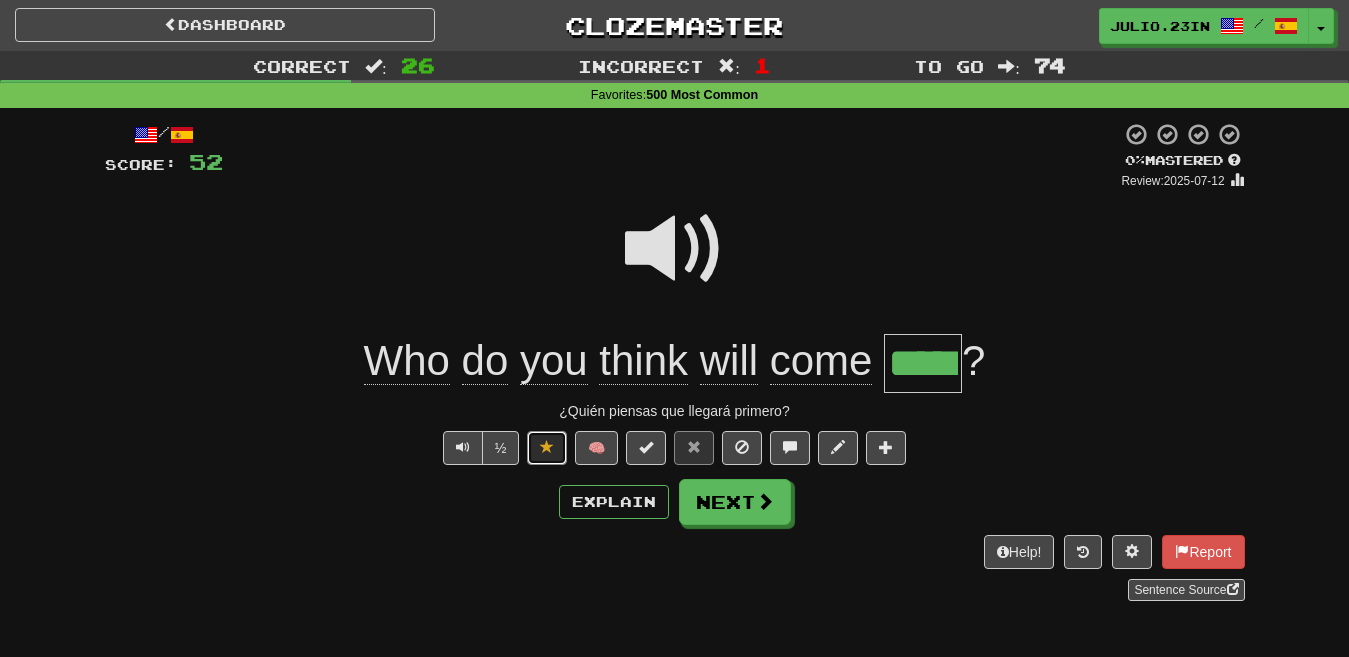 click at bounding box center (547, 448) 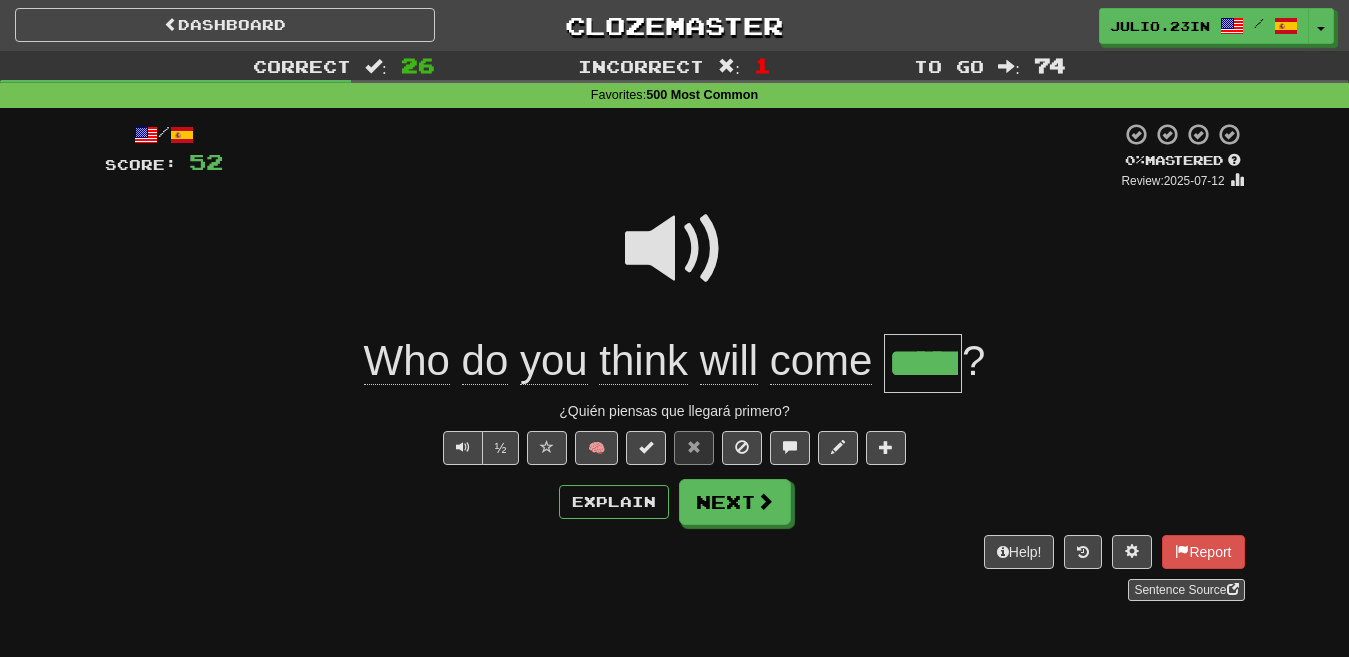 click at bounding box center [675, 249] 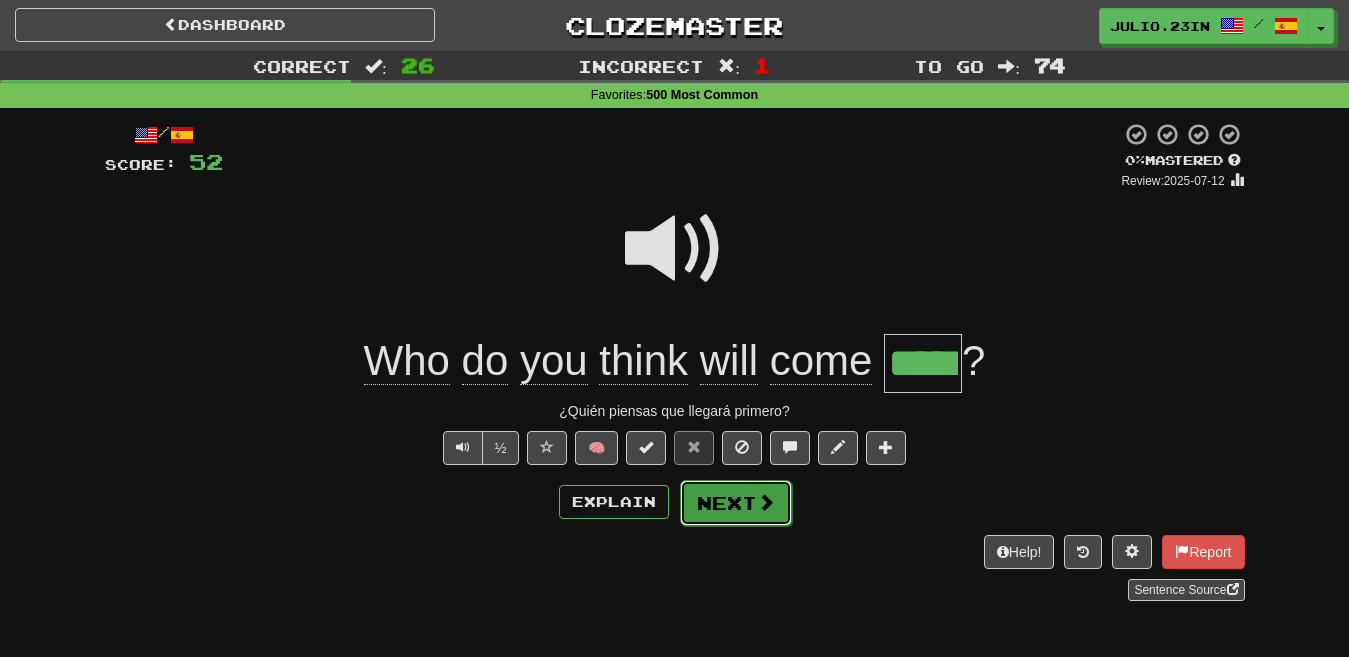 click on "Next" at bounding box center (736, 503) 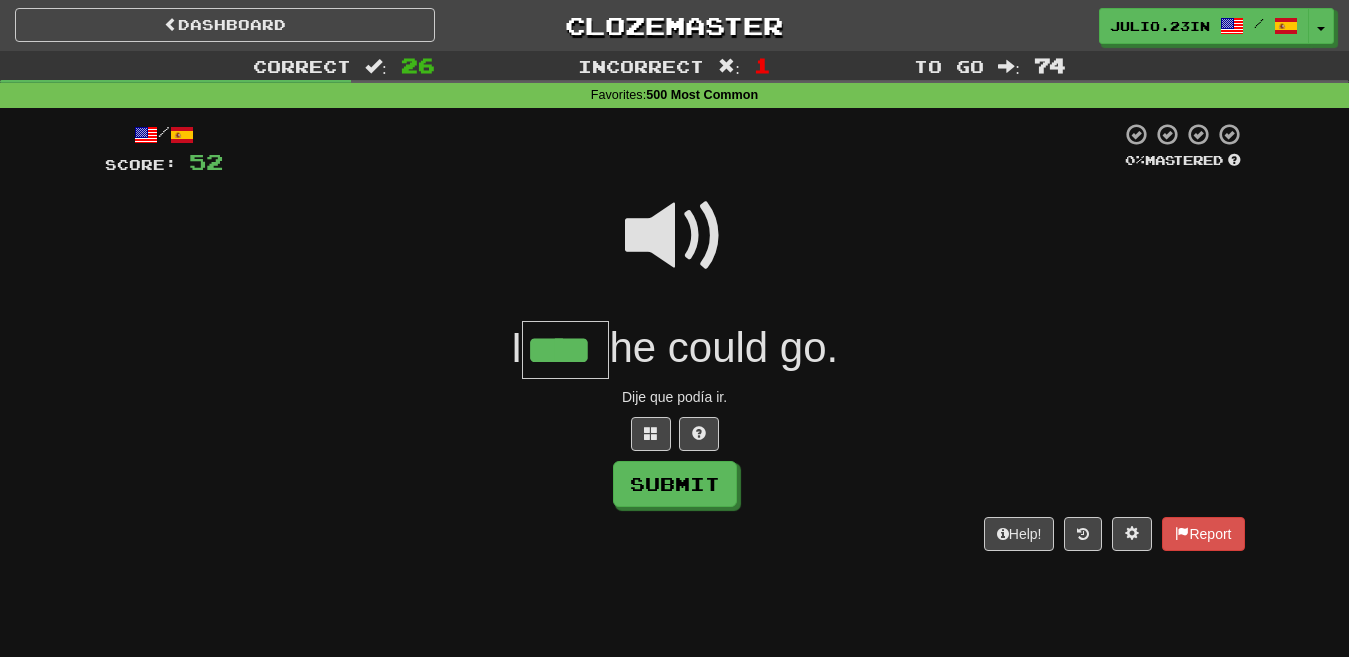type on "****" 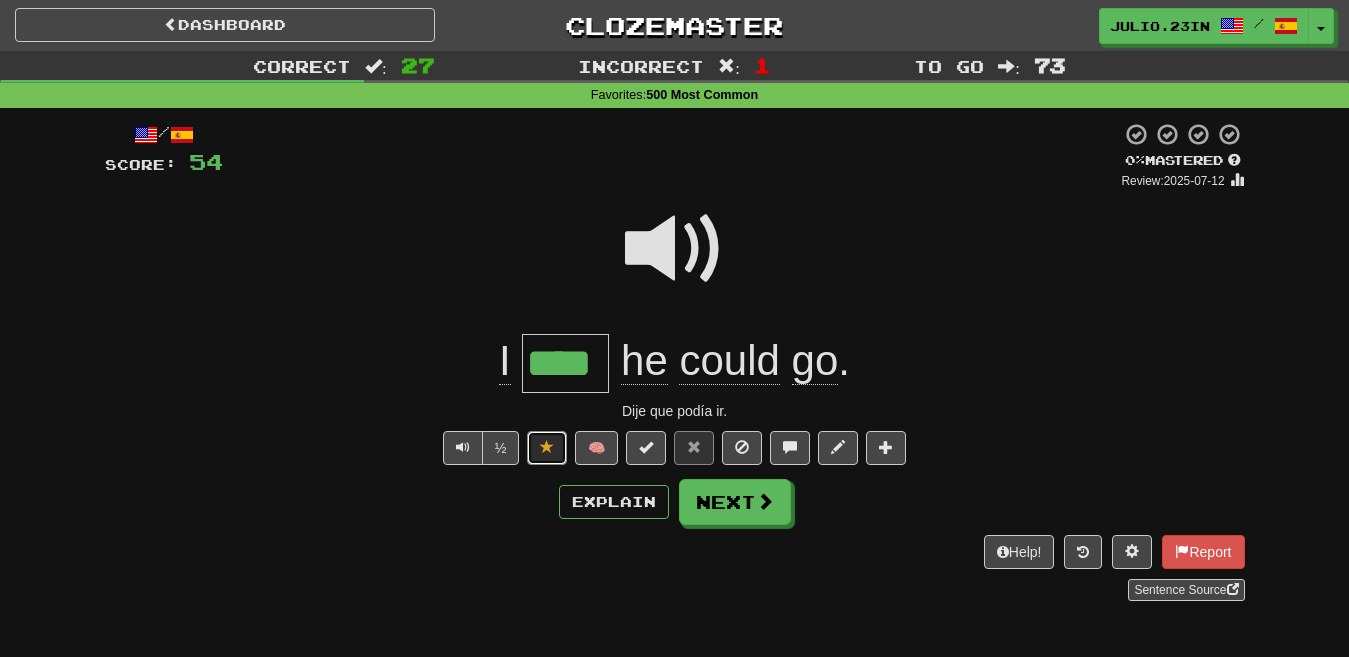 click at bounding box center [547, 448] 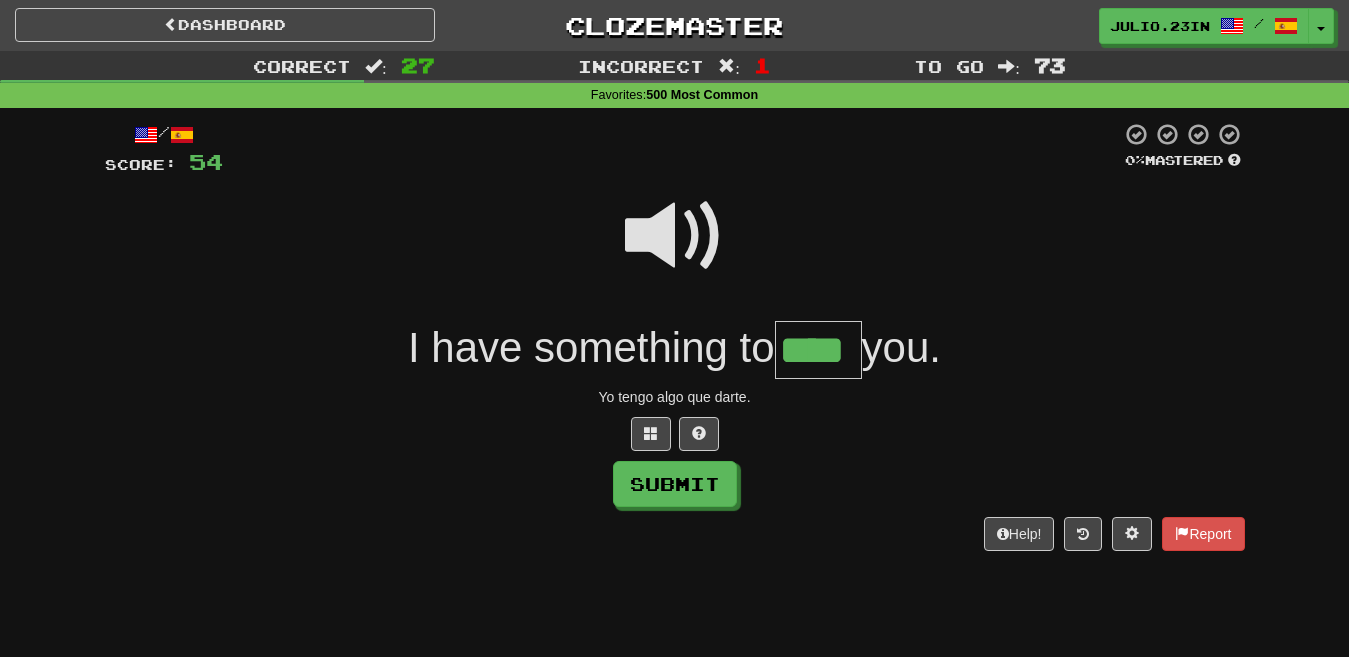 type on "****" 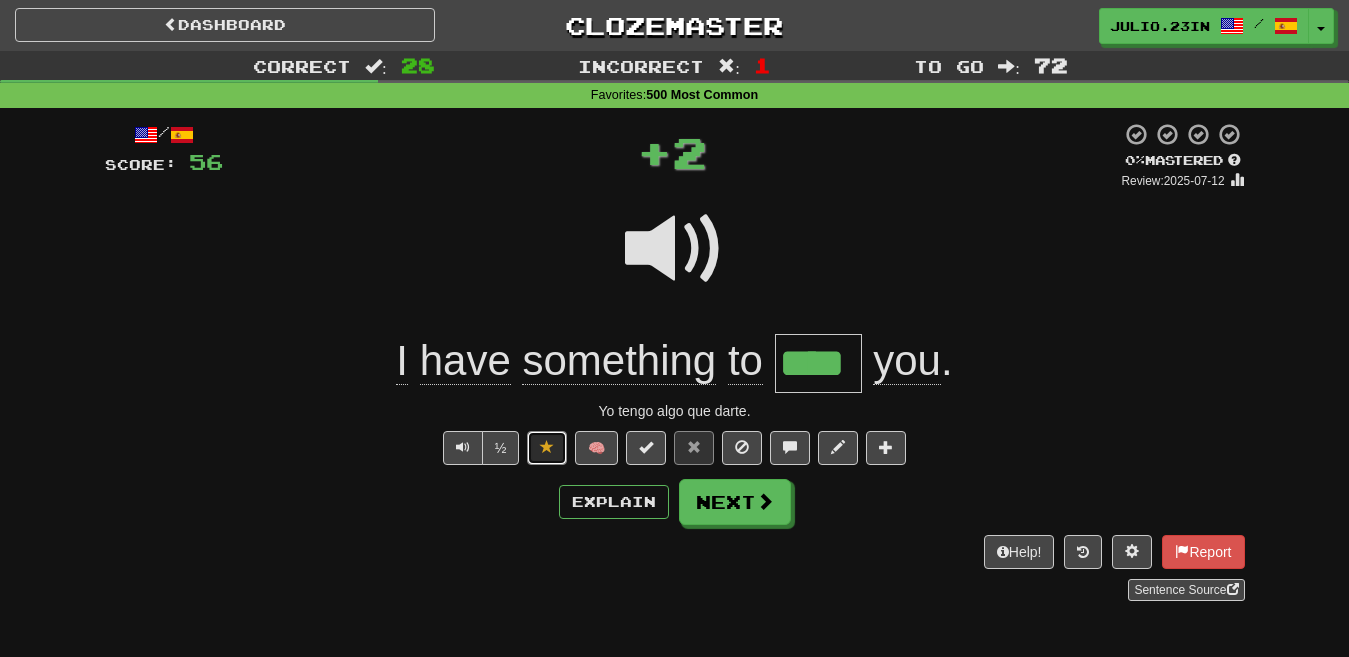 click at bounding box center (547, 448) 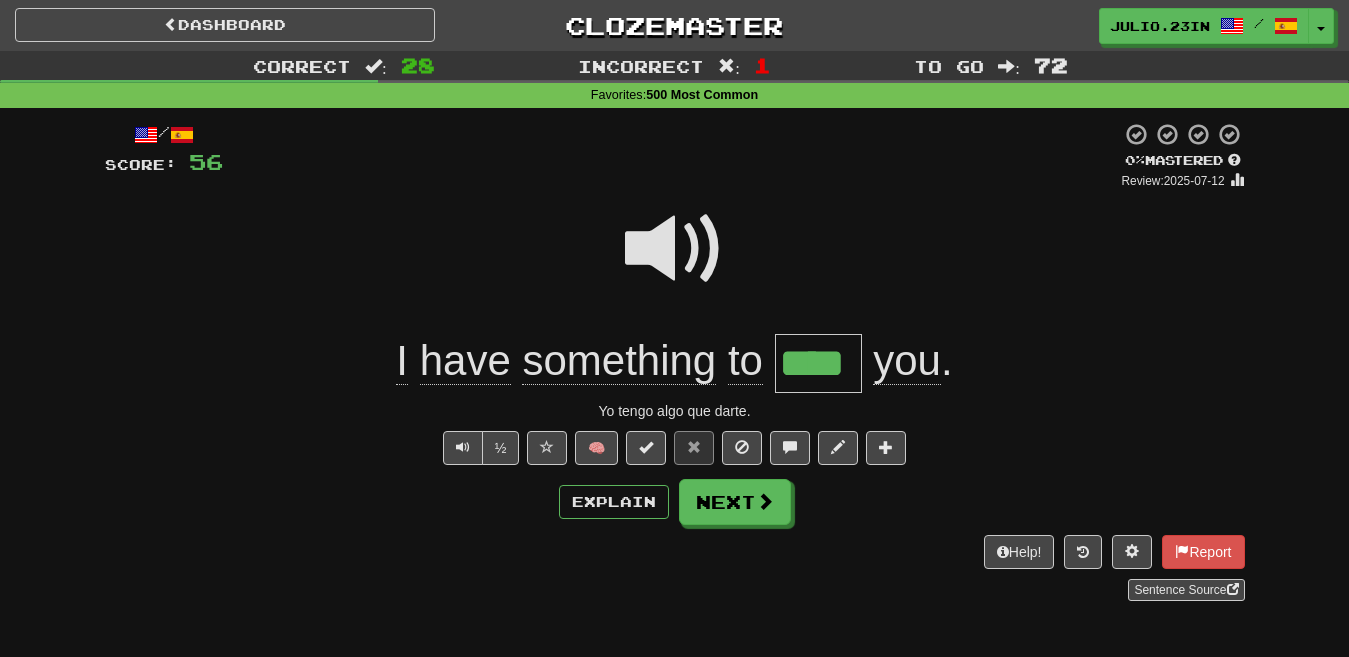 click on "I   have   something   to   ****   you ." at bounding box center (675, 363) 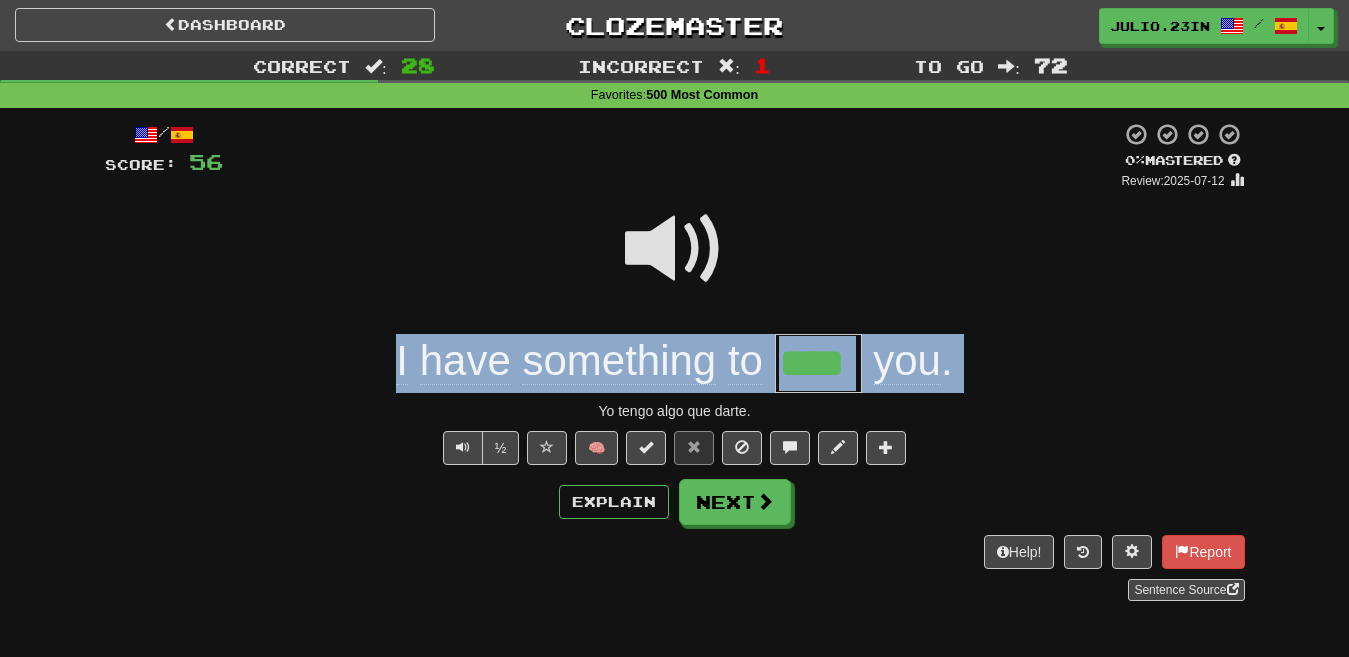 click on "I   have   something   to   ****   you ." at bounding box center [675, 363] 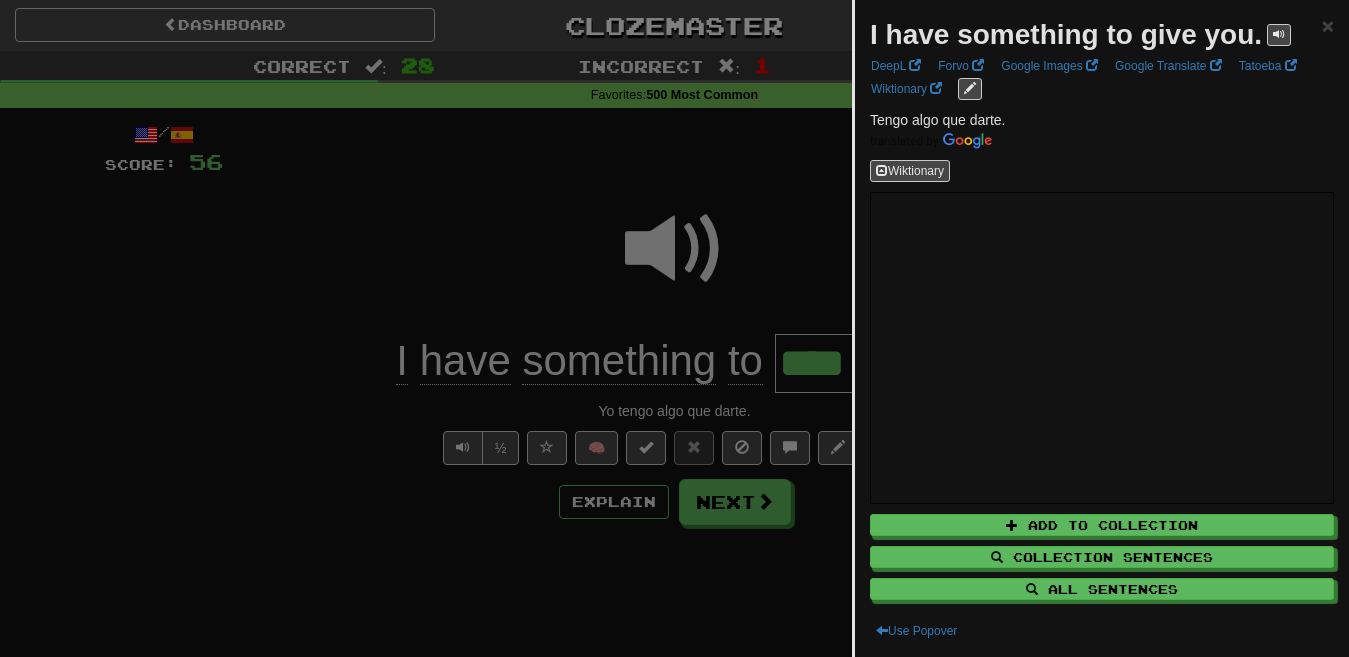 click at bounding box center (674, 328) 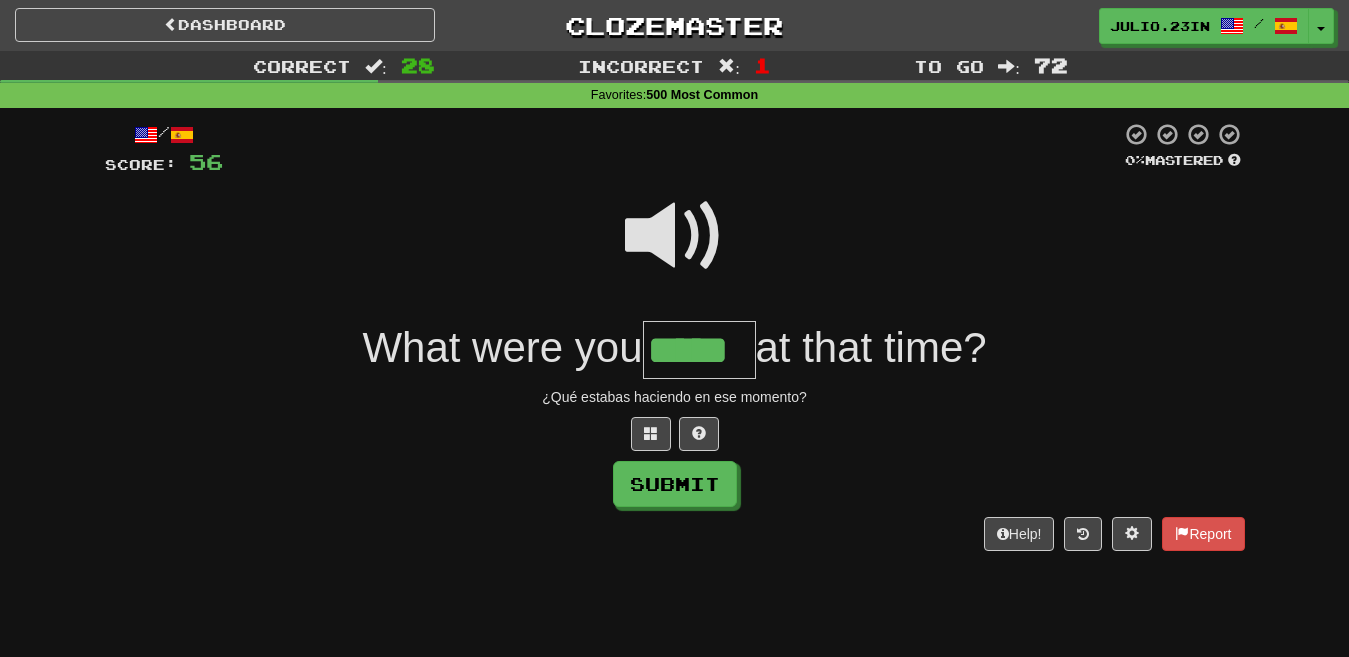 type on "*****" 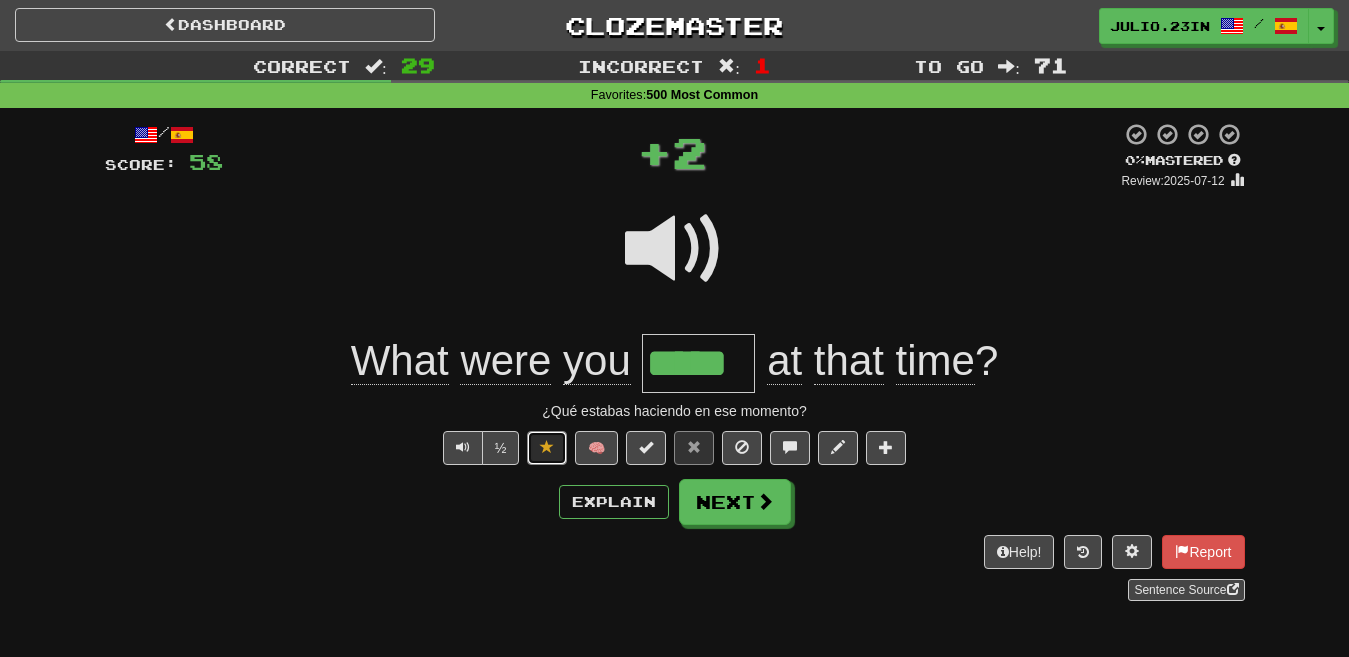 click at bounding box center [547, 448] 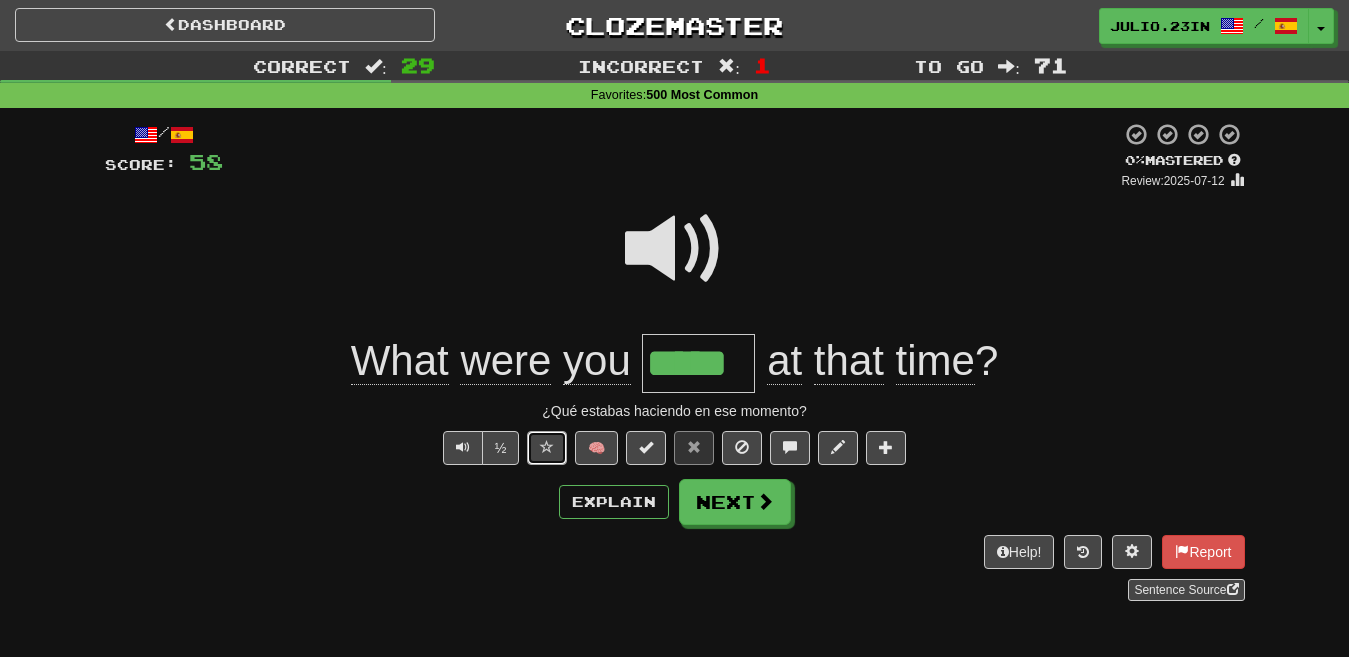 type 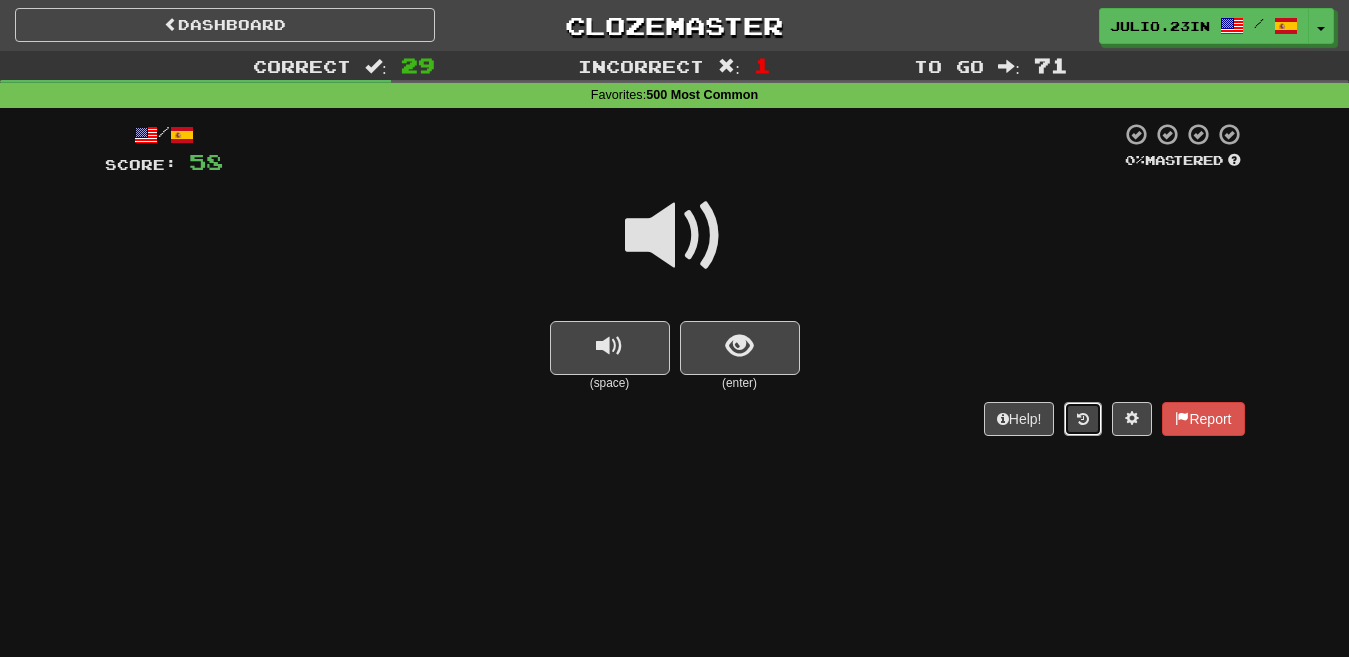 click at bounding box center [1083, 419] 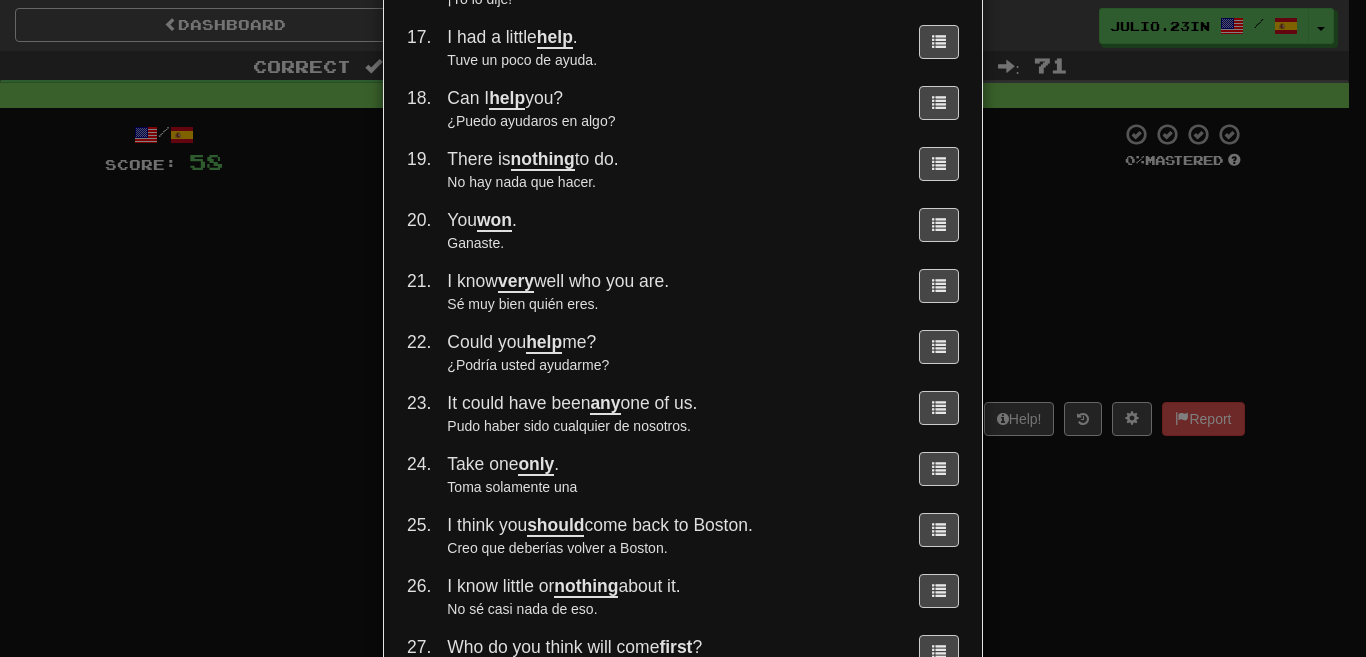 scroll, scrollTop: 1446, scrollLeft: 0, axis: vertical 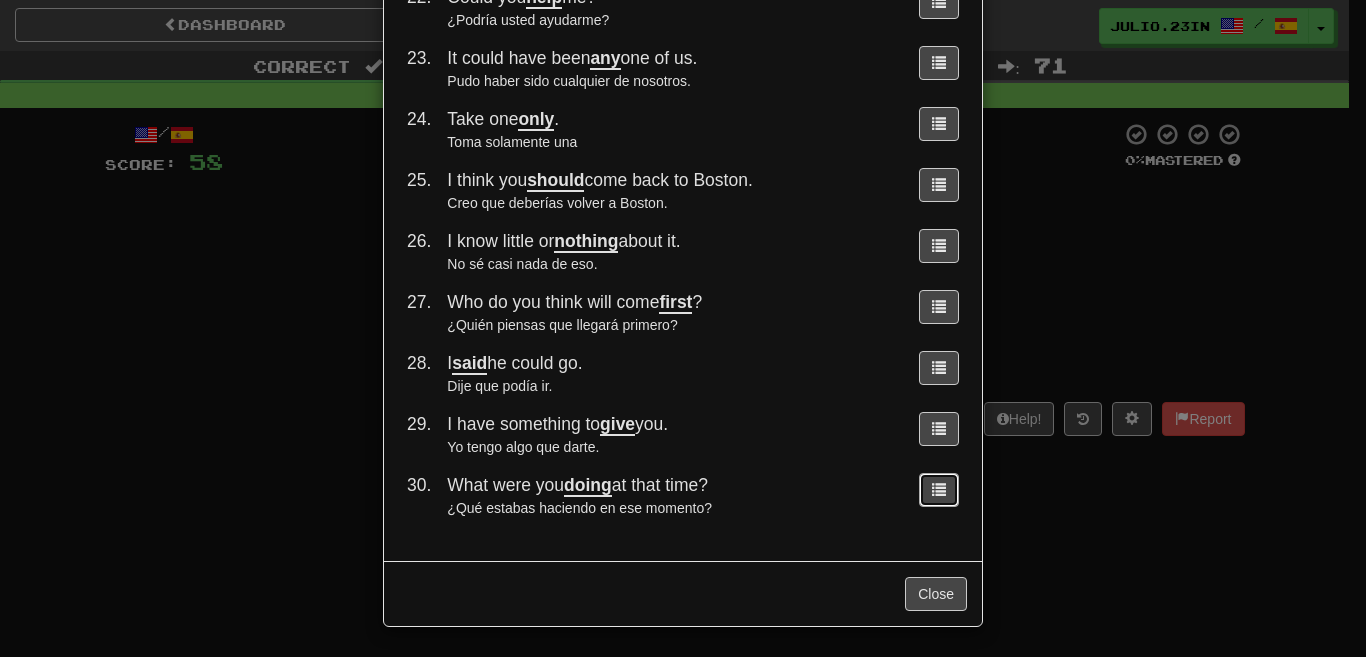 click at bounding box center [939, 489] 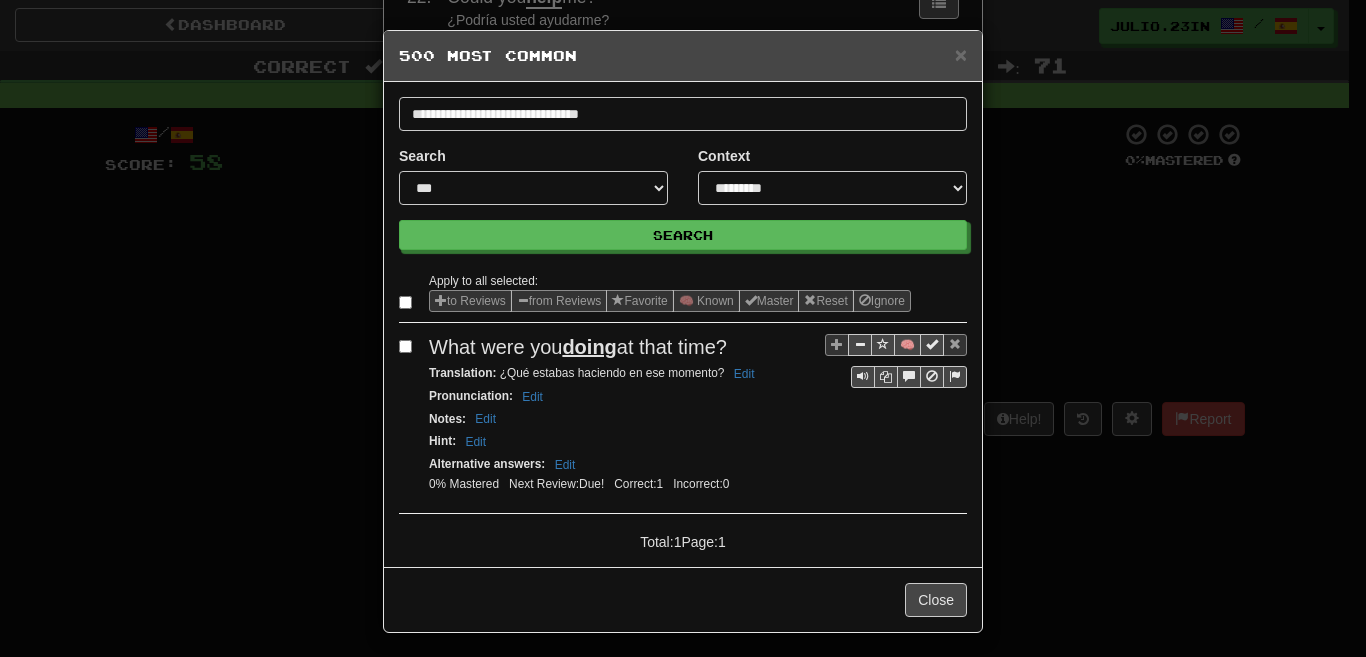scroll, scrollTop: 0, scrollLeft: 0, axis: both 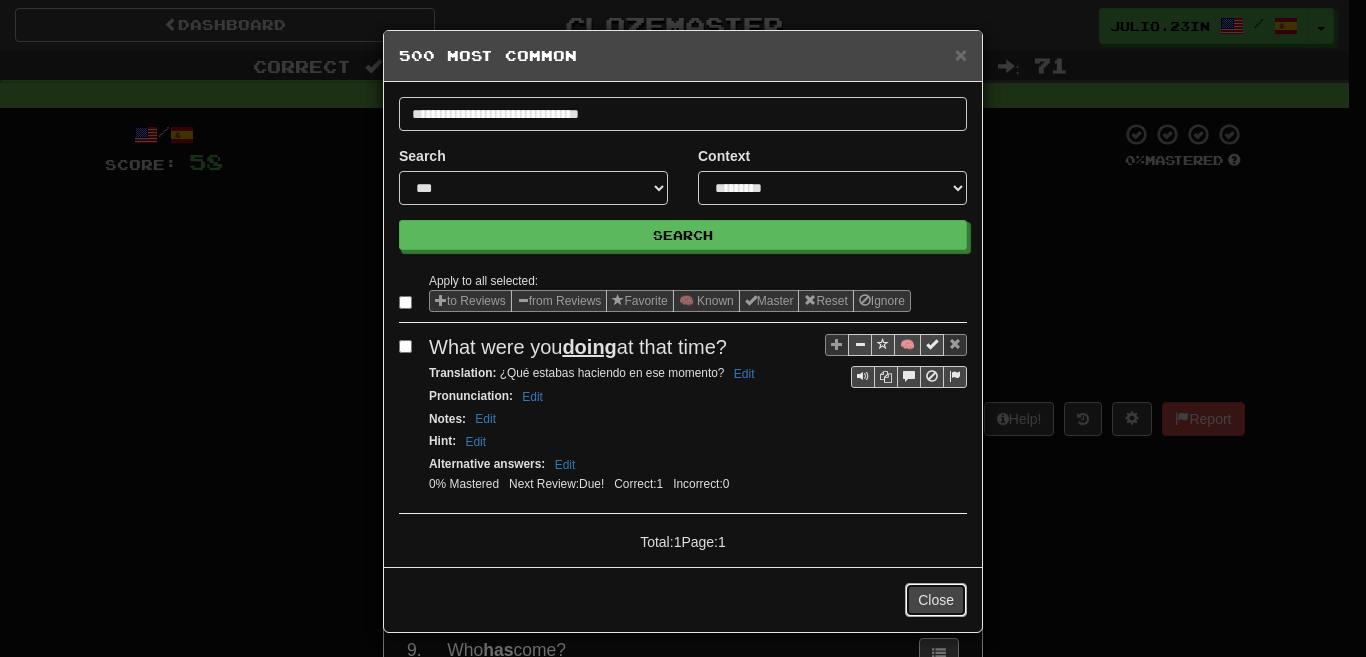 click on "Close" at bounding box center (936, 600) 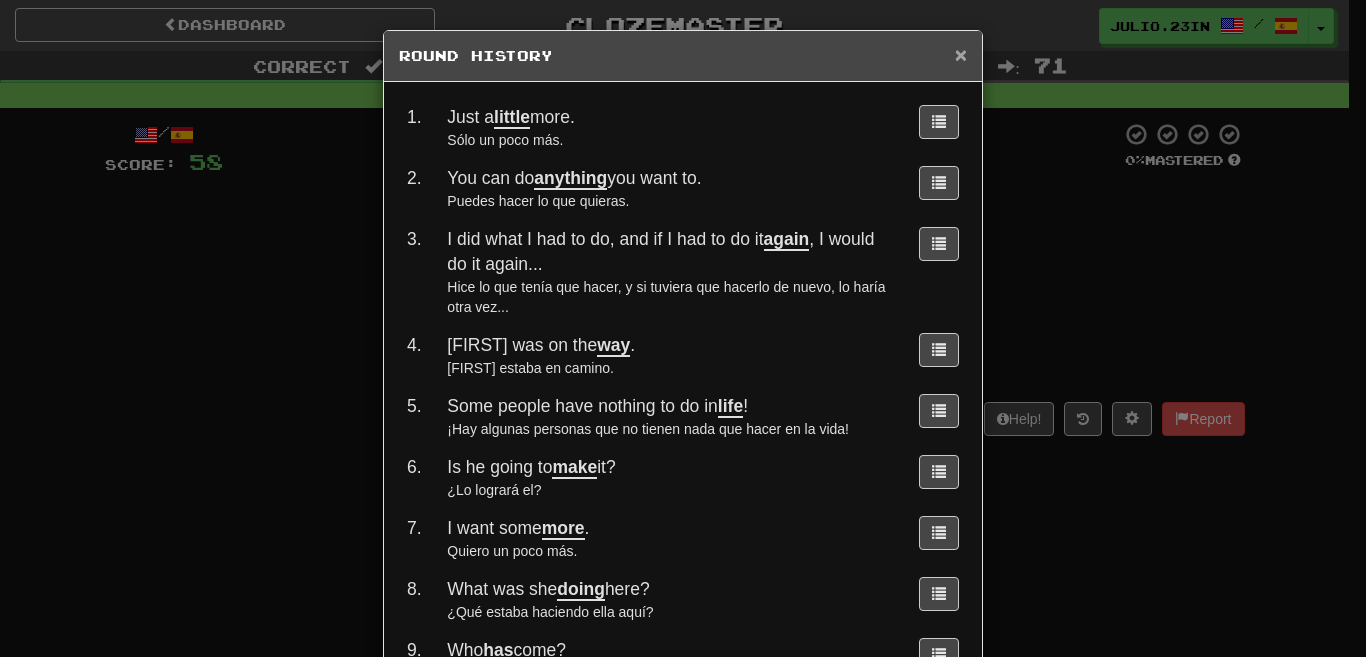 click on "×" at bounding box center (961, 54) 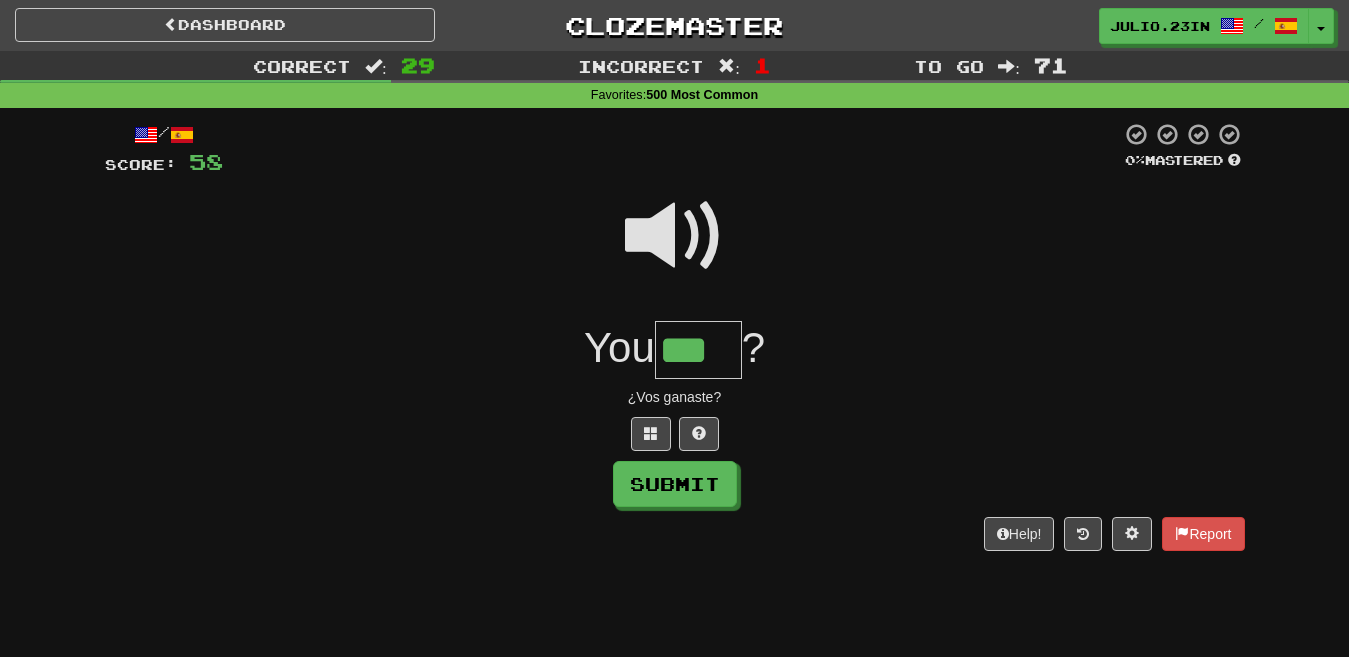 type on "***" 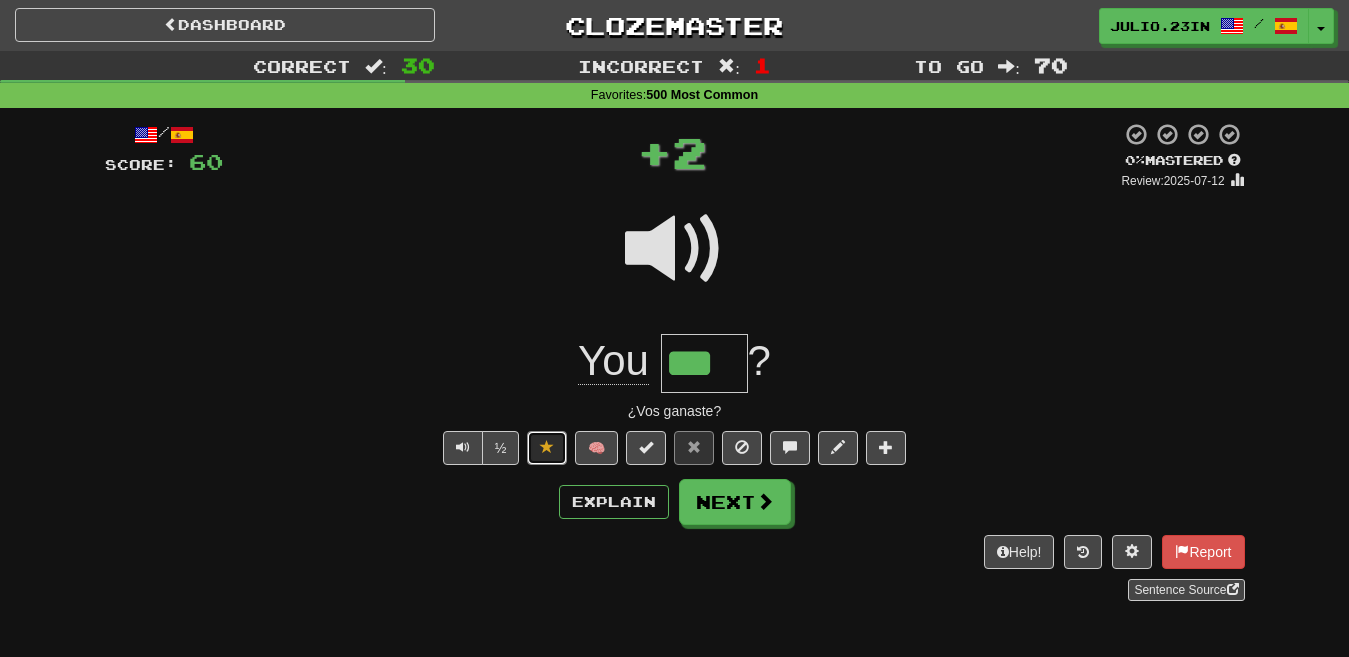 click at bounding box center [547, 448] 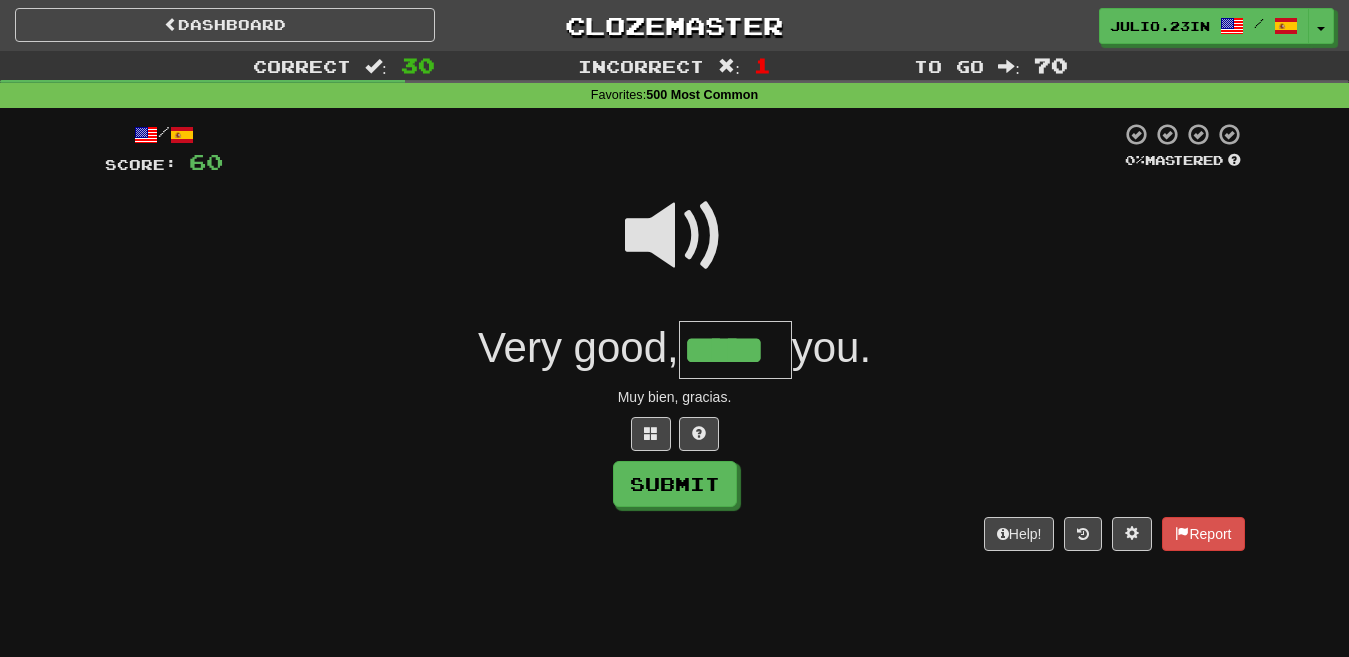 type on "*****" 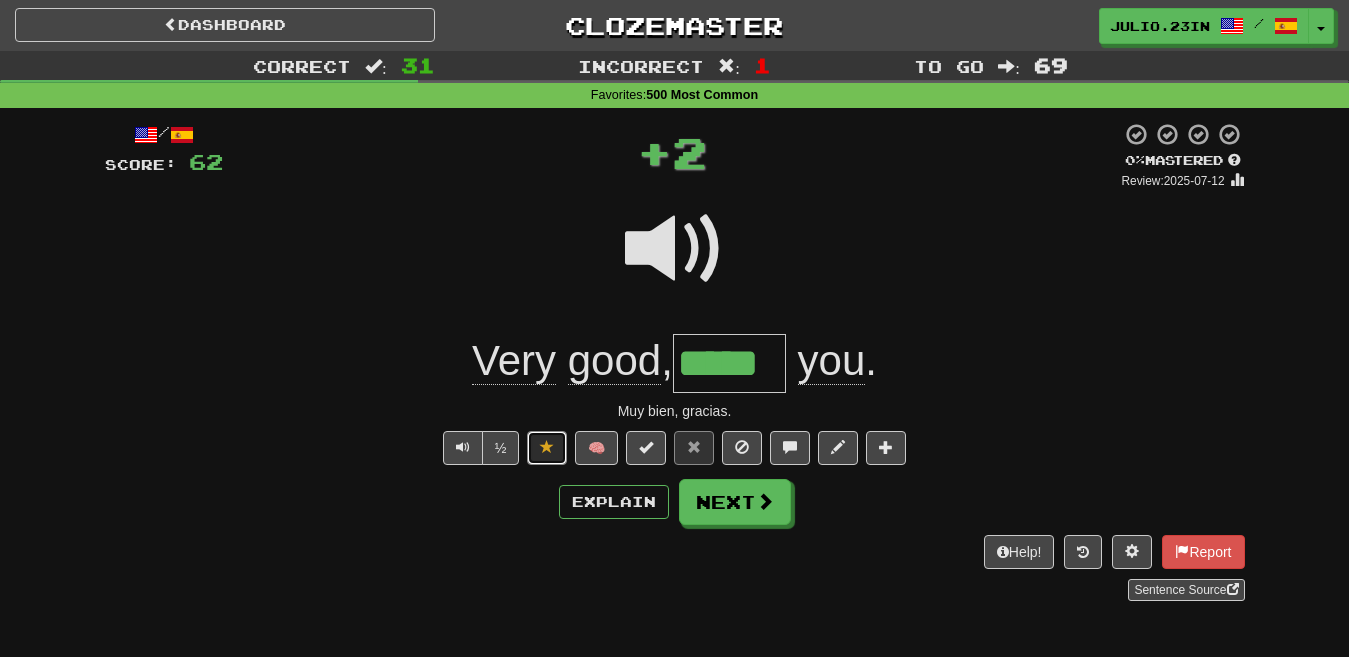 click at bounding box center [547, 447] 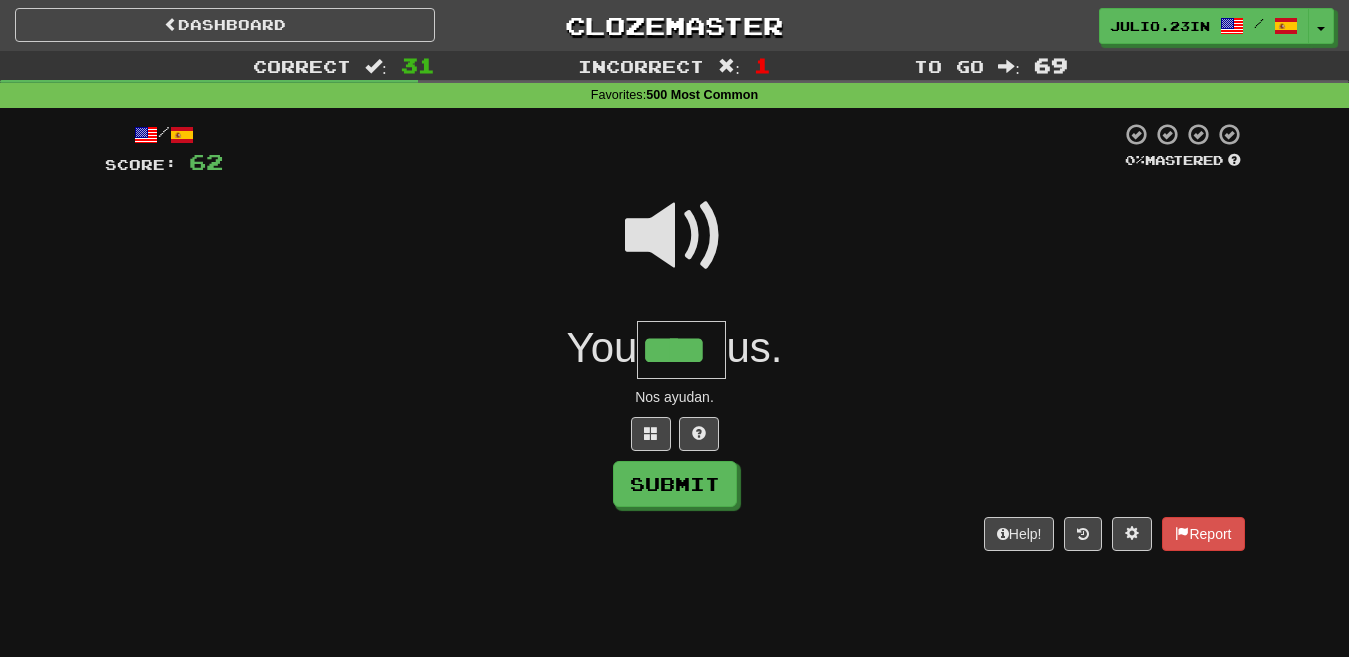 type on "****" 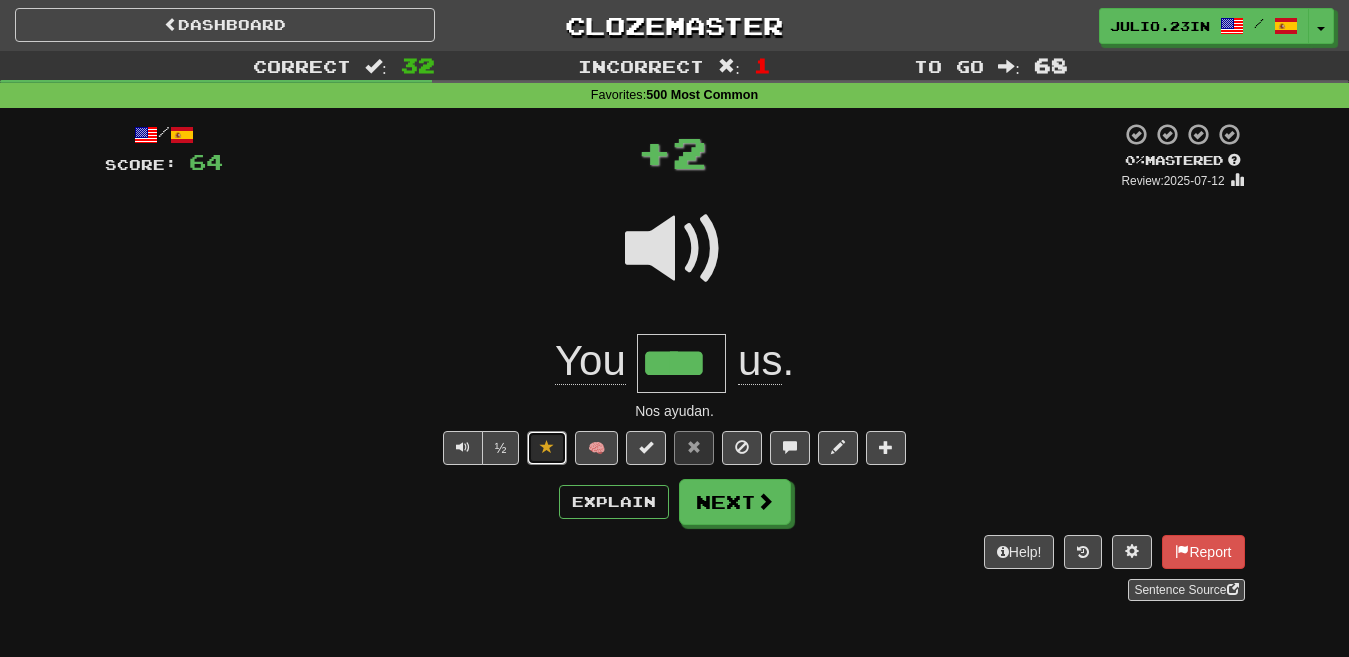 click at bounding box center [547, 447] 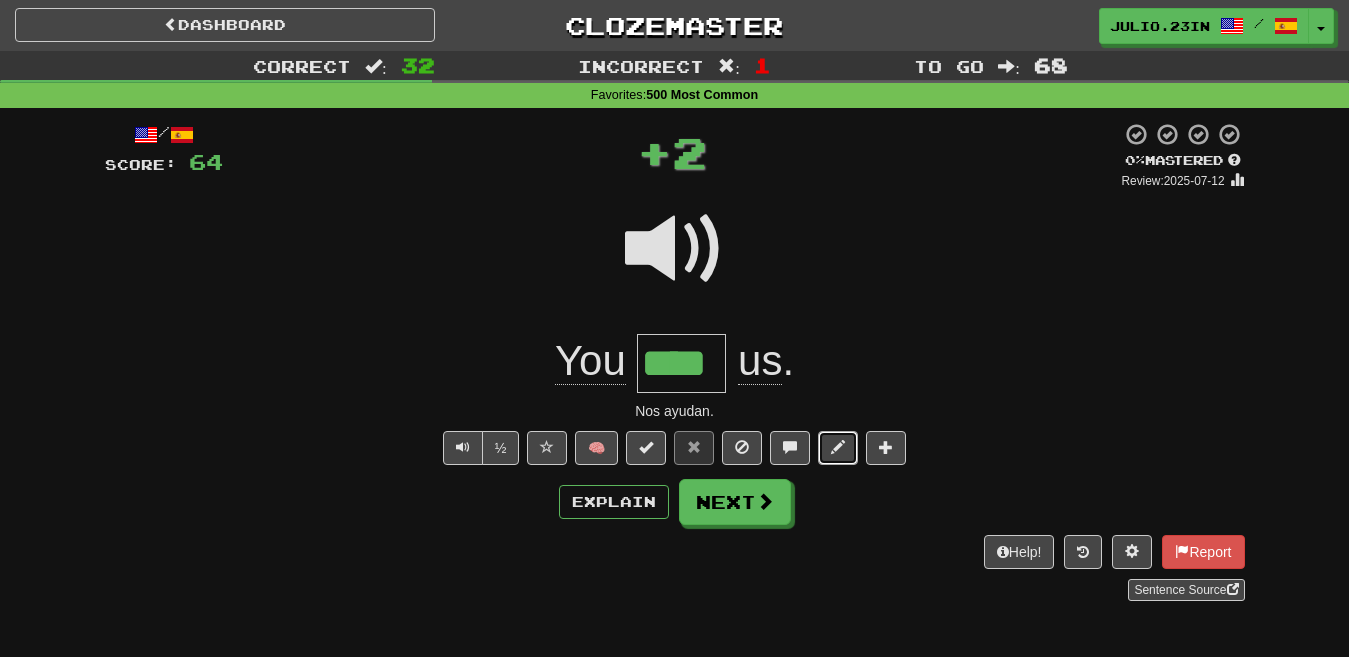 click at bounding box center (838, 447) 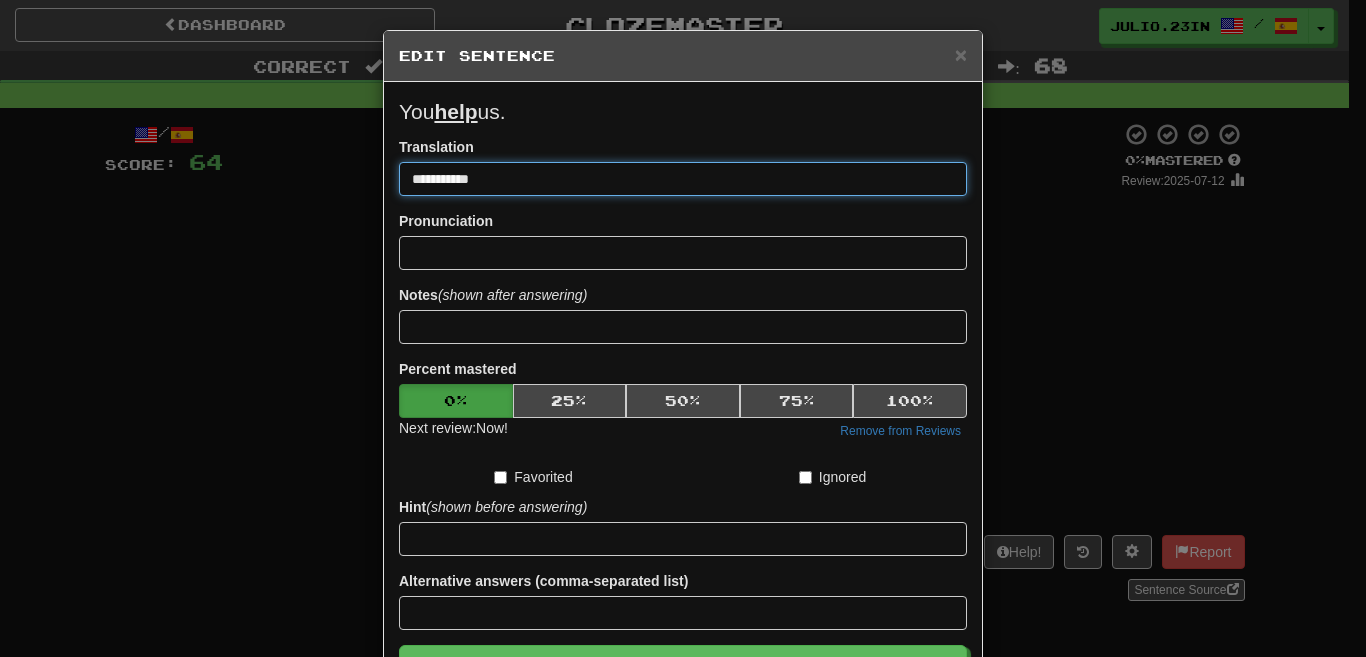 drag, startPoint x: 310, startPoint y: 179, endPoint x: 256, endPoint y: 182, distance: 54.08327 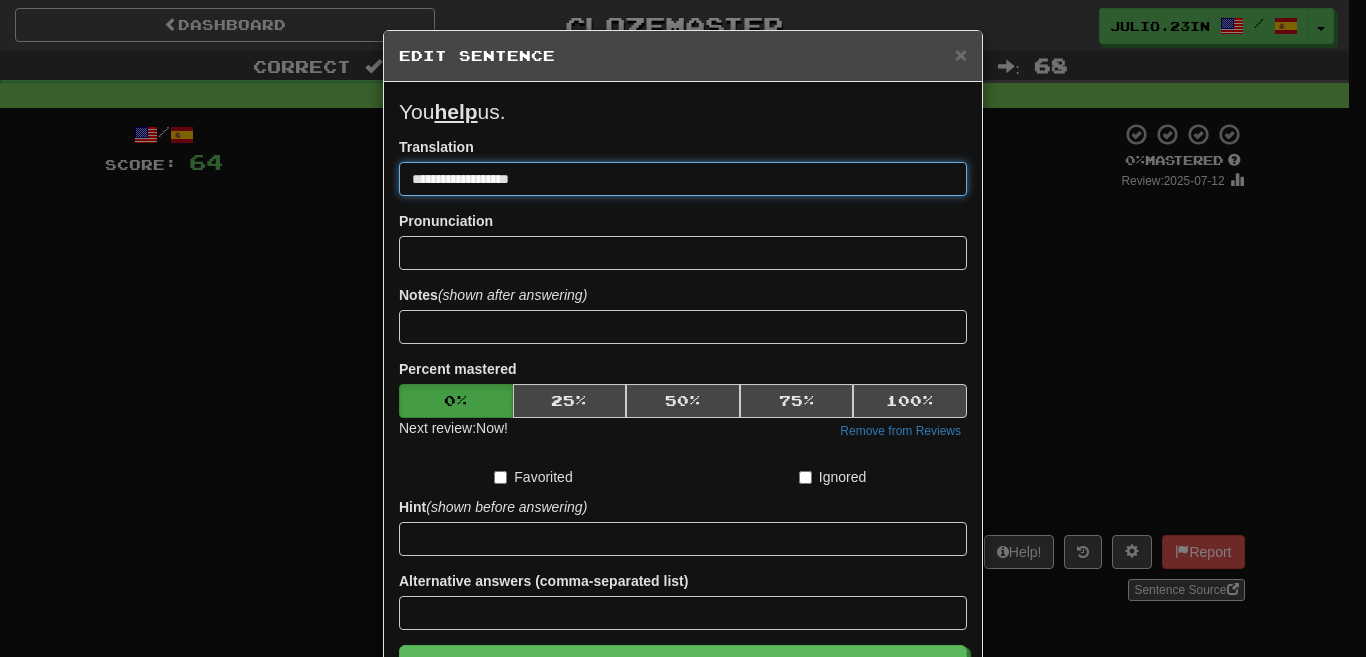 type on "**********" 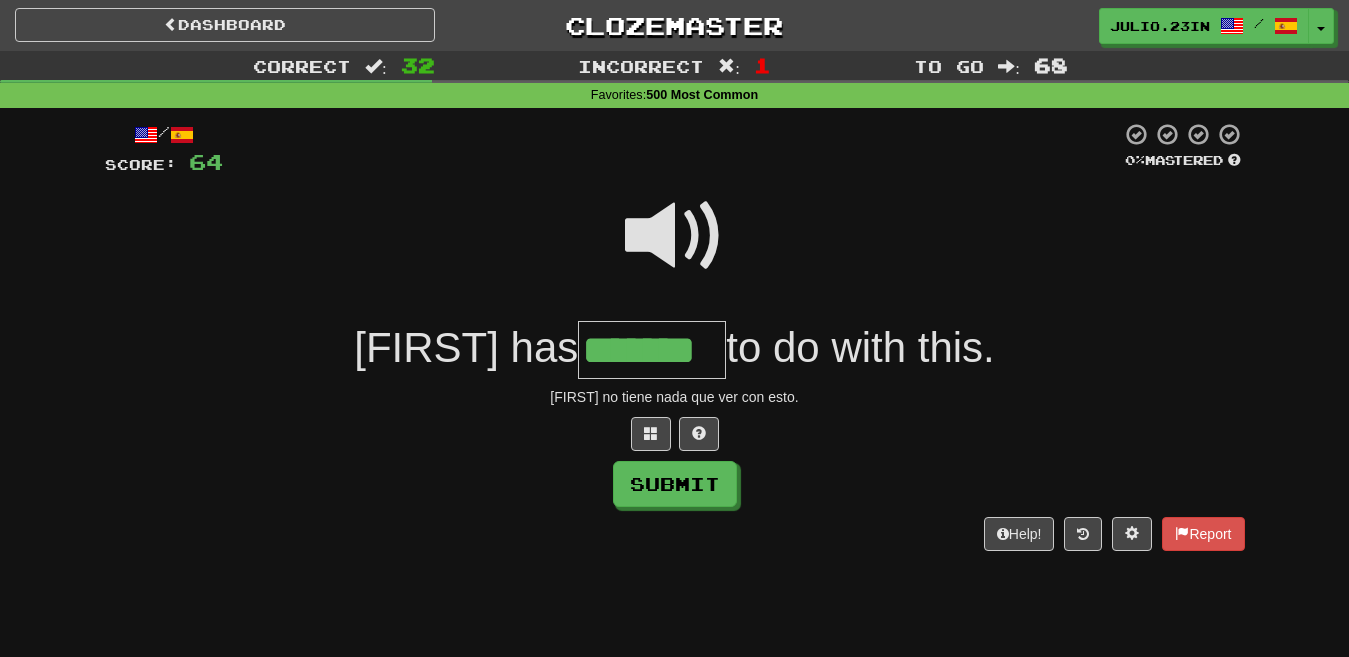type on "*******" 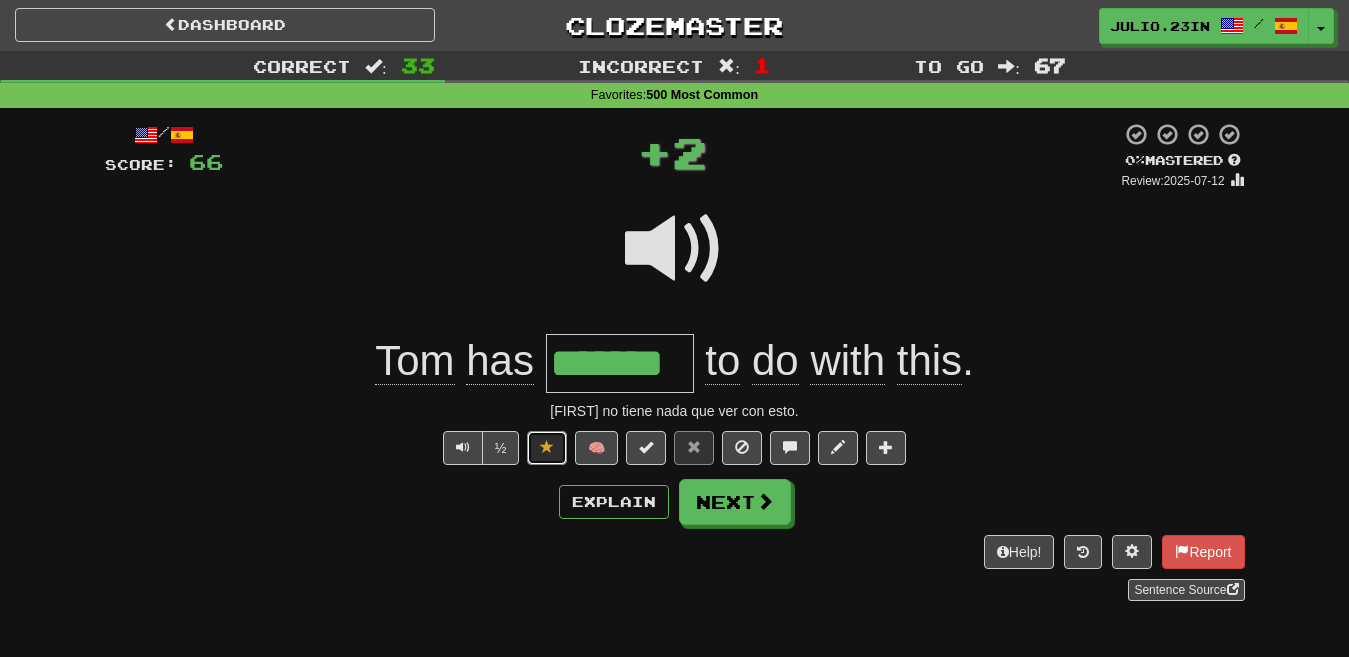 click at bounding box center [547, 448] 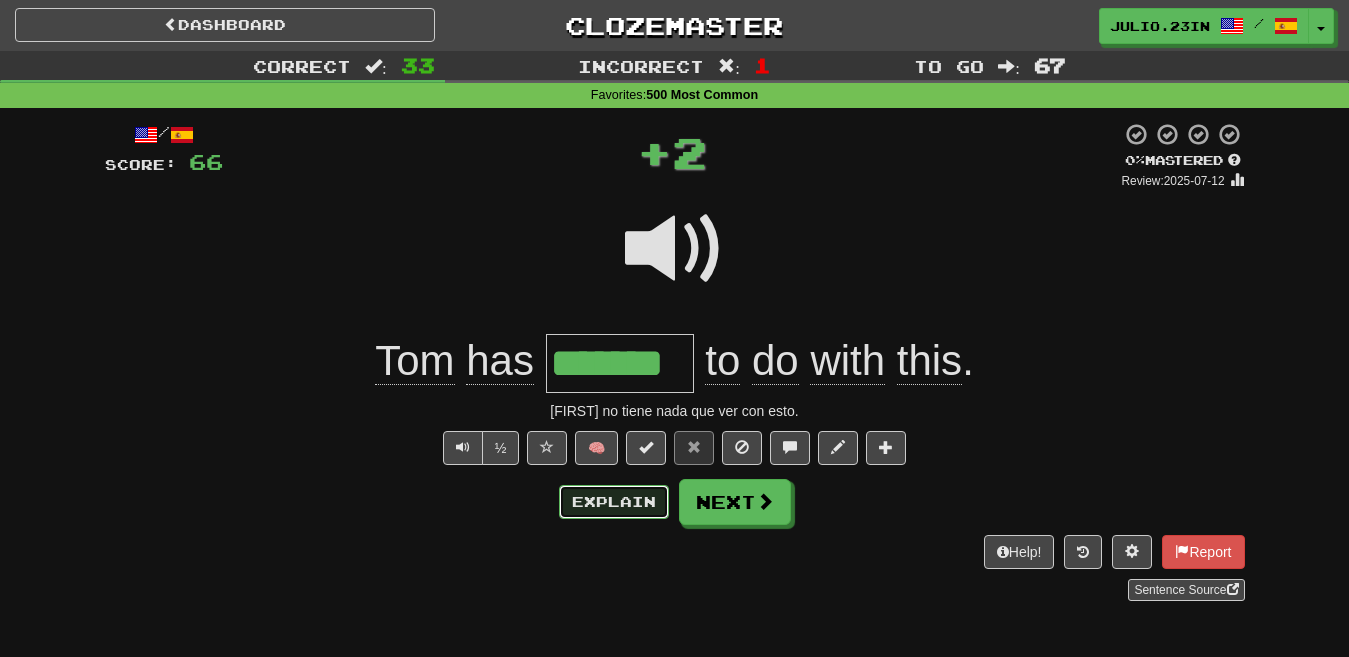 click on "Explain" at bounding box center (614, 502) 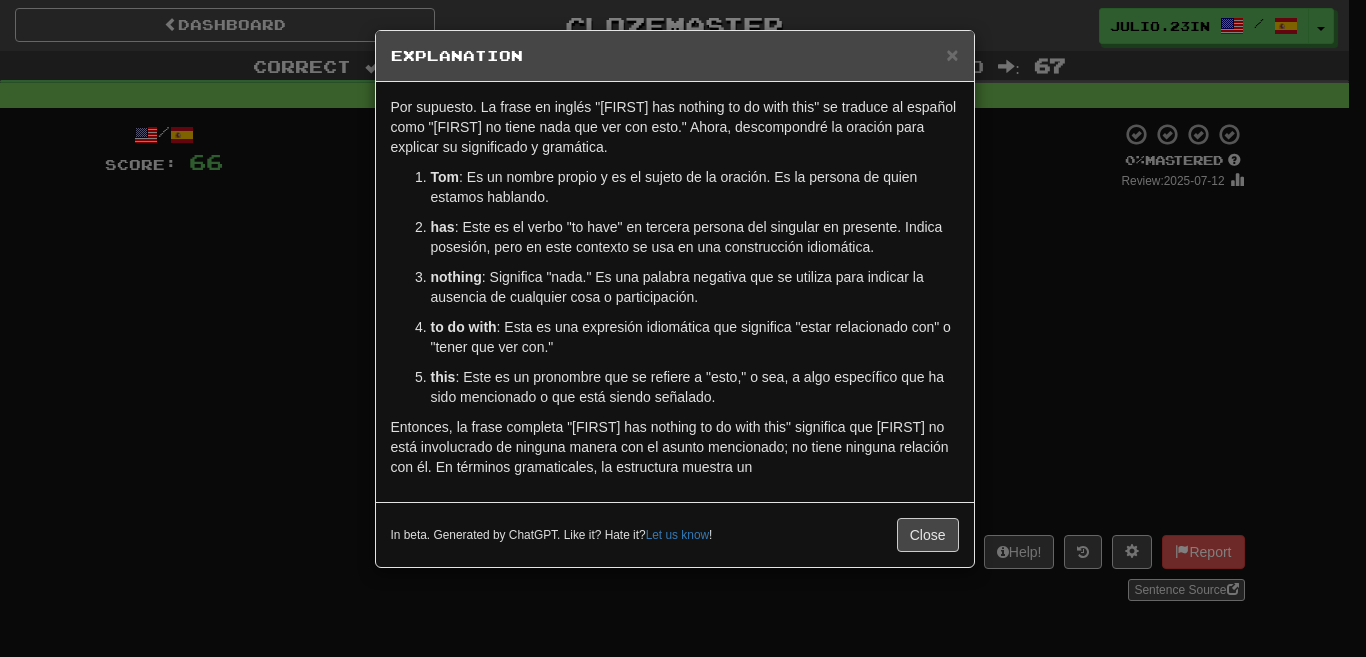 click on "× Explanation Por supuesto. La frase en inglés "Tom has nothing to do with this" se traduce al español como "Tom no tiene nada que ver con esto." Ahora, descompondré la oración para explicar su significado y gramática.
Tom : Es un nombre propio y es el sujeto de la oración. Es la persona de quien estamos hablando.
has : Este es el verbo "to have" en tercera persona del singular en presente. Indica posesión, pero en este contexto se usa en una construcción idiomática.
nothing : Significa "nada." Es una palabra negativa que se utiliza para indicar la ausencia de cualquier cosa o participación.
to do with : Esta es una expresión idiomática que significa "estar relacionado con" o "tener que ver con."
this : Este es un pronombre que se refiere a "esto," o sea, a algo específico que ha sido mencionado o que está siendo señalado.
In beta. Generated by ChatGPT. Like it? Hate it?  Let us know ! Close" at bounding box center [683, 328] 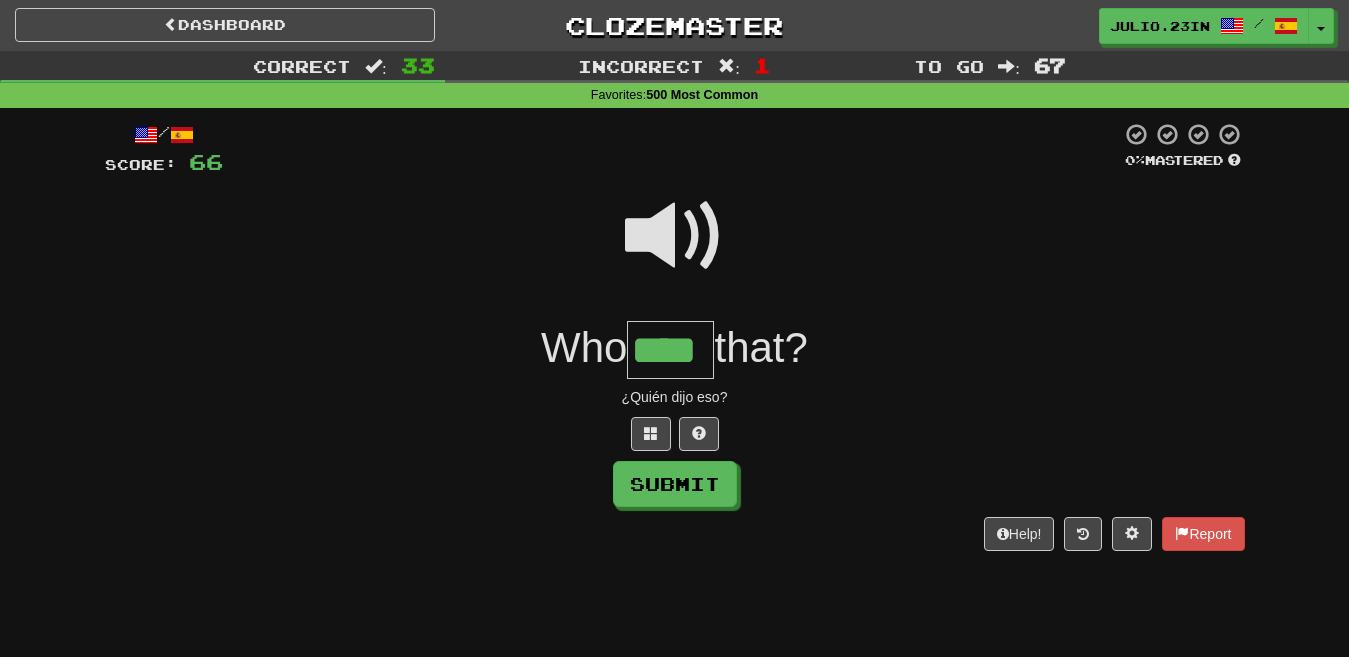 type on "****" 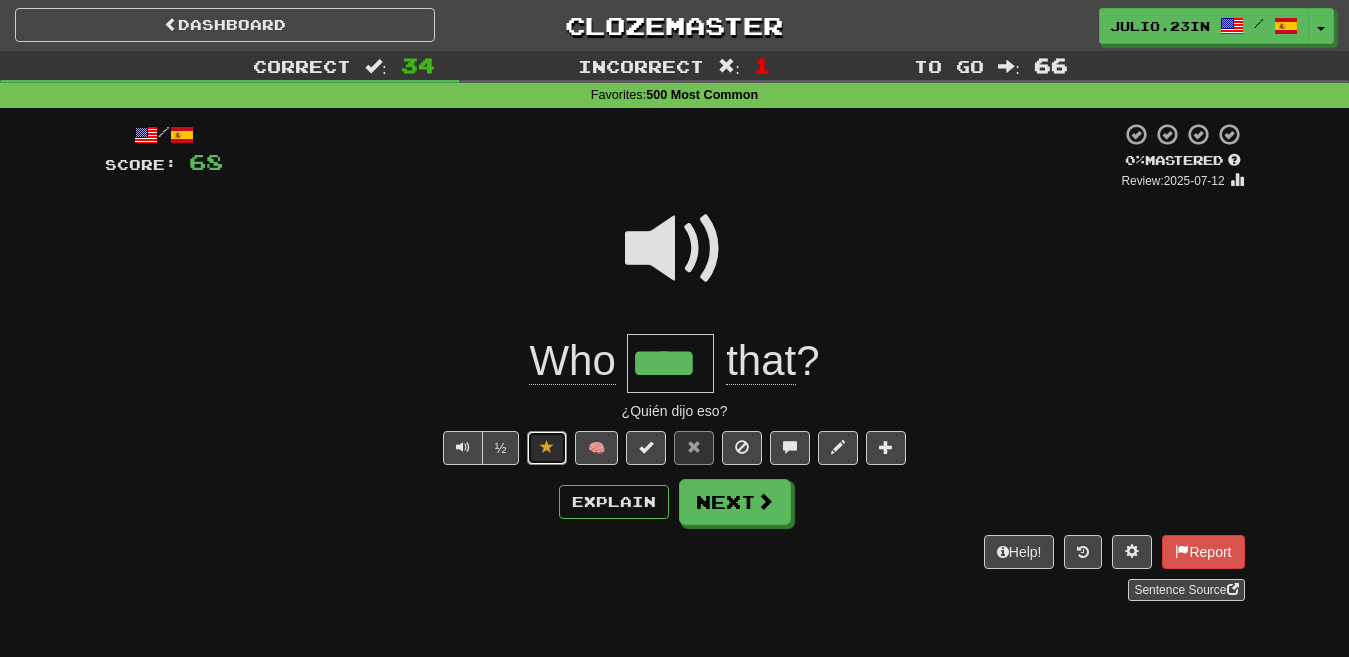 click at bounding box center [547, 448] 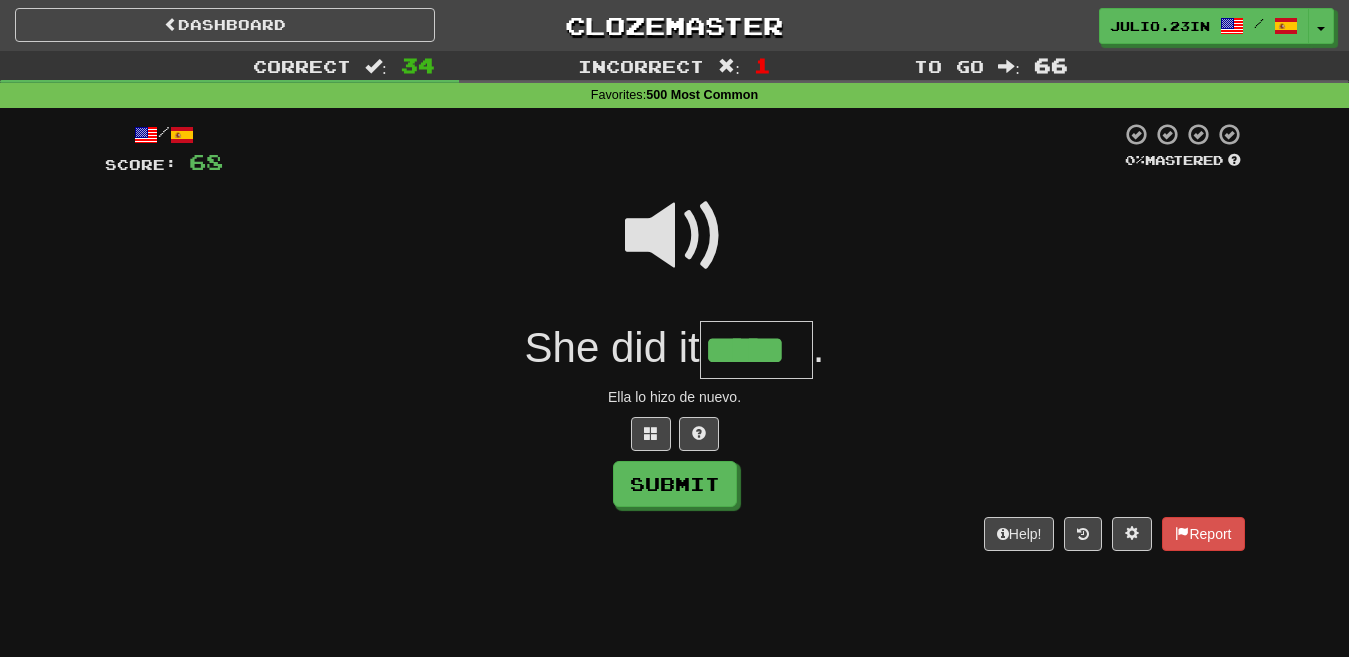 type on "*****" 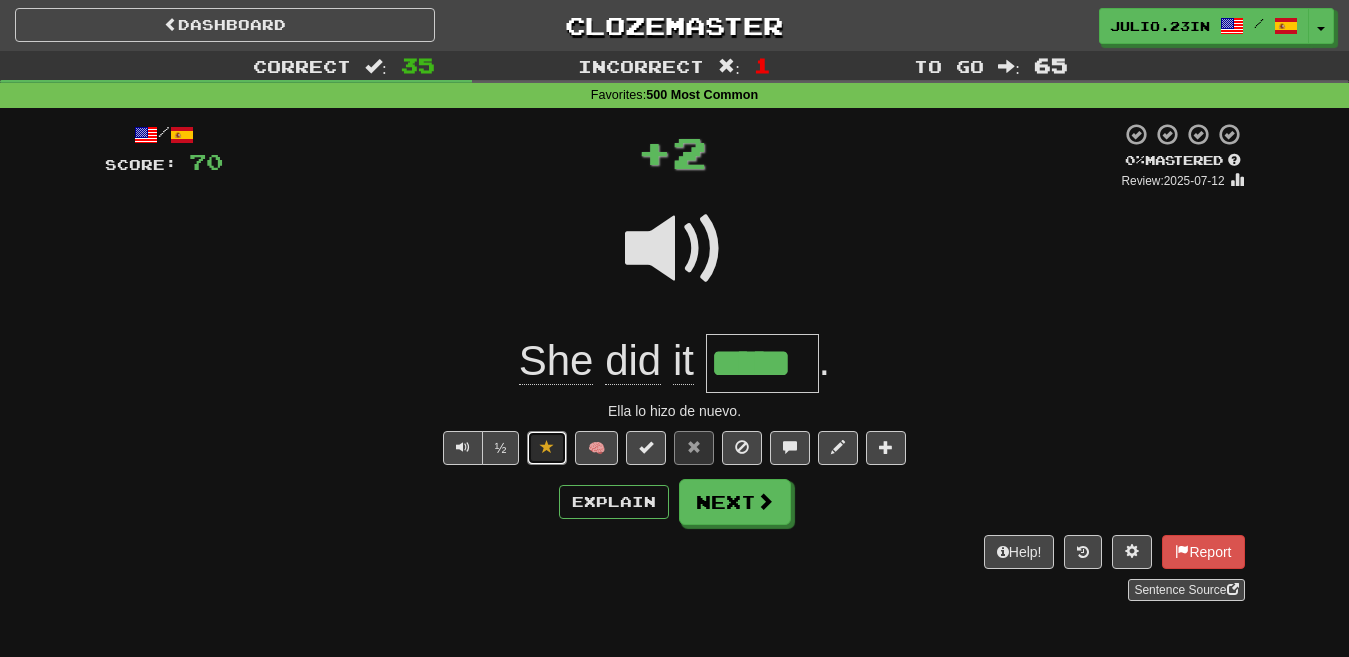 click at bounding box center (547, 447) 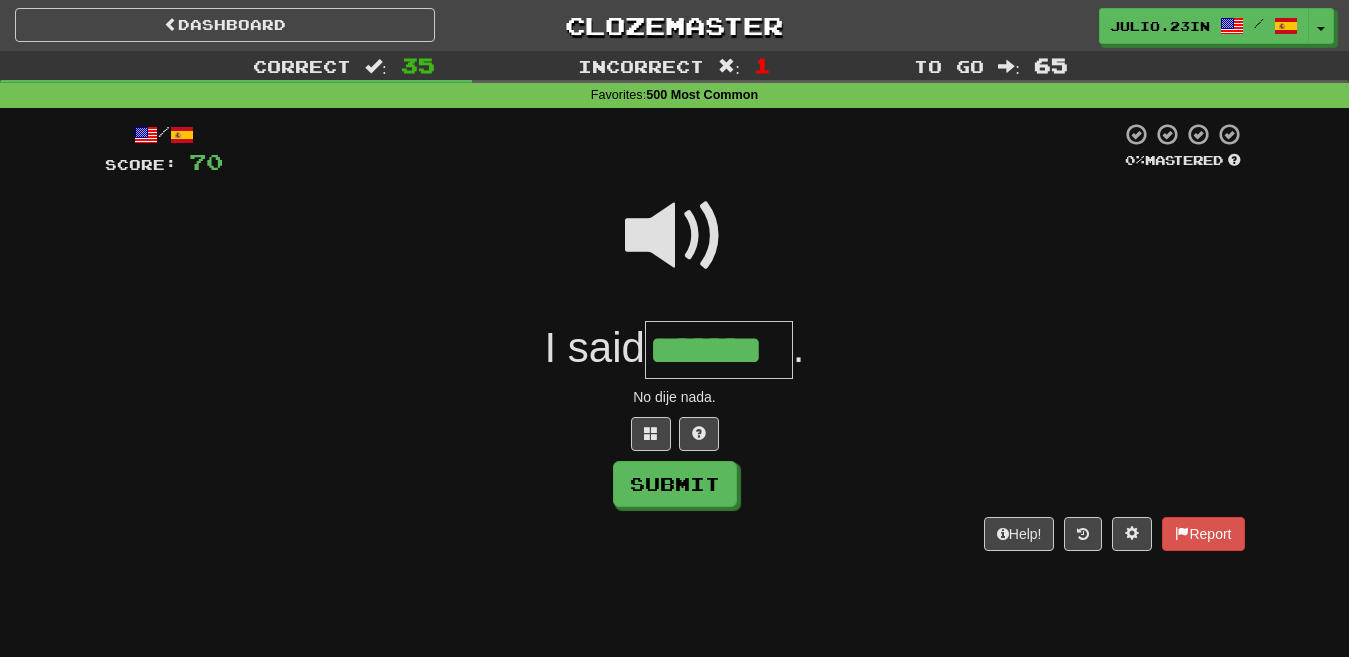 type on "*******" 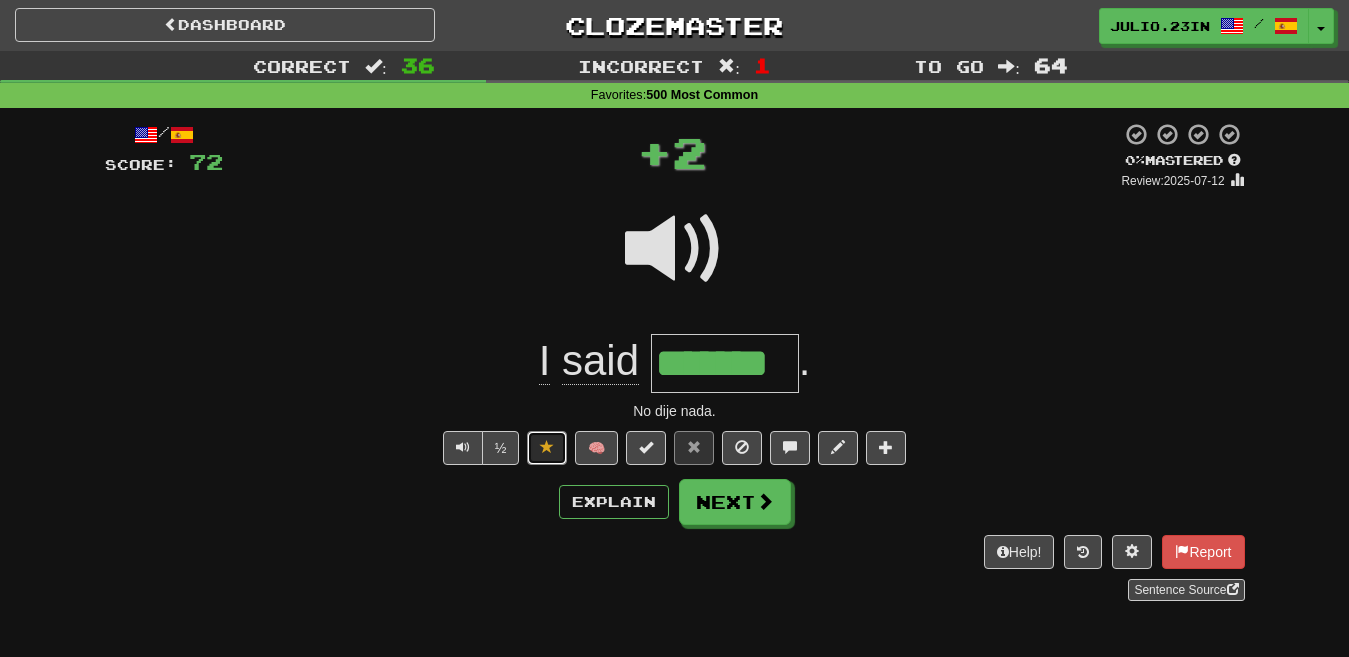 click at bounding box center [547, 447] 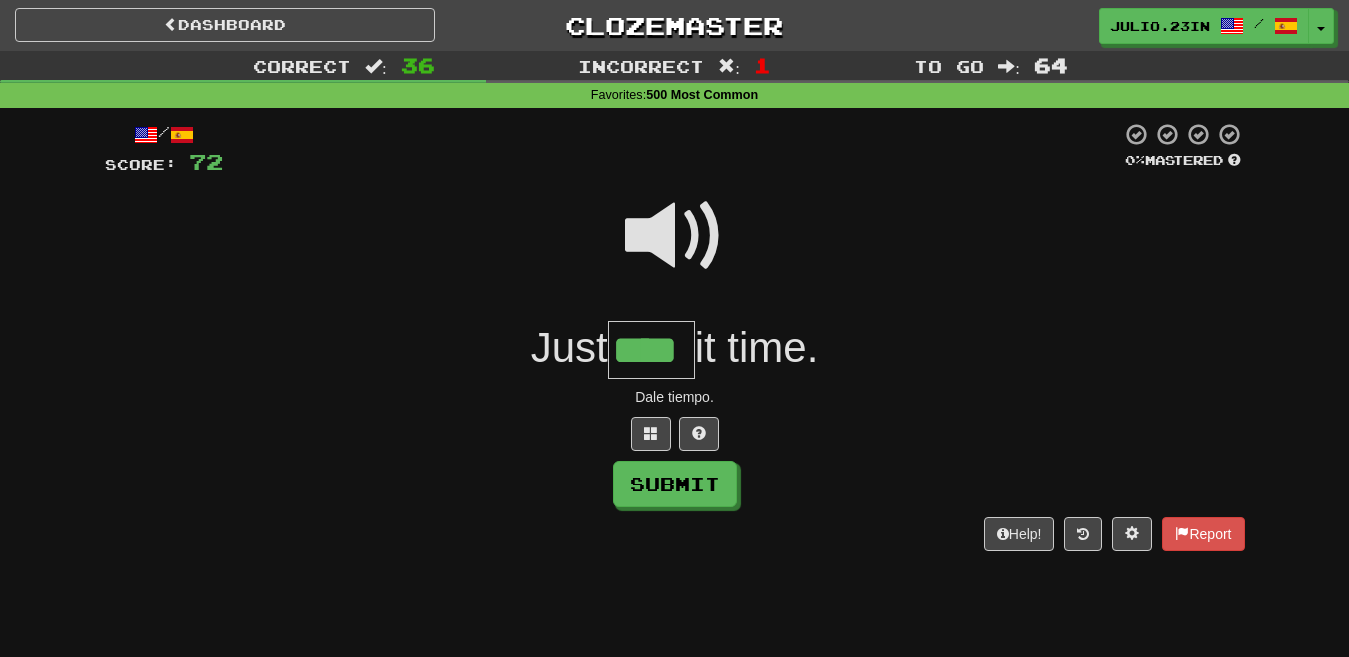 type on "****" 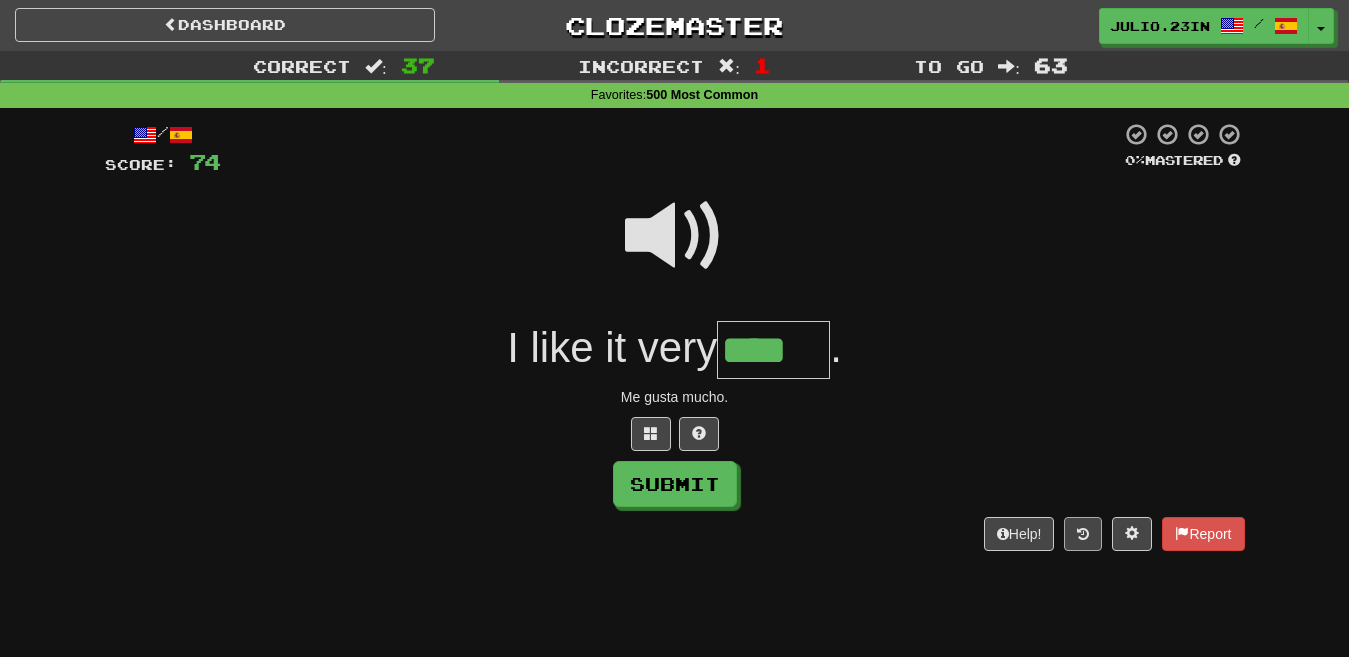 type on "****" 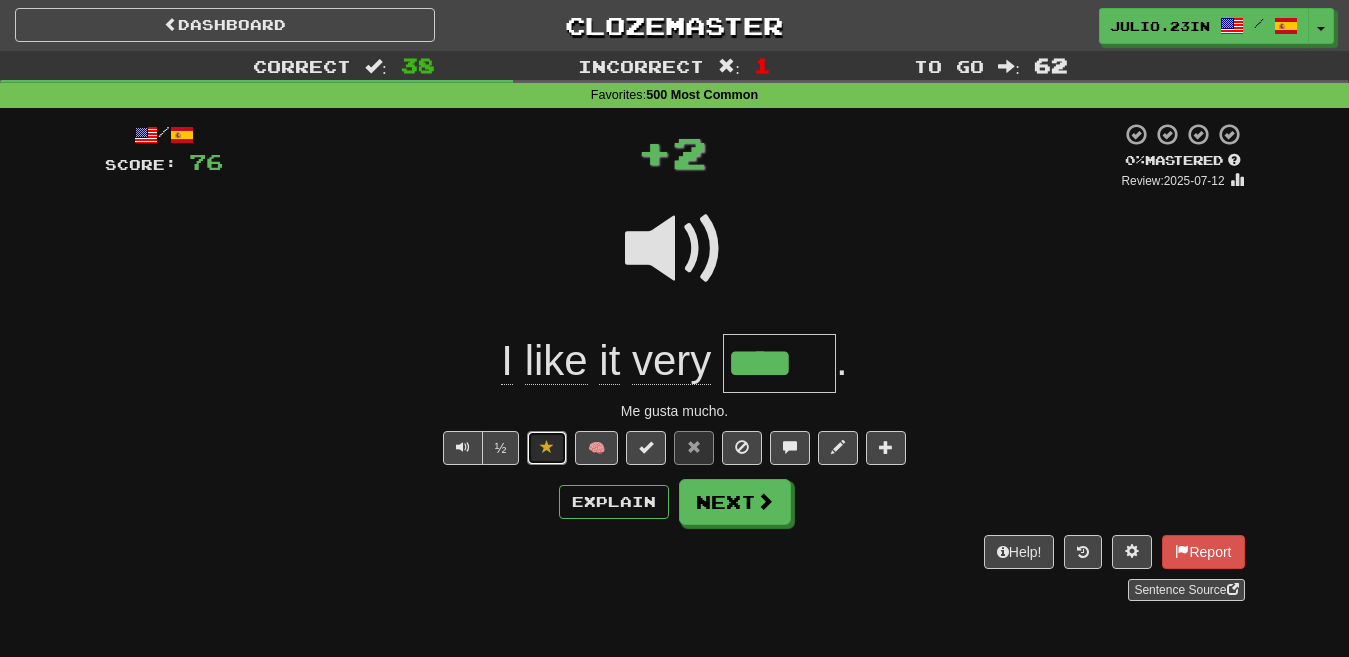 click at bounding box center (547, 447) 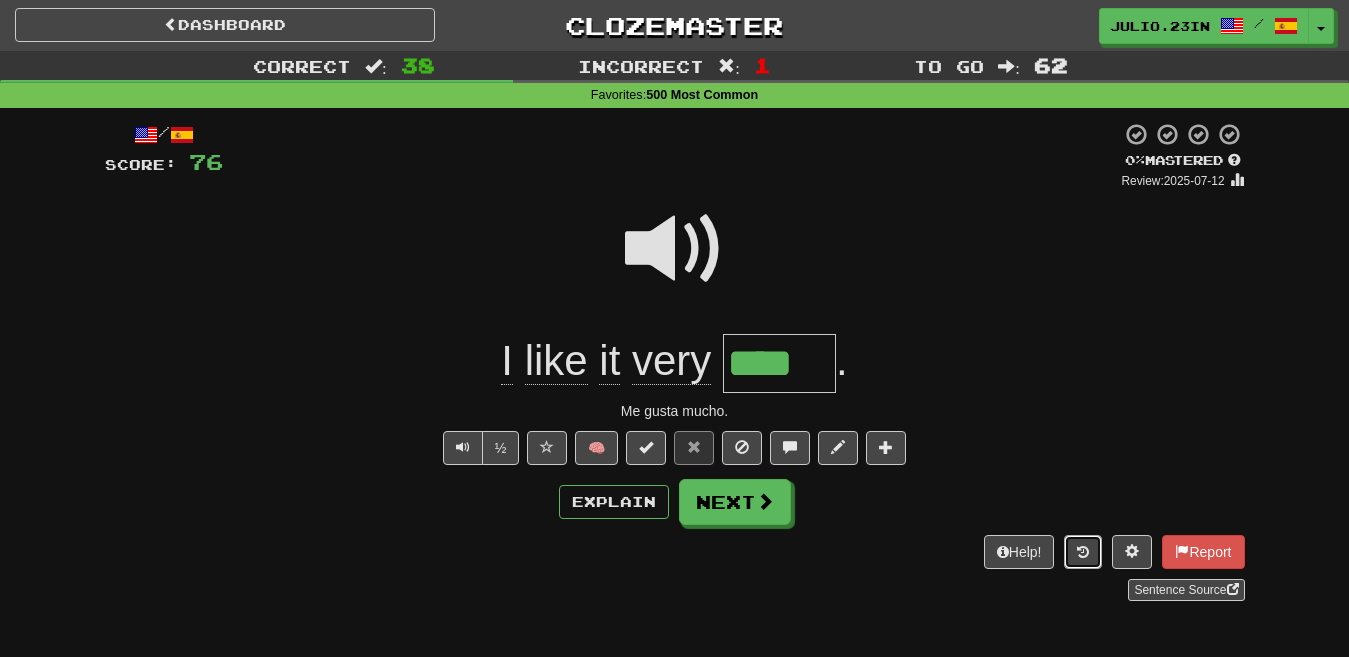 click at bounding box center (1083, 552) 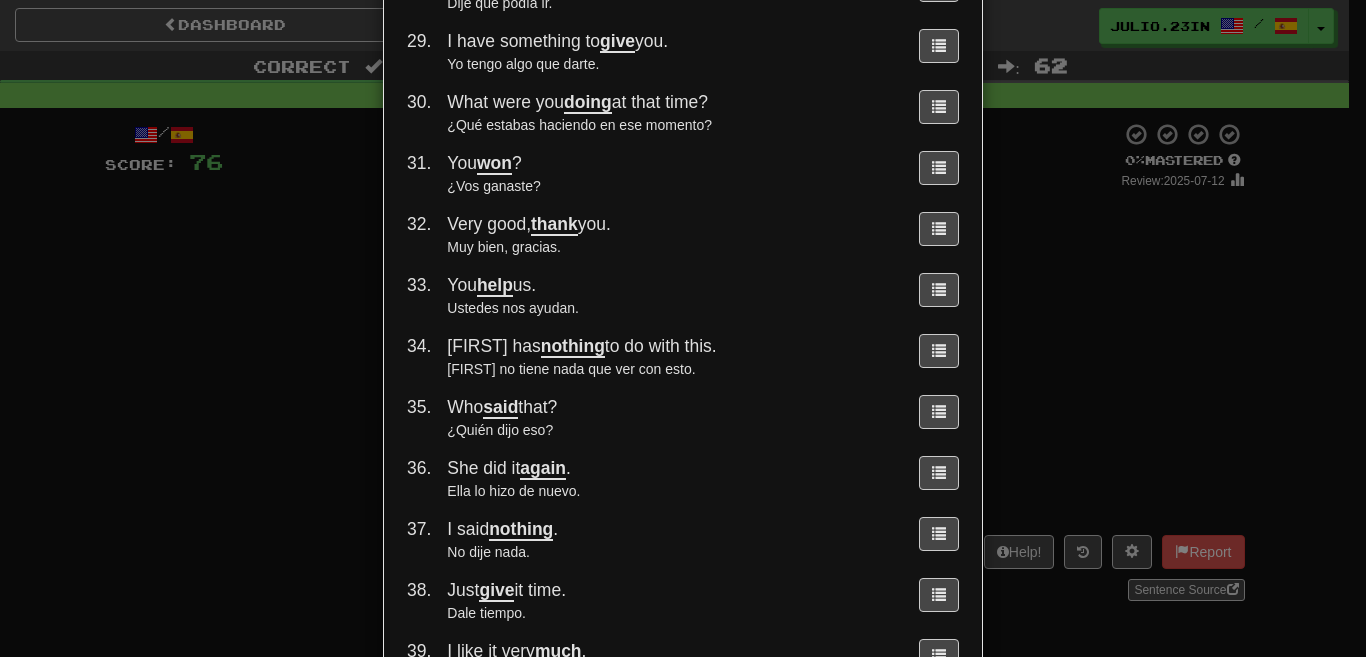 scroll, scrollTop: 1995, scrollLeft: 0, axis: vertical 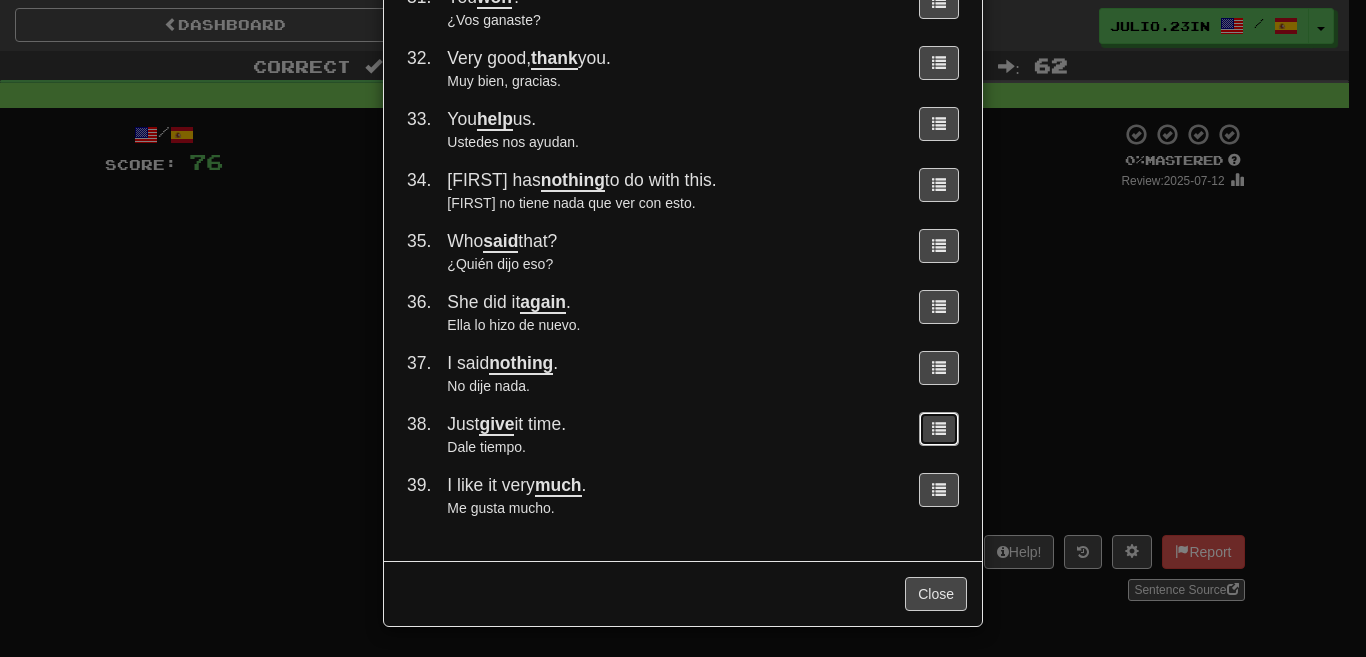click at bounding box center [939, 429] 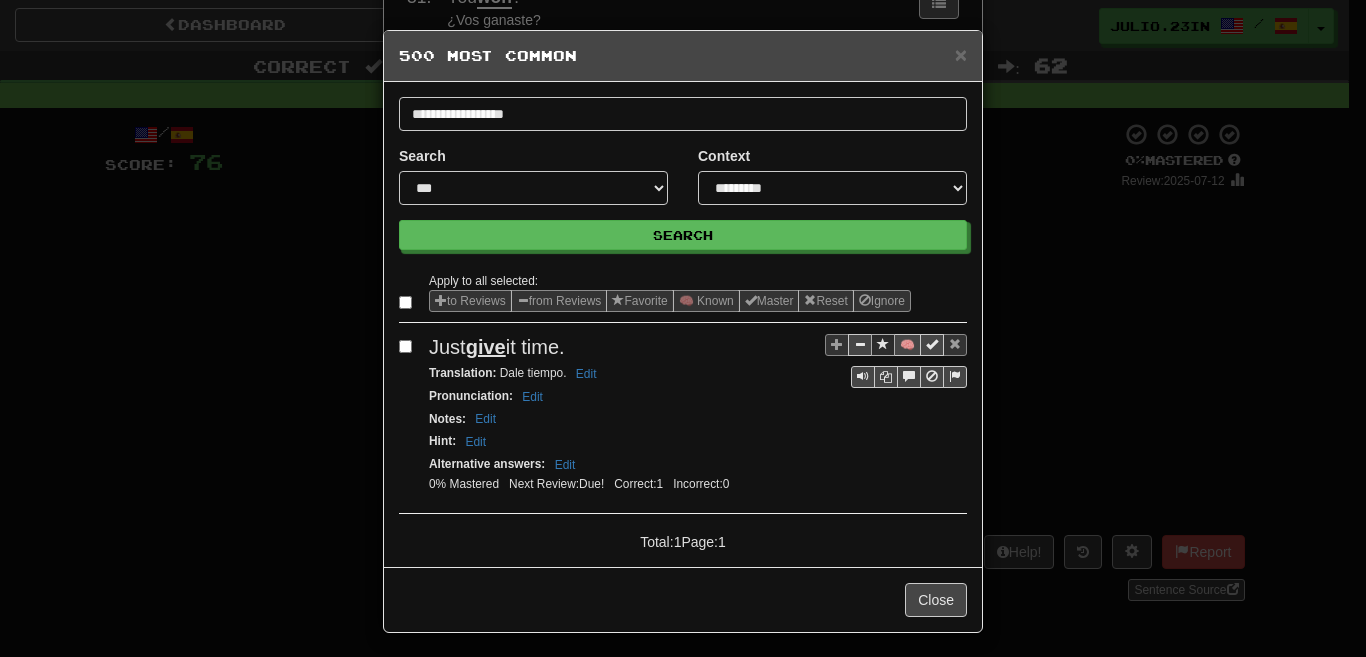 scroll, scrollTop: 0, scrollLeft: 0, axis: both 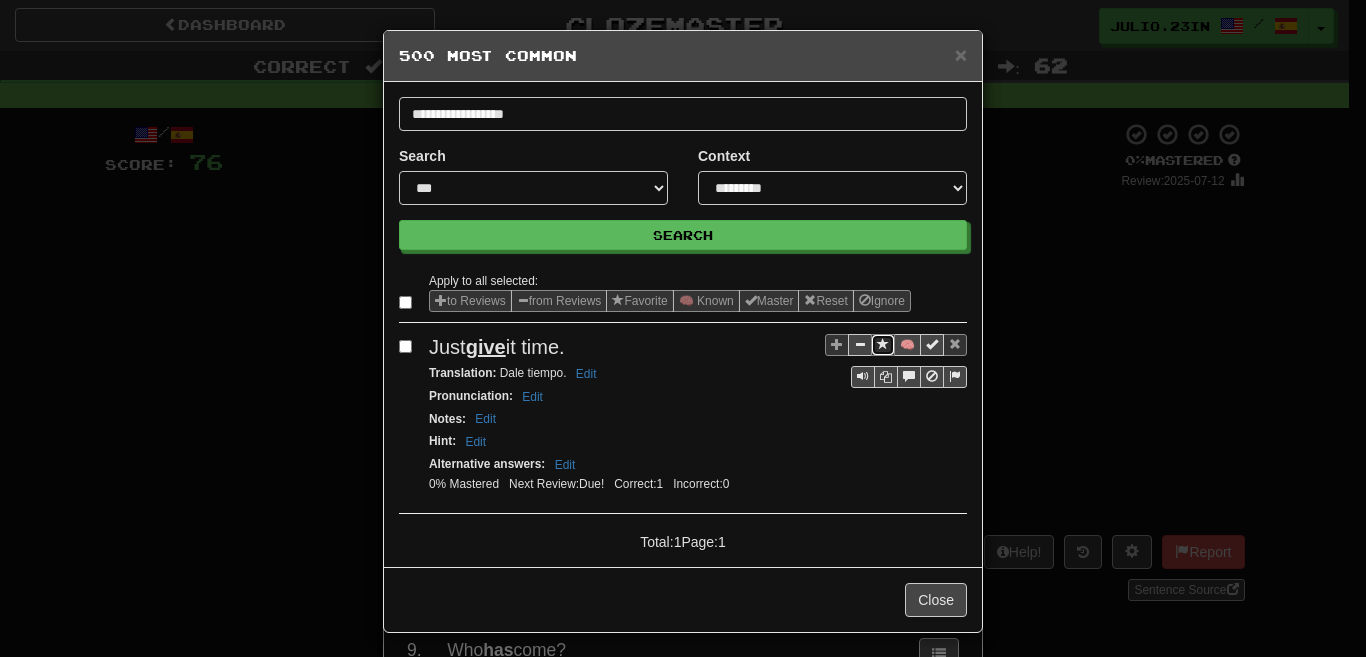 click at bounding box center (883, 344) 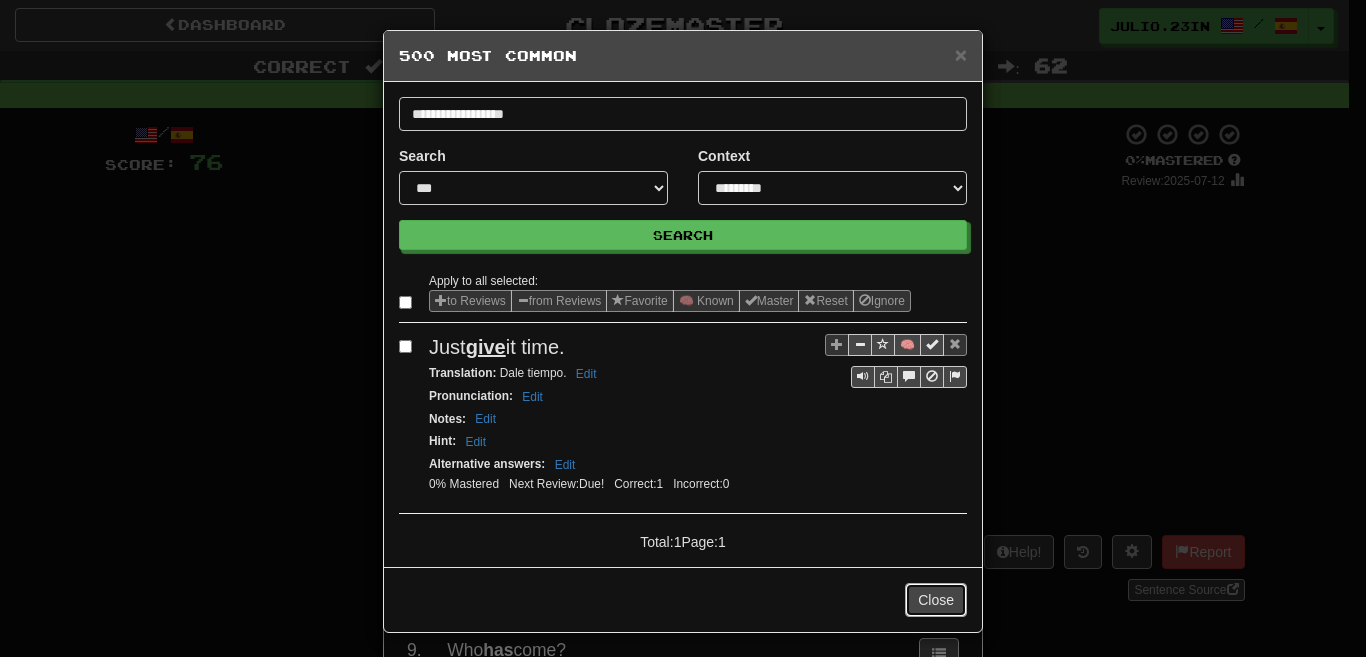 click on "Close" at bounding box center (936, 600) 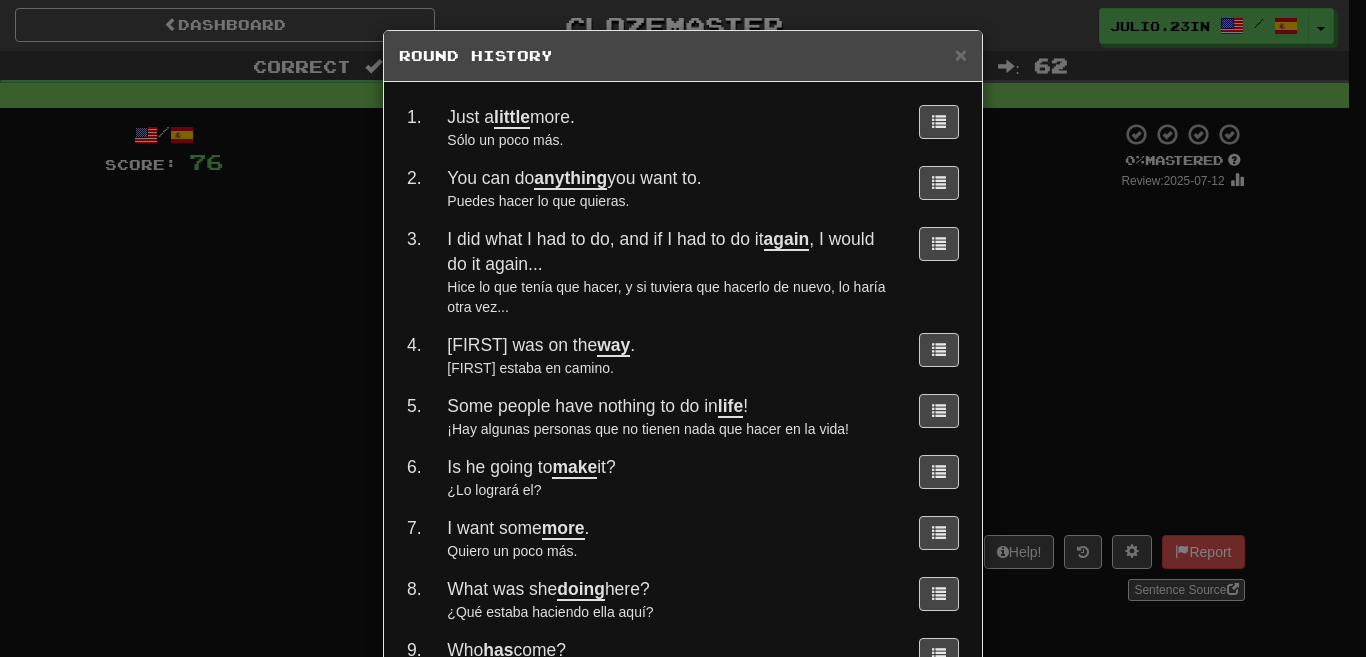 click on "× Round History 1 . Just a  little  more. Sólo un poco más. 2 . You can do  anything  you want to. Puedes hacer lo que quieras. 3 . I did what I had to do, and if I had to do it  again , I would do it again... Hice lo que tenía que hacer, y si tuviera que hacerlo de nuevo, lo haría otra vez... 4 . Tom was on the  way . Tom estaba en camino. 5 . Some people have nothing to do in  life ! ¡Hay algunas personas que no tienen nada que hacer en la vida! 6 . Is he going to  make  it? ¿Lo logrará el? 7 . I want some  more . Quiero un poco más. 8 . What was she  doing  here? ¿Qué estaba haciendo ella aquí? 9 . Who  has  come? ¿Quién ha venido? 10 . Very  good. How are you? Muy bien. ¿Cómo estás tú? 11 . What do I do all  day ? ¿Qué hago todo el día? 12 . This is my  first  time. Esta es mi primera vez. 13 . Sorry ! ¡Perdón! 14 . You just need  help . Tan solo necesitas ayuda. 15 . I  need  to tell you something. Necesito decirte algo. 16 . I  said  it! ¡Yo lo dije! 17 . I had a little  help . ." at bounding box center [683, 328] 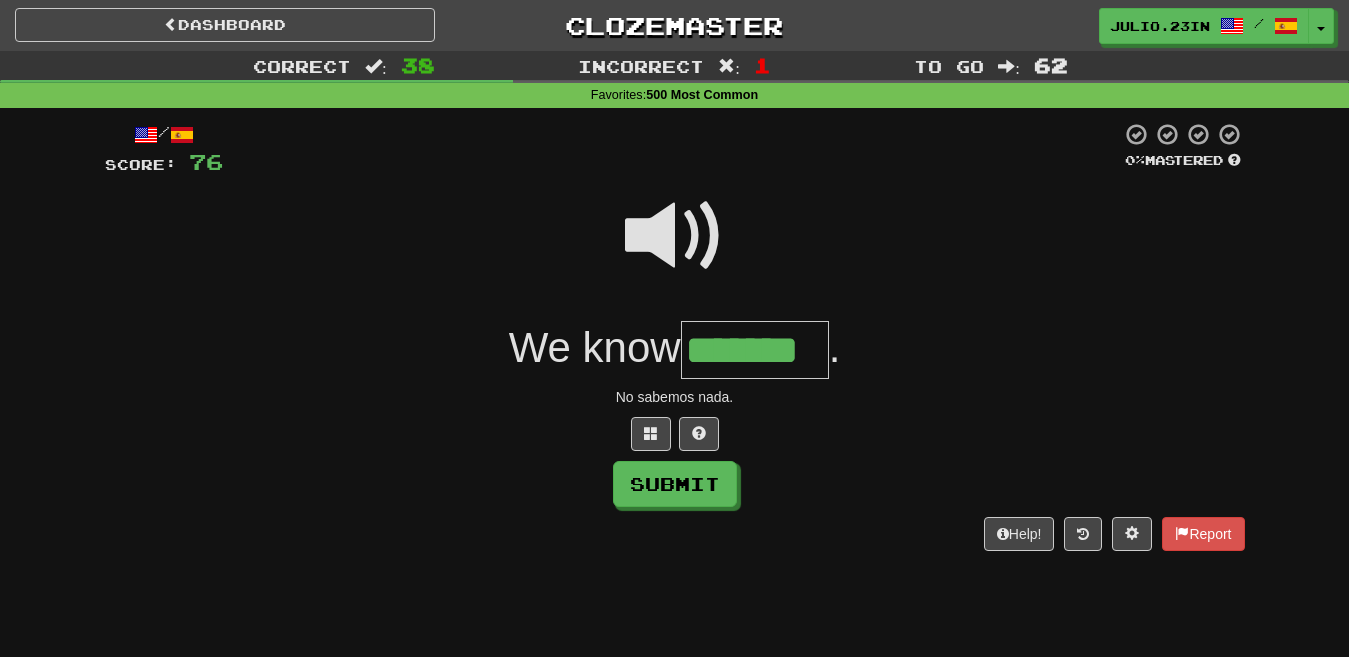 type on "*******" 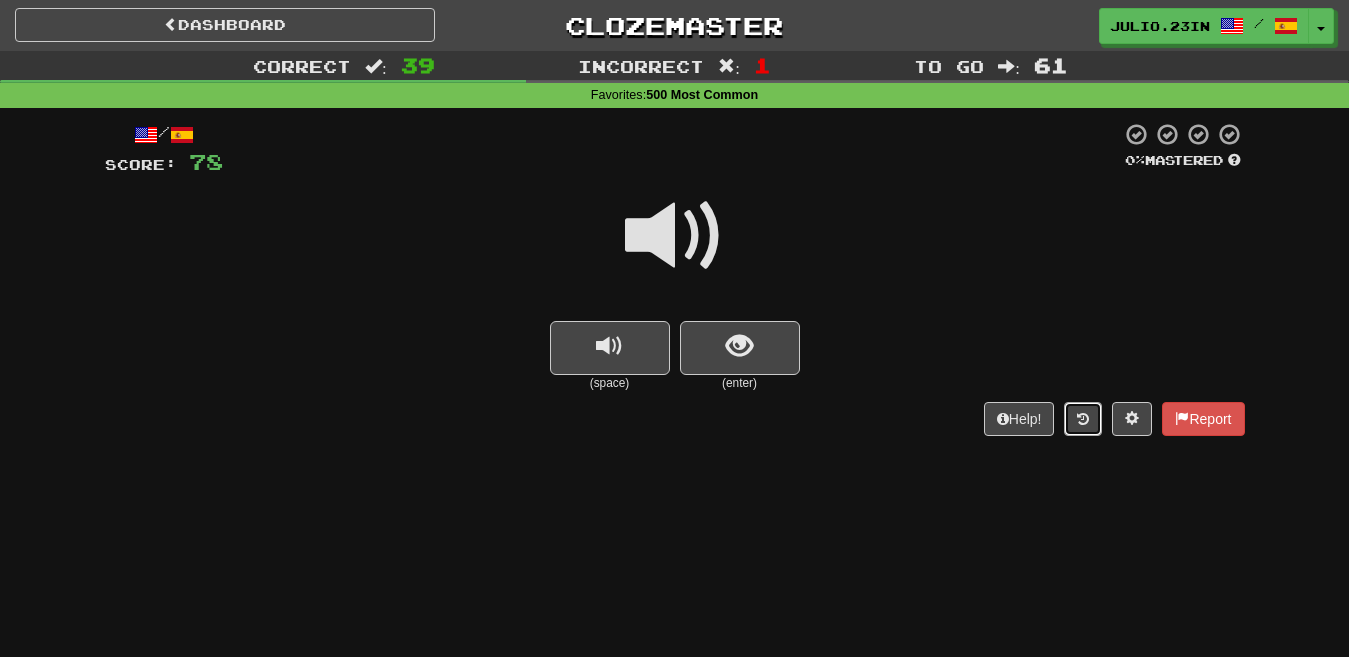 click at bounding box center [1083, 419] 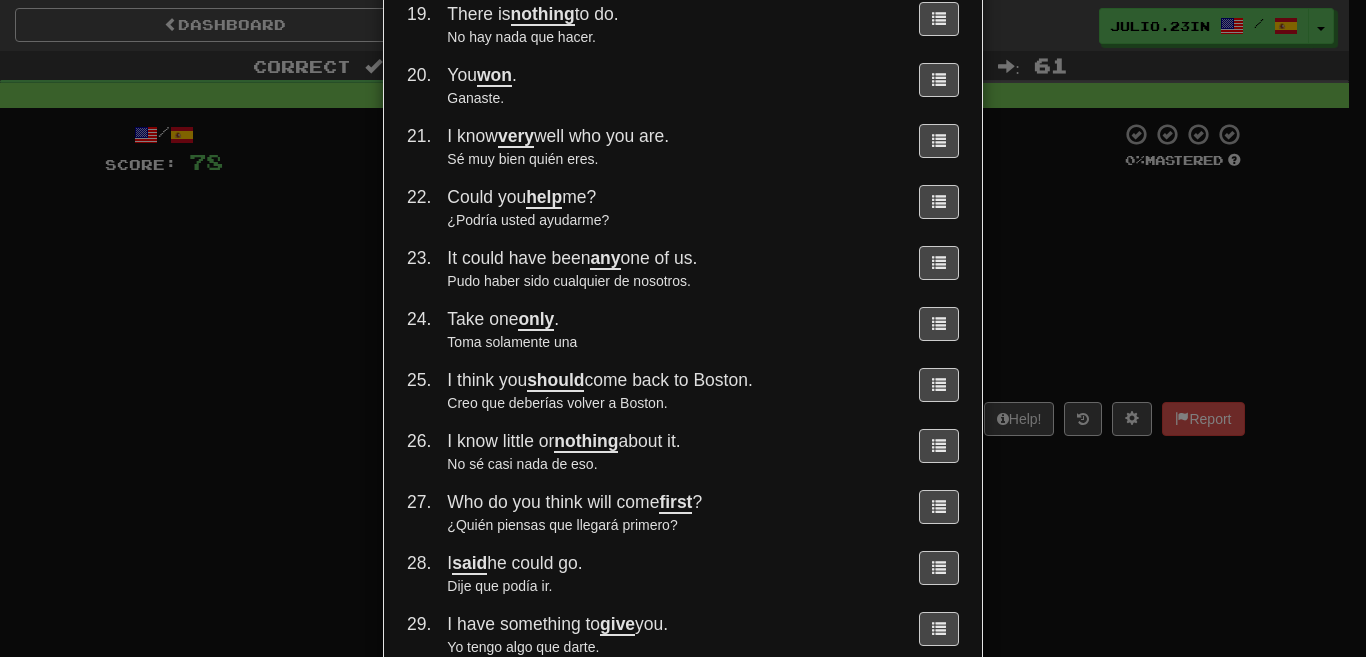scroll, scrollTop: 2056, scrollLeft: 0, axis: vertical 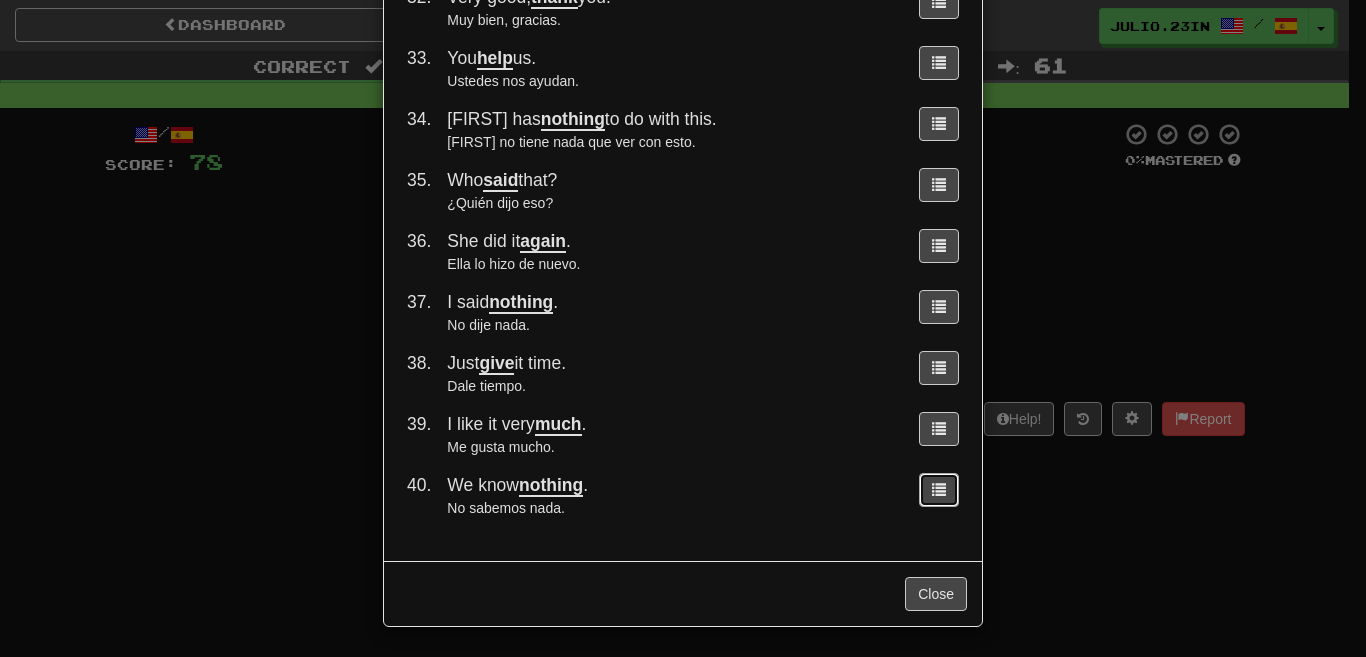 click at bounding box center [939, 489] 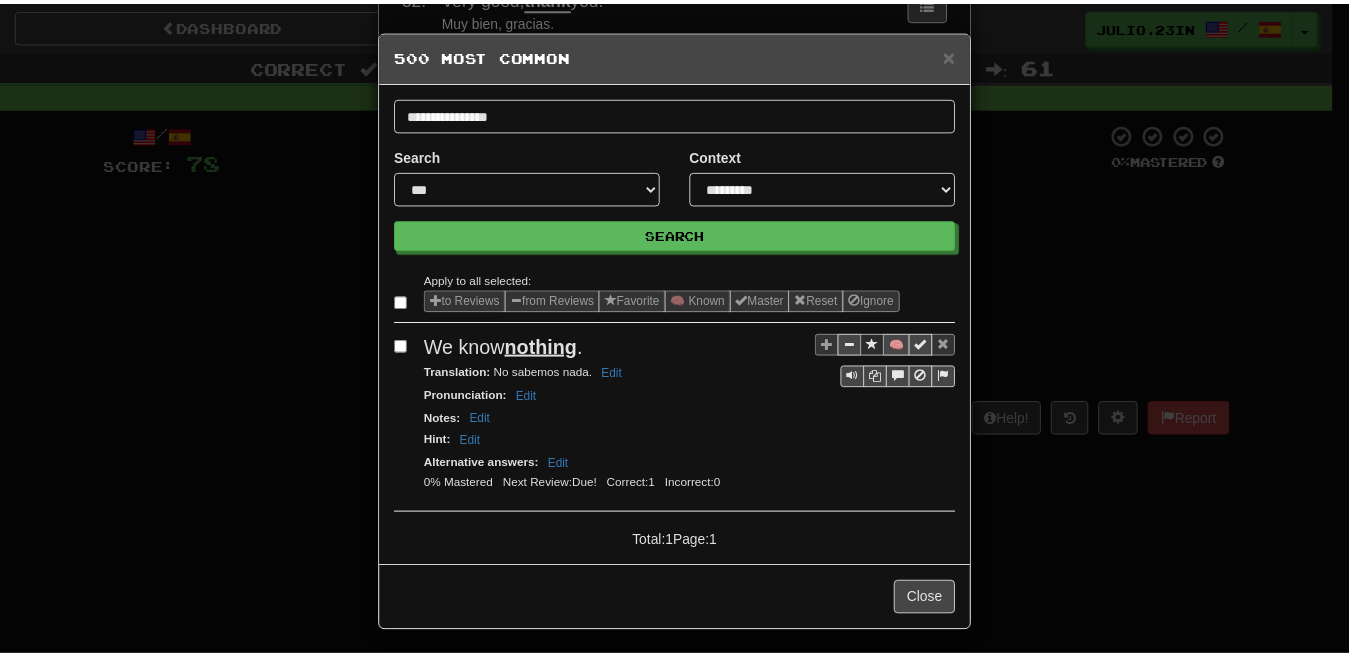 scroll, scrollTop: 0, scrollLeft: 0, axis: both 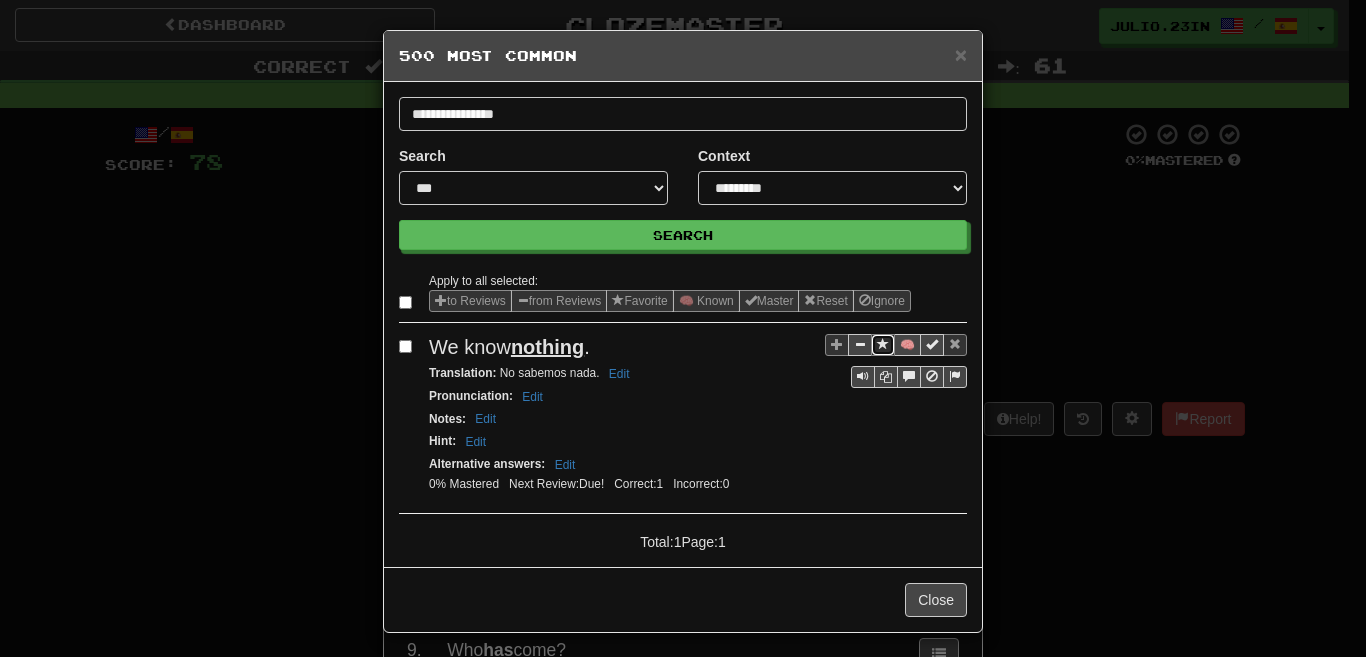 click at bounding box center (883, 344) 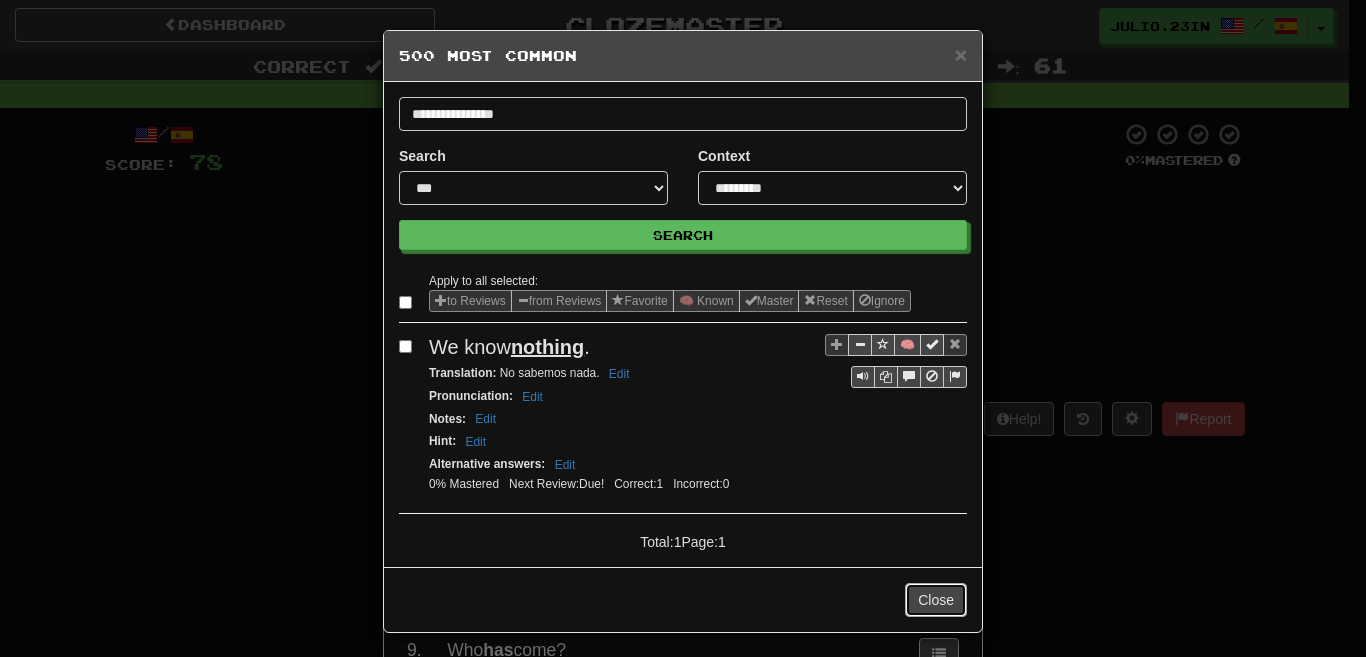 click on "Close" at bounding box center [936, 600] 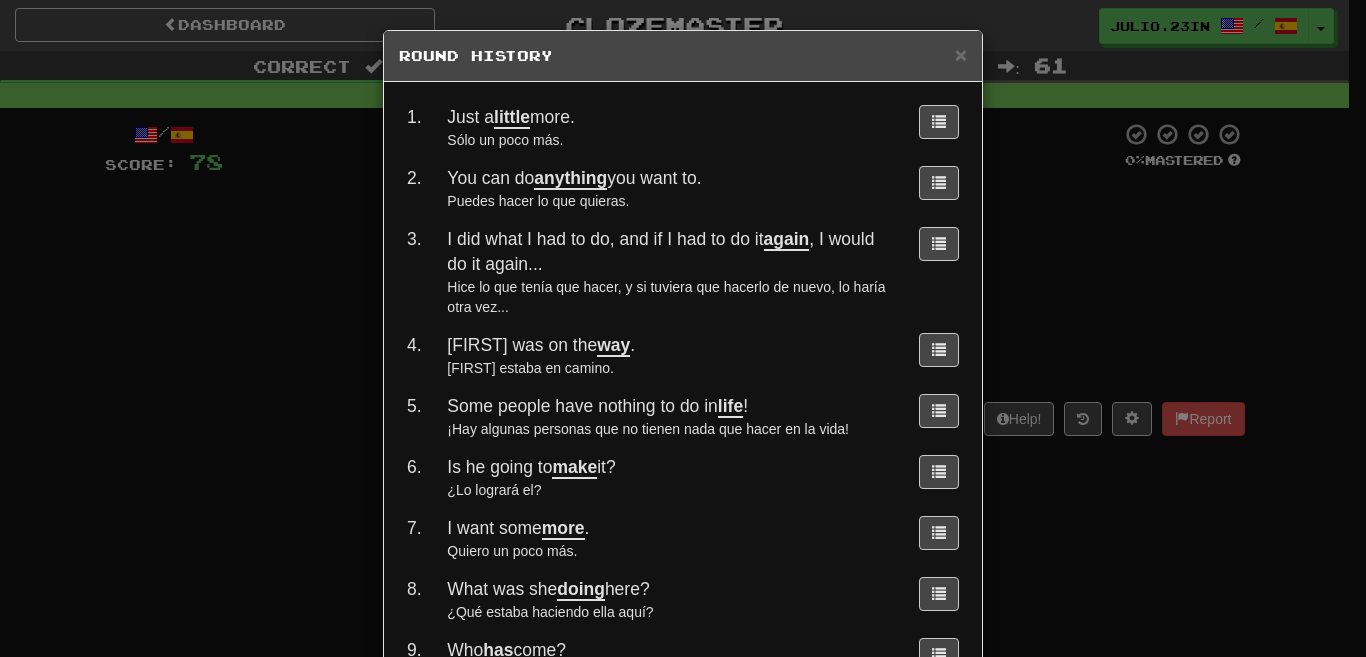 drag, startPoint x: 1283, startPoint y: 194, endPoint x: 1267, endPoint y: 215, distance: 26.400757 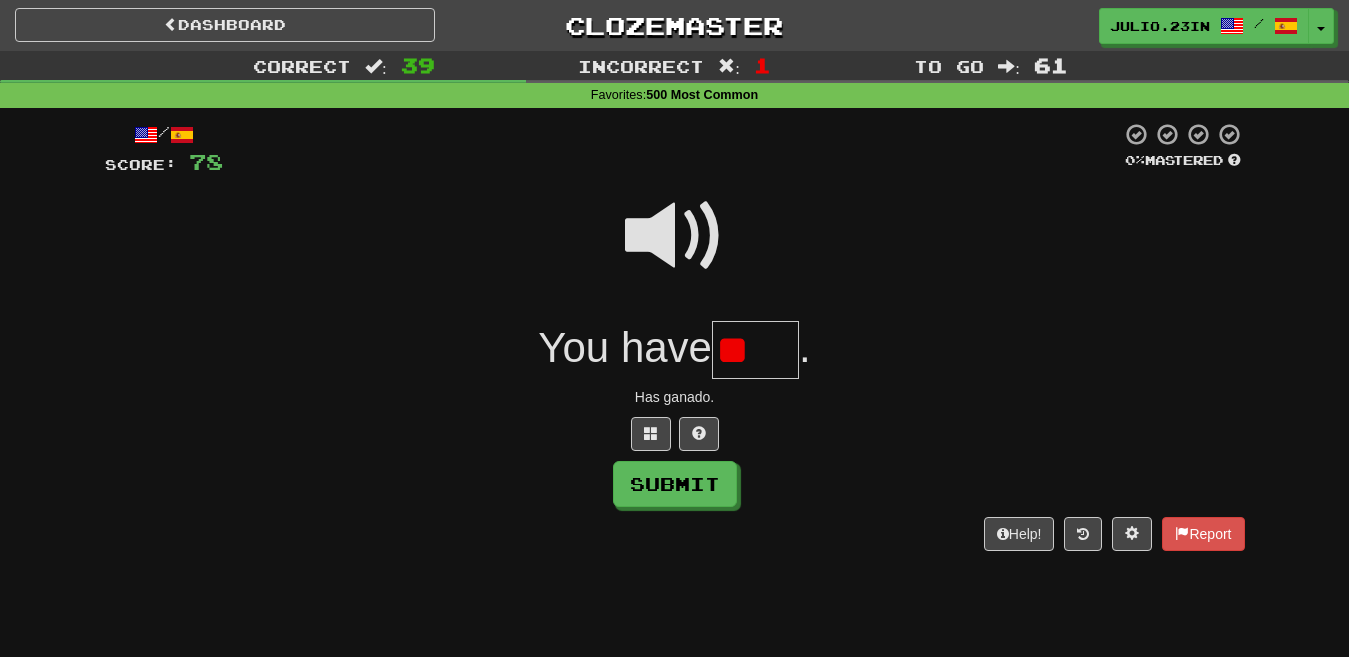 type on "*" 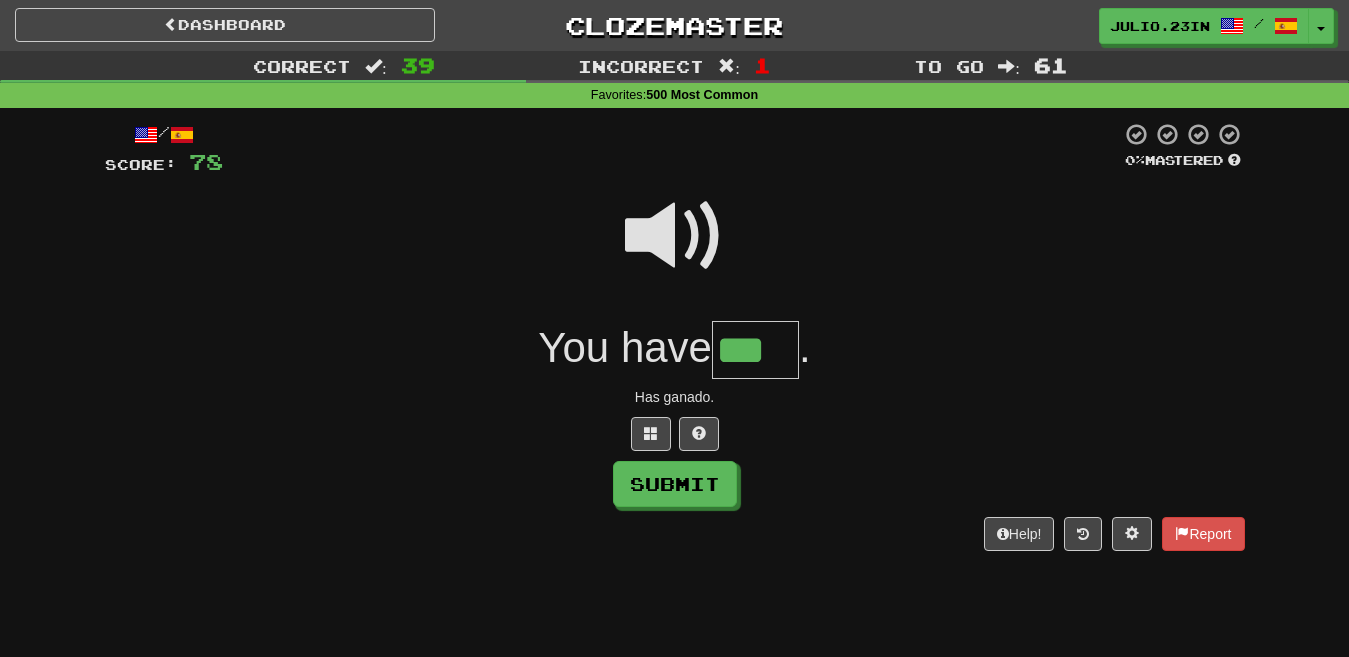 type on "***" 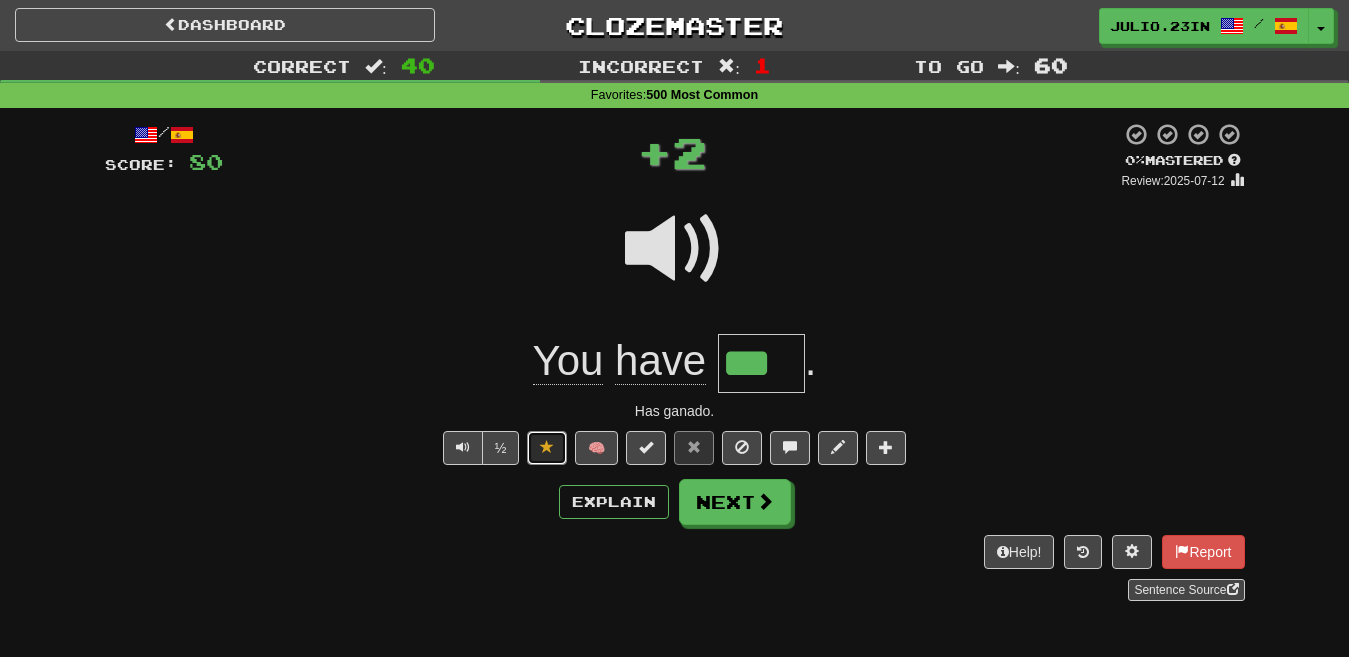click at bounding box center (547, 448) 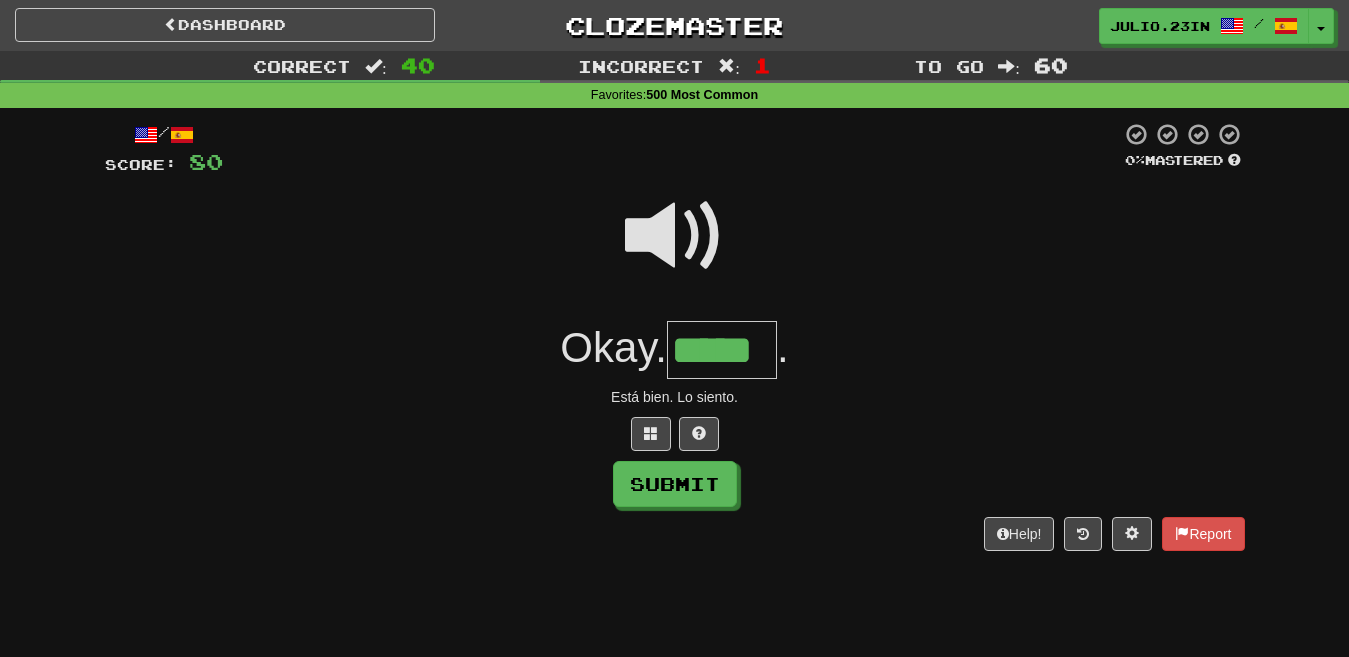 type on "*****" 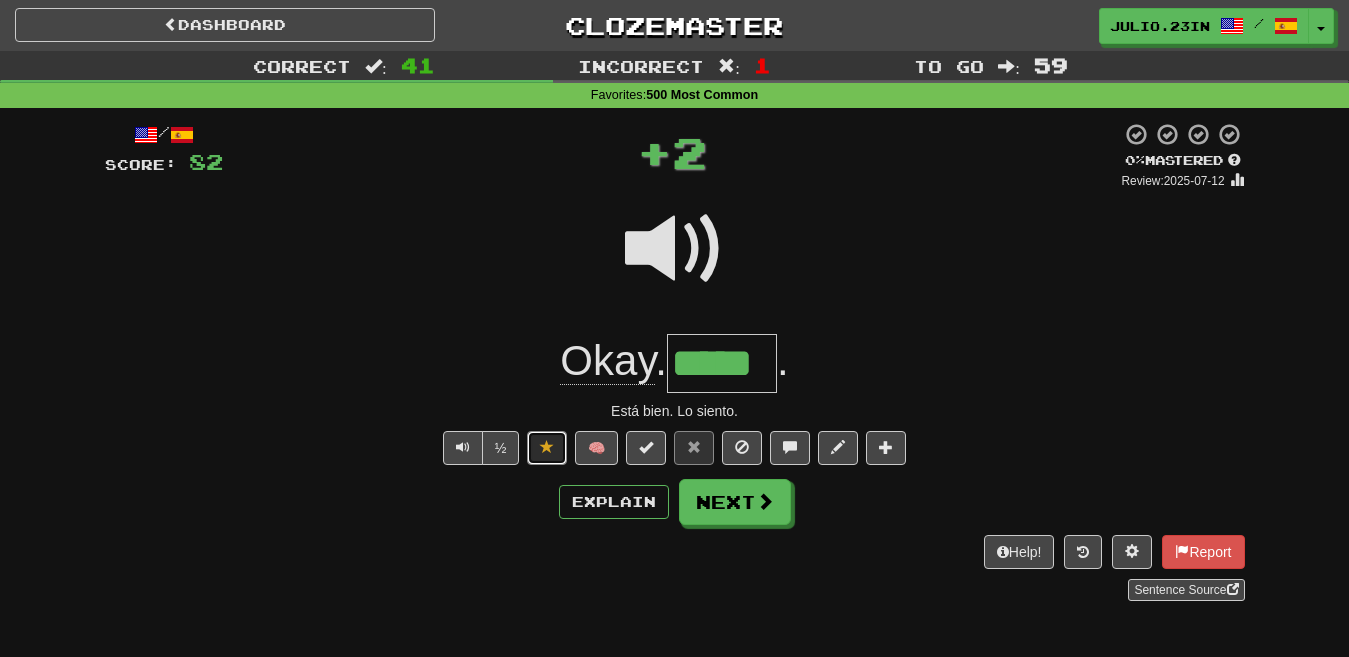 click at bounding box center (547, 448) 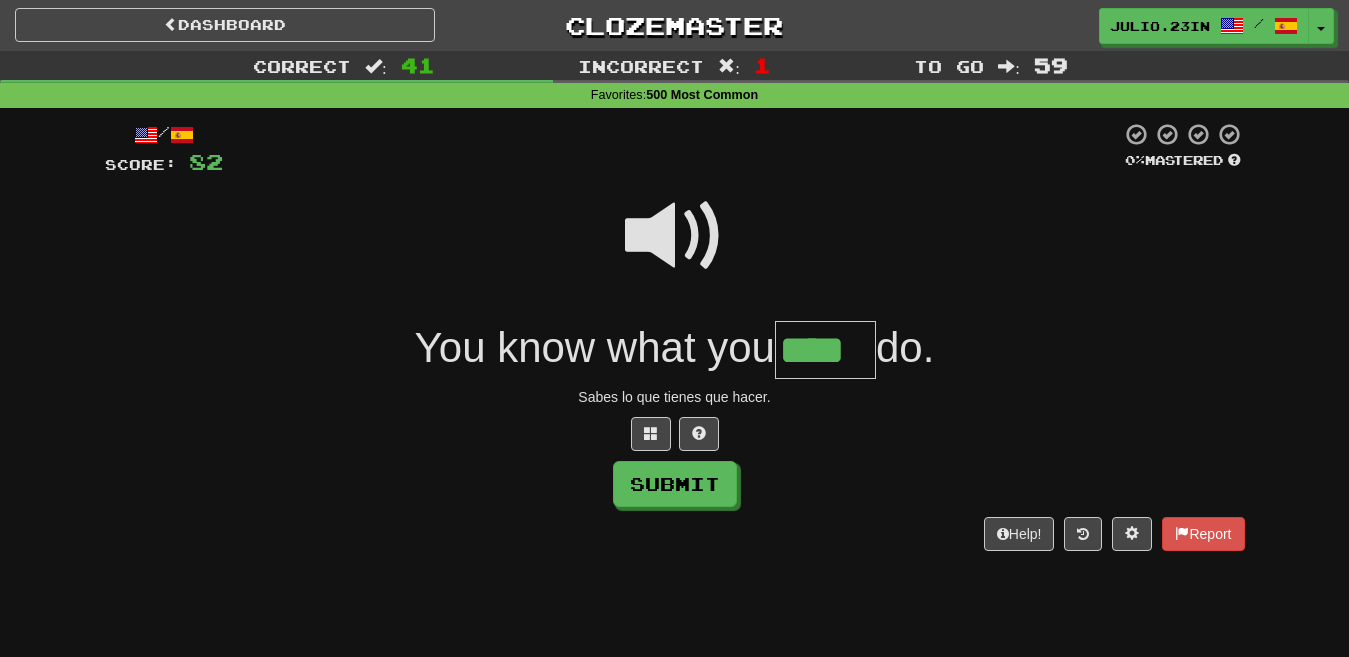 type on "****" 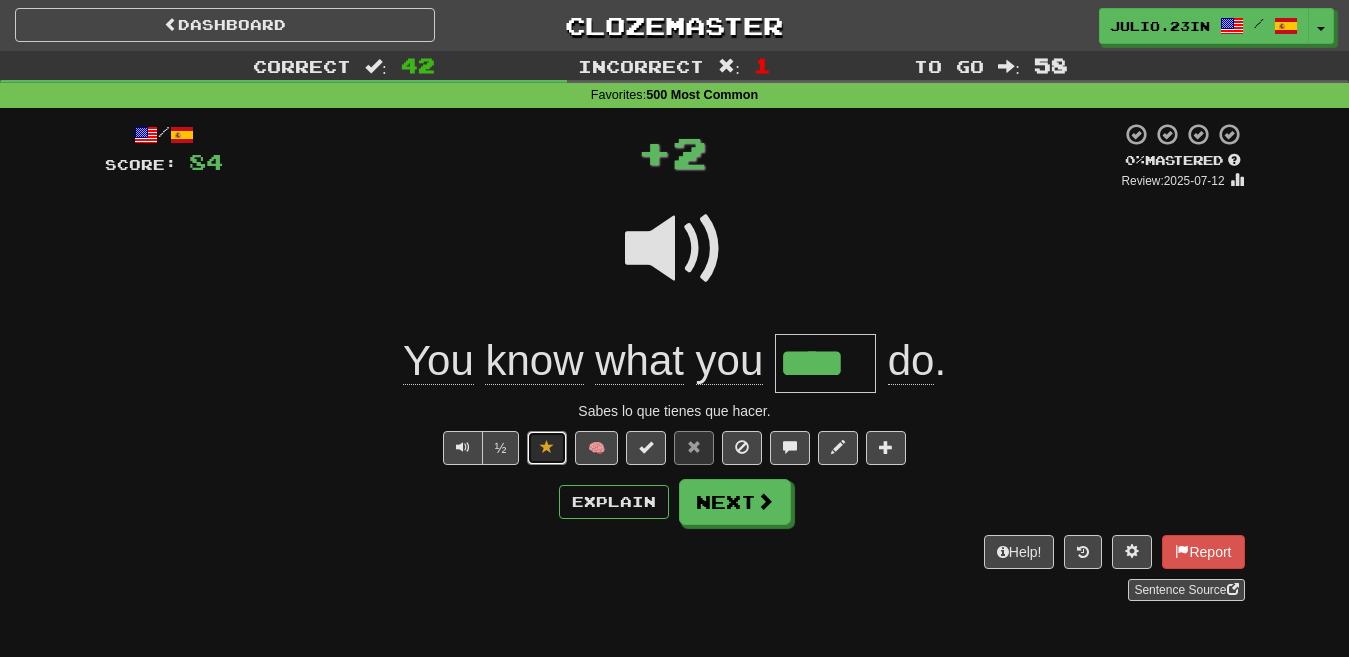 click at bounding box center (547, 448) 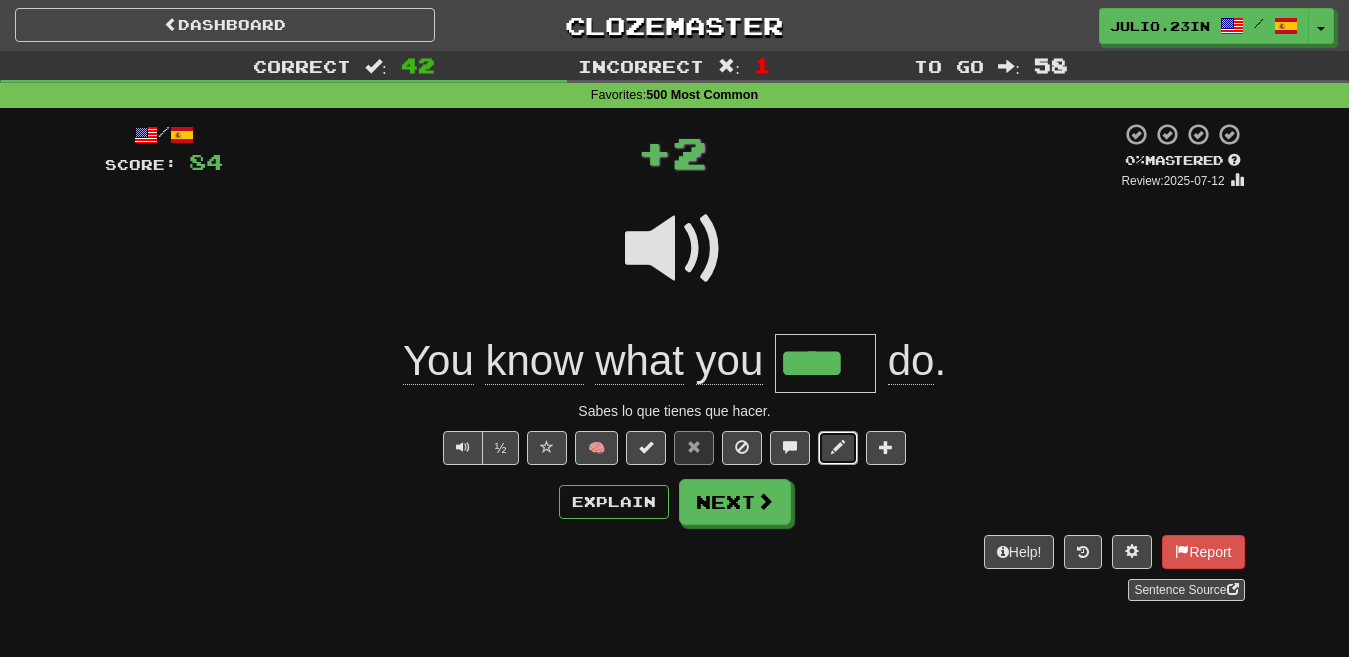 click at bounding box center (838, 447) 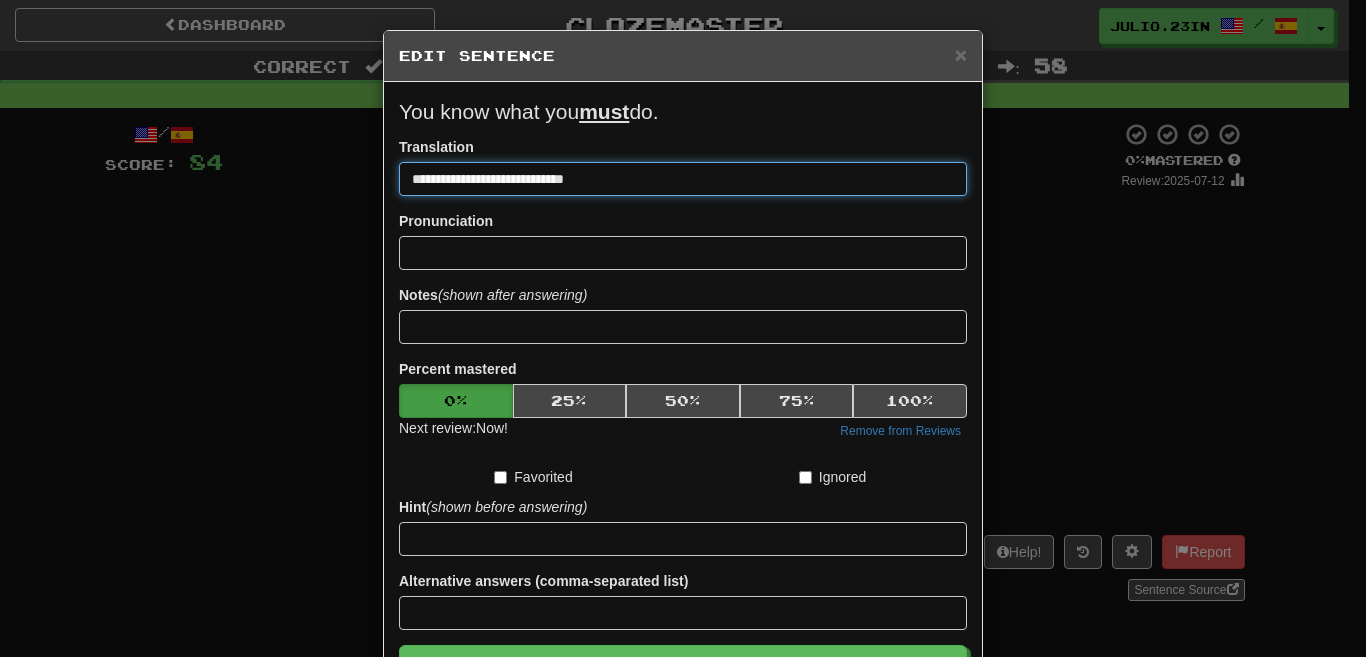 drag, startPoint x: 529, startPoint y: 176, endPoint x: 487, endPoint y: 181, distance: 42.296574 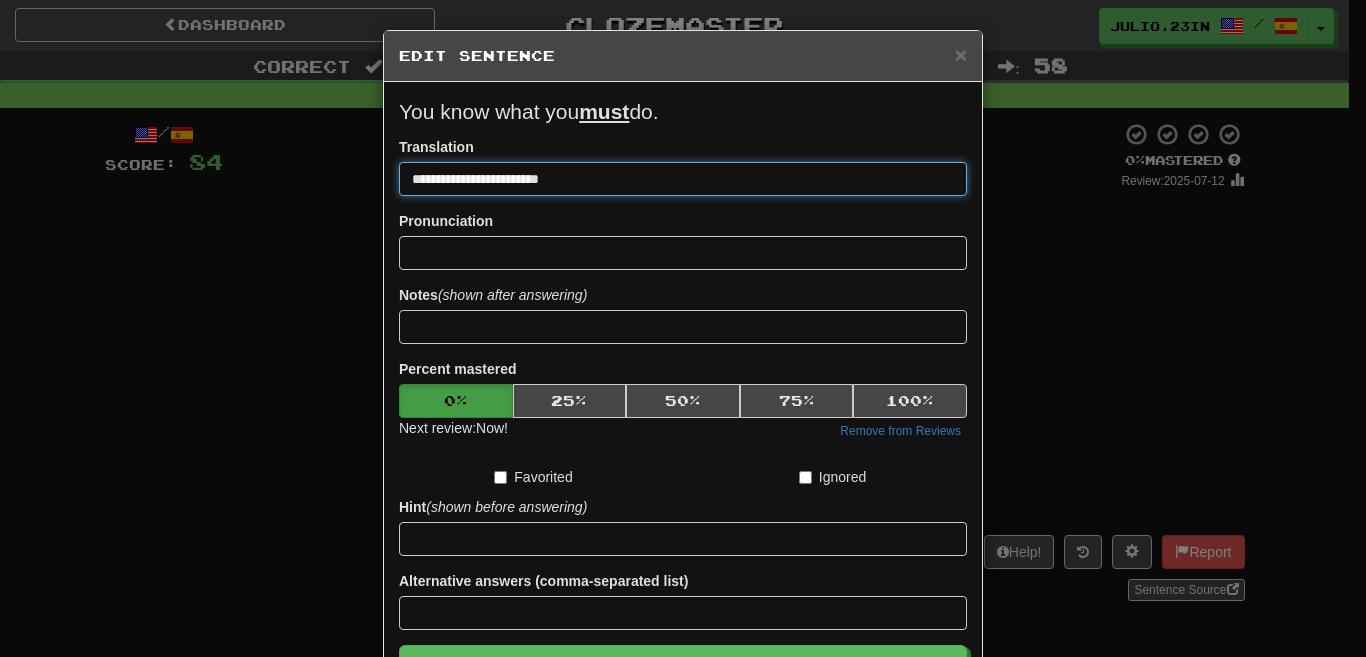 type on "**********" 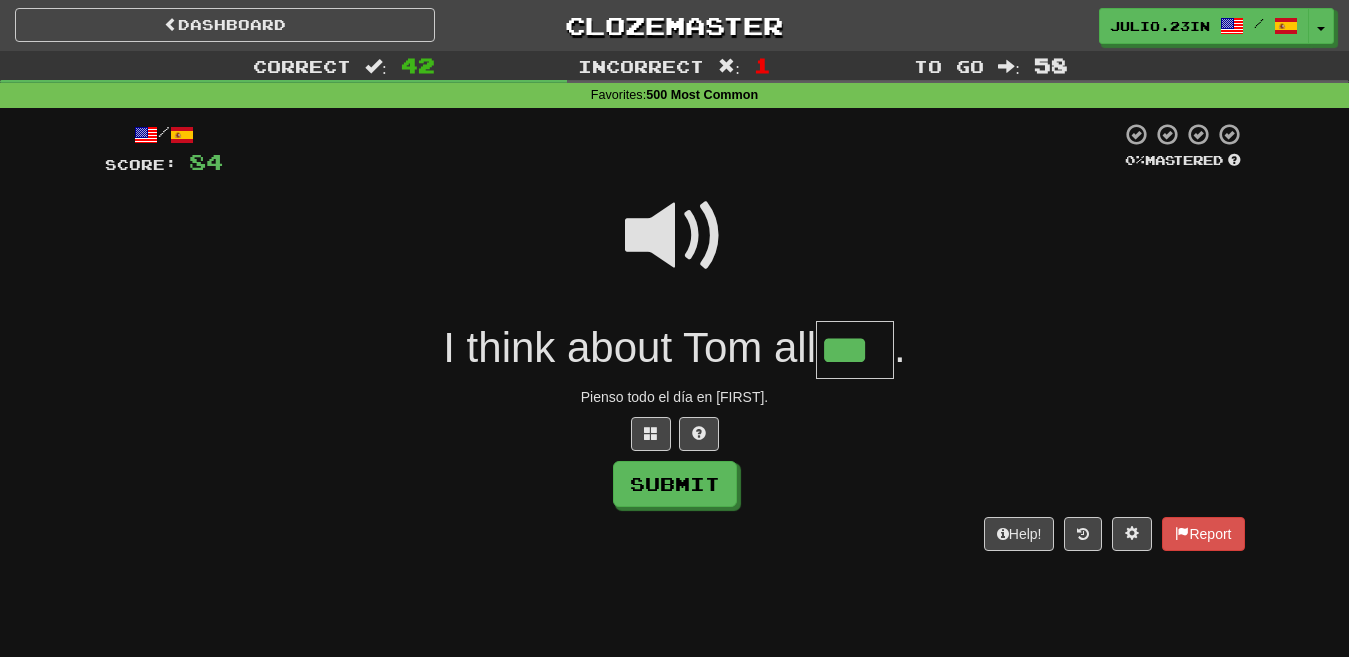type on "***" 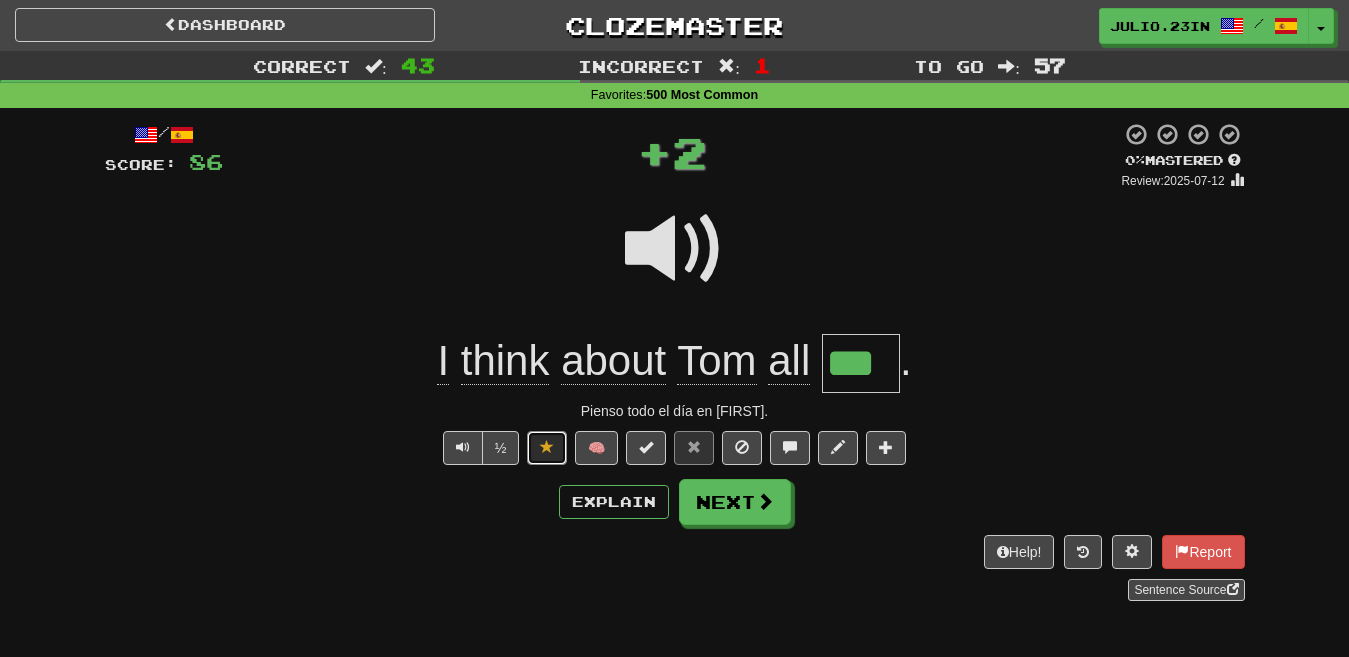 click at bounding box center [547, 448] 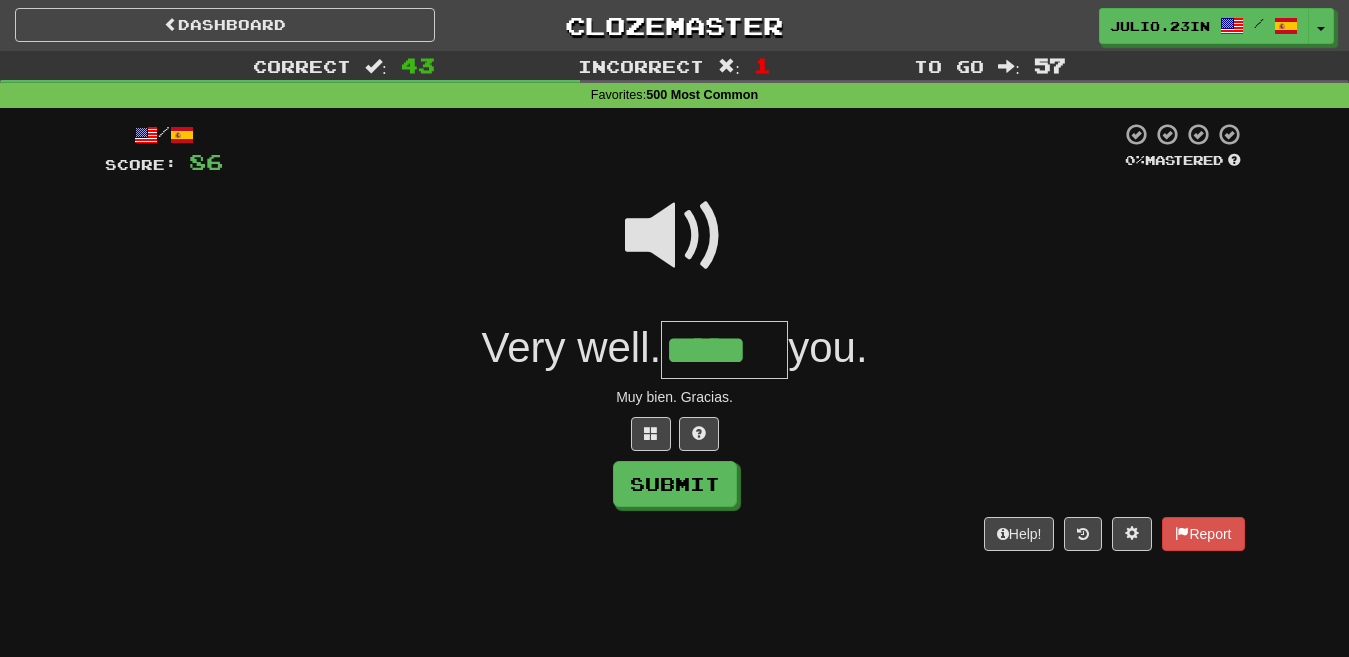 type on "*****" 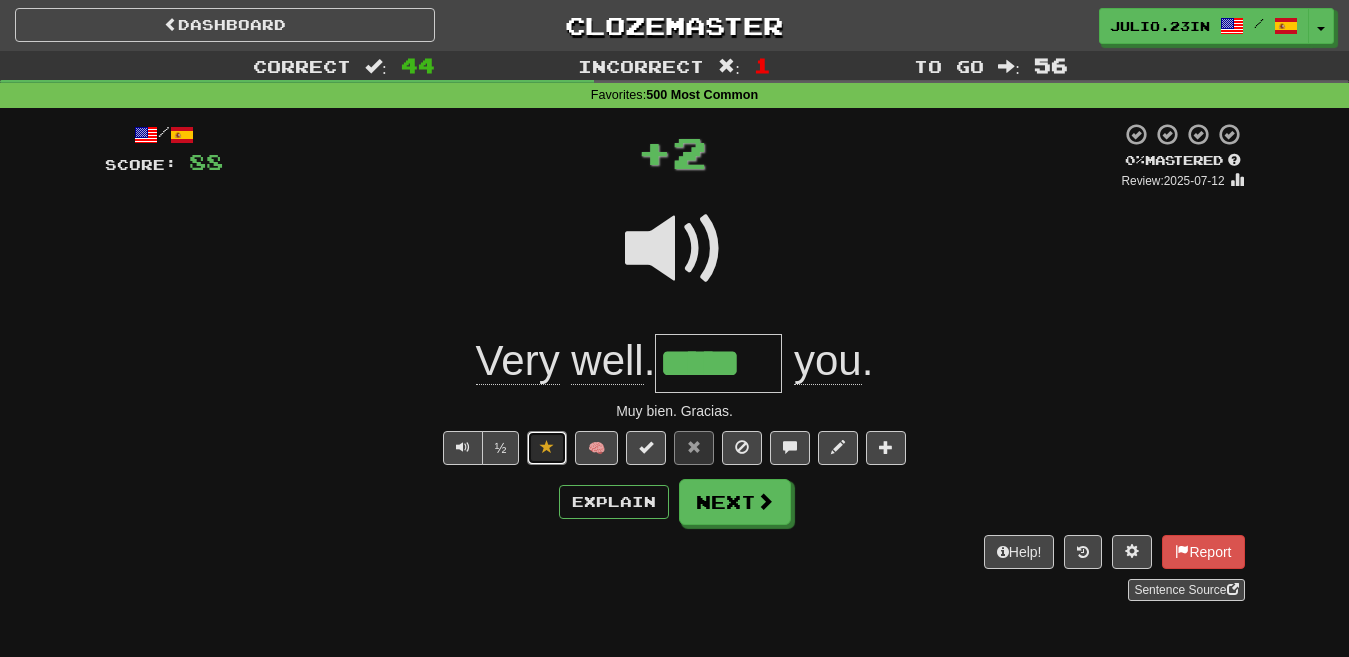 click at bounding box center [547, 448] 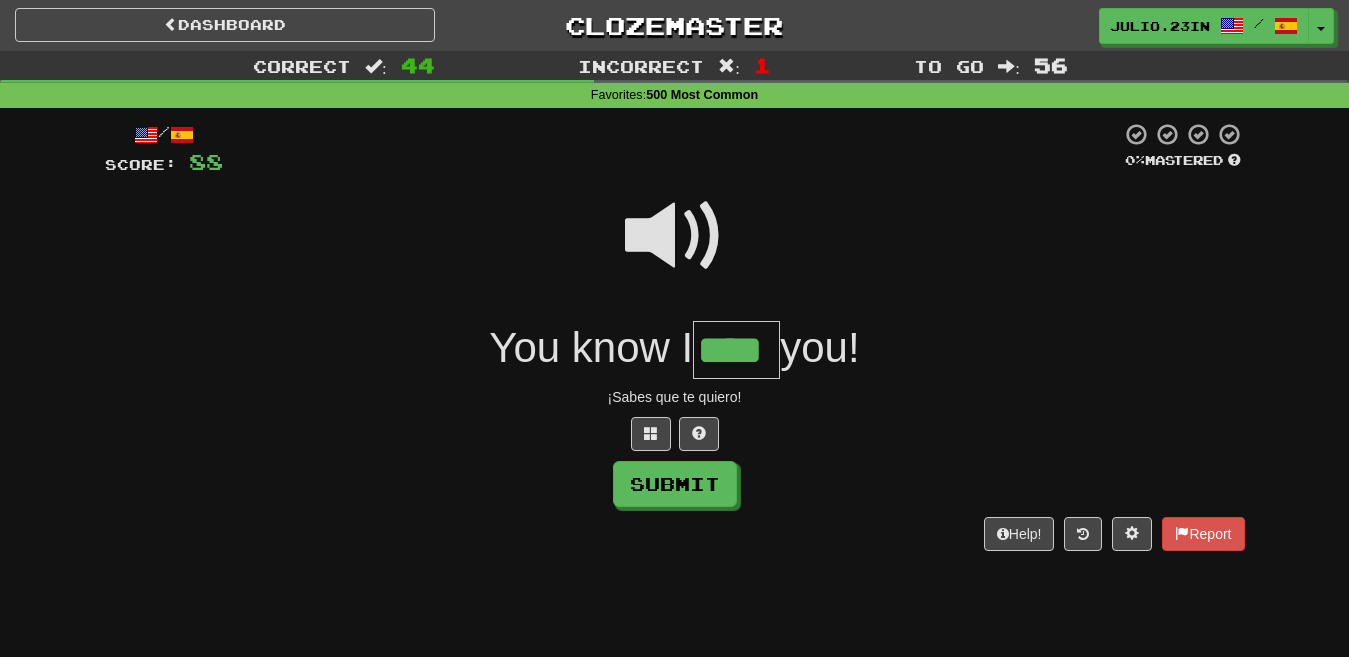 type on "****" 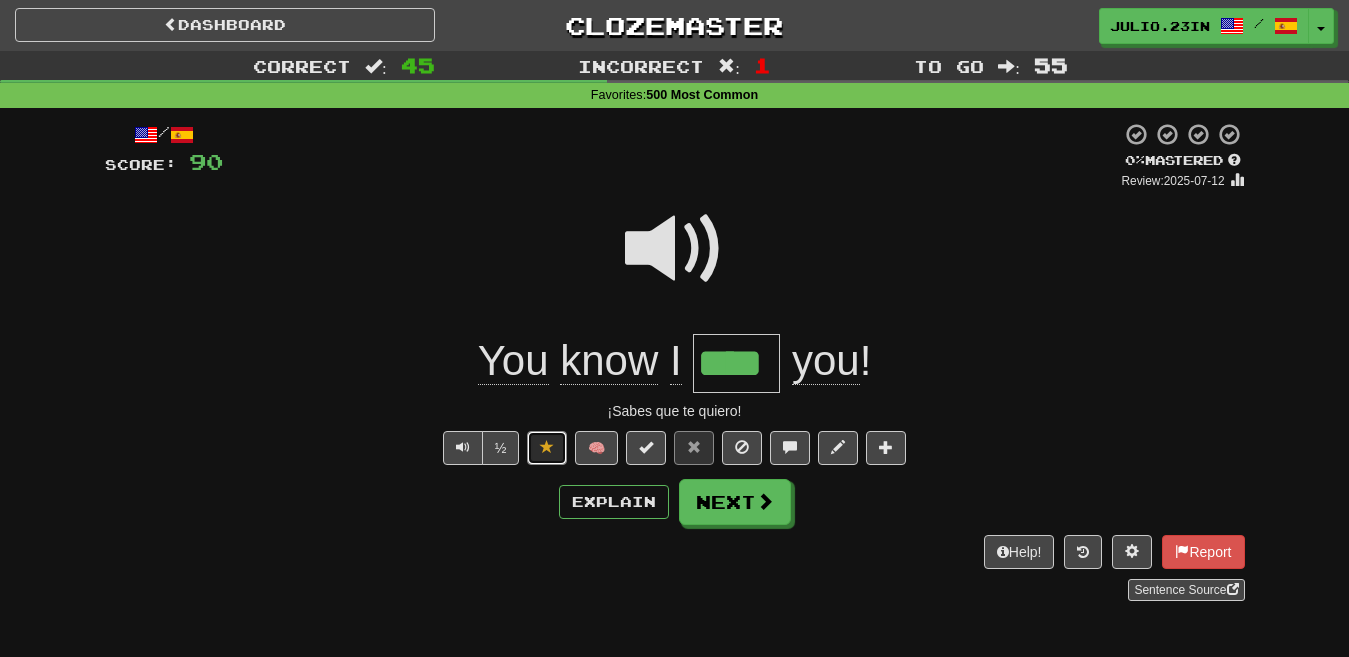 click at bounding box center (547, 448) 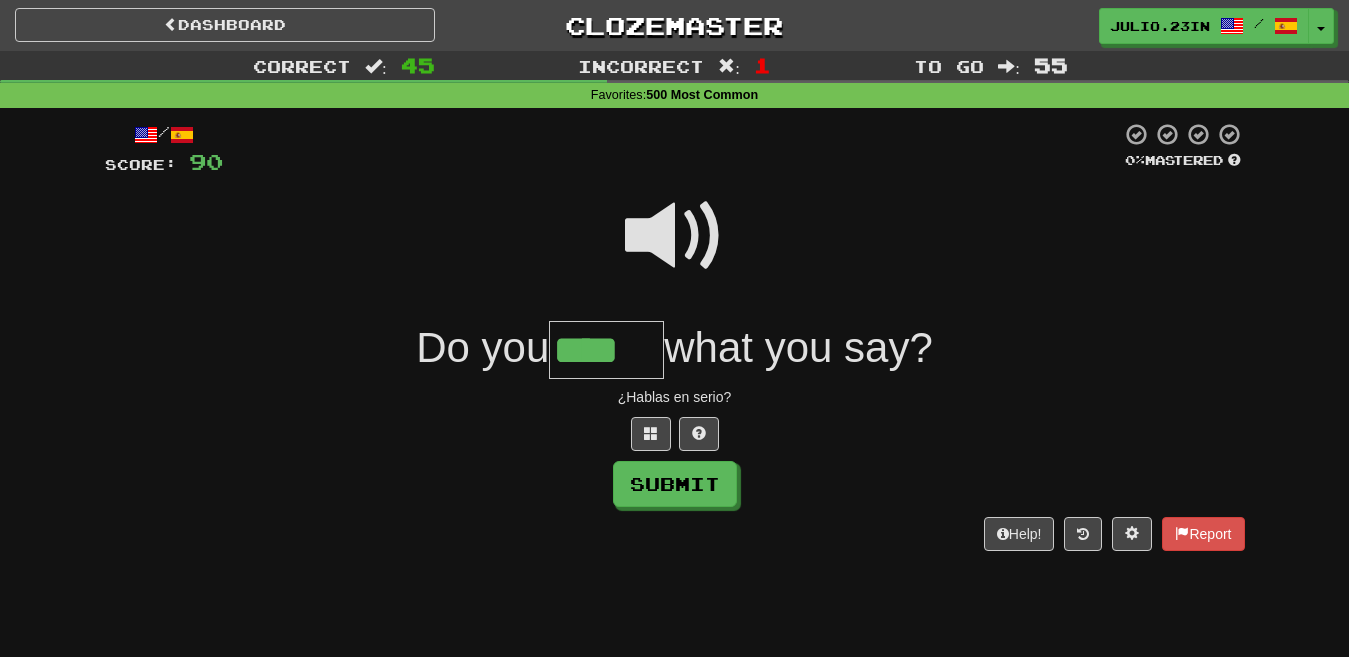 type on "****" 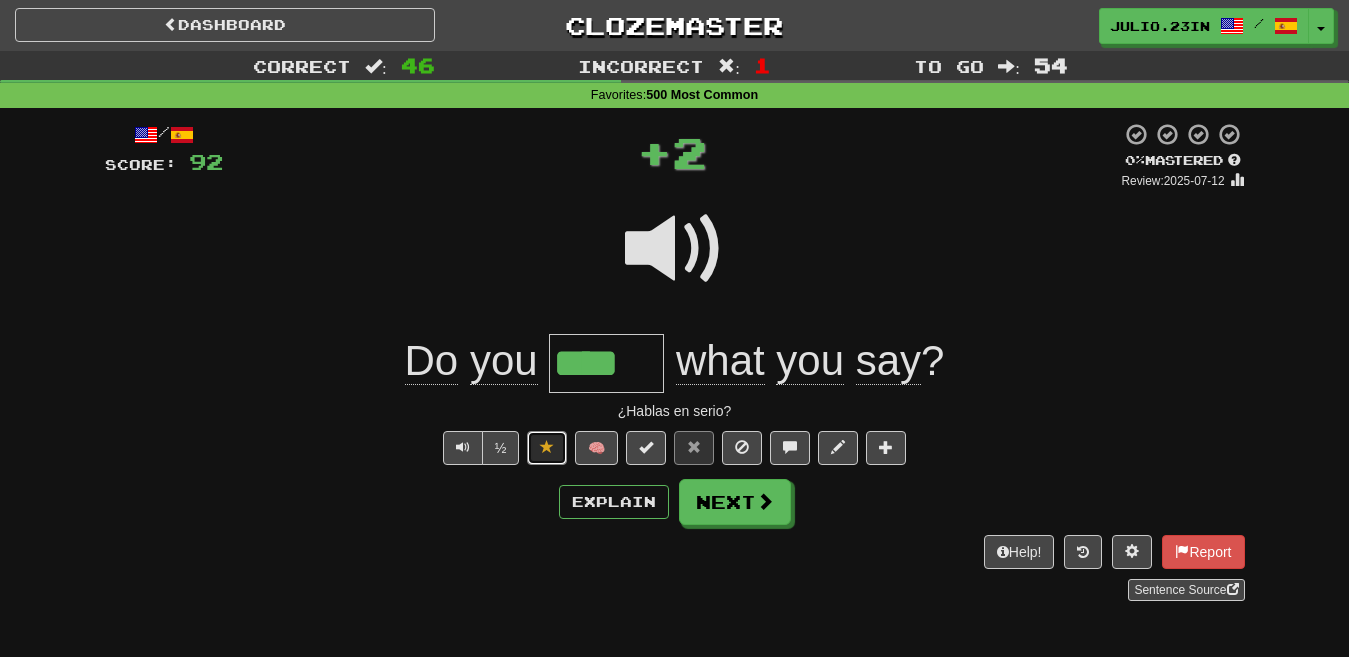 click at bounding box center (547, 448) 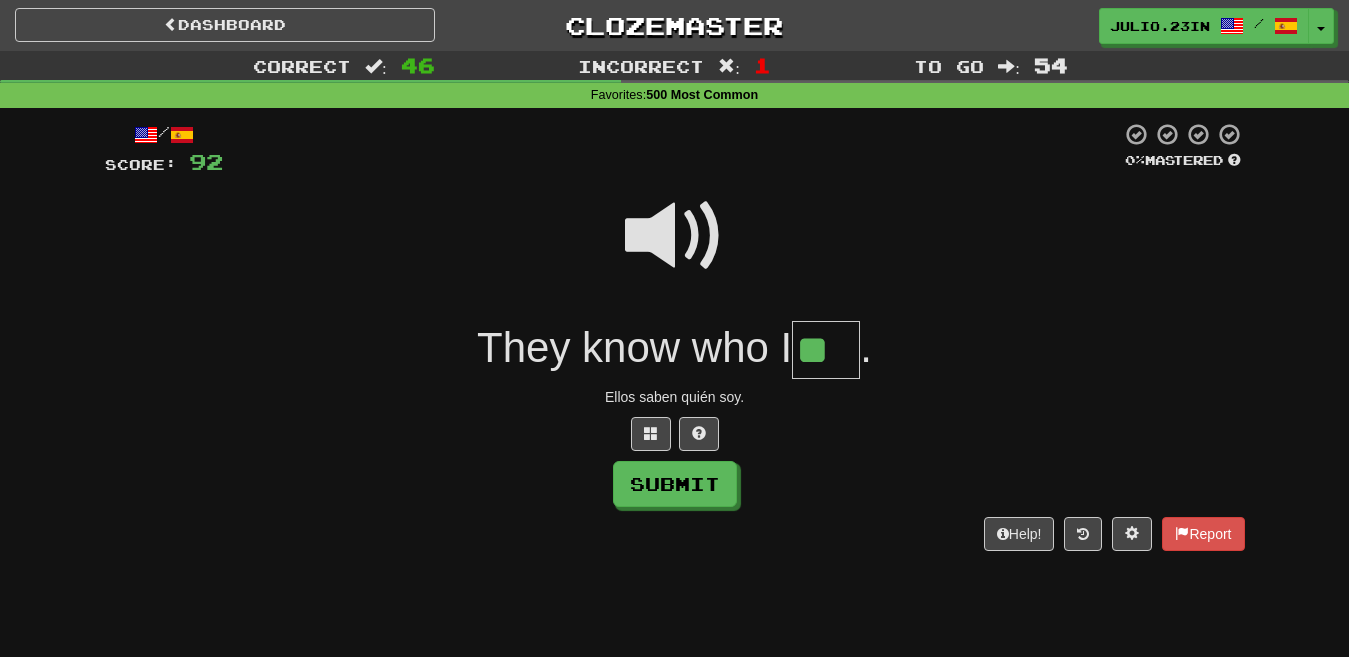 type on "**" 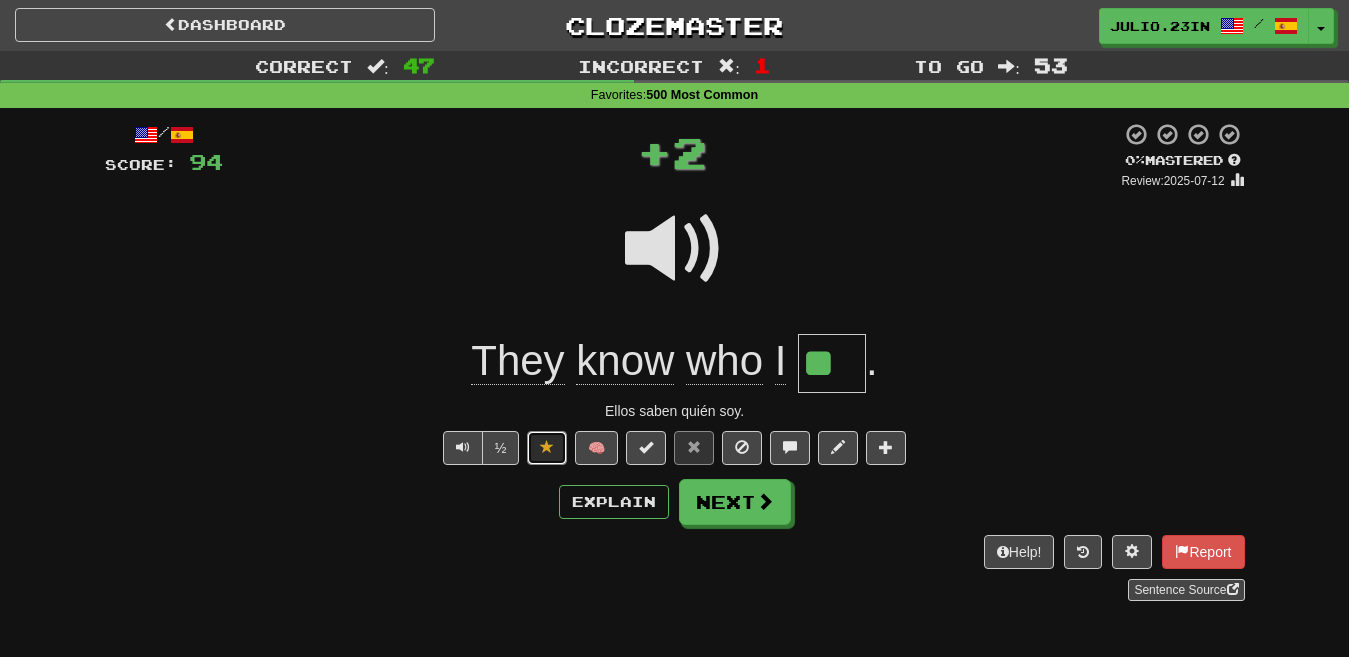 click at bounding box center [547, 448] 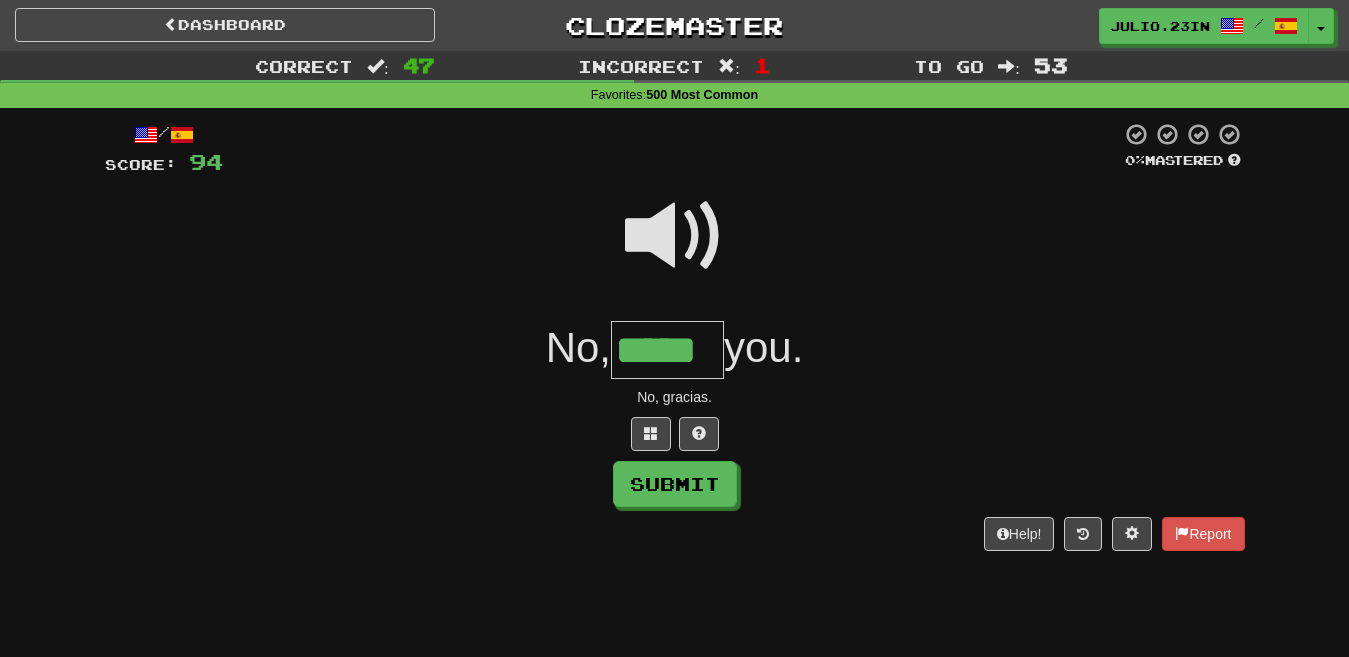 type on "*****" 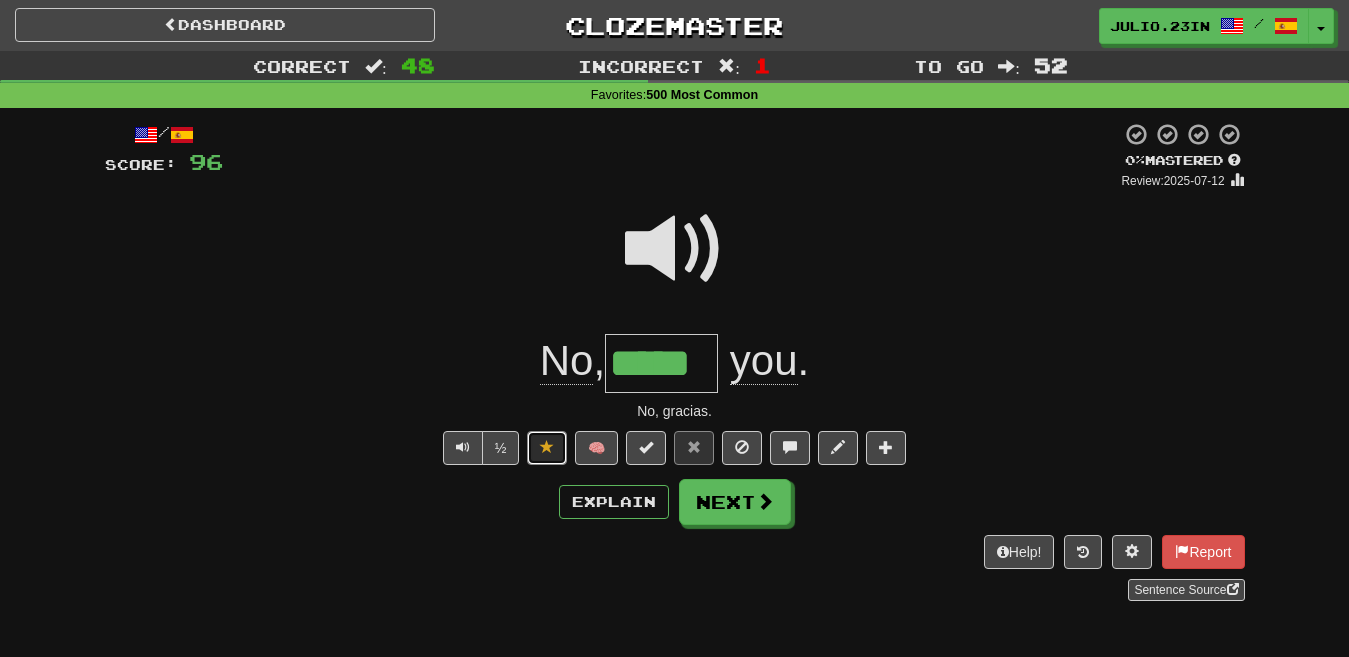 click at bounding box center (547, 448) 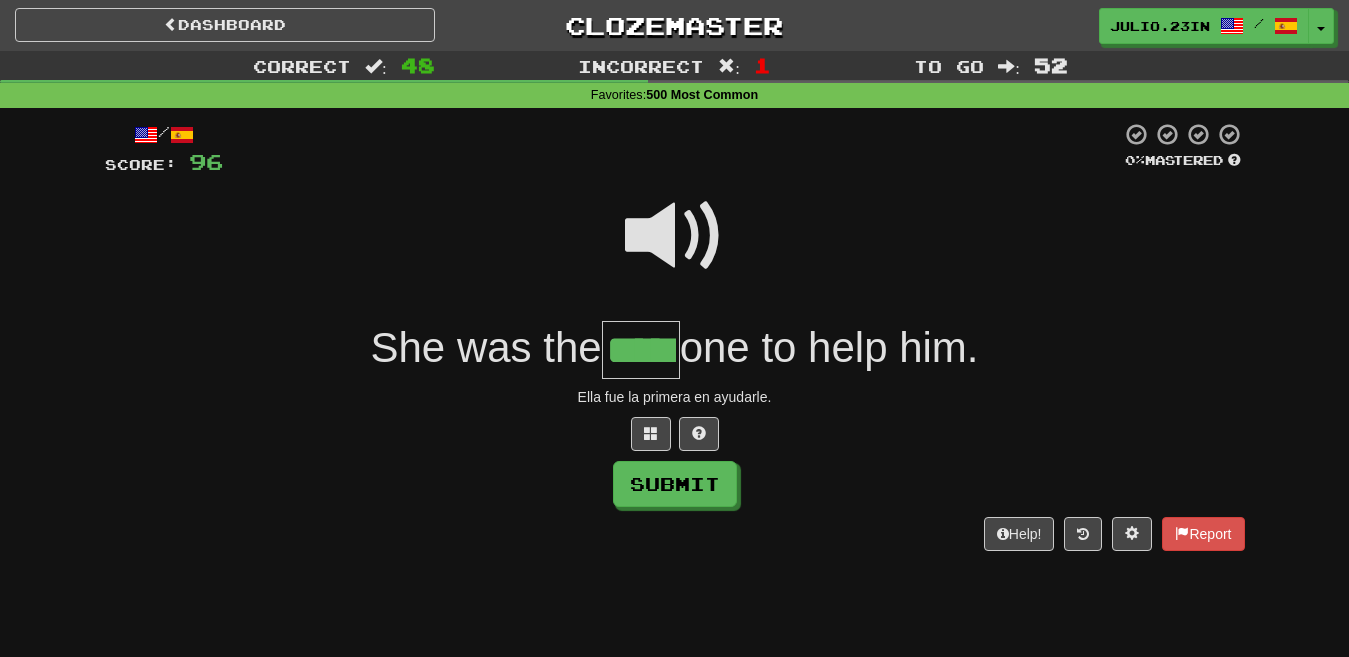 type on "*****" 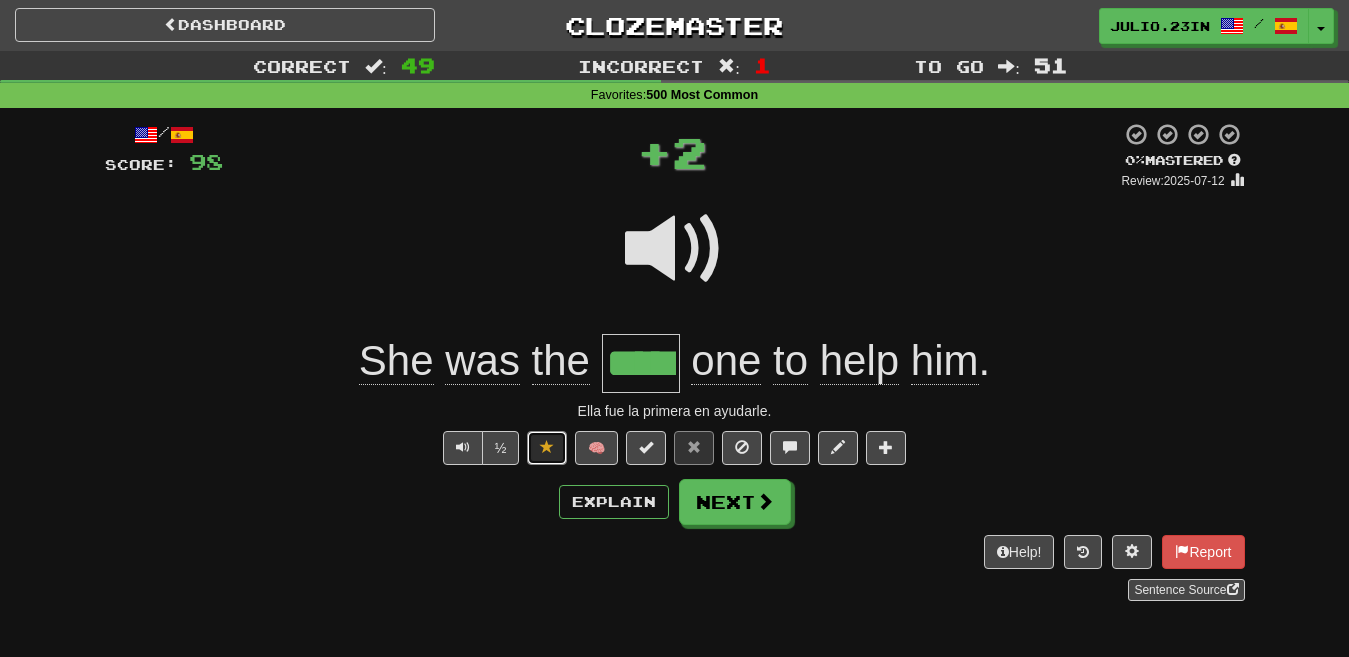 click at bounding box center [547, 448] 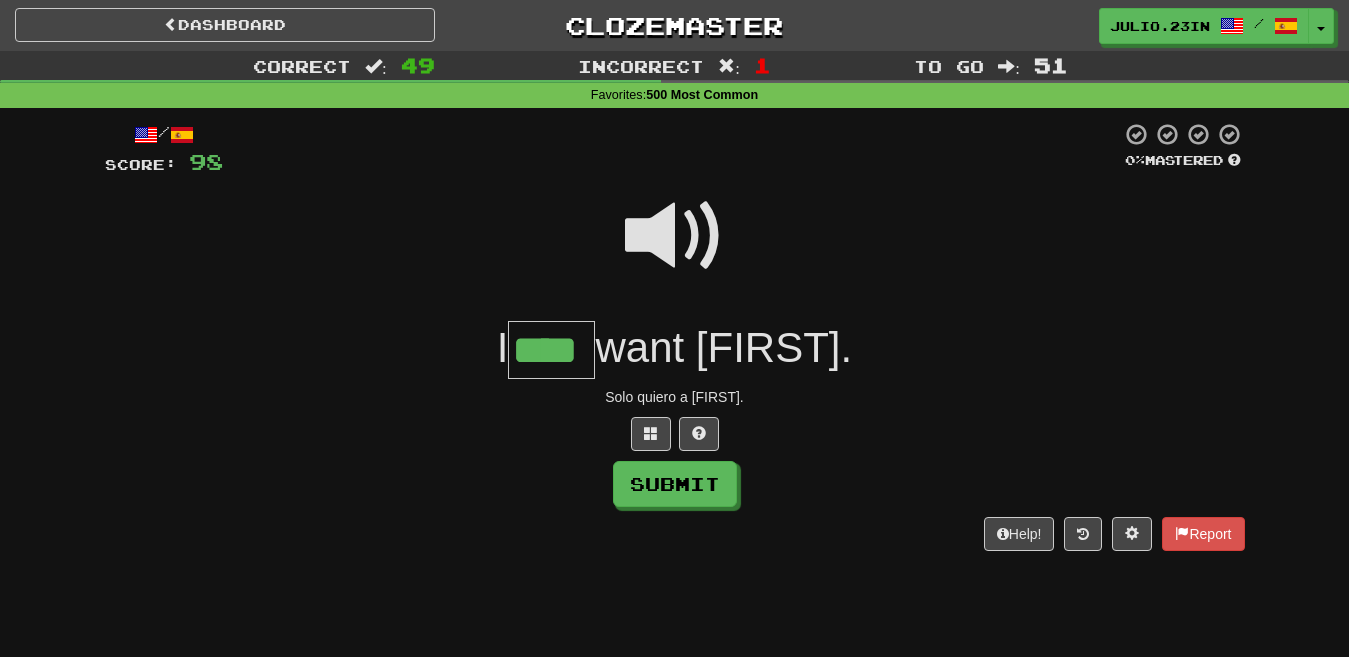 type on "****" 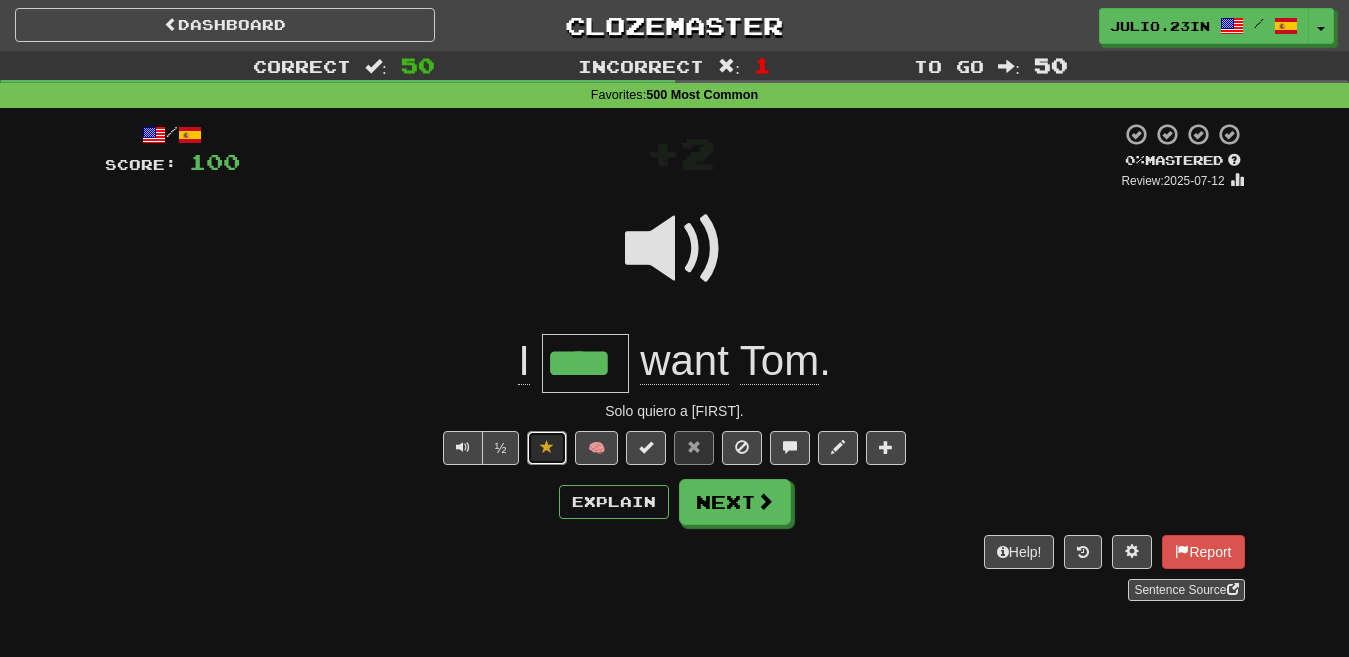 click at bounding box center (547, 448) 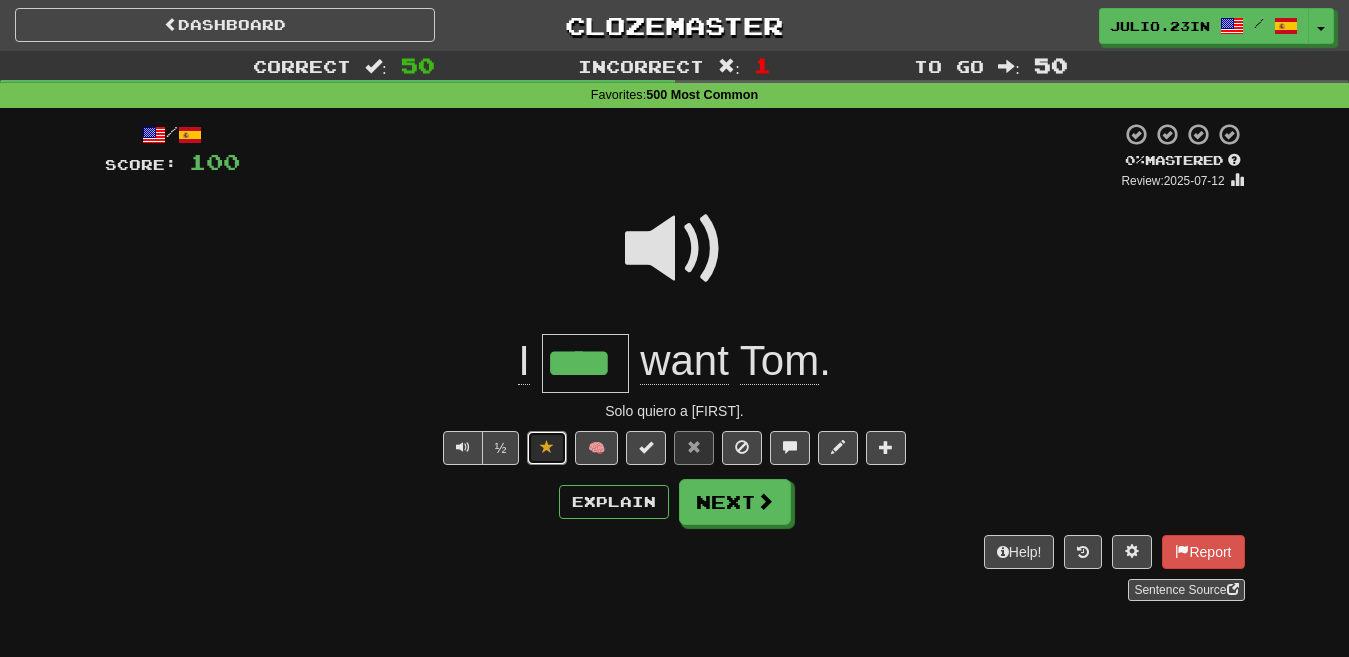 click at bounding box center [547, 448] 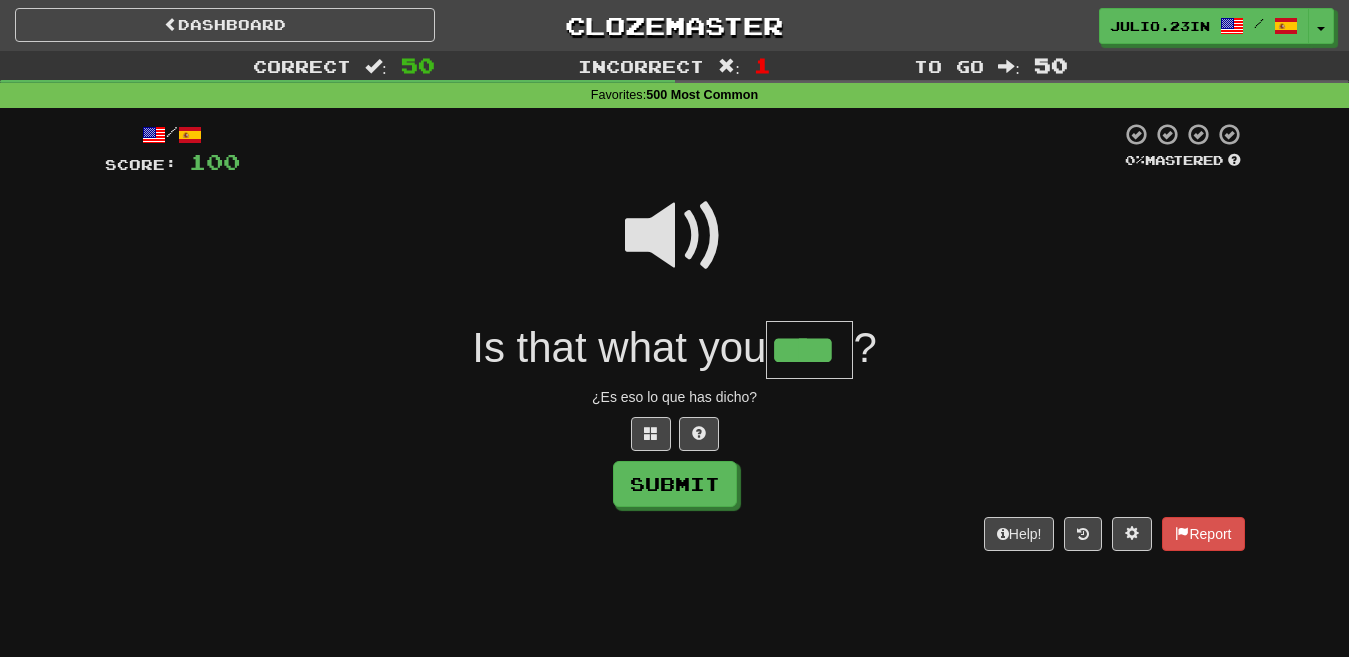 type on "****" 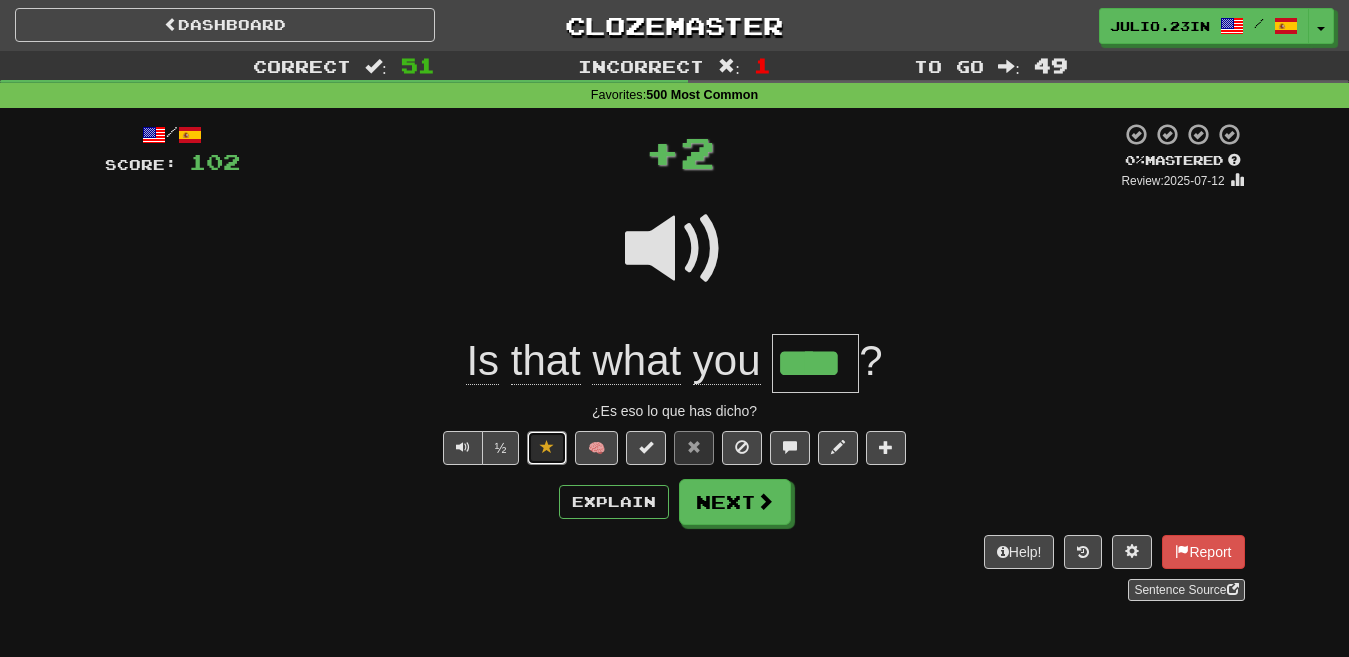 click at bounding box center (547, 448) 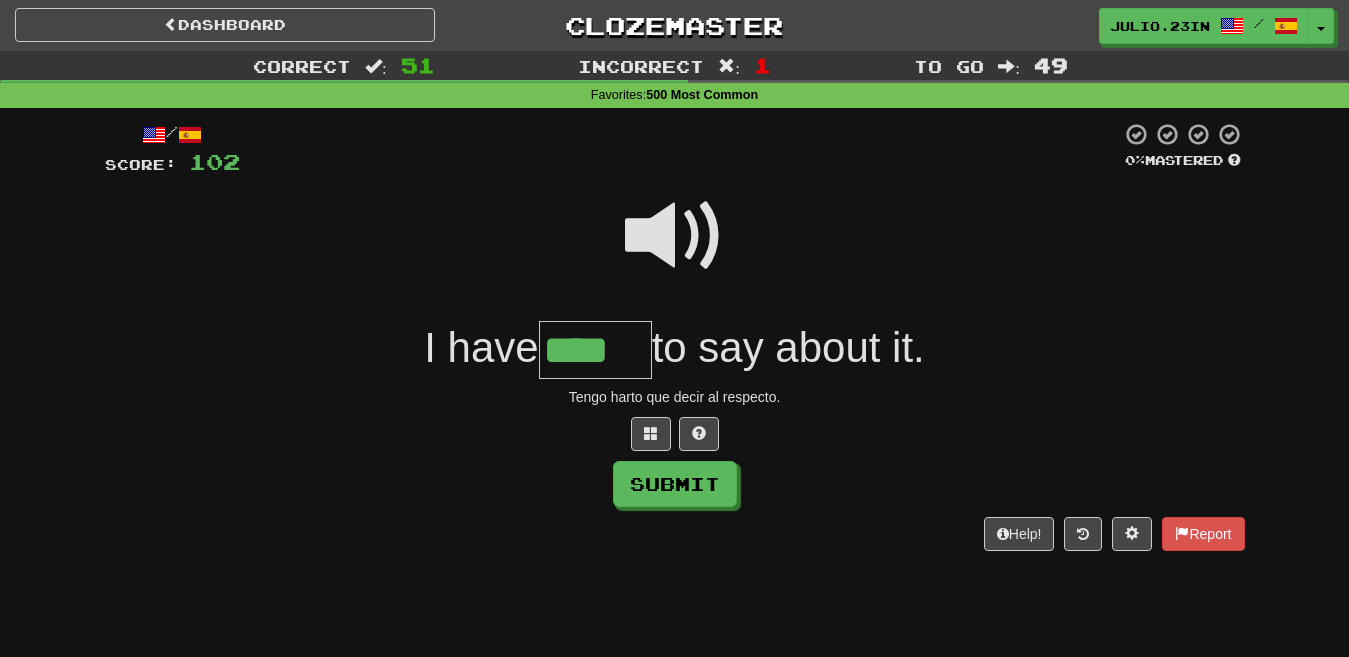 type on "****" 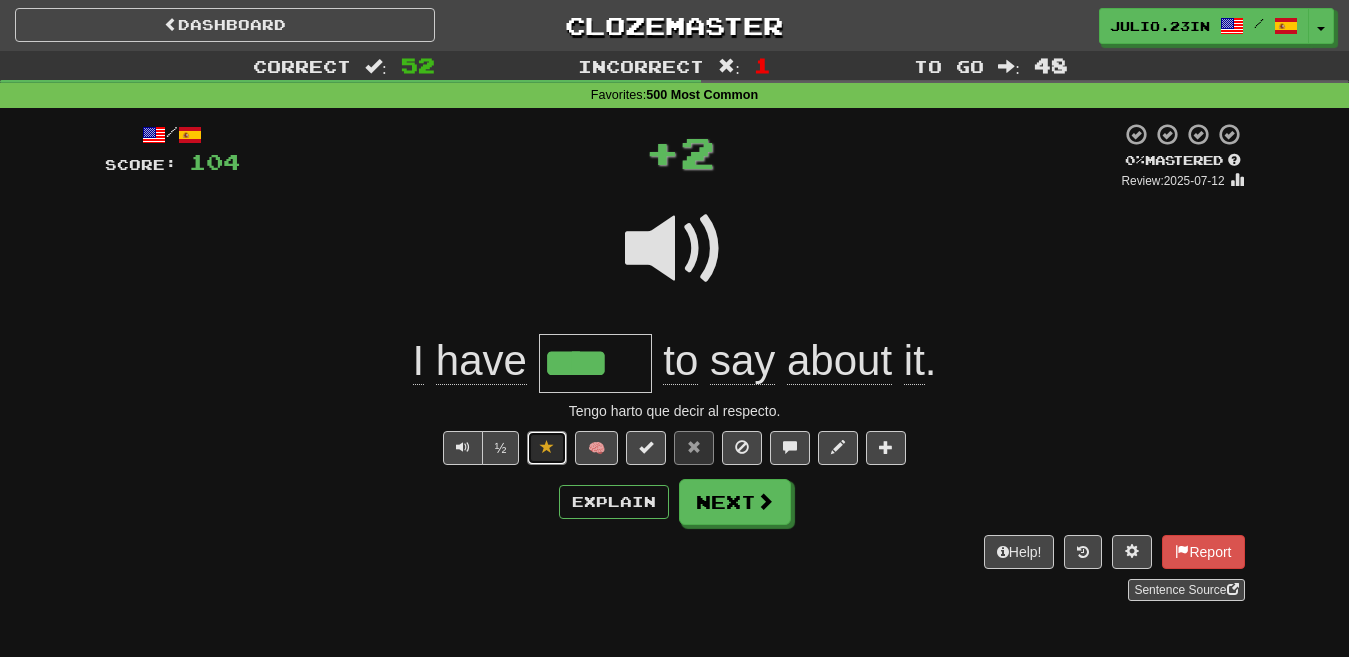click at bounding box center (547, 448) 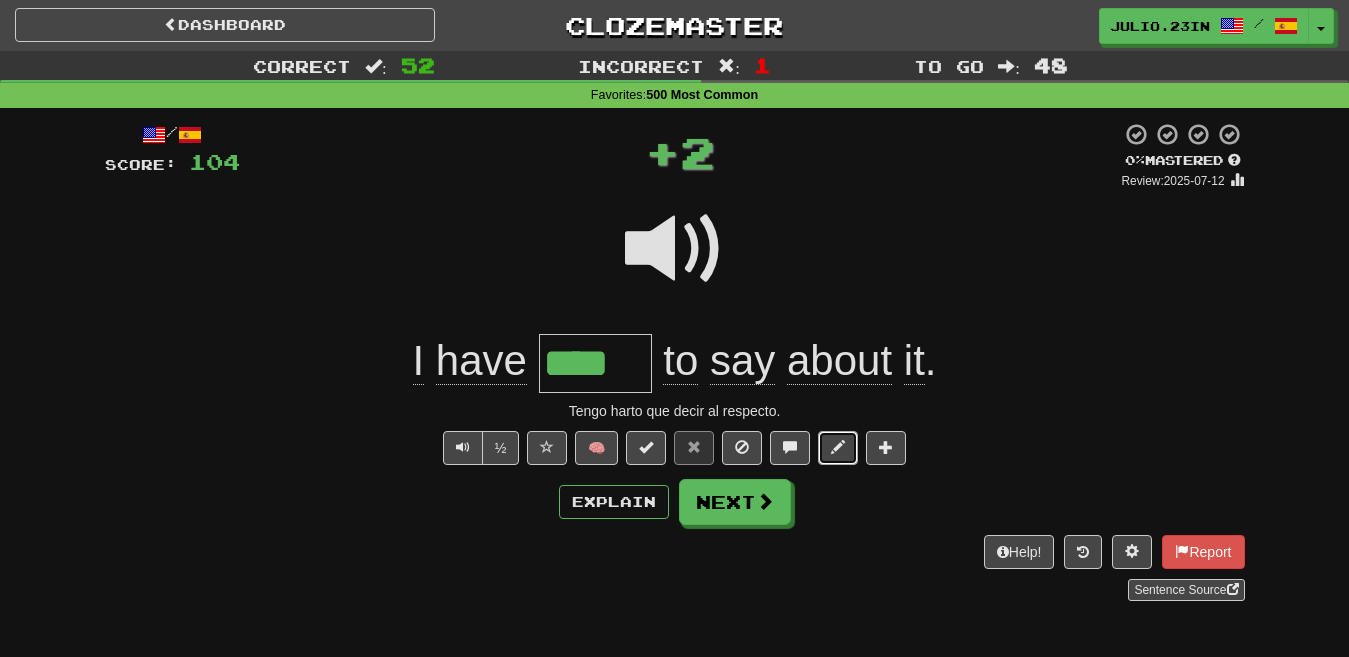 click at bounding box center (838, 448) 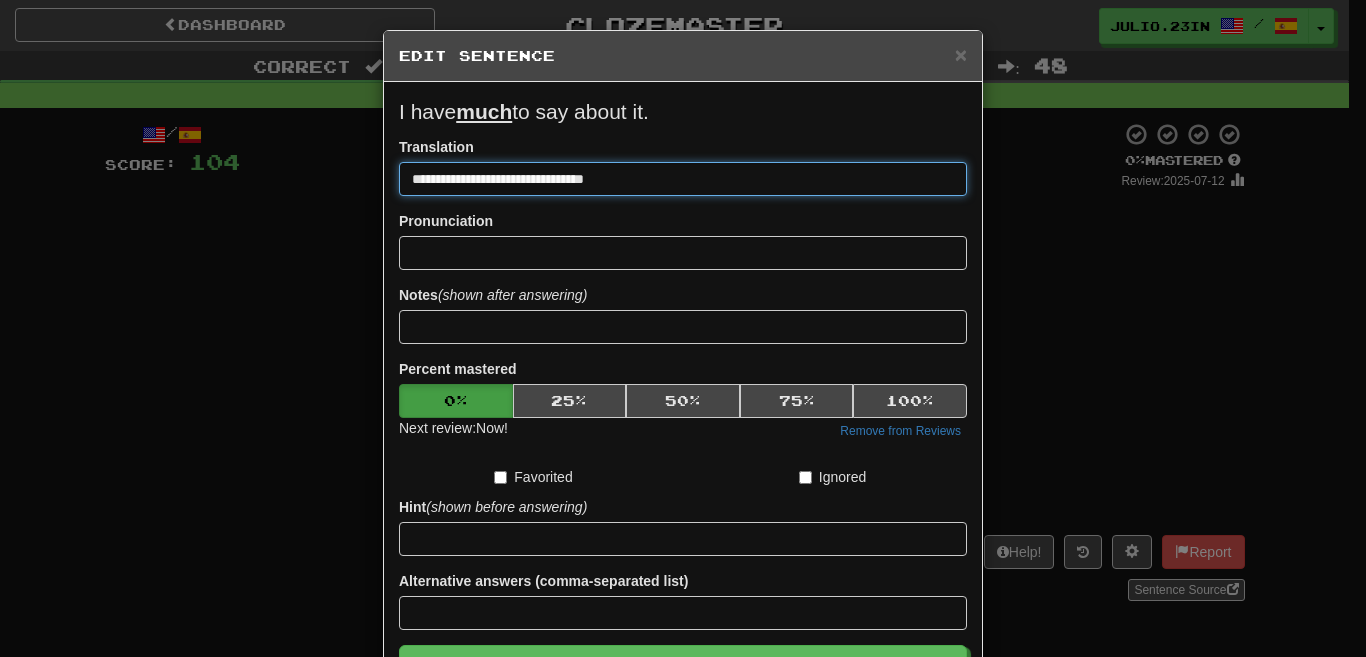 drag, startPoint x: 475, startPoint y: 178, endPoint x: 446, endPoint y: 178, distance: 29 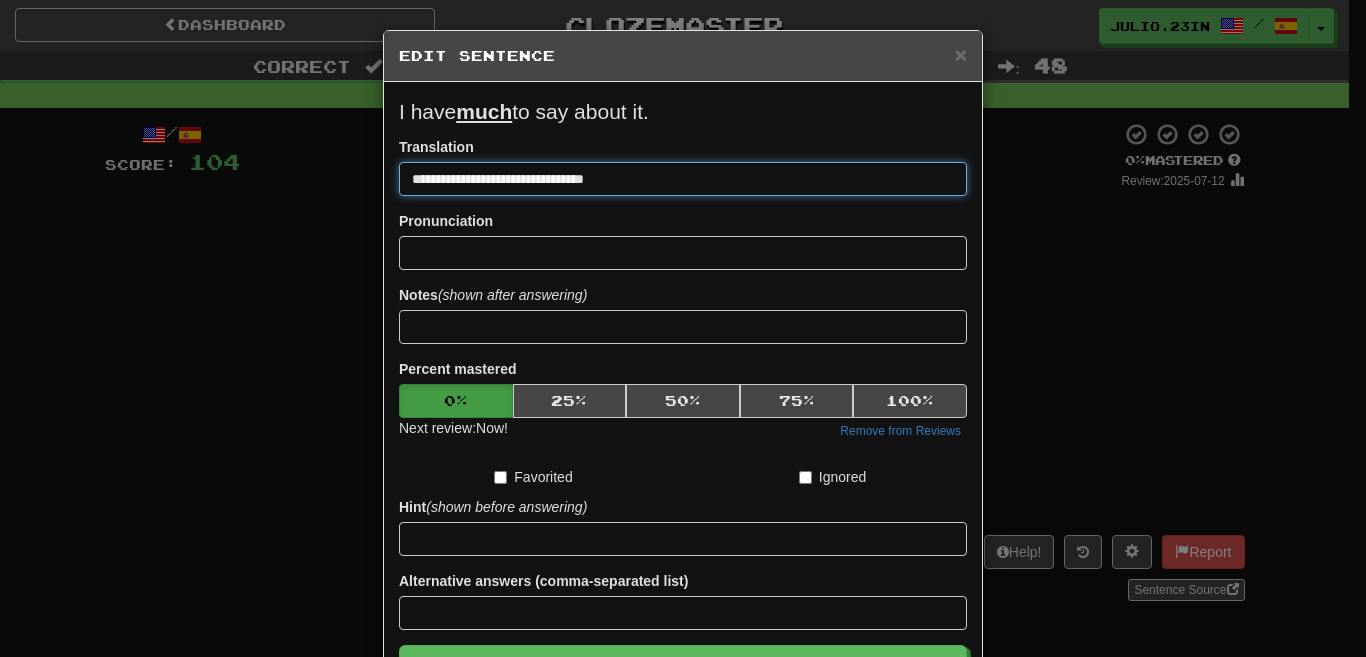 type on "**********" 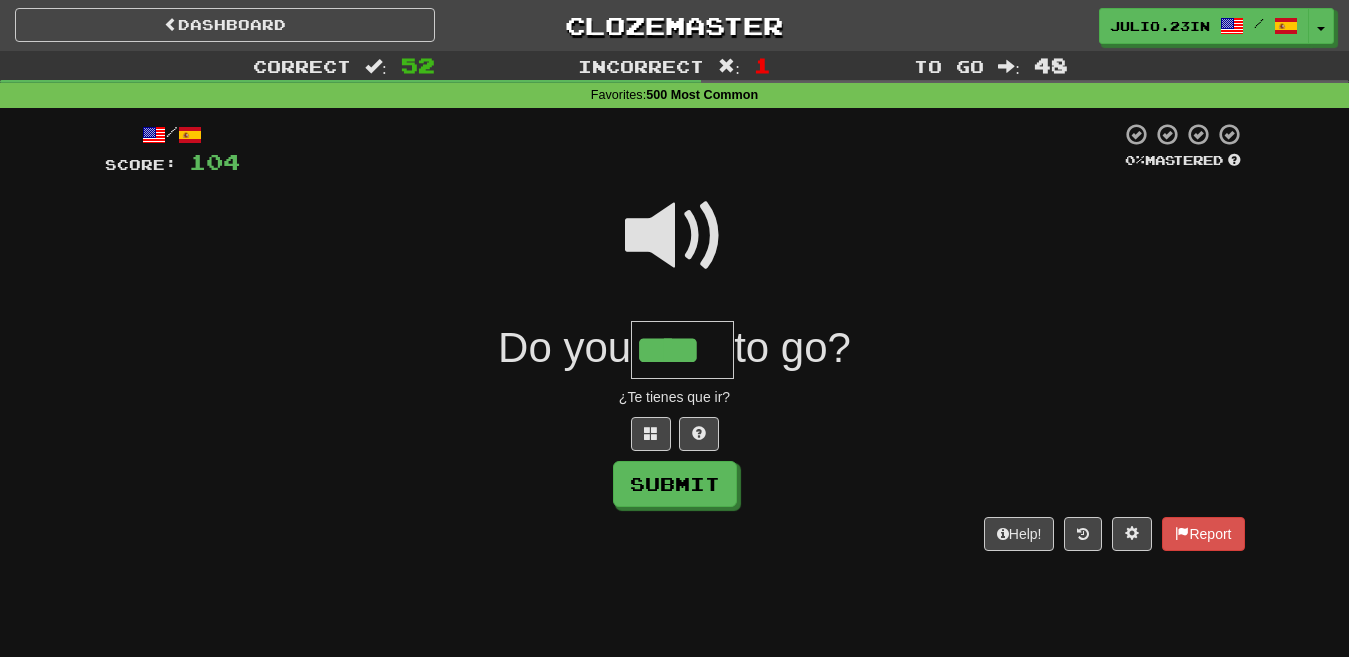 type on "****" 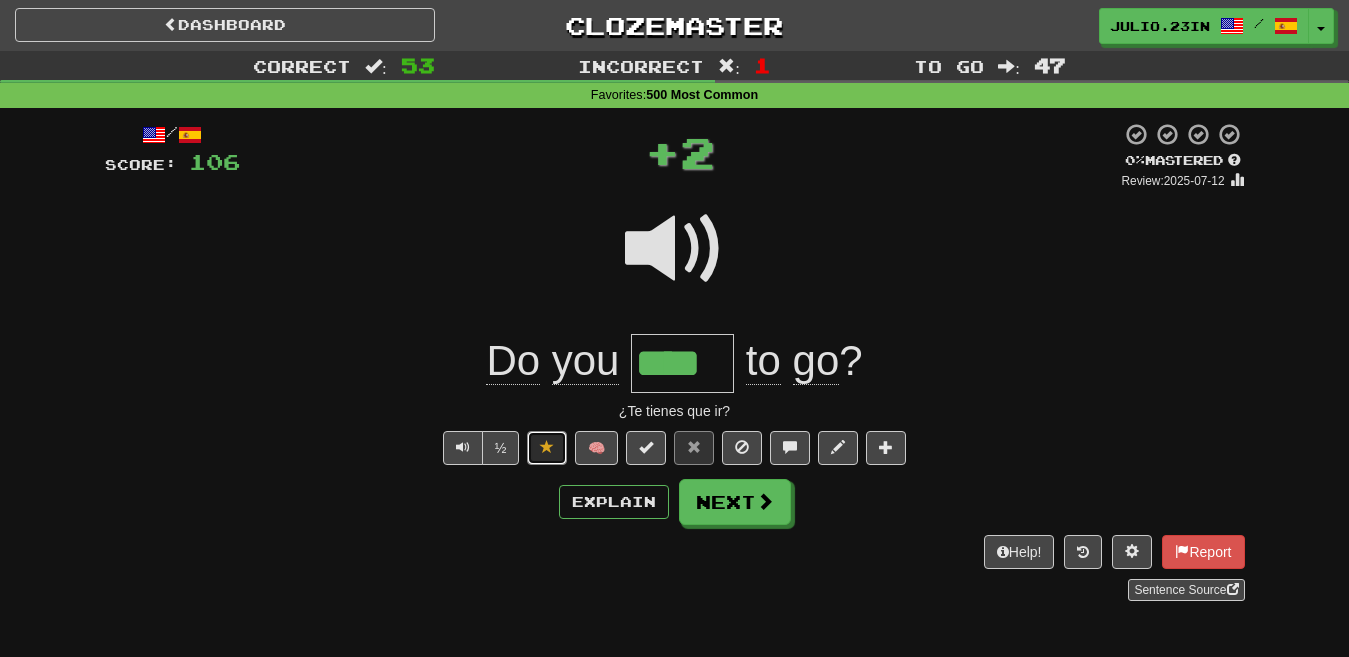 click at bounding box center [547, 447] 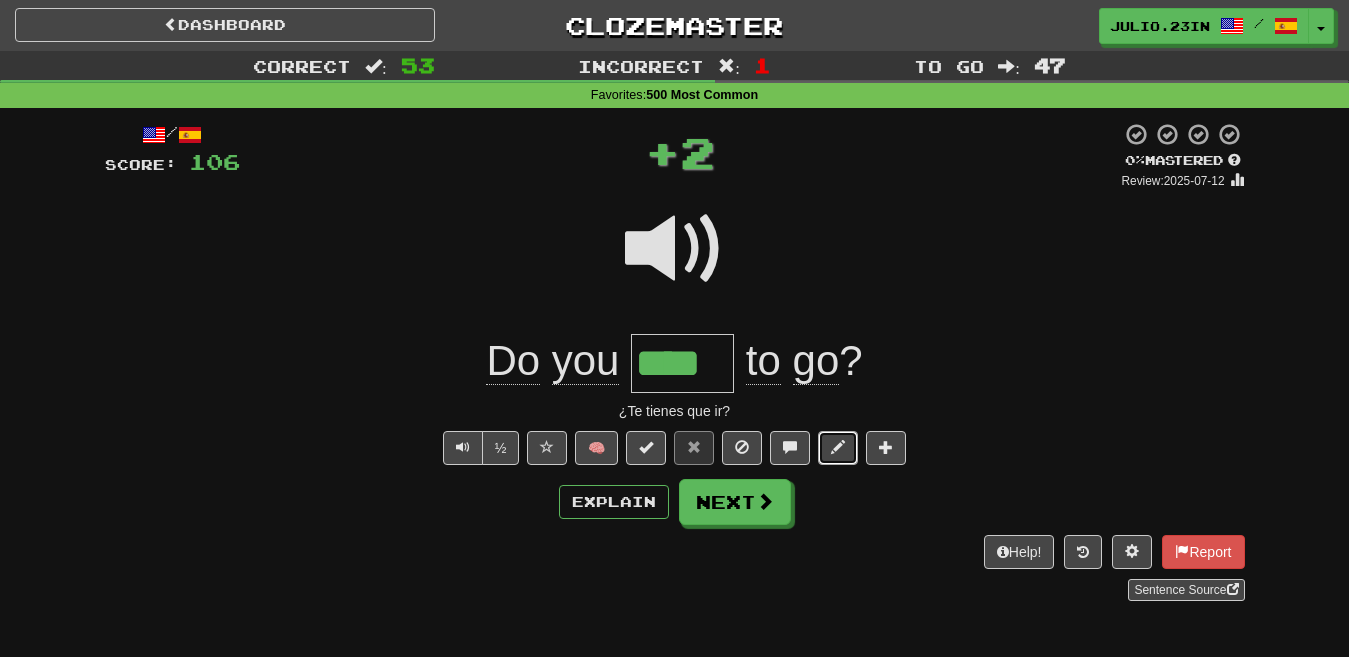 click at bounding box center [838, 448] 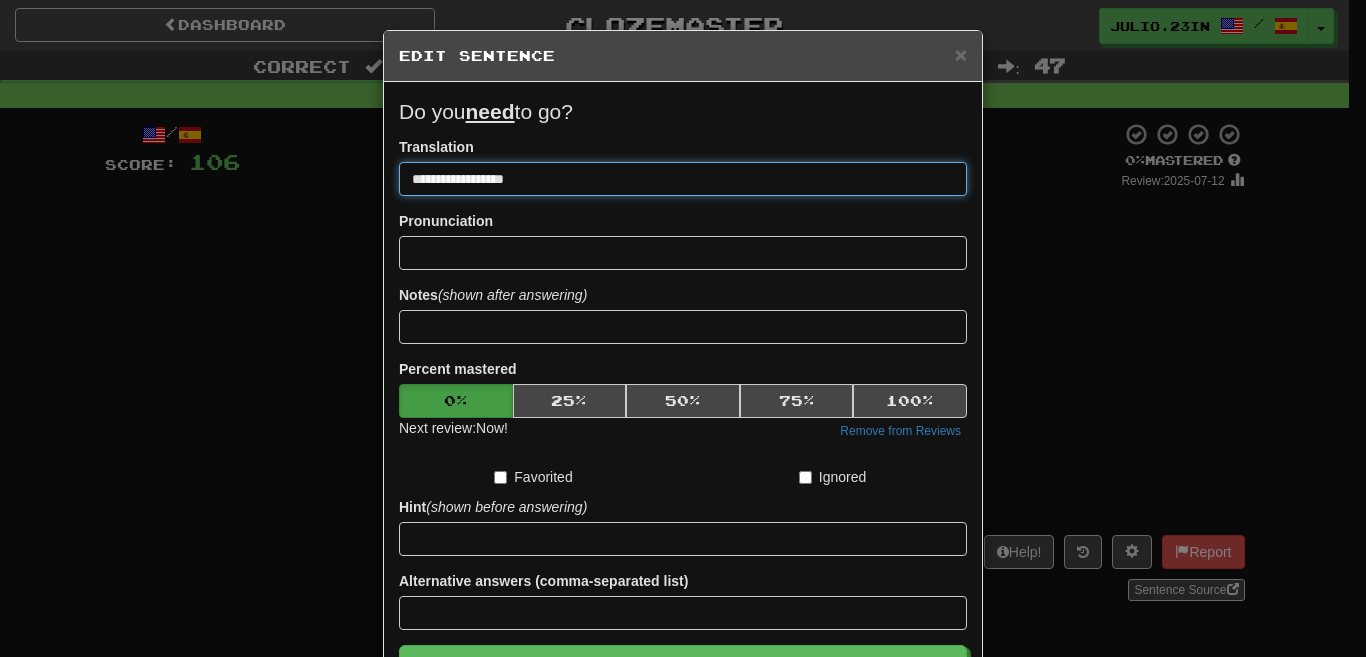 drag, startPoint x: 468, startPoint y: 182, endPoint x: 412, endPoint y: 180, distance: 56.0357 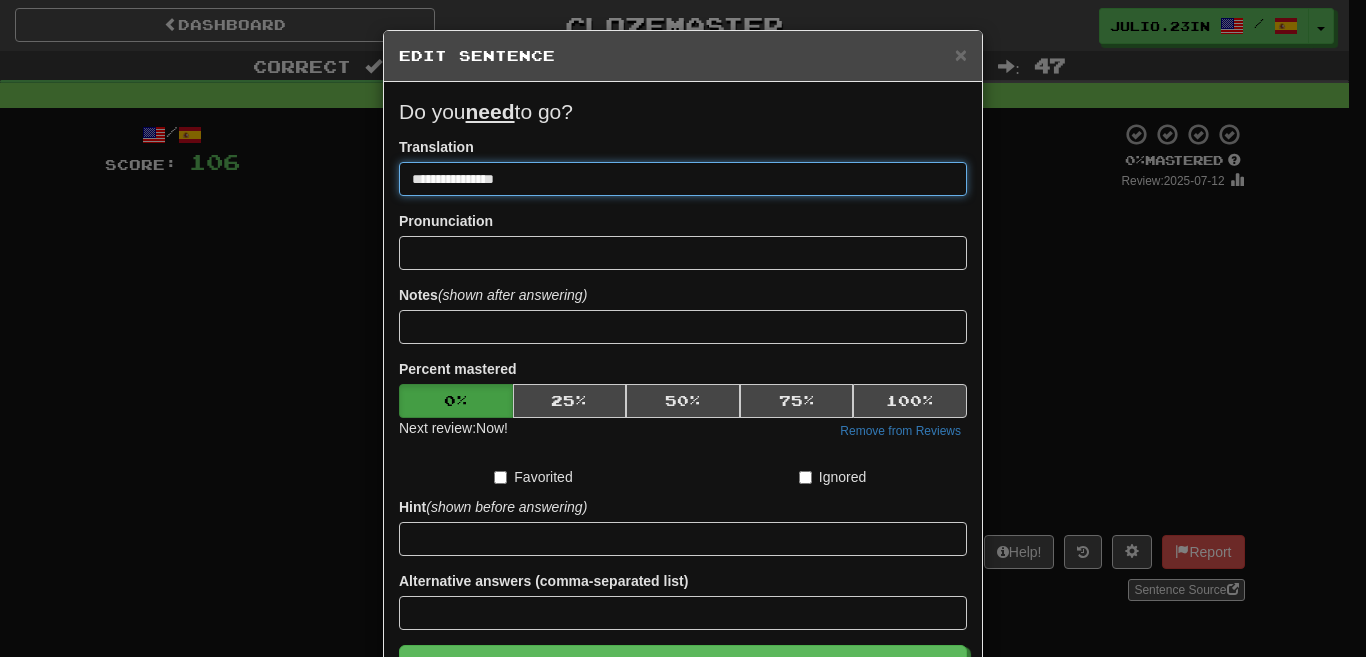 type on "**********" 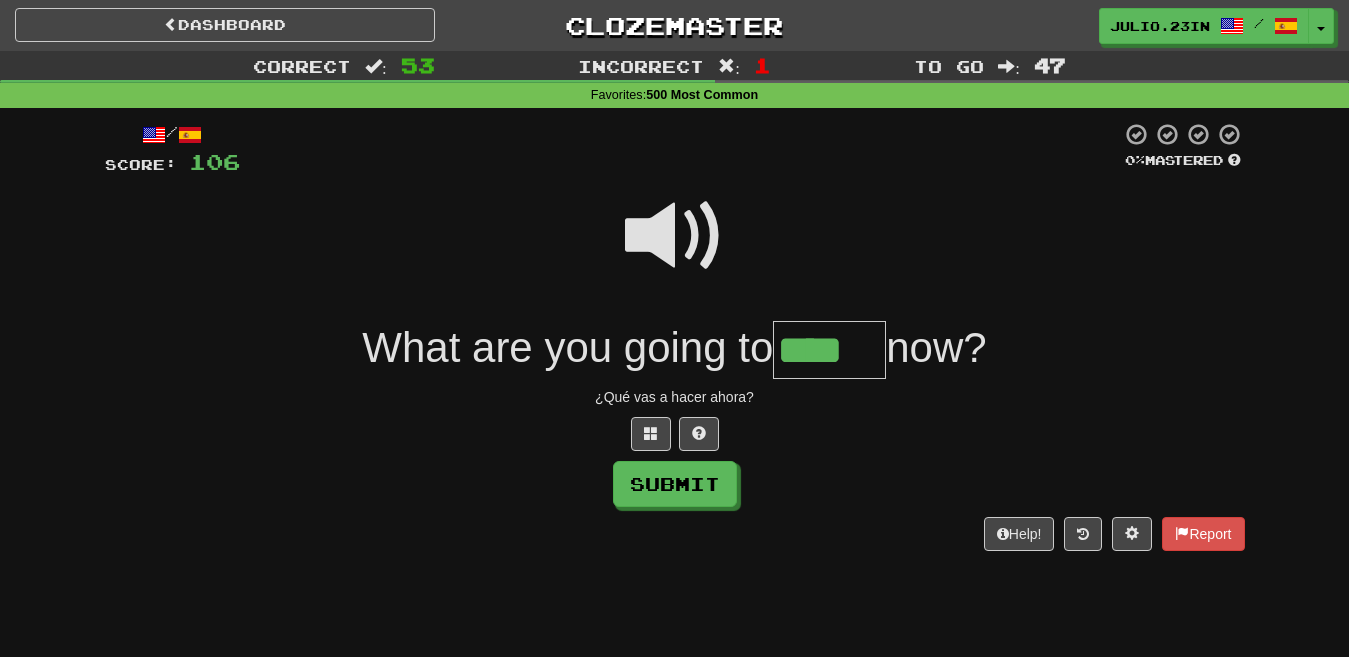 type on "****" 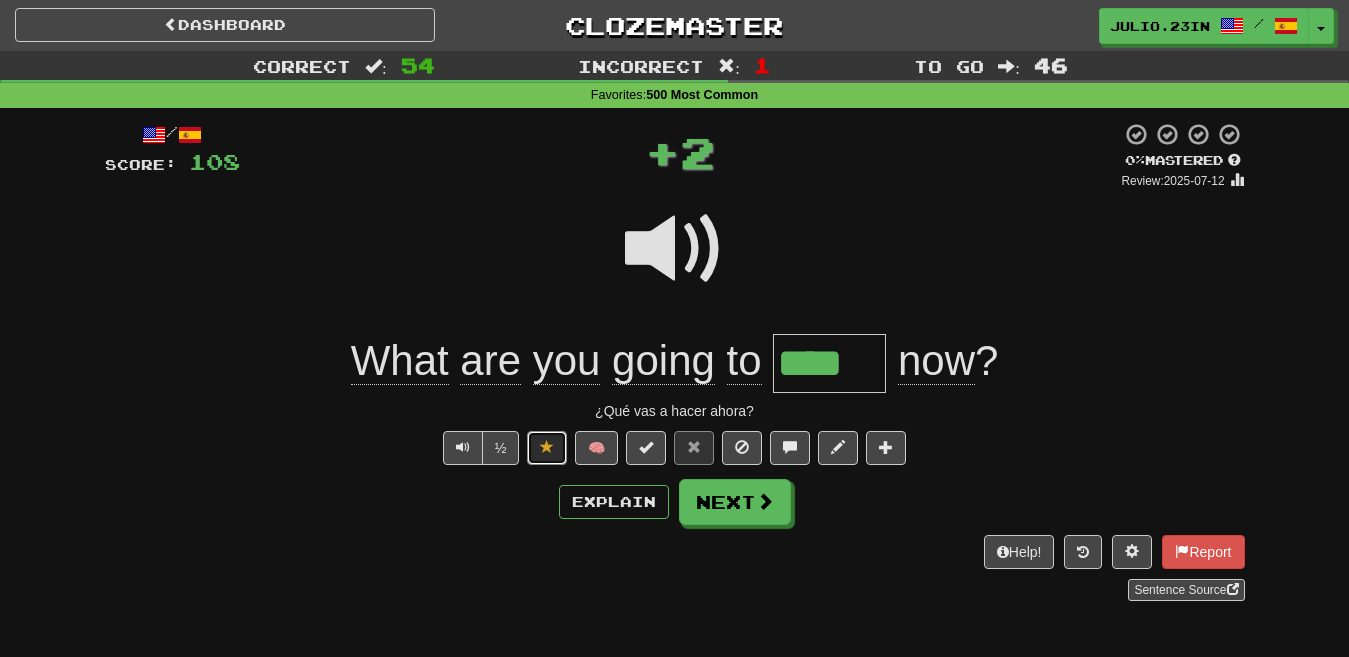 click at bounding box center (547, 447) 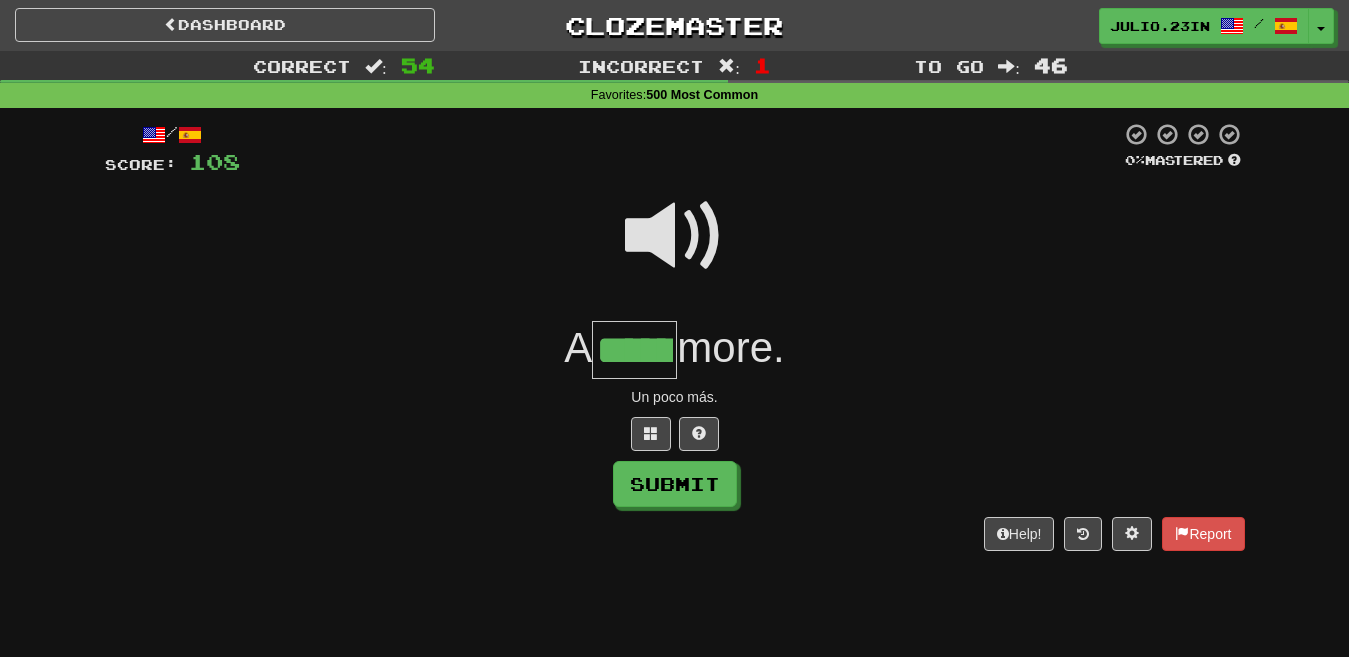 type on "******" 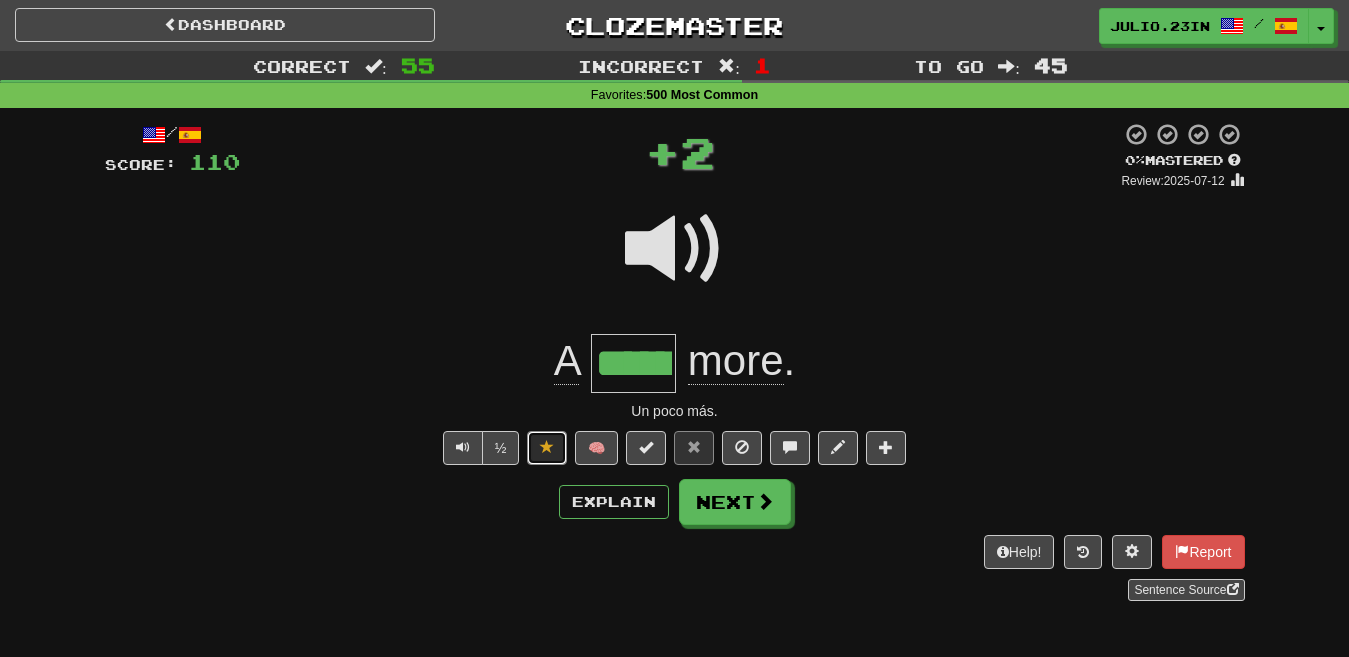 click at bounding box center (547, 447) 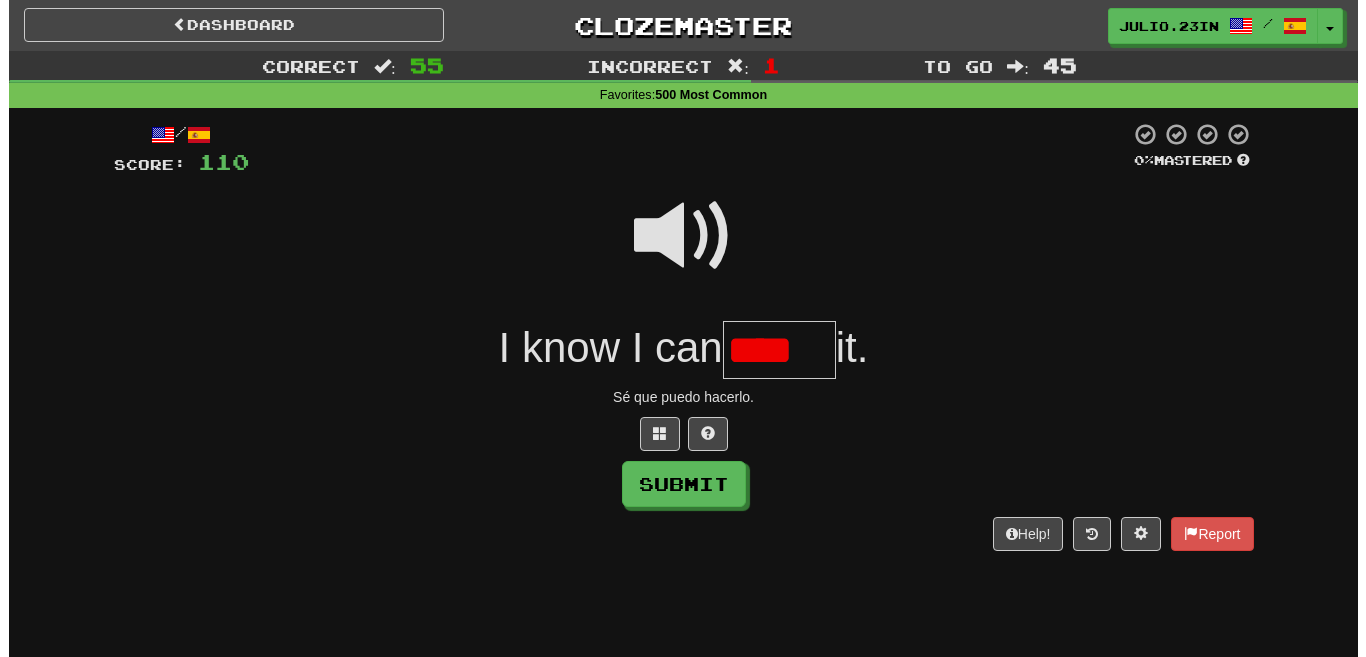 scroll, scrollTop: 0, scrollLeft: 0, axis: both 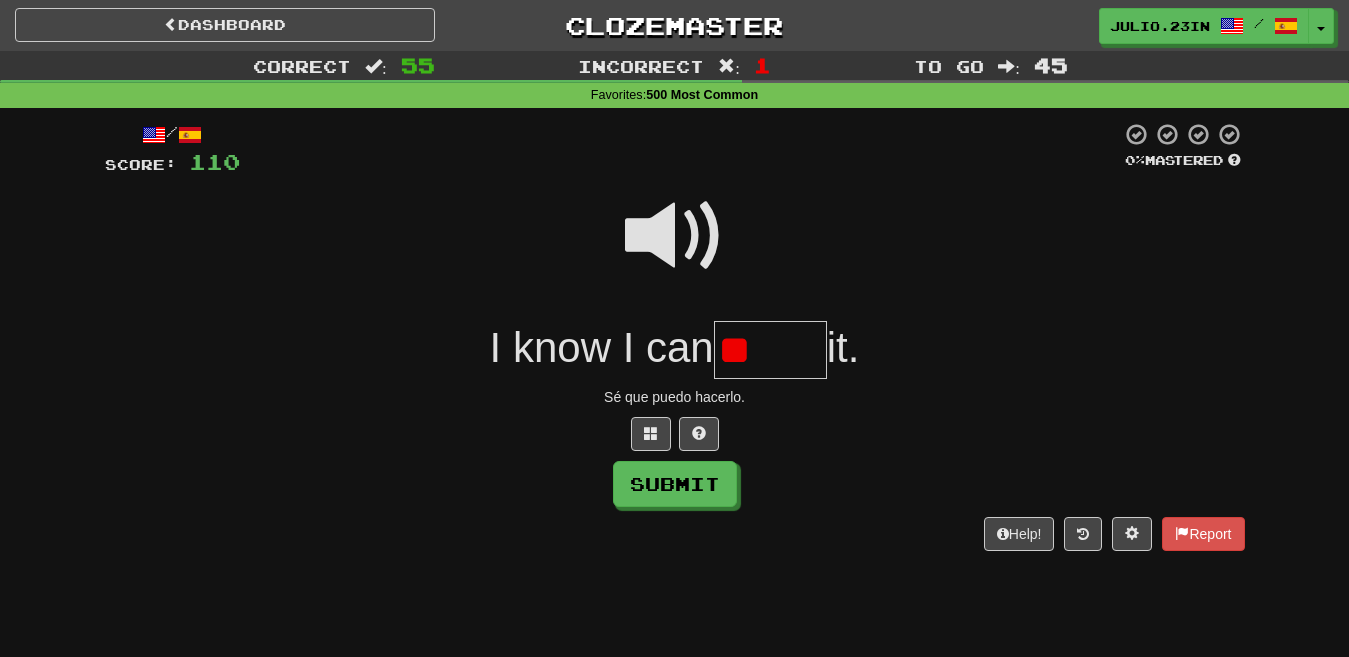 type on "*" 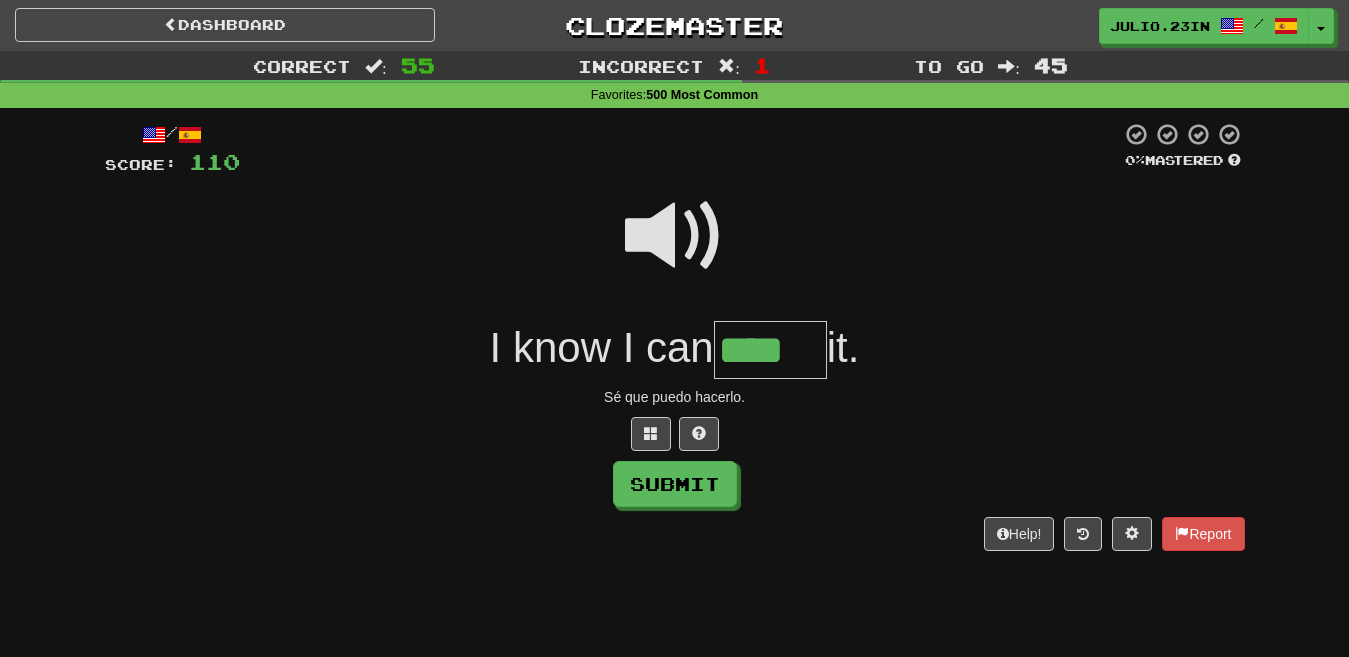 type on "****" 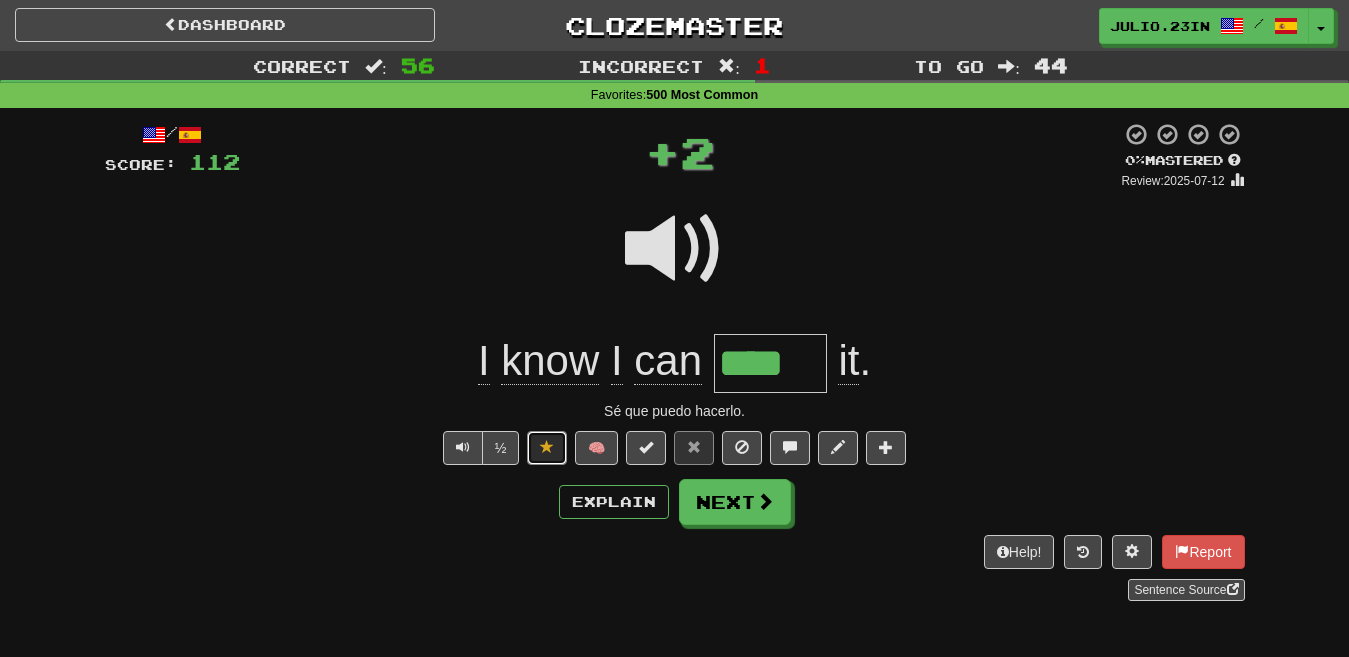 click at bounding box center [547, 447] 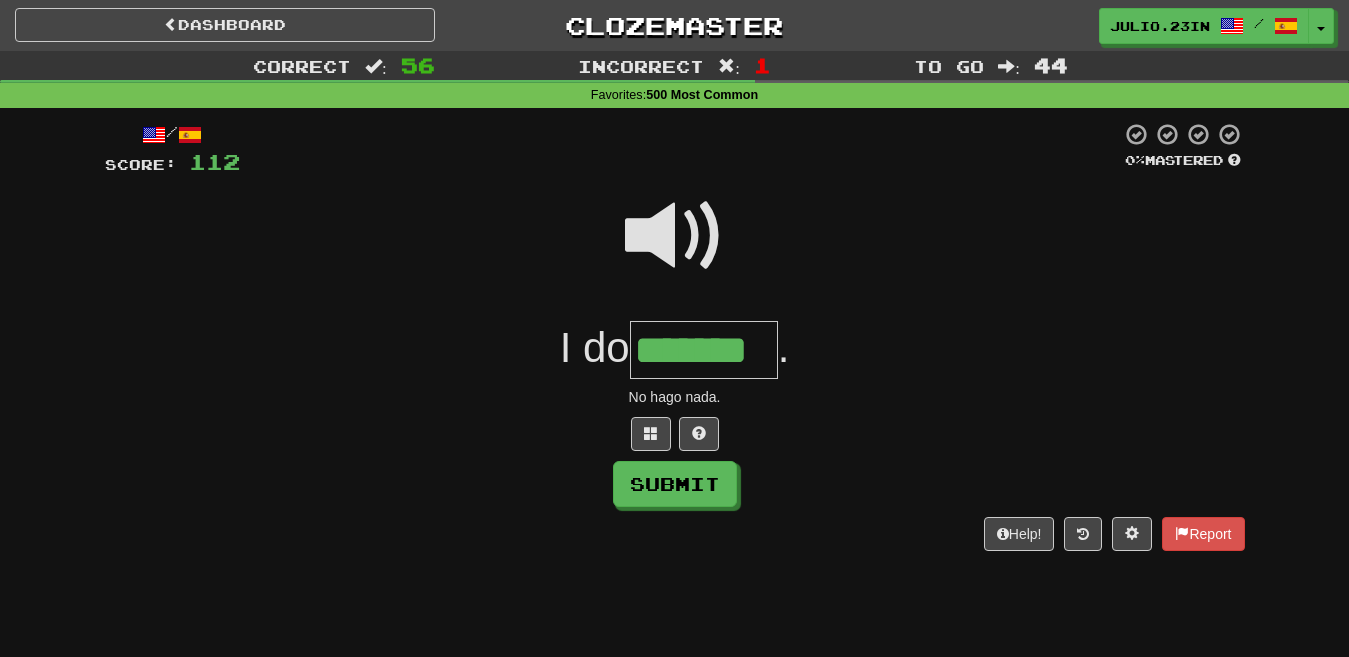 type on "*******" 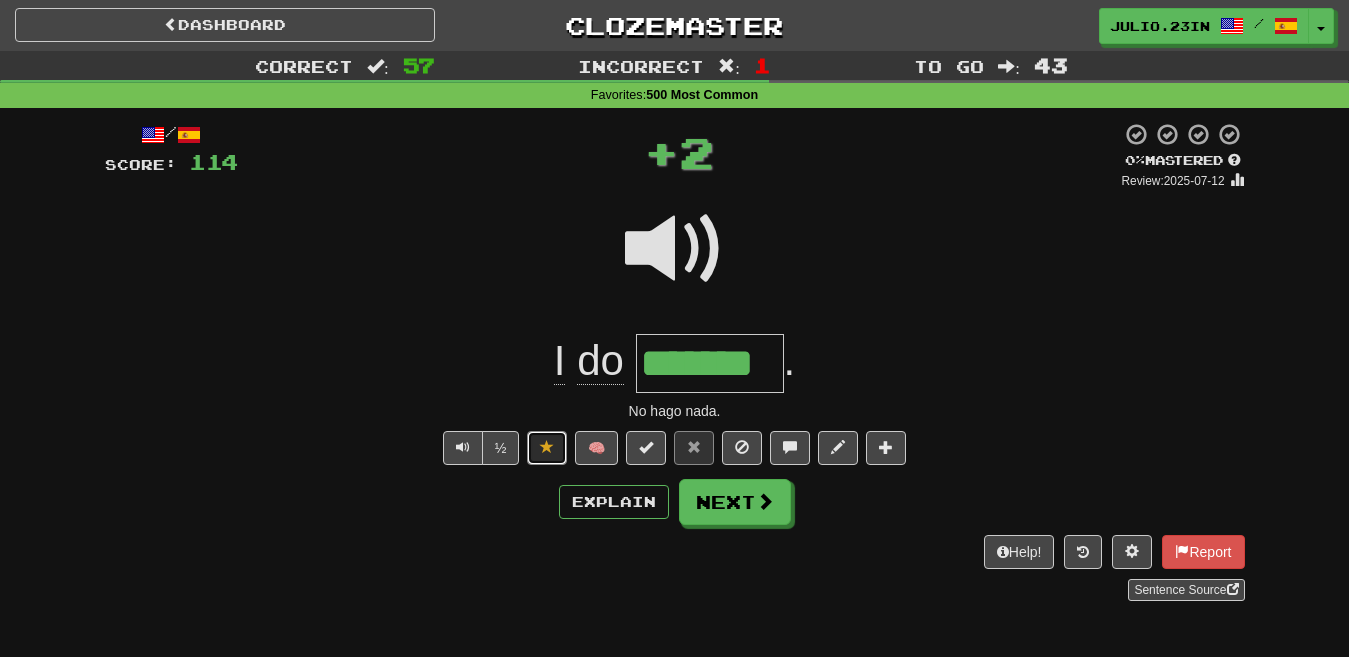 click at bounding box center [547, 447] 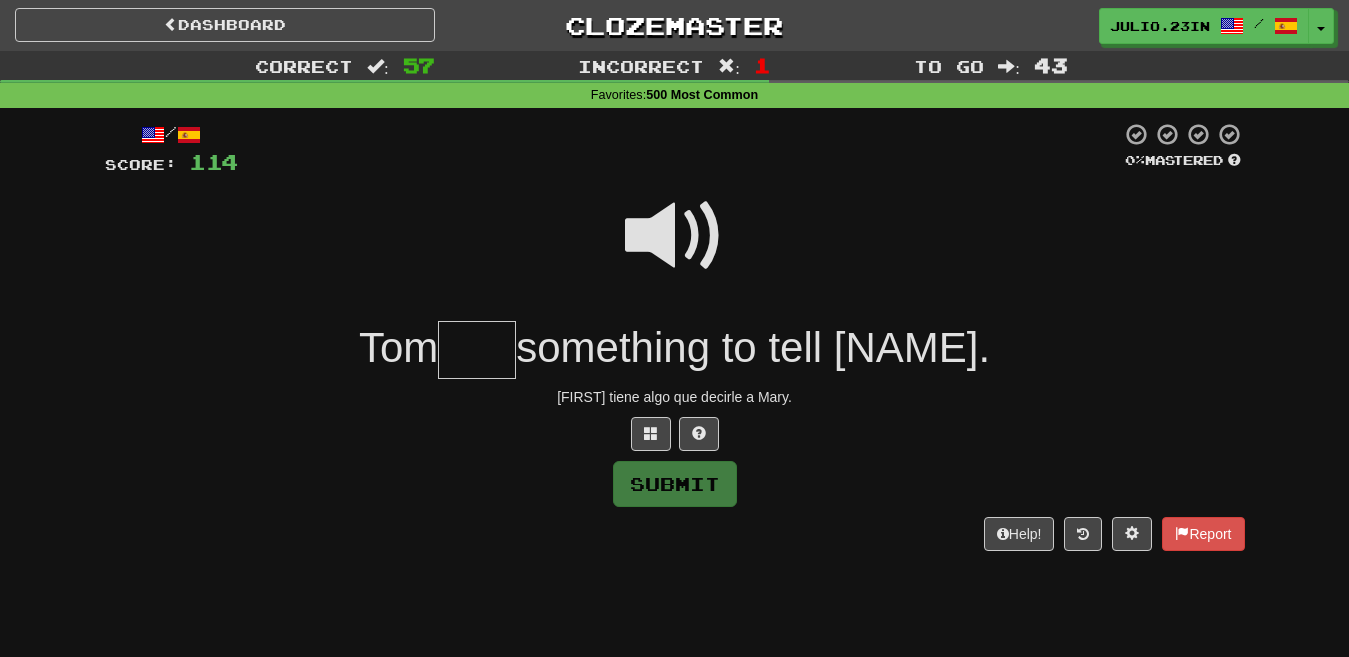 type on "*" 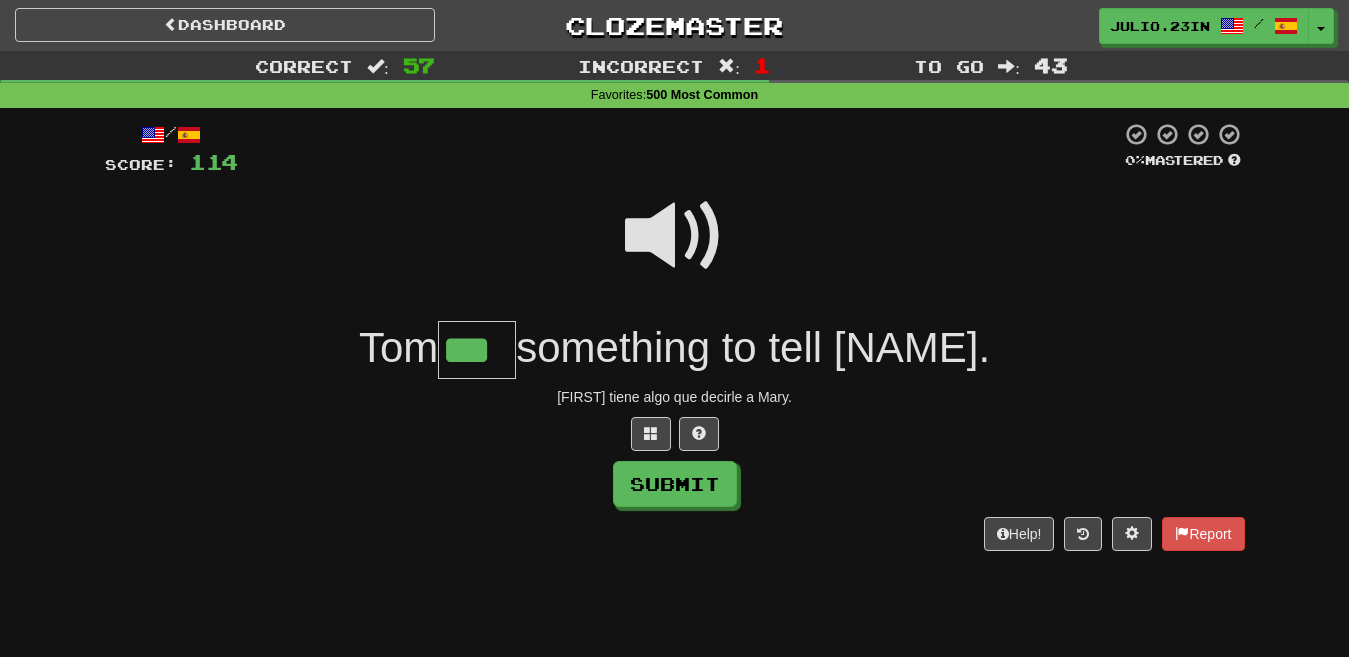 type on "***" 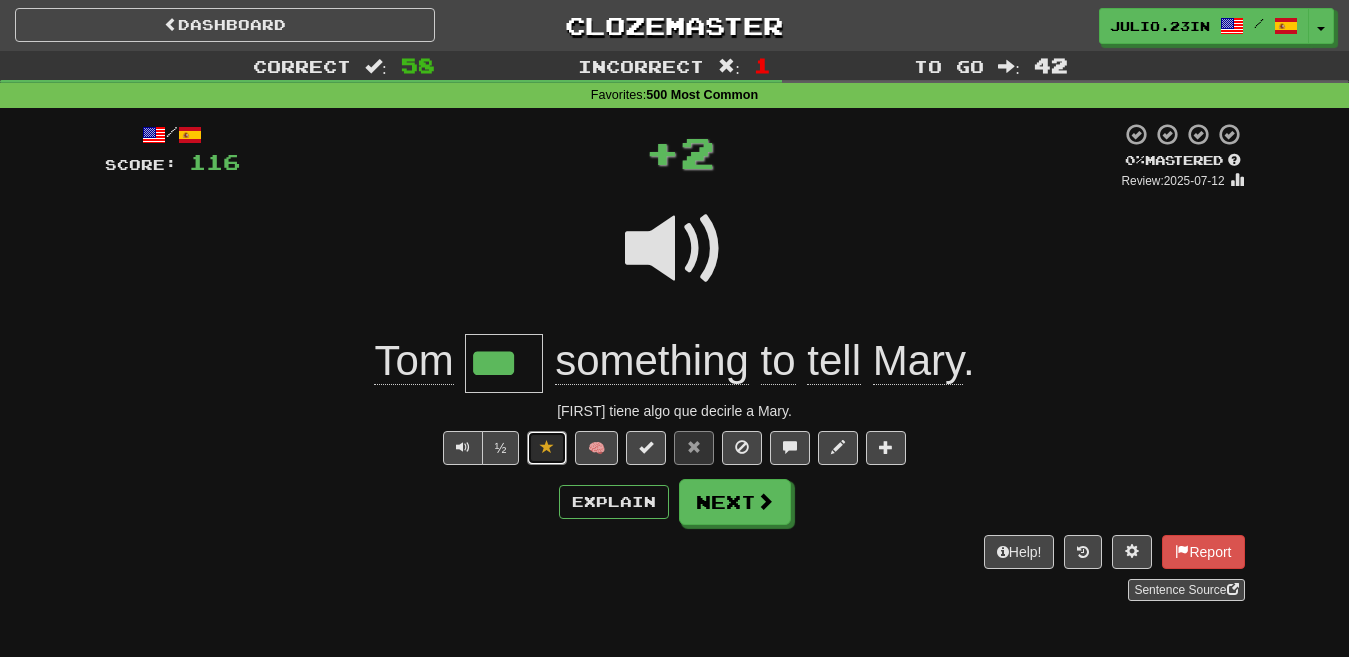 click at bounding box center (547, 447) 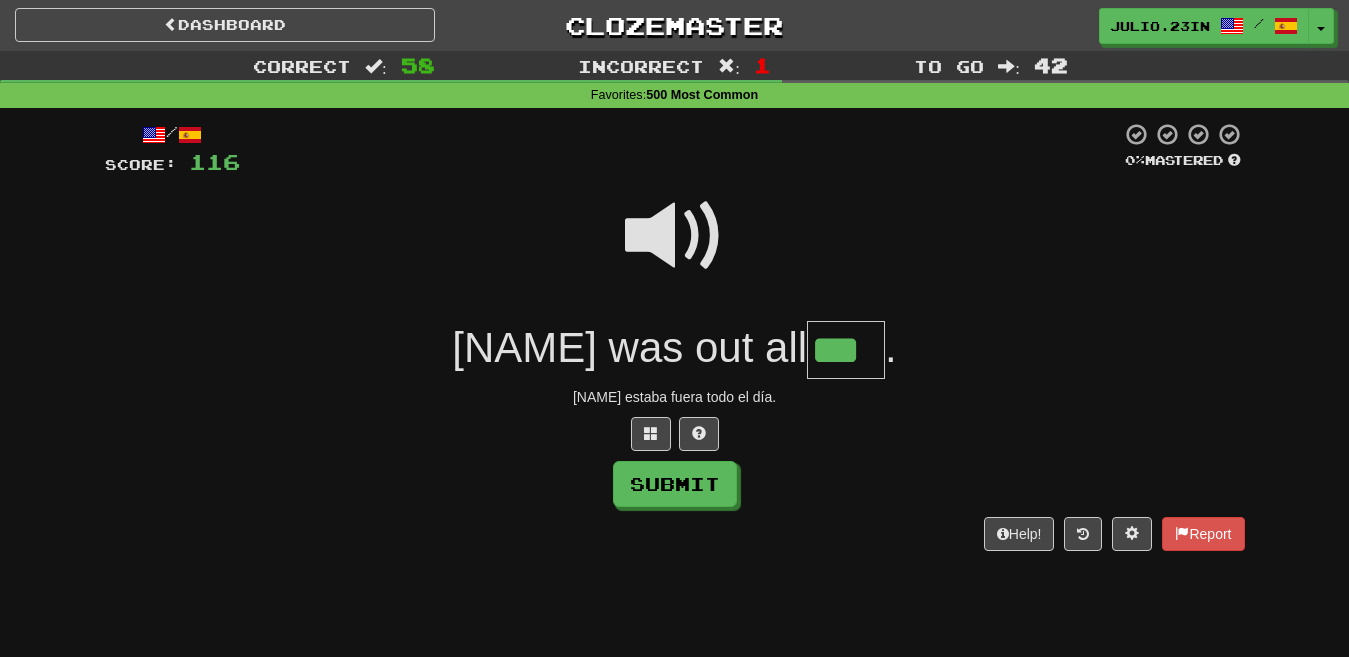 type on "***" 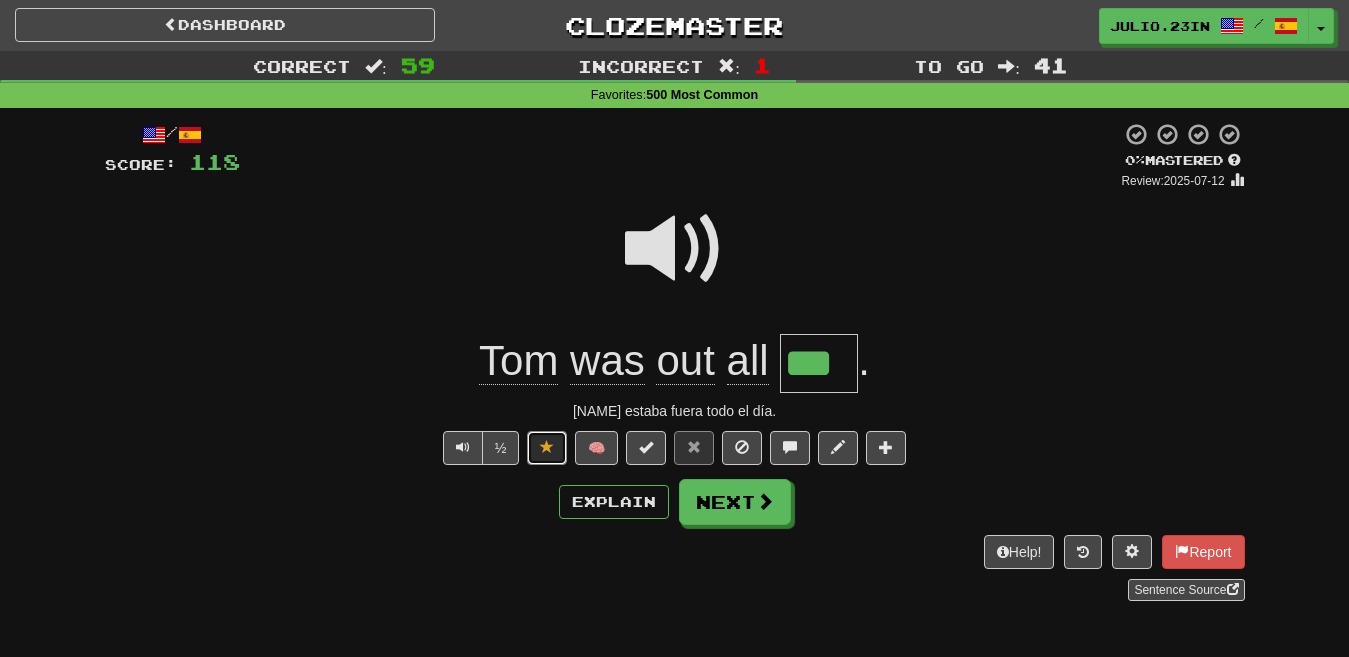 click at bounding box center (547, 448) 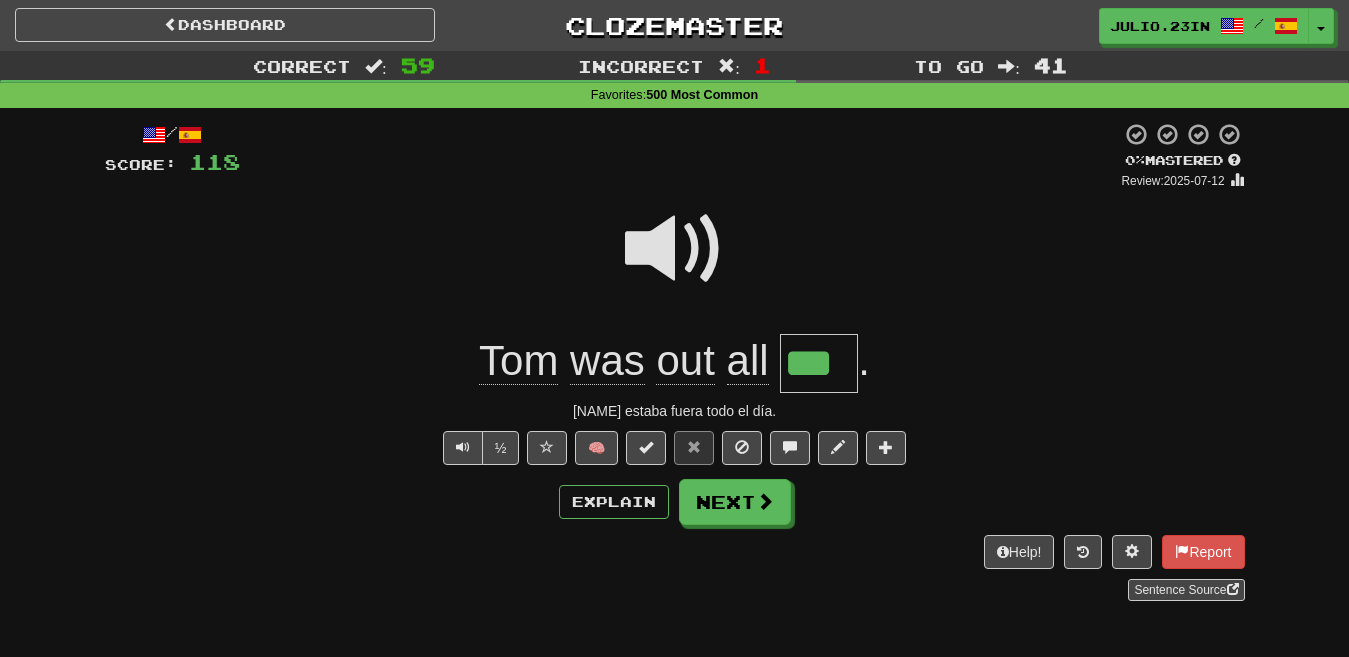 click at bounding box center (675, 249) 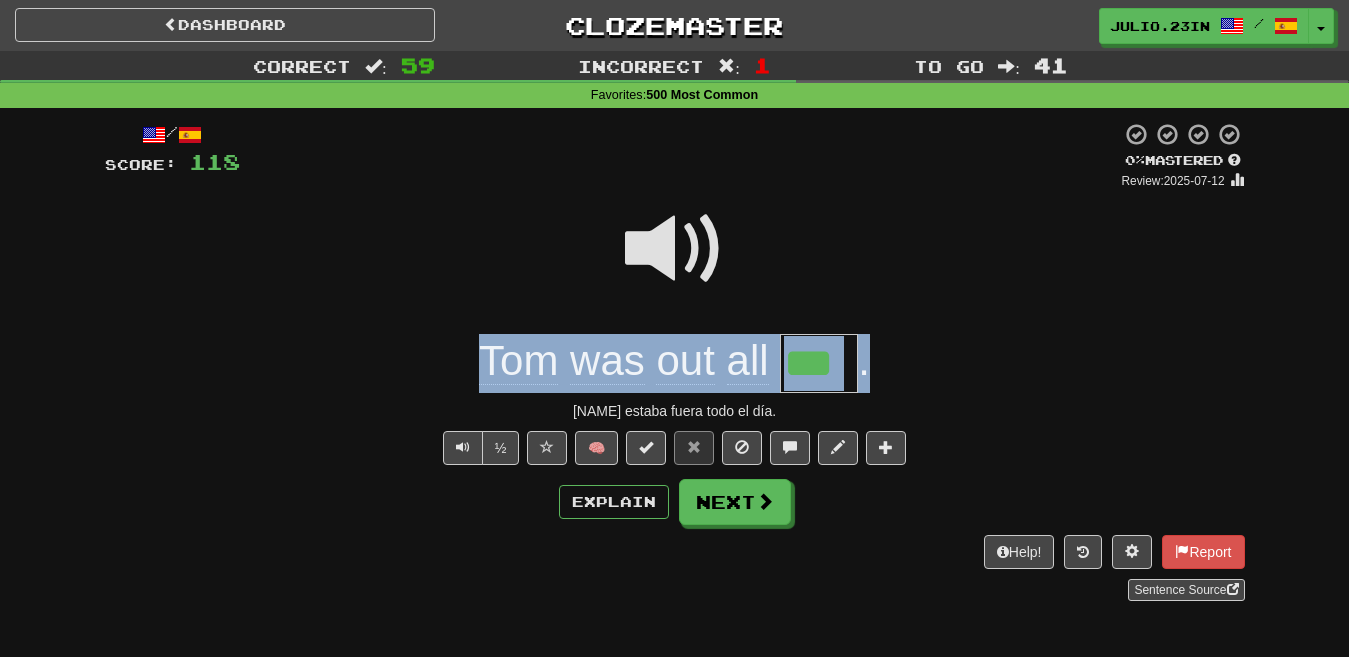 drag, startPoint x: 409, startPoint y: 379, endPoint x: 962, endPoint y: 369, distance: 553.0904 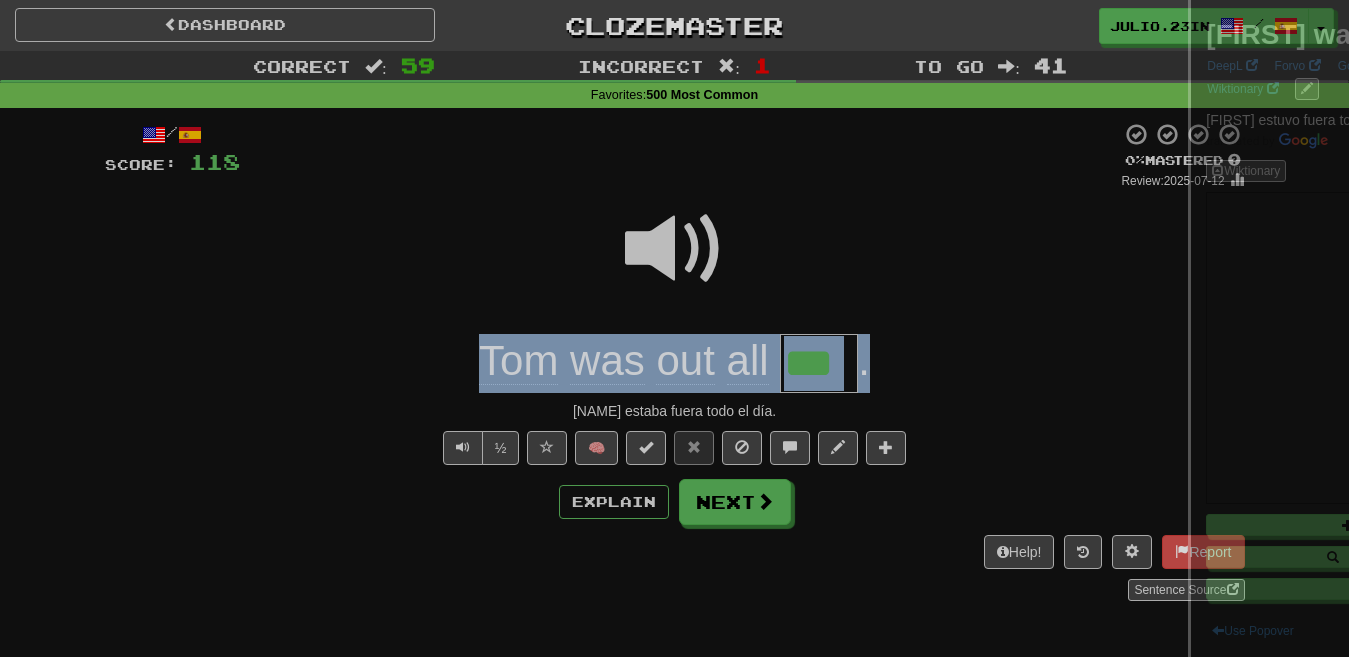 copy on "Tom   was   out   all   ." 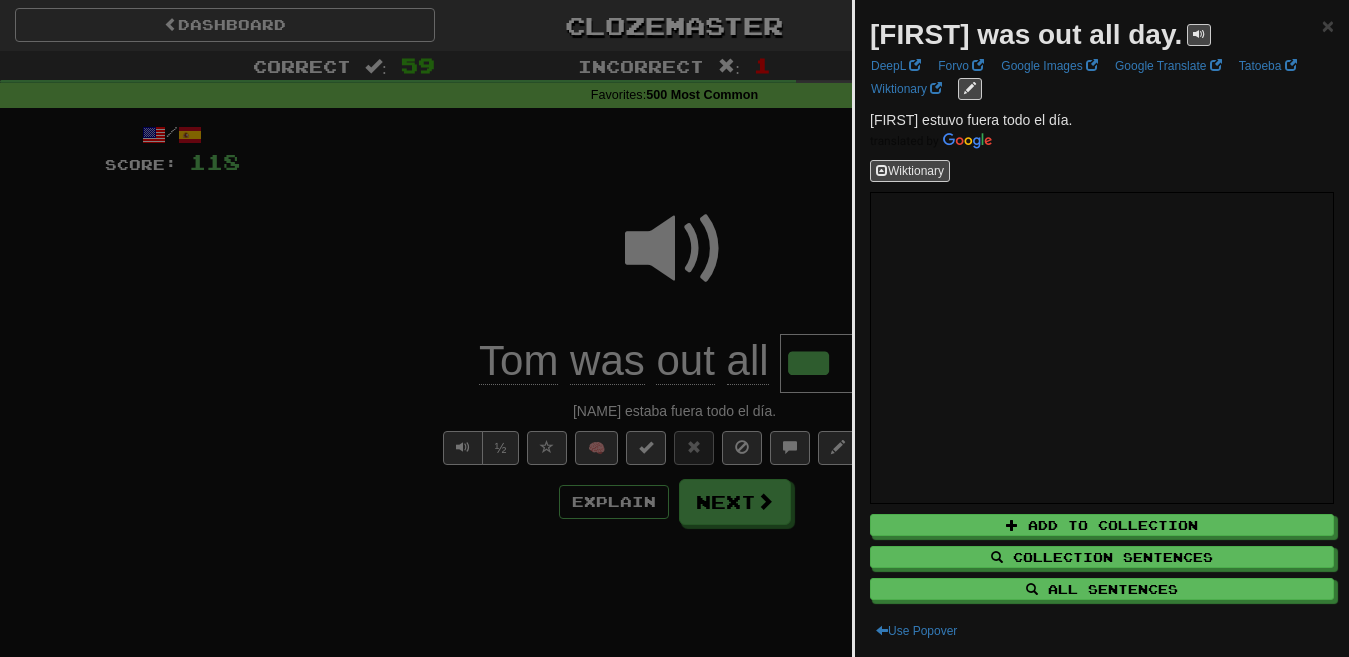 click at bounding box center (674, 328) 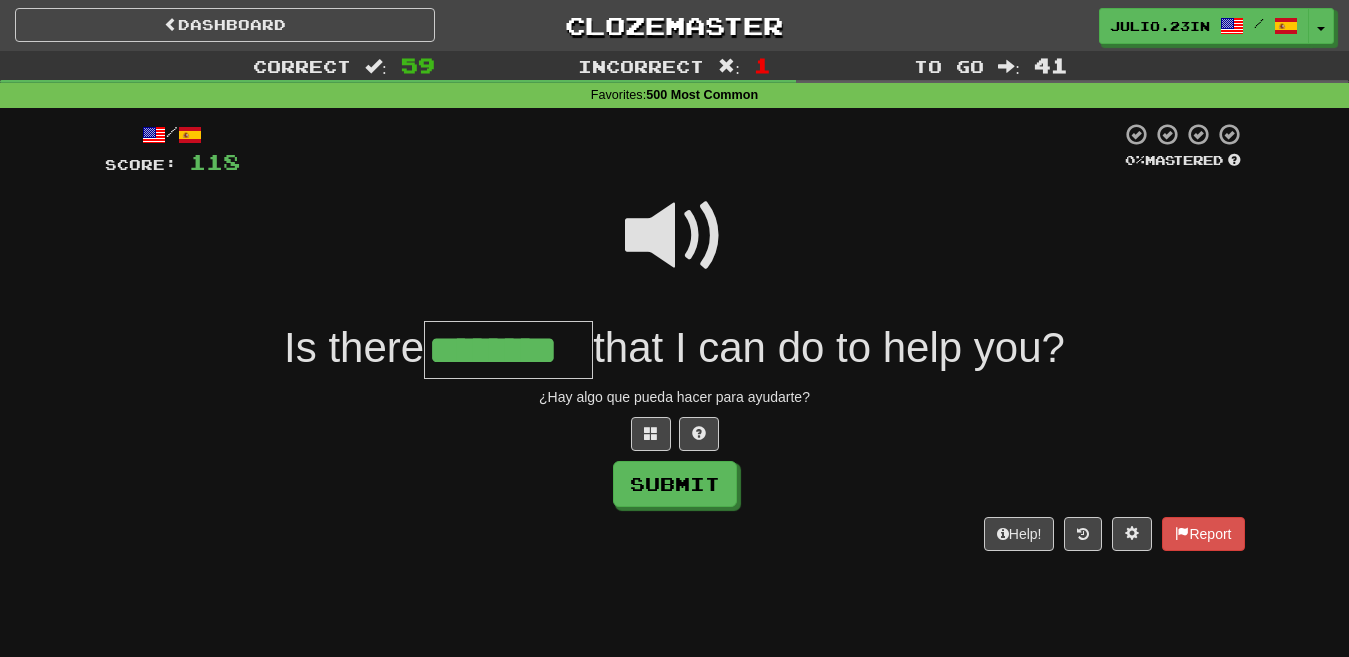 type on "********" 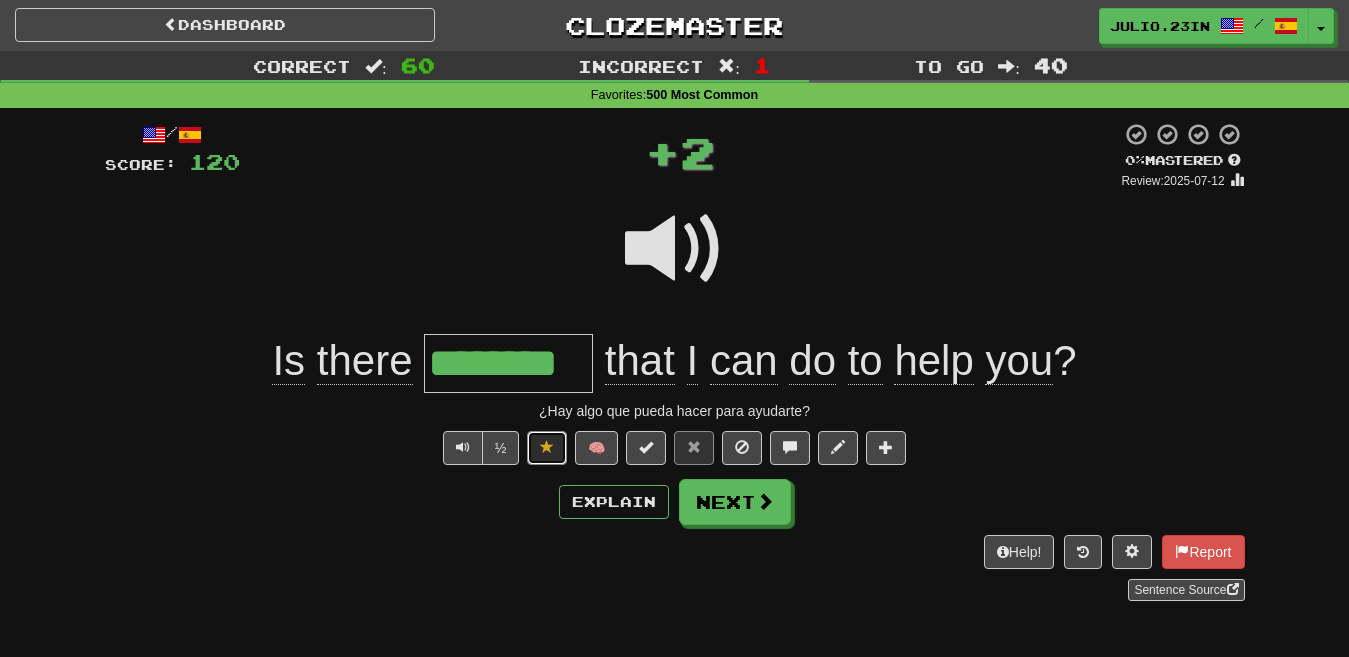 click at bounding box center [547, 447] 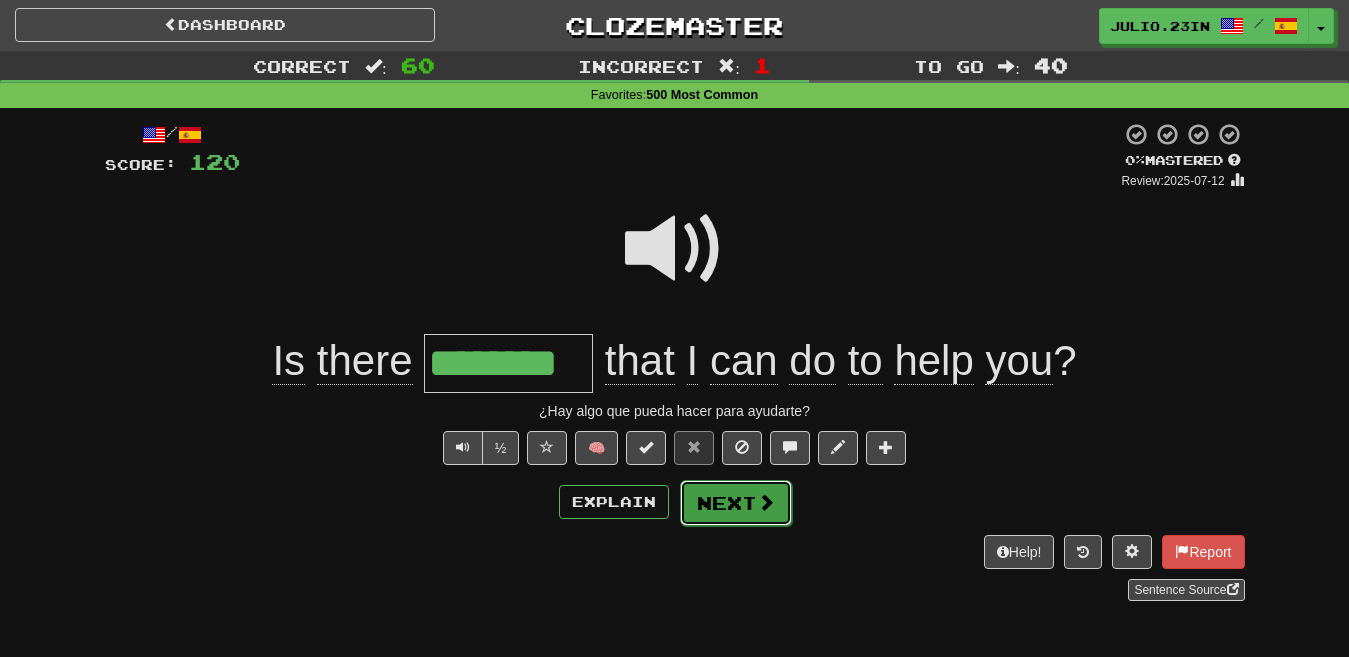 click on "Next" at bounding box center [736, 503] 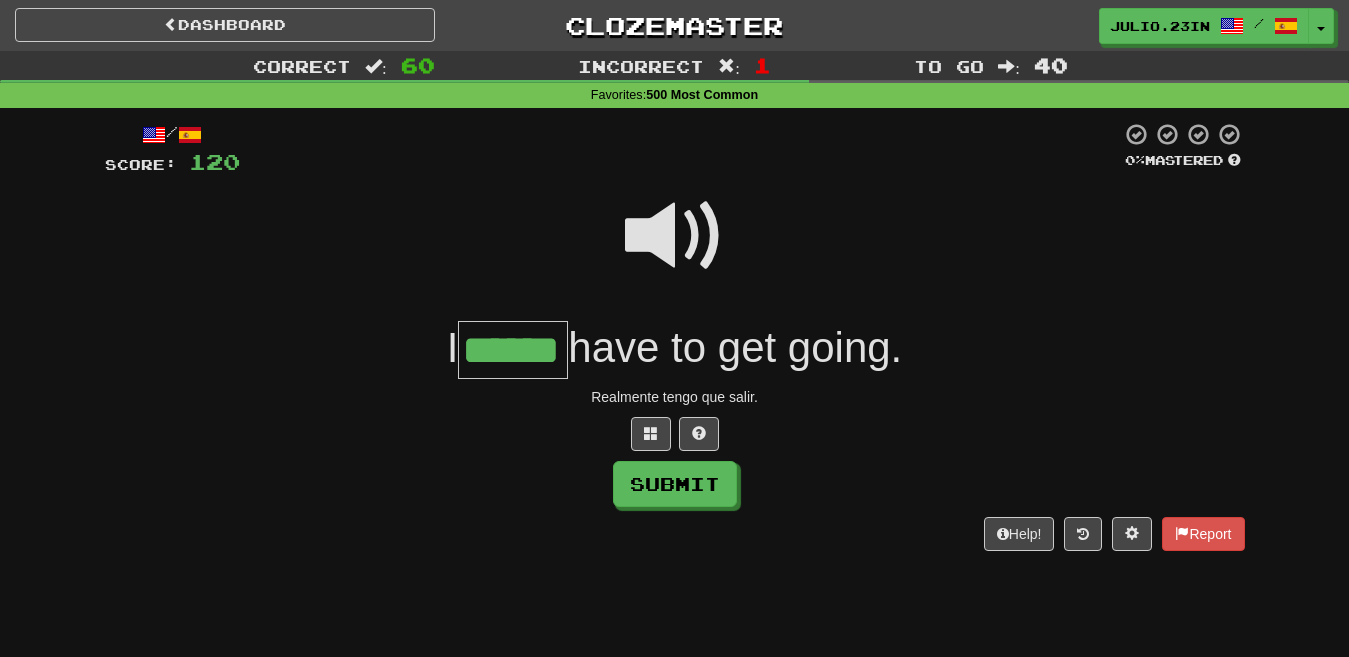 type on "******" 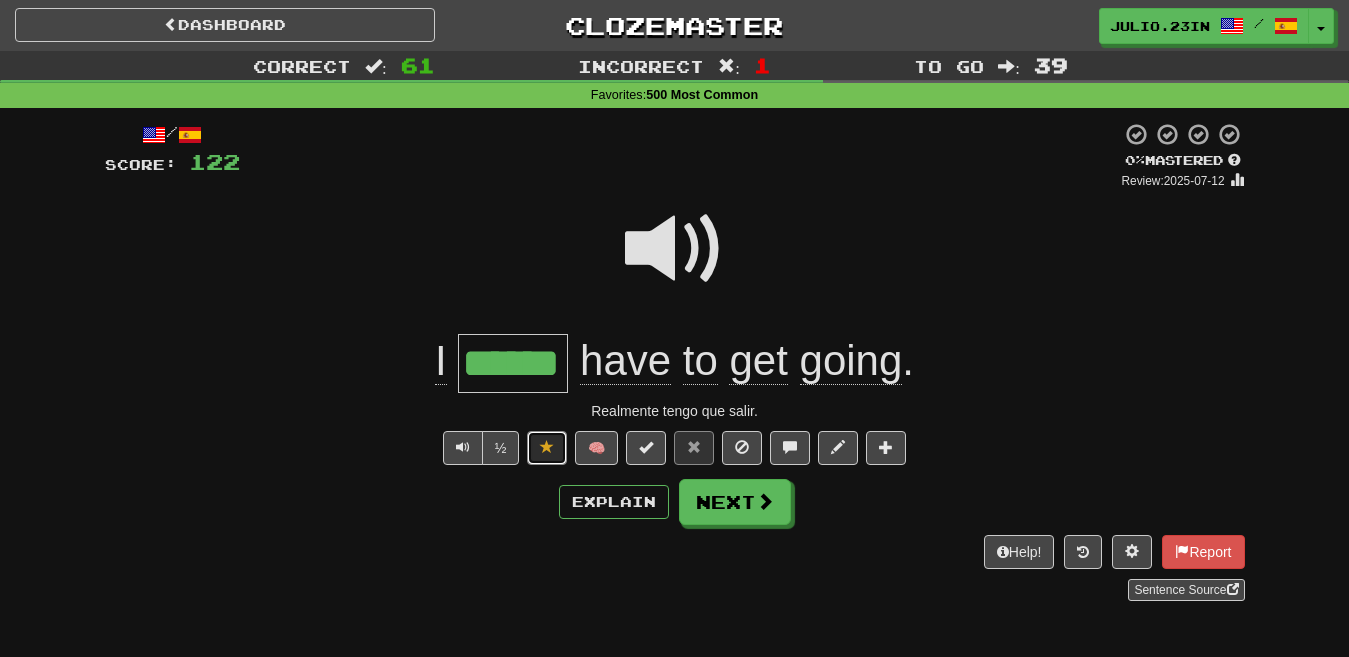 click at bounding box center (547, 447) 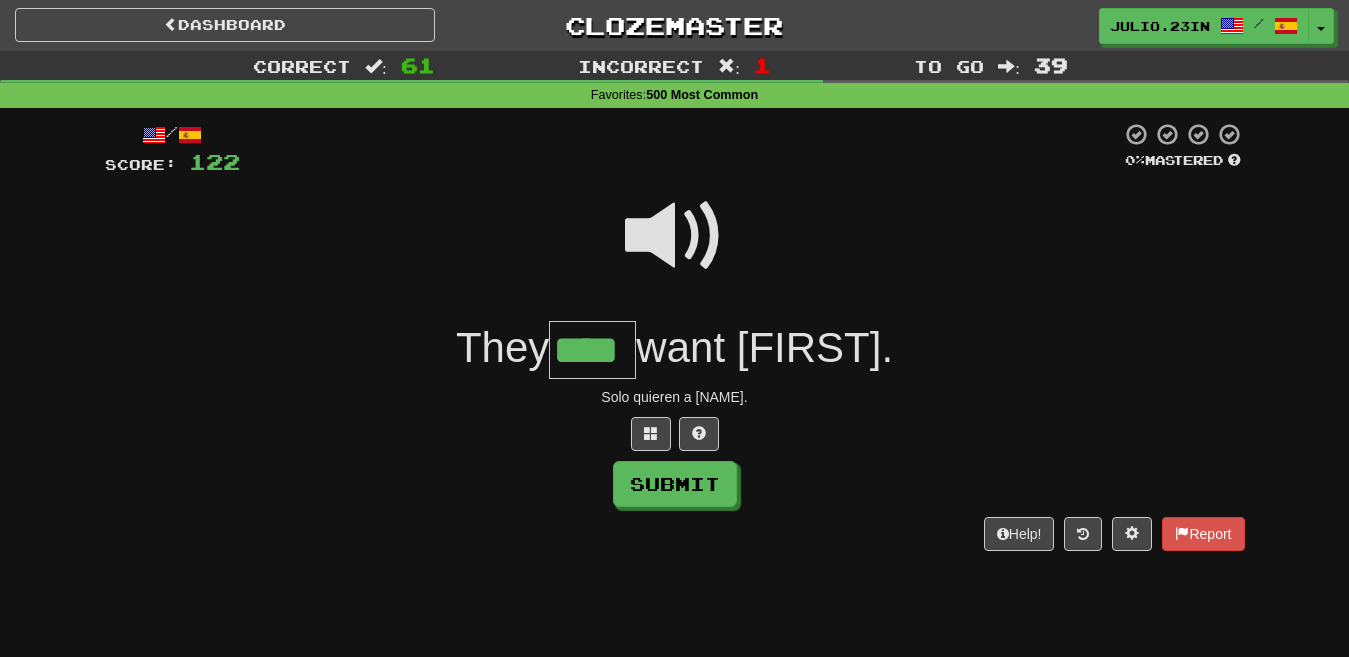 type on "****" 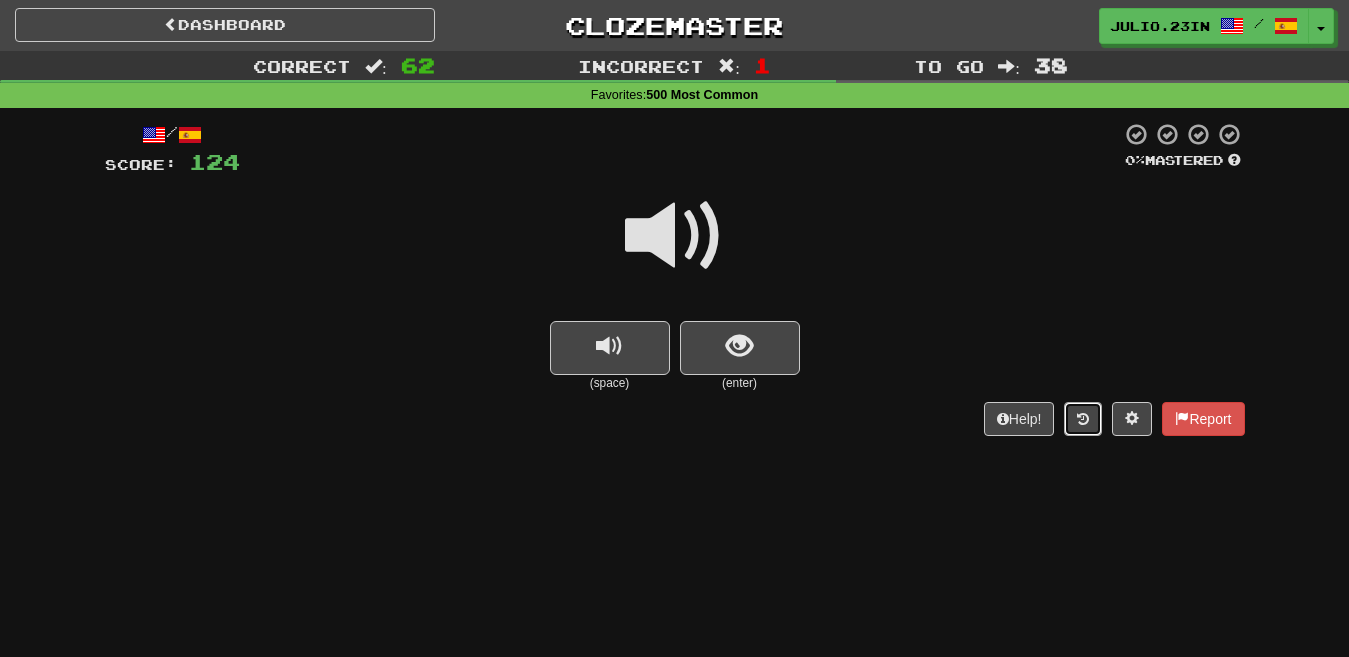 click at bounding box center [1083, 419] 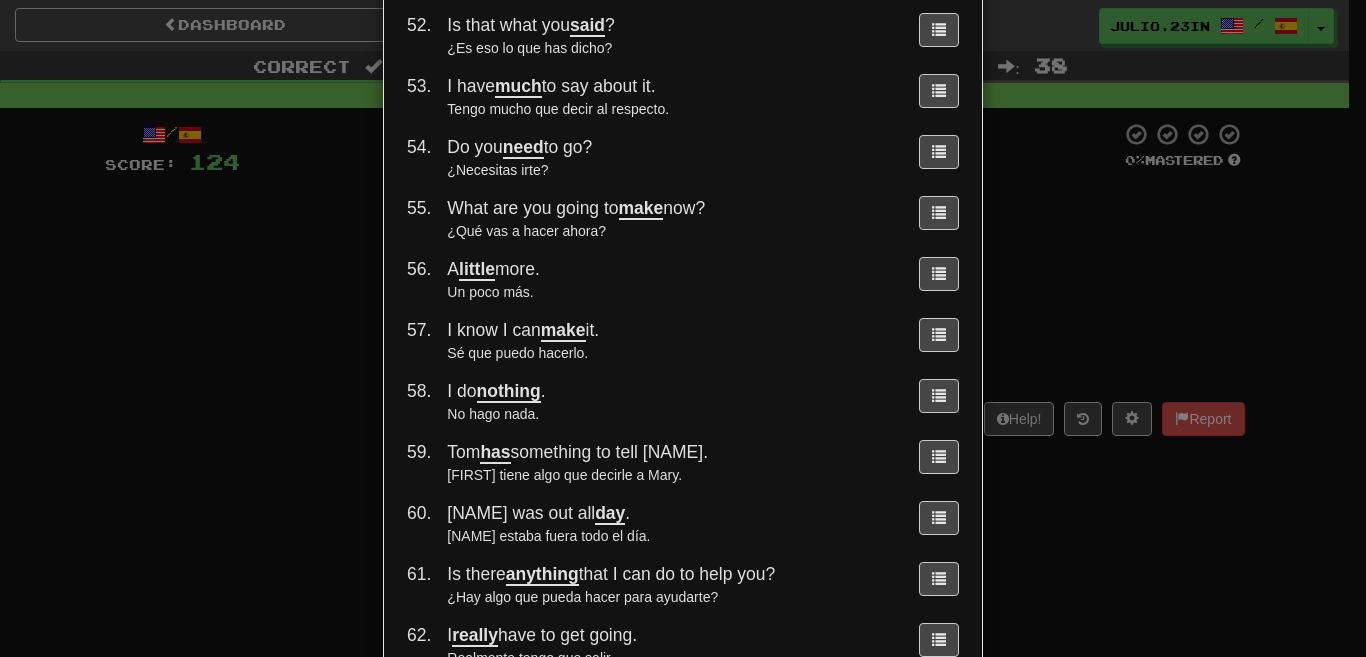 scroll, scrollTop: 3459, scrollLeft: 0, axis: vertical 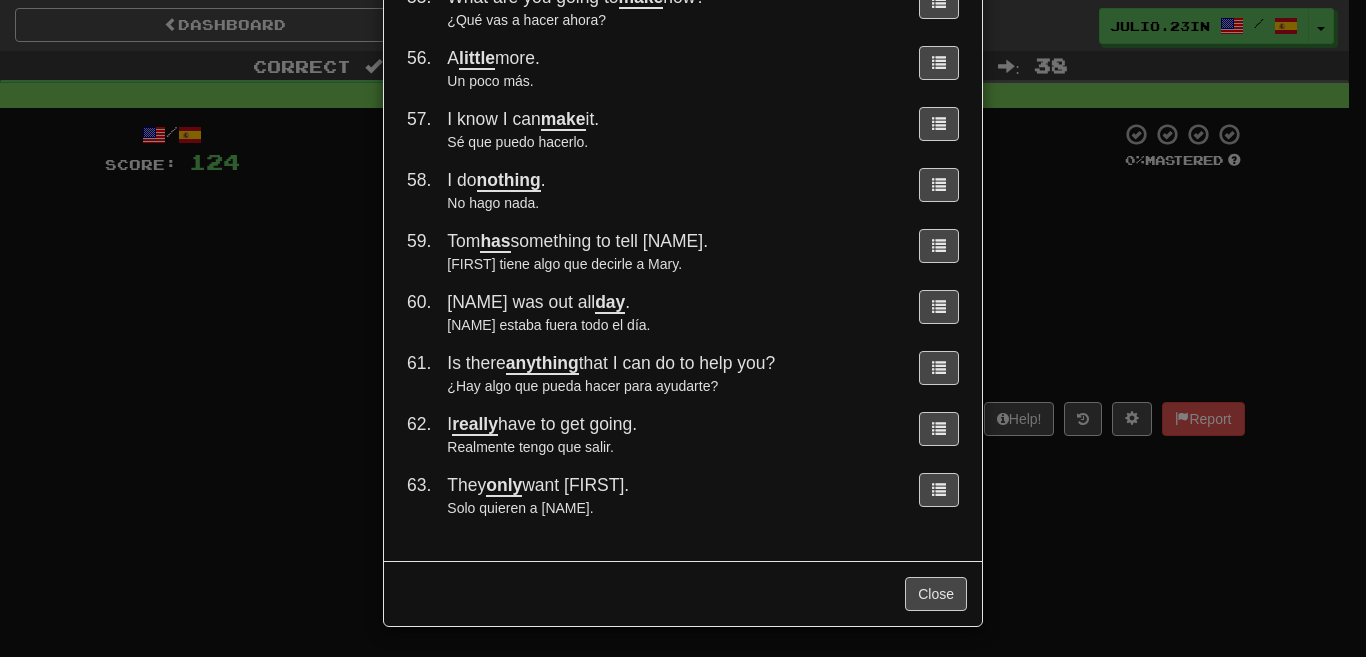 click at bounding box center [935, 495] 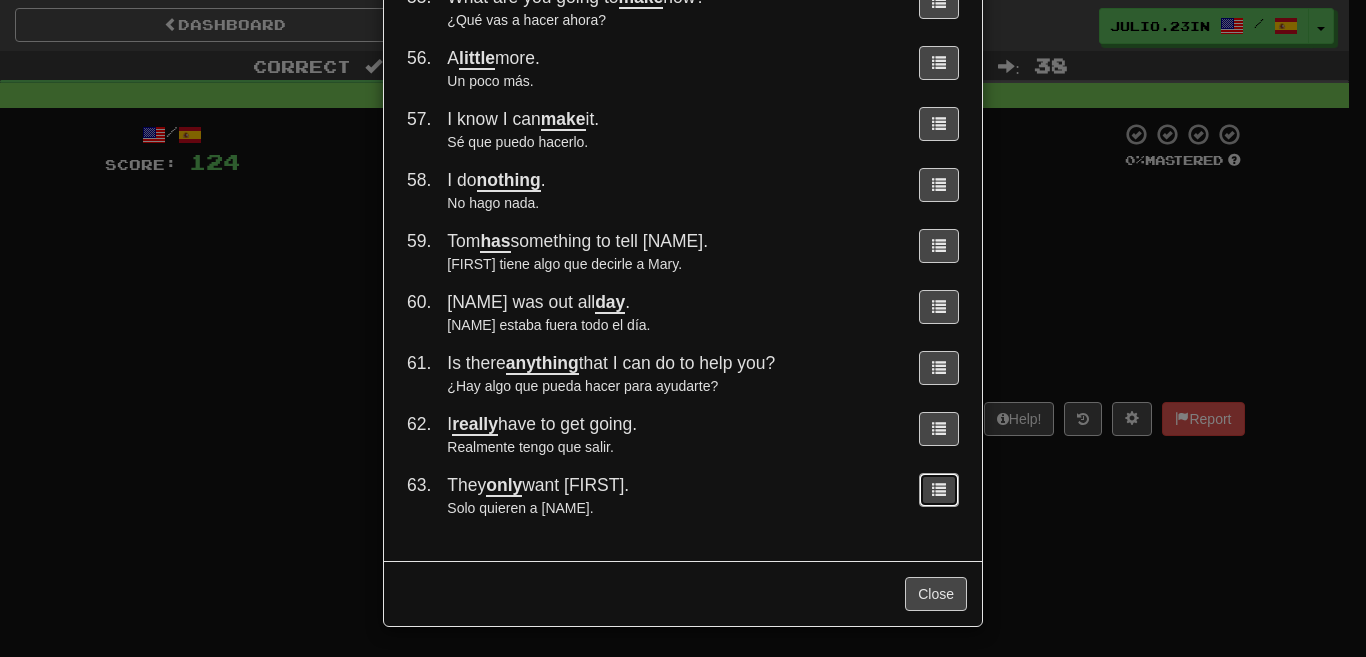 click at bounding box center [939, 490] 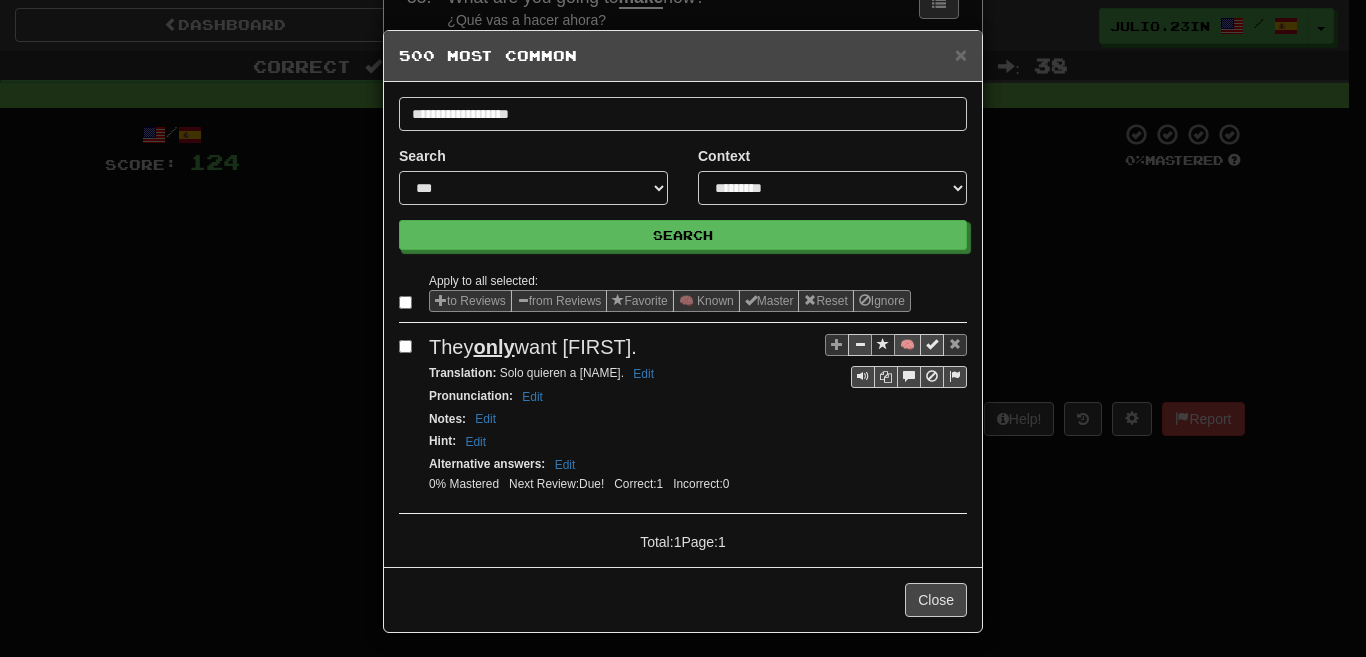 scroll, scrollTop: 0, scrollLeft: 0, axis: both 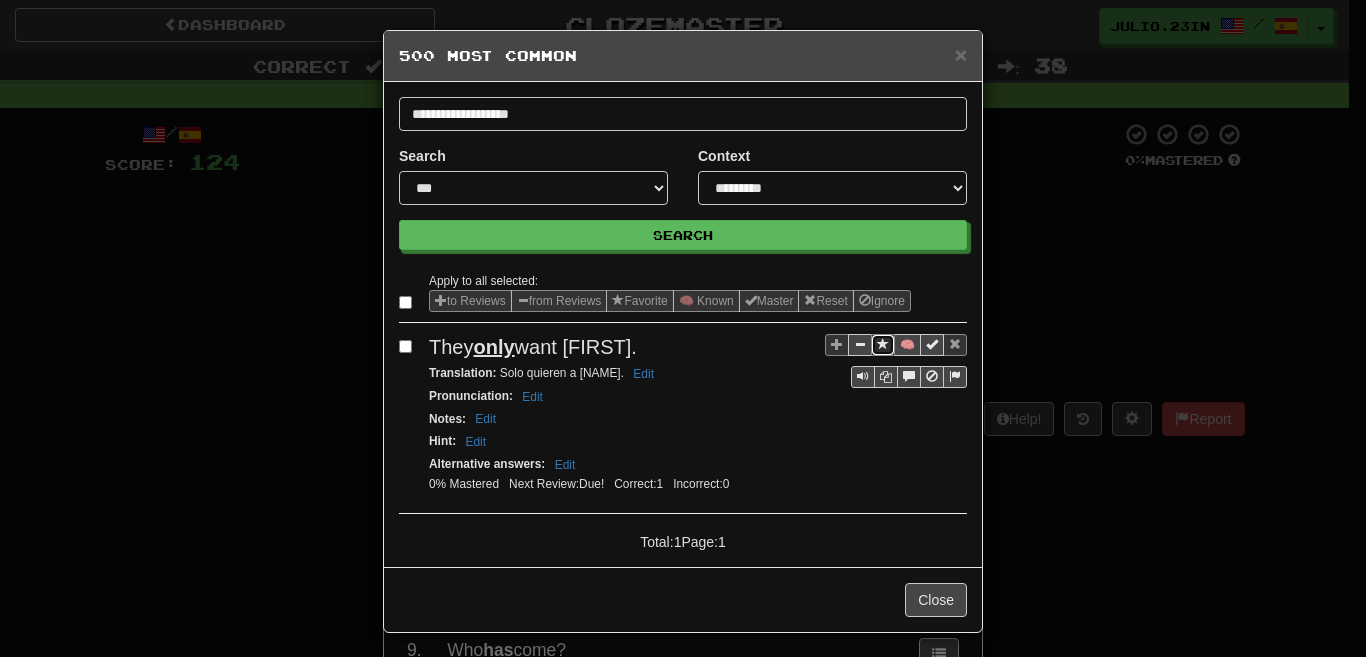 click at bounding box center [883, 344] 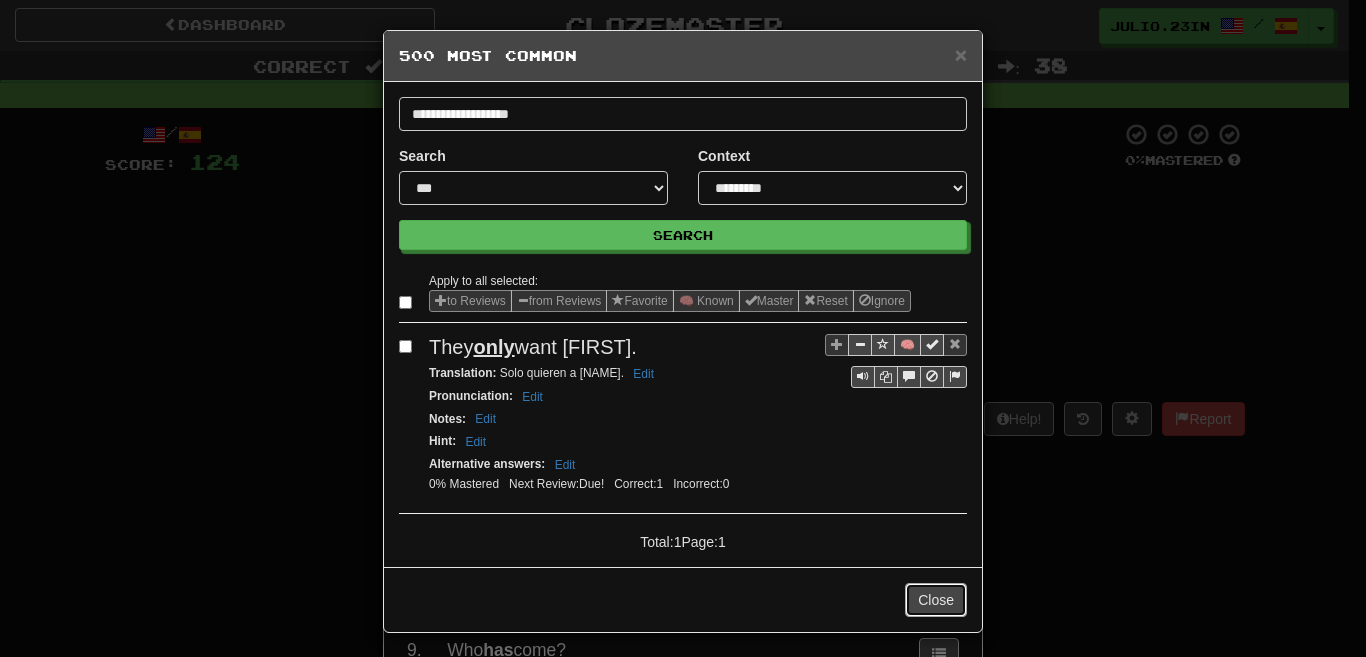 click on "Close" at bounding box center [936, 600] 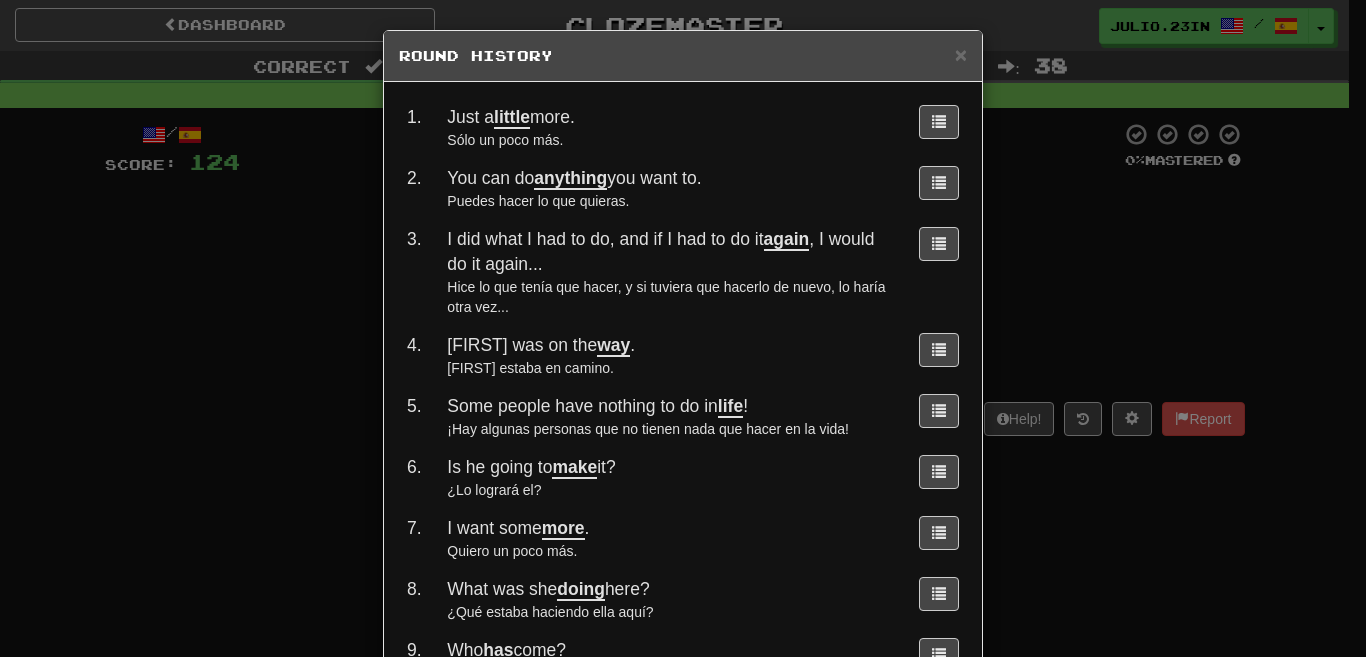 click on "× Round History 1 . Just a  little  more. Sólo un poco más. 2 . You can do  anything  you want to. Puedes hacer lo que quieras. 3 . I did what I had to do, and if I had to do it  again , I would do it again... Hice lo que tenía que hacer, y si tuviera que hacerlo de nuevo, lo haría otra vez... 4 . Tom was on the  way . Tom estaba en camino. 5 . Some people have nothing to do in  life ! ¡Hay algunas personas que no tienen nada que hacer en la vida! 6 . Is he going to  make  it? ¿Lo logrará el? 7 . I want some  more . Quiero un poco más. 8 . What was she  doing  here? ¿Qué estaba haciendo ella aquí? 9 . Who  has  come? ¿Quién ha venido? 10 . Very  good. How are you? Muy bien. ¿Cómo estás tú? 11 . What do I do all  day ? ¿Qué hago todo el día? 12 . This is my  first  time. Esta es mi primera vez. 13 . Sorry ! ¡Perdón! 14 . You just need  help . Tan solo necesitas ayuda. 15 . I  need  to tell you something. Necesito decirte algo. 16 . I  said  it! ¡Yo lo dije! 17 . I had a little  help . ." at bounding box center [683, 328] 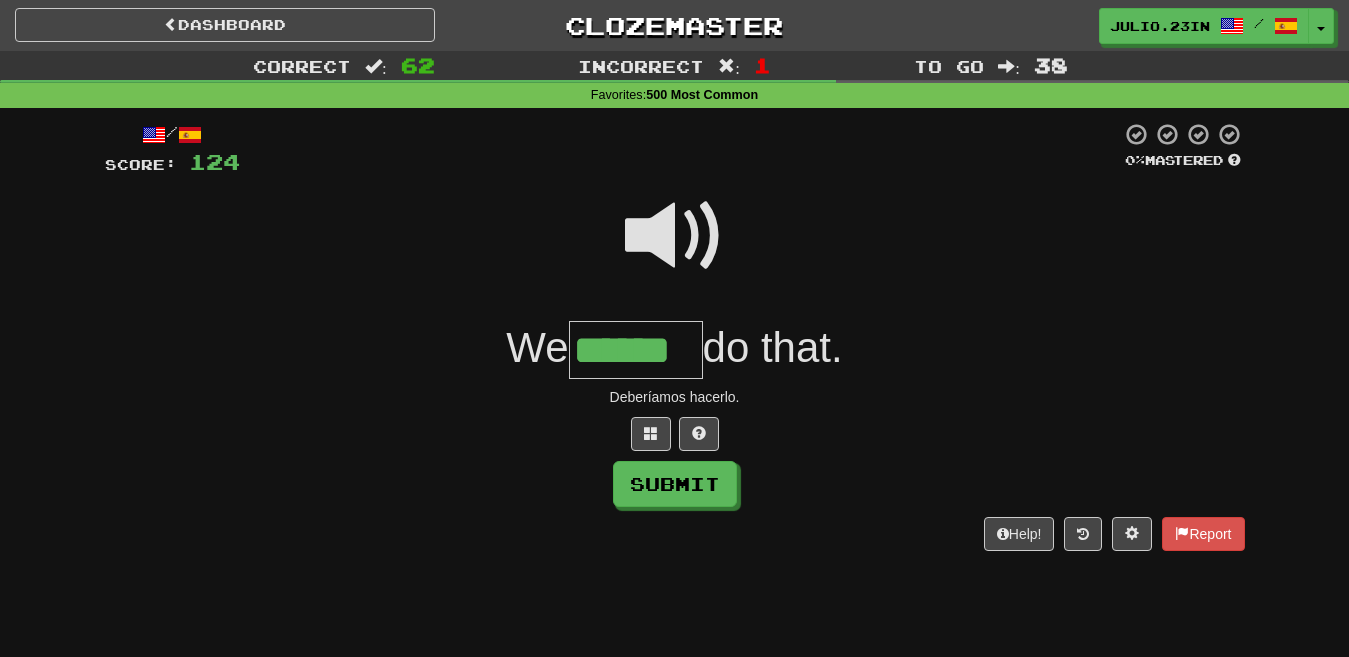 type on "******" 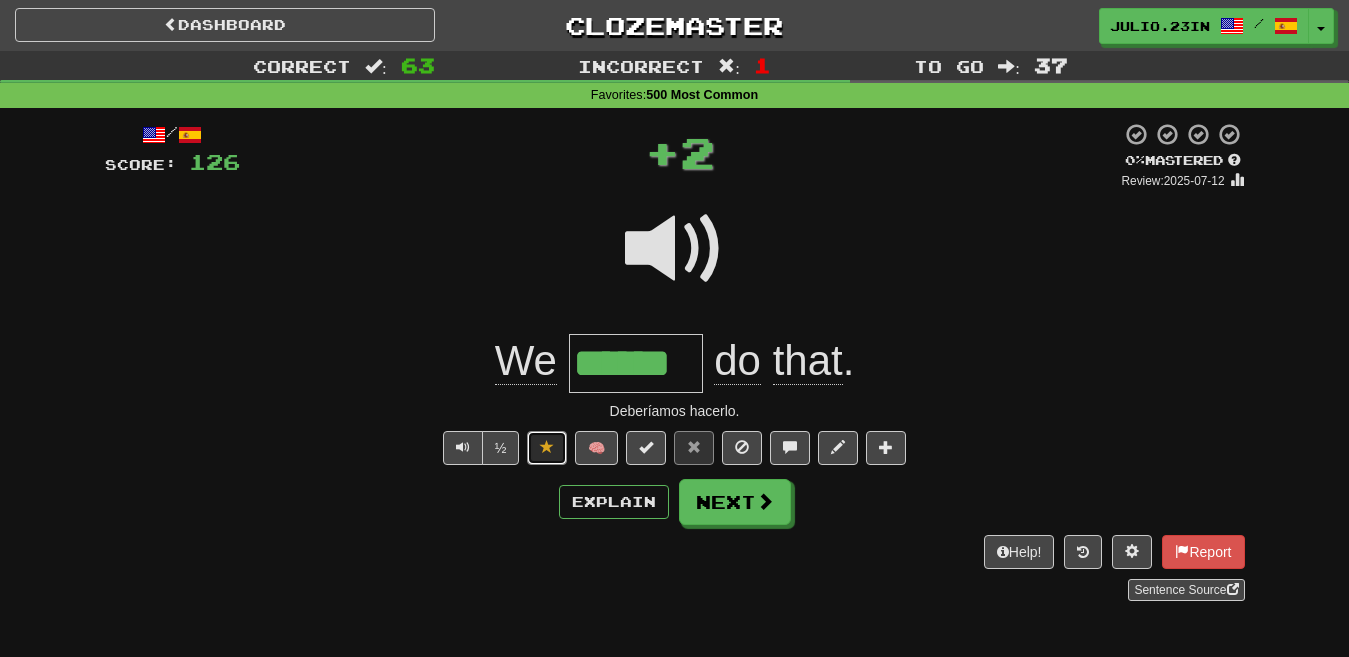 click at bounding box center (547, 447) 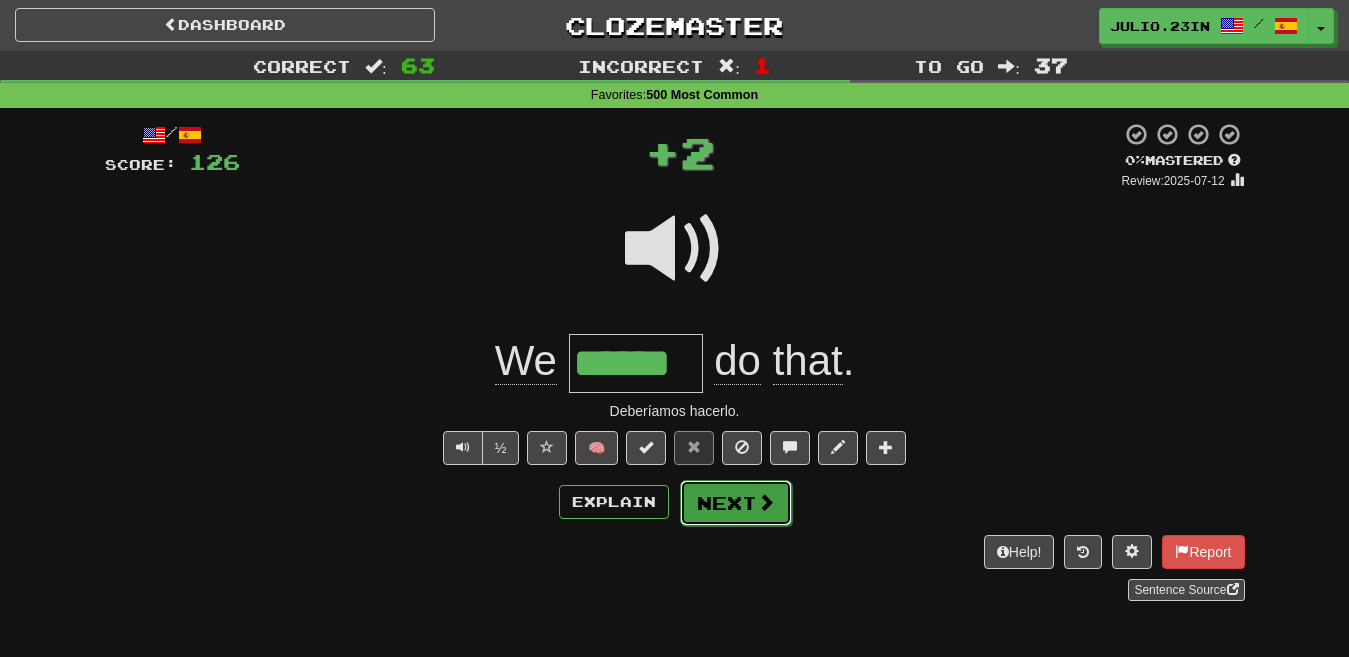 click on "Next" at bounding box center (736, 503) 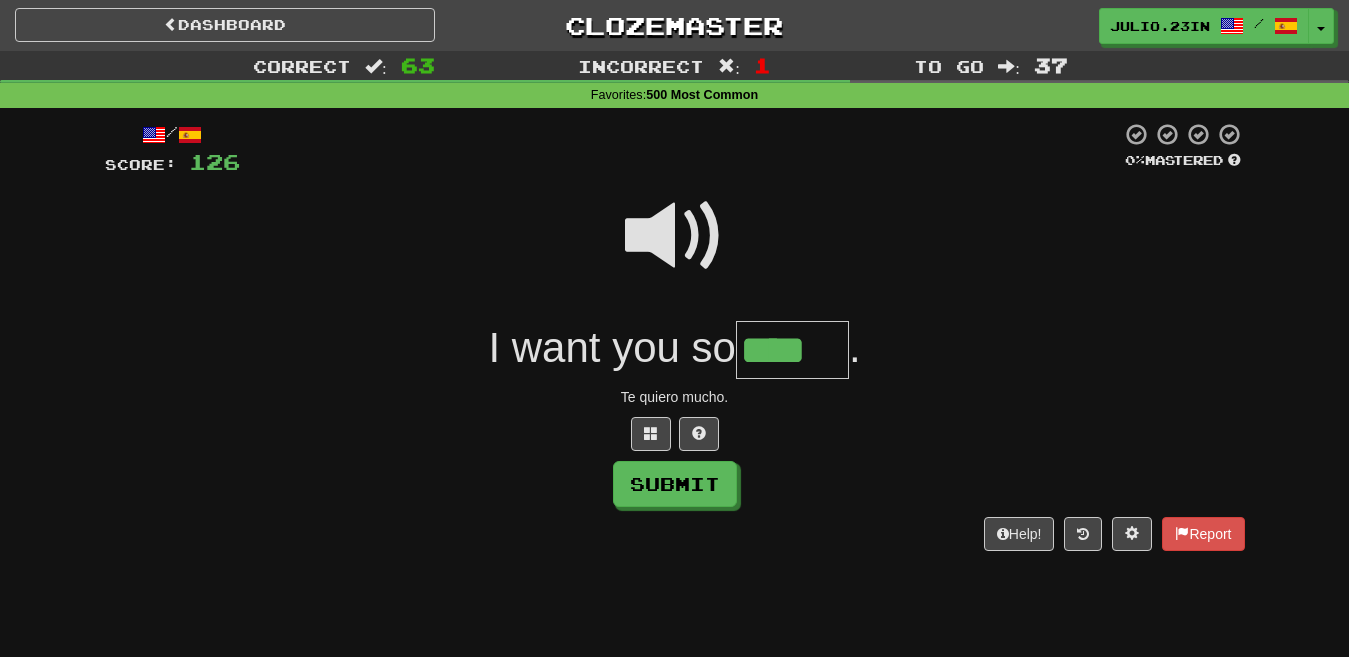 type on "****" 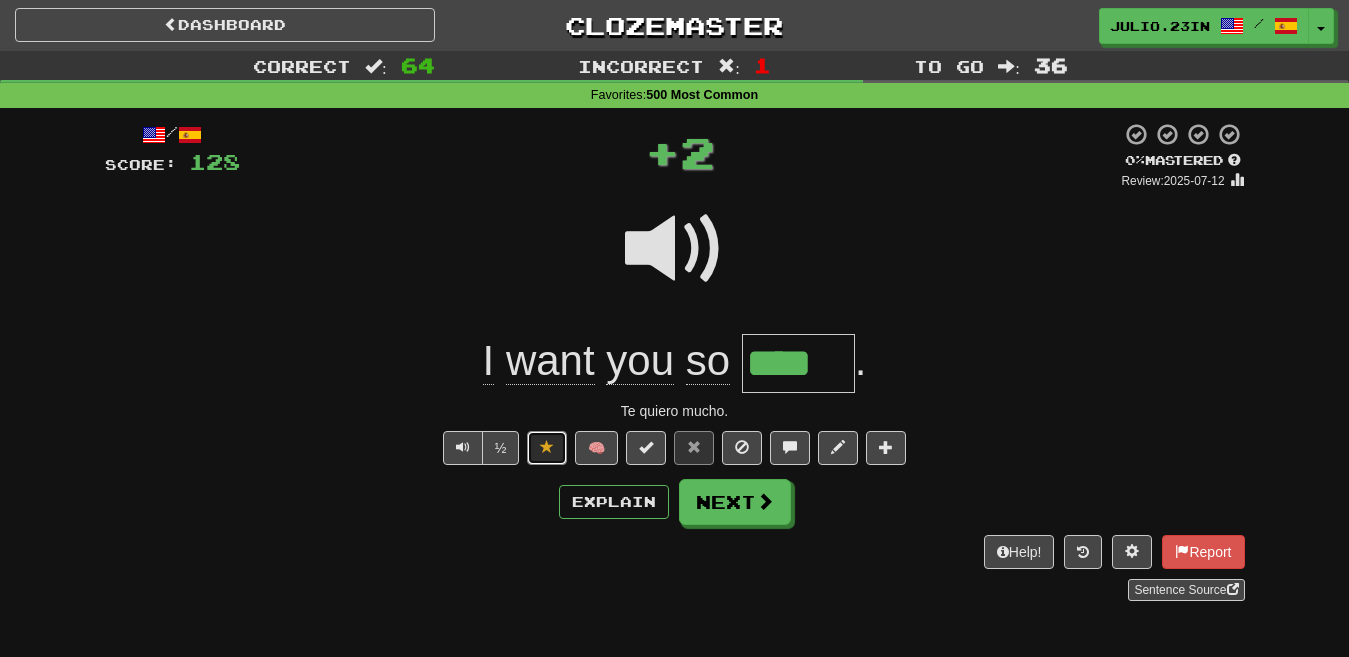 click at bounding box center [547, 447] 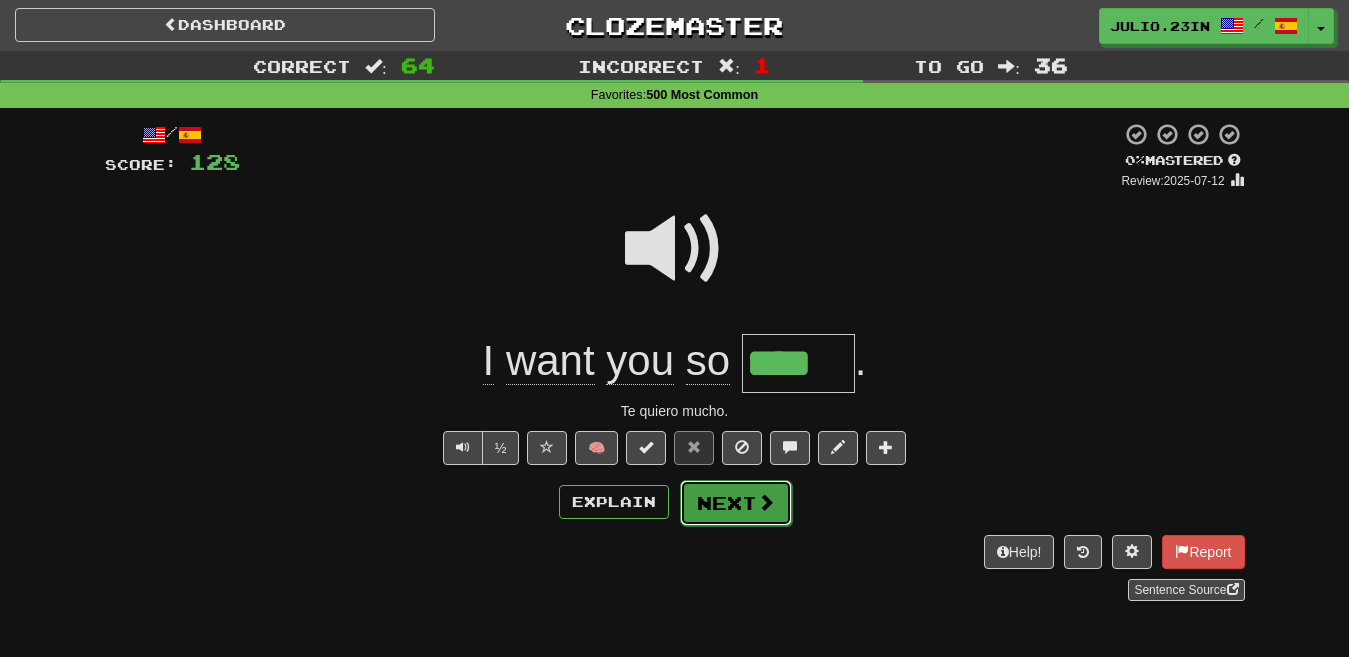 click on "Next" at bounding box center [736, 503] 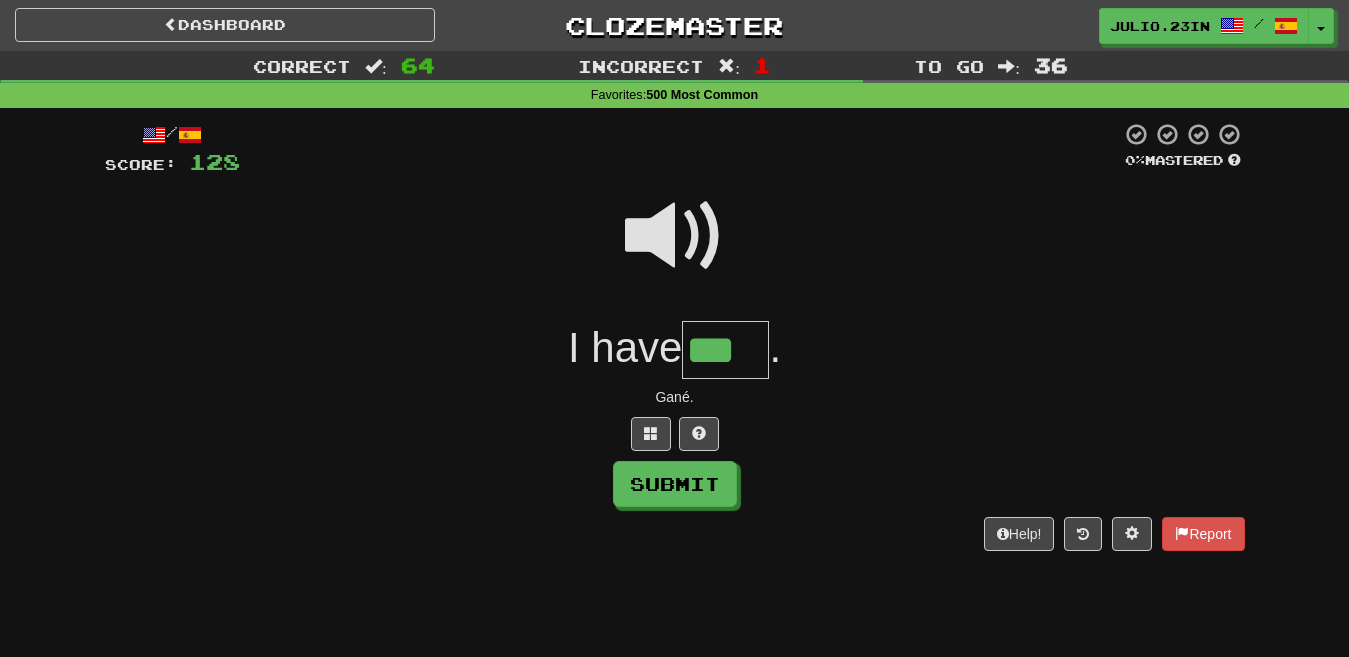 type on "***" 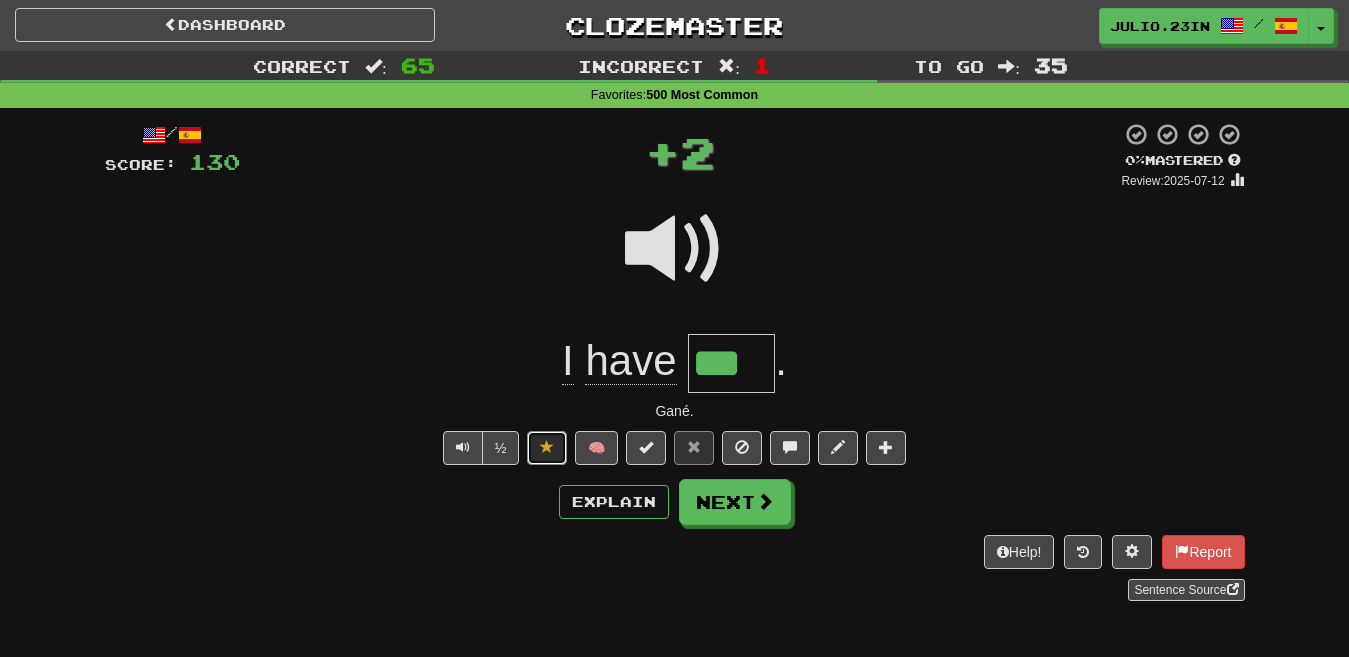 click at bounding box center [547, 447] 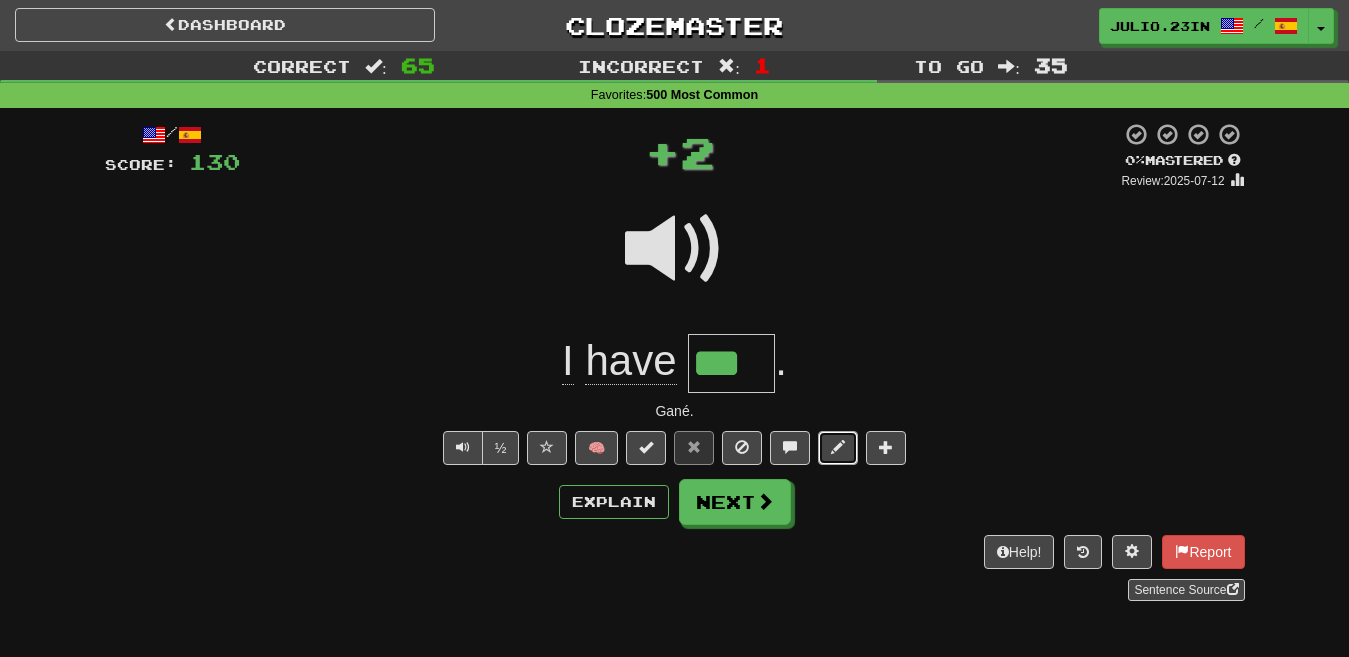 click at bounding box center (838, 448) 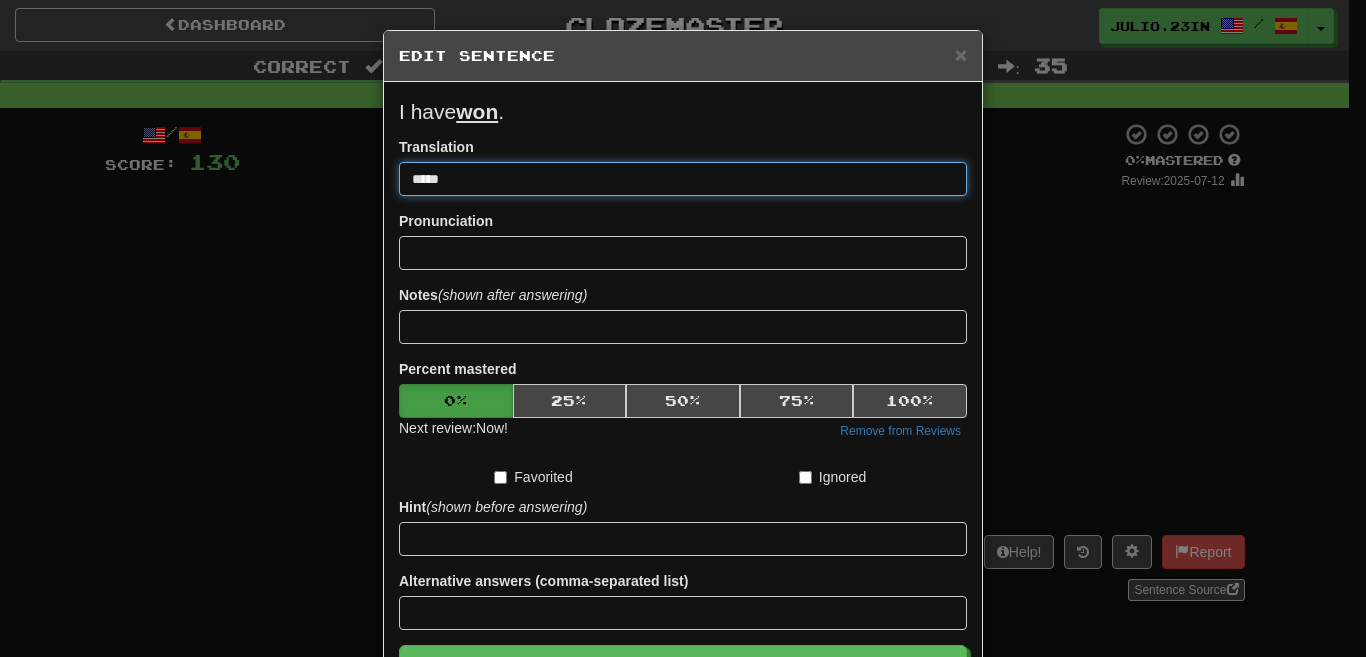 click on "*****" at bounding box center (683, 179) 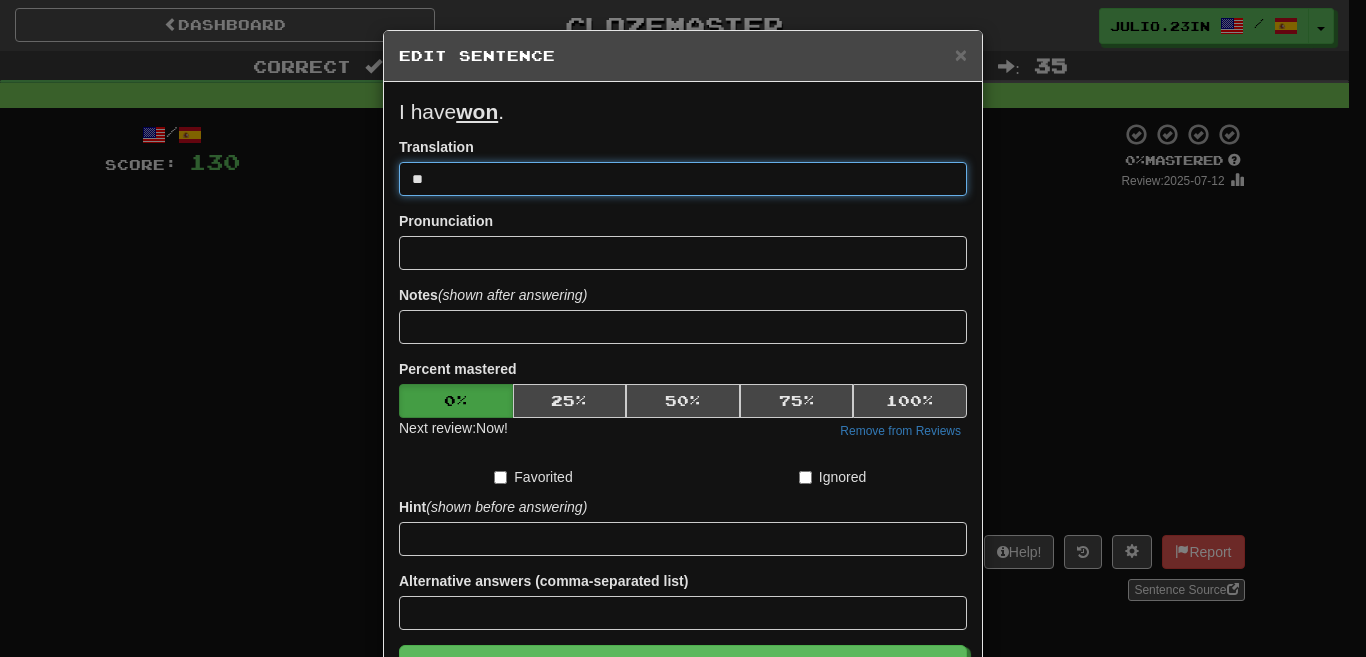 type on "*" 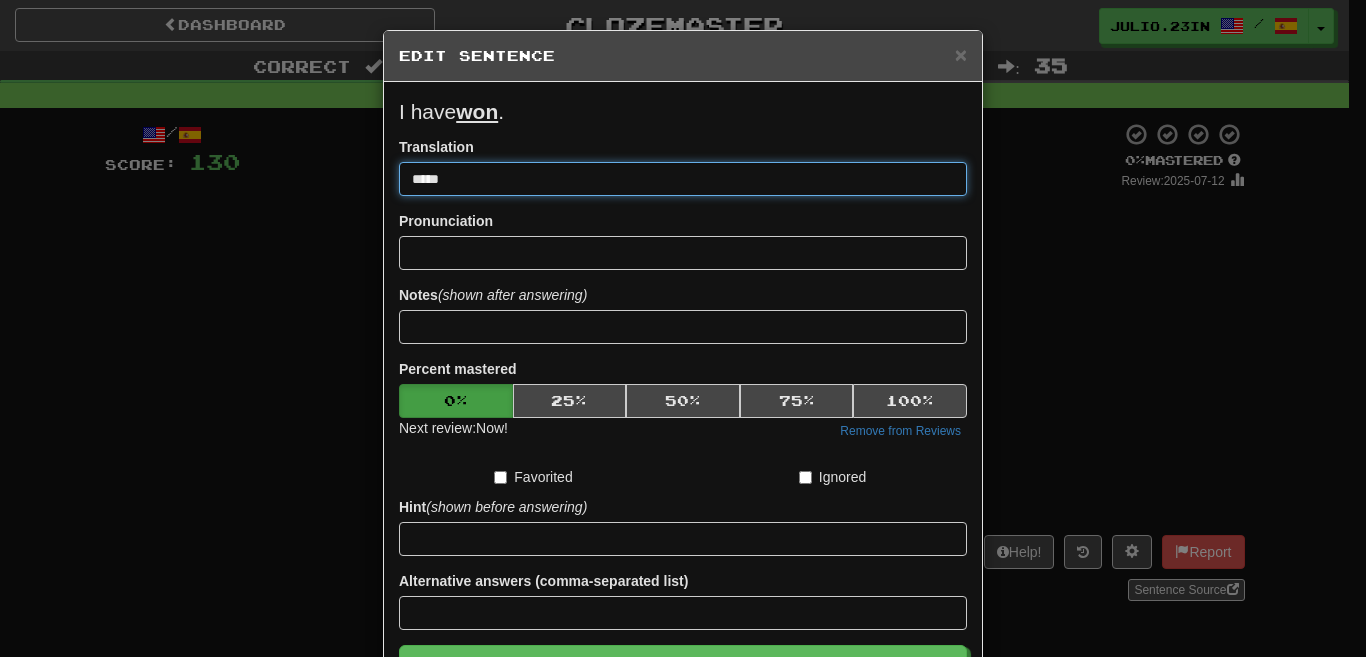 type on "*********" 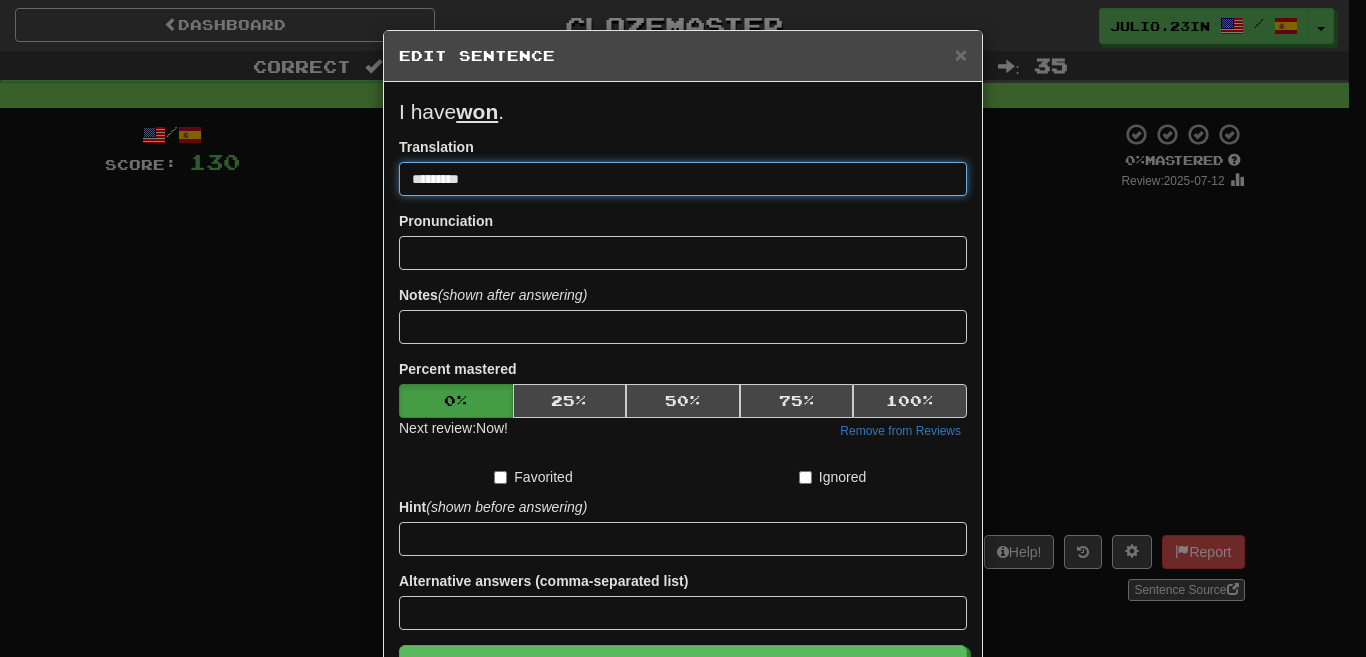 click on "Save" at bounding box center [683, 668] 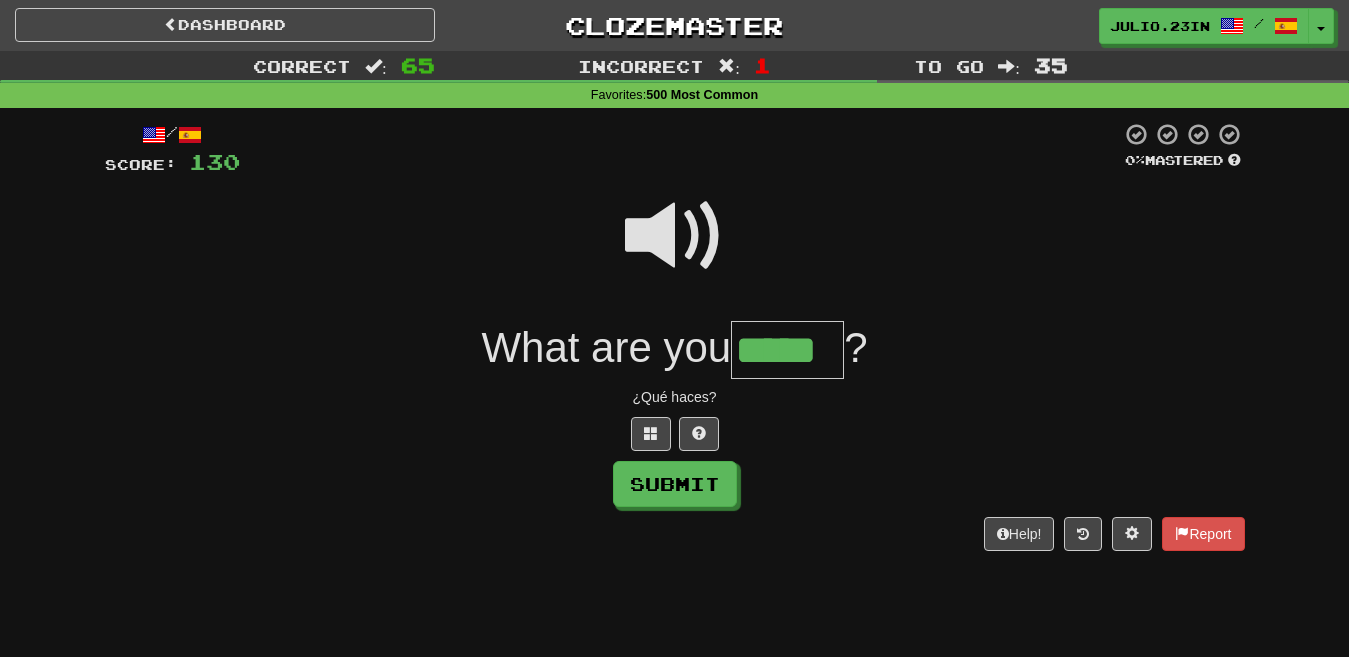 type on "*****" 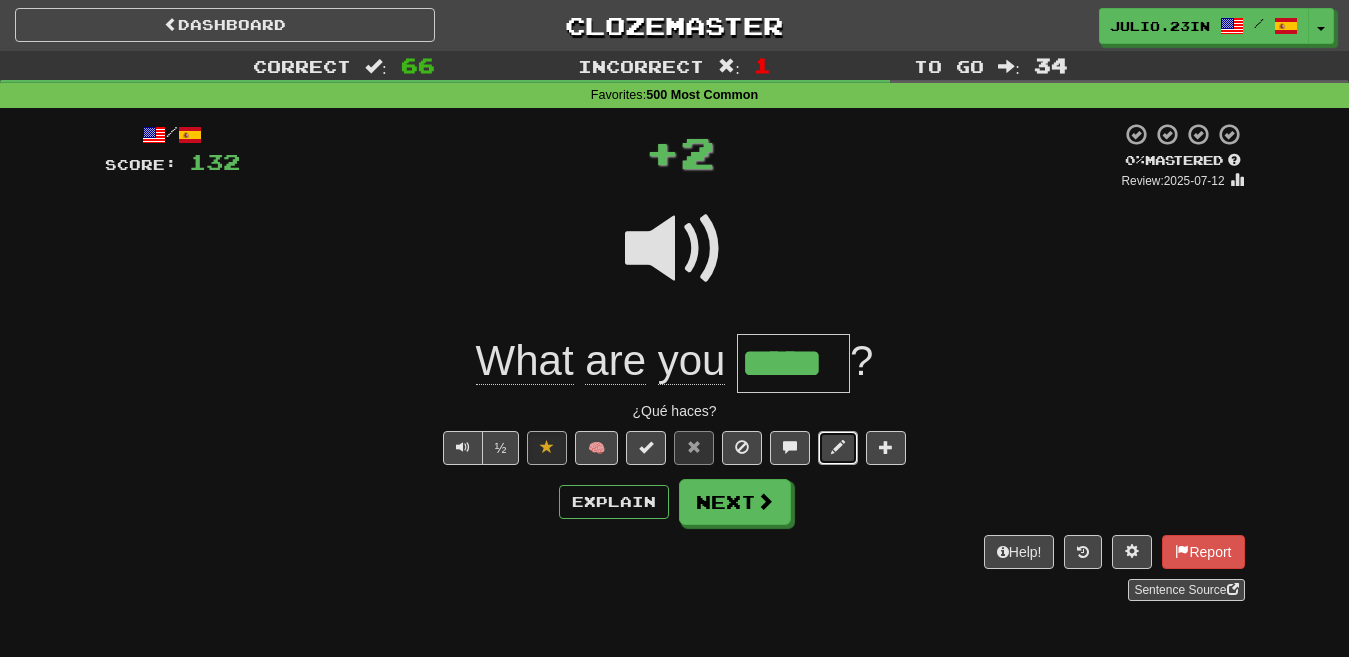 click at bounding box center (838, 447) 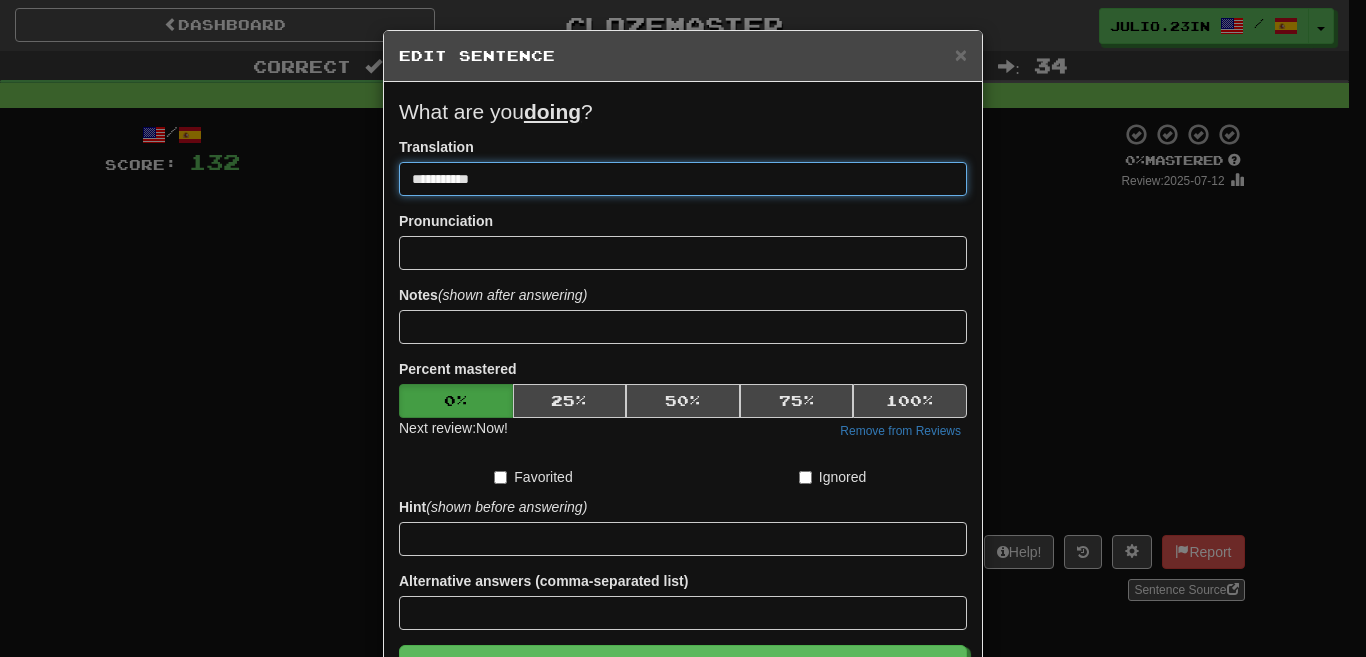 click on "**********" at bounding box center [683, 179] 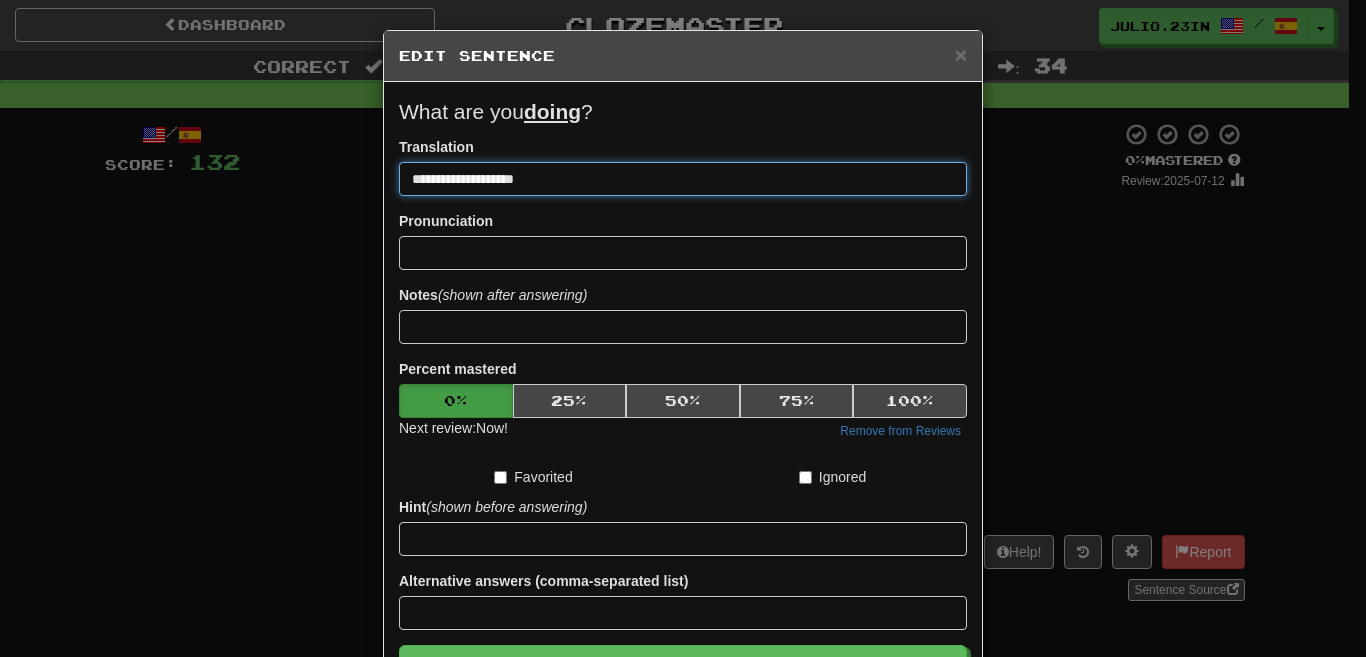 type on "**********" 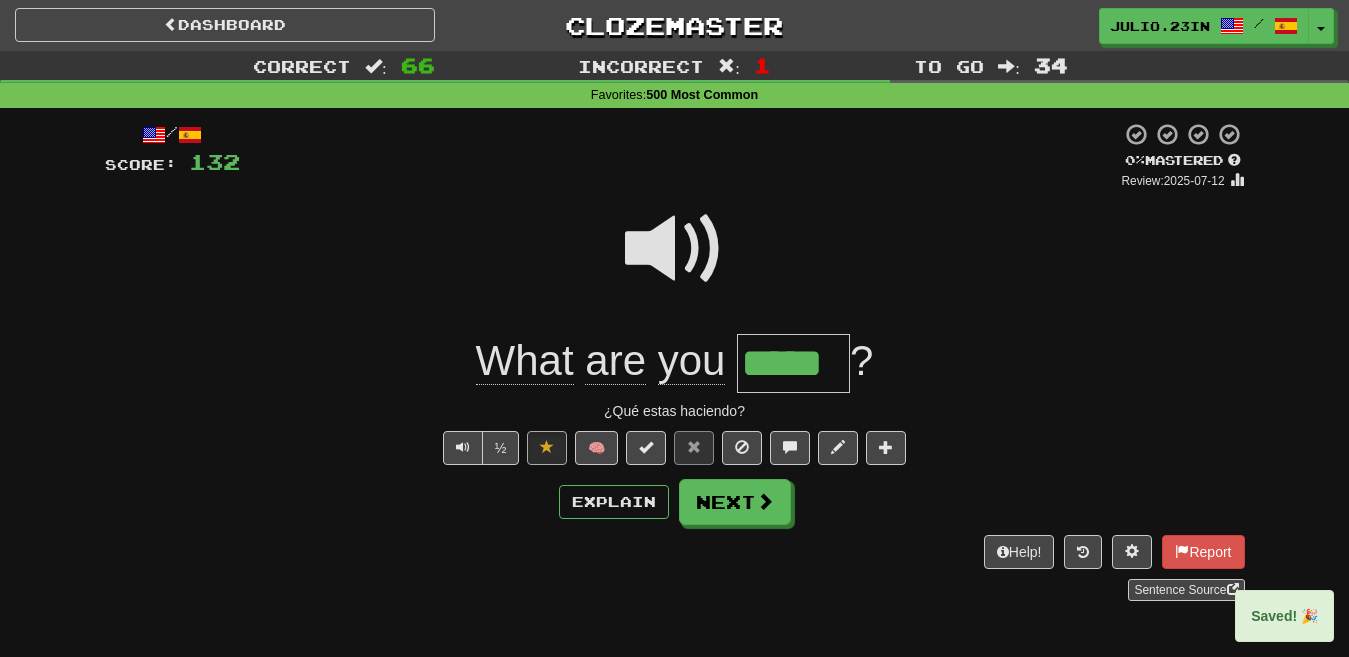 click on "/  Score:   132 + 2 0 %  Mastered Review:  2025-07-12 What   are   you   ***** ? ¿Qué estas haciendo? ½ 🧠 Explain Next  Help!  Report Sentence Source" at bounding box center (675, 361) 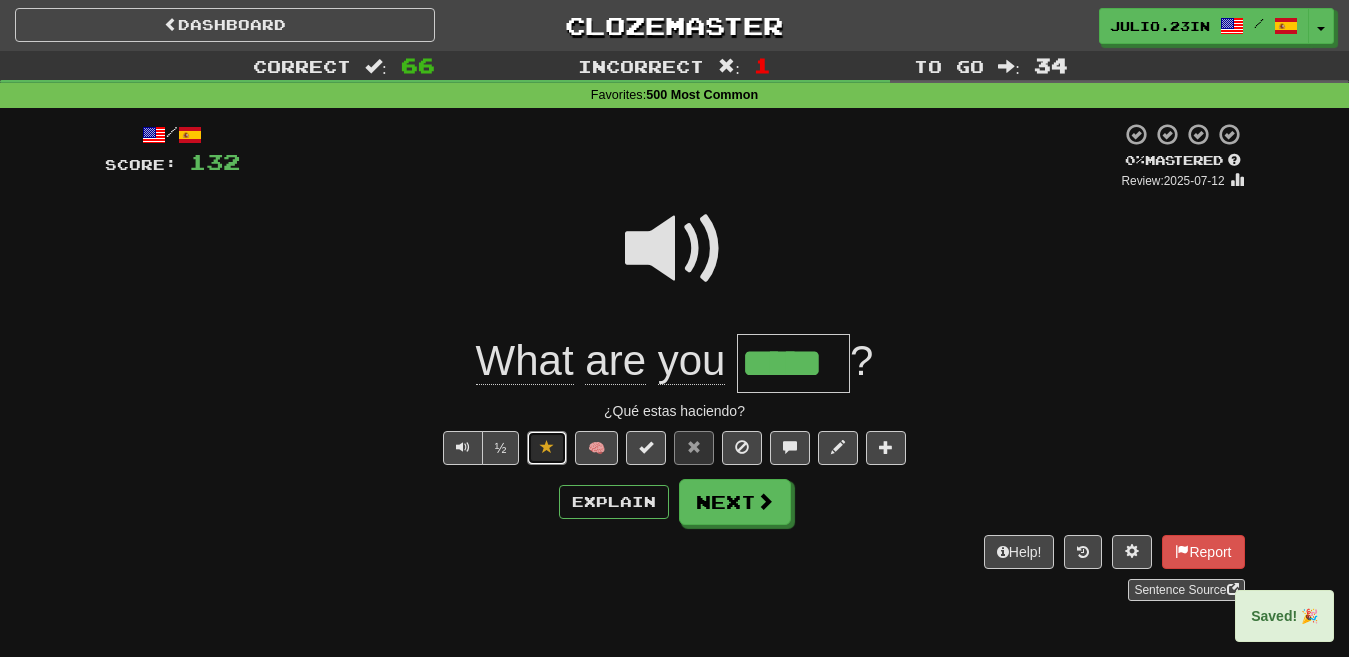 click at bounding box center (547, 448) 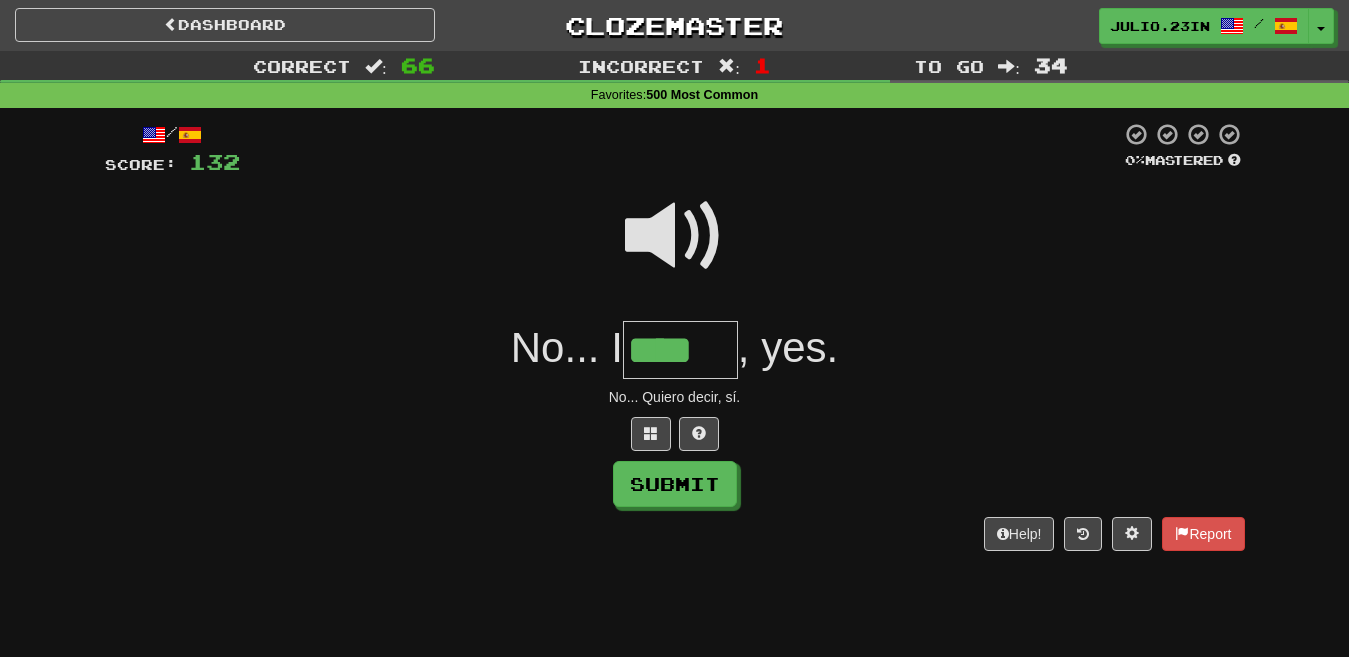 type on "****" 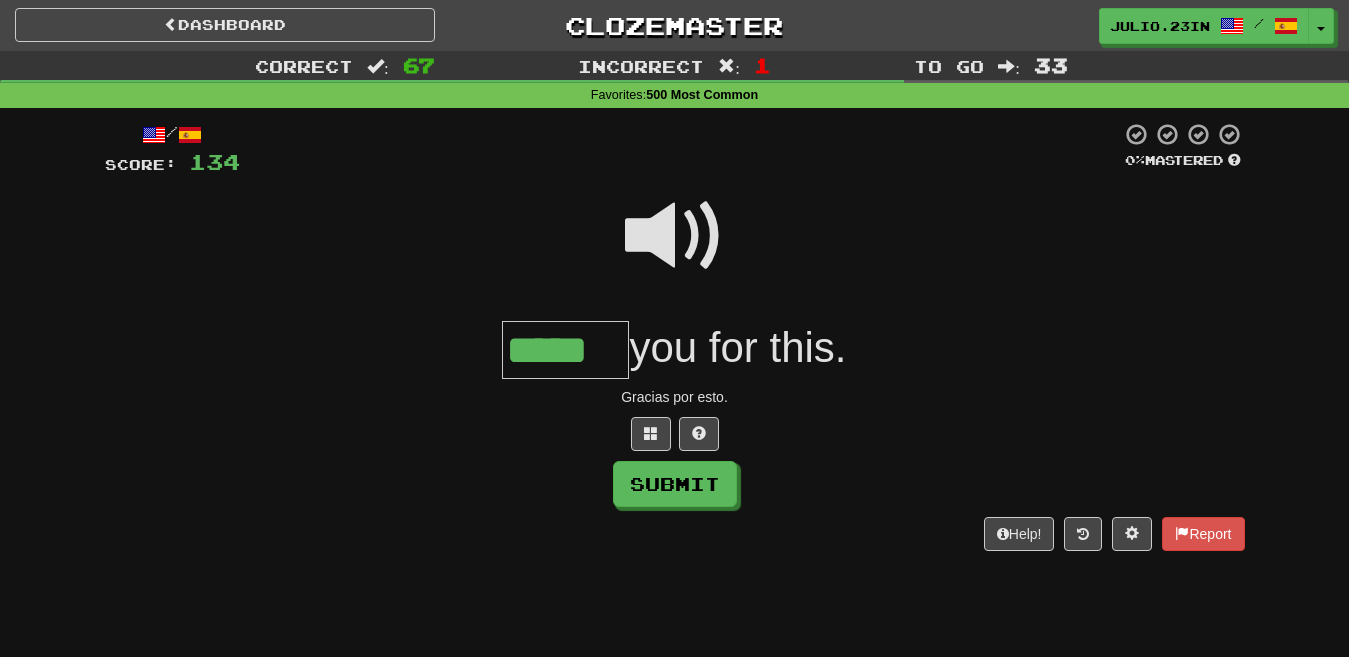 type on "*****" 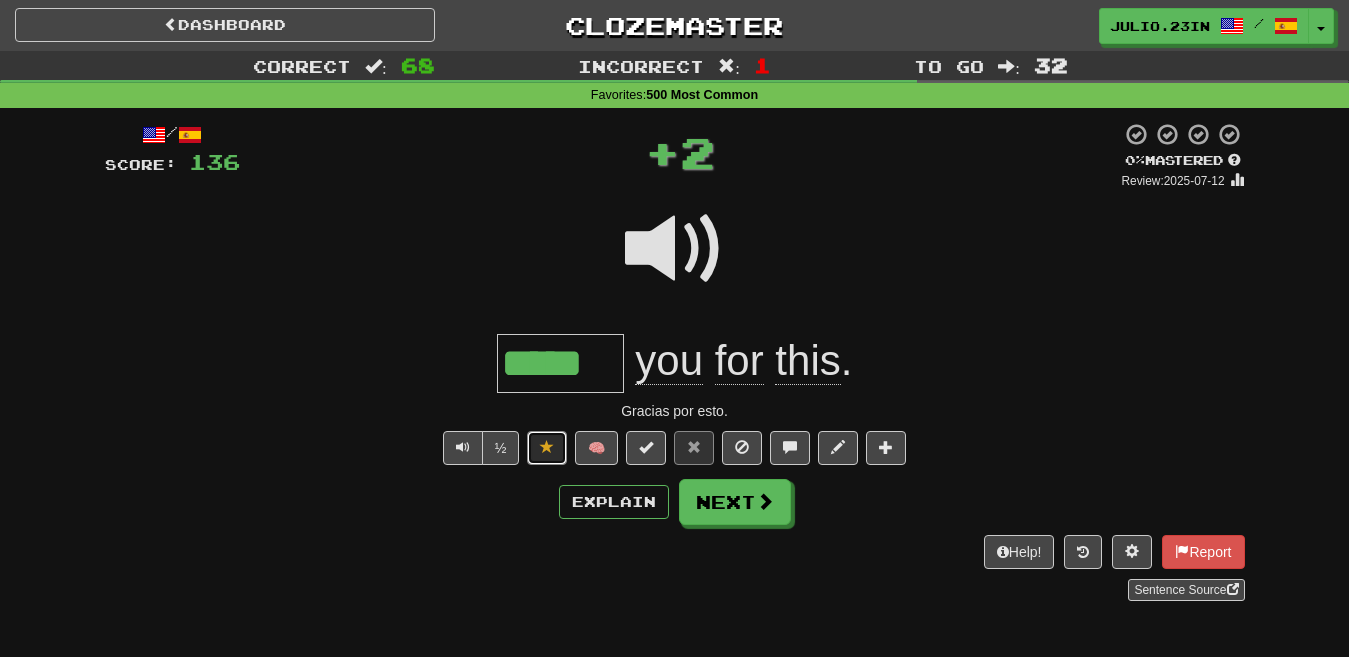 click at bounding box center [547, 448] 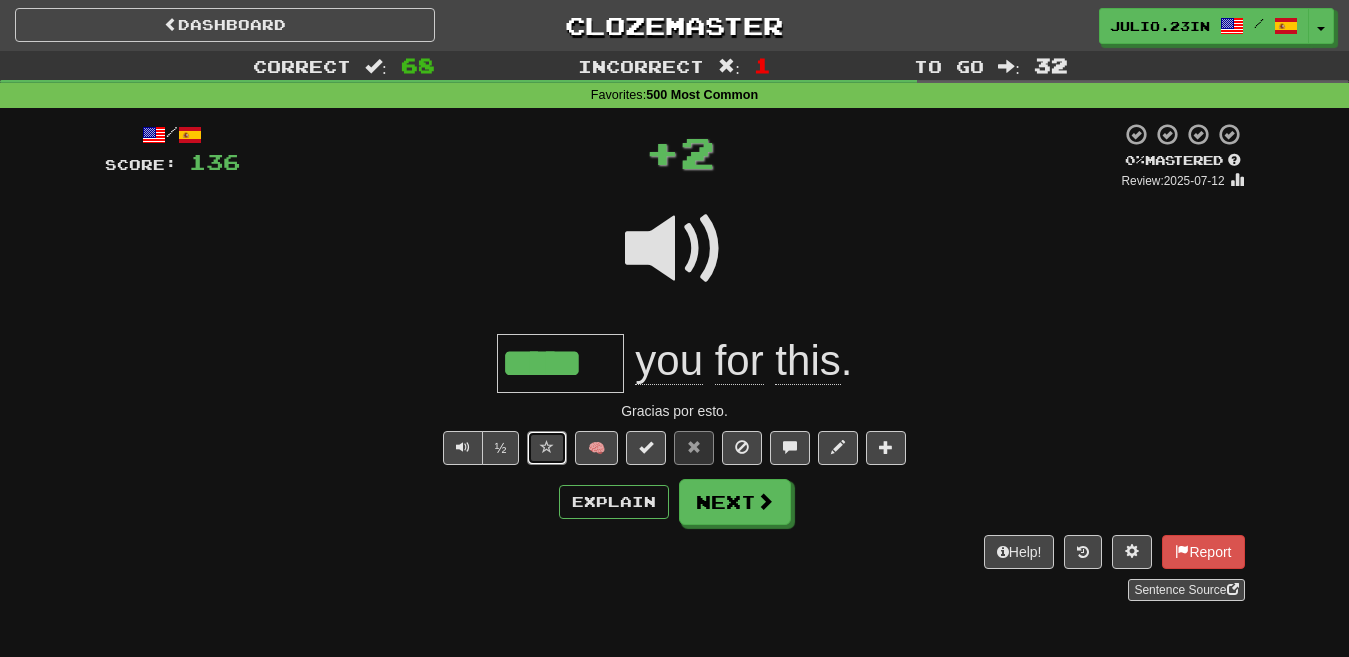 click at bounding box center (547, 448) 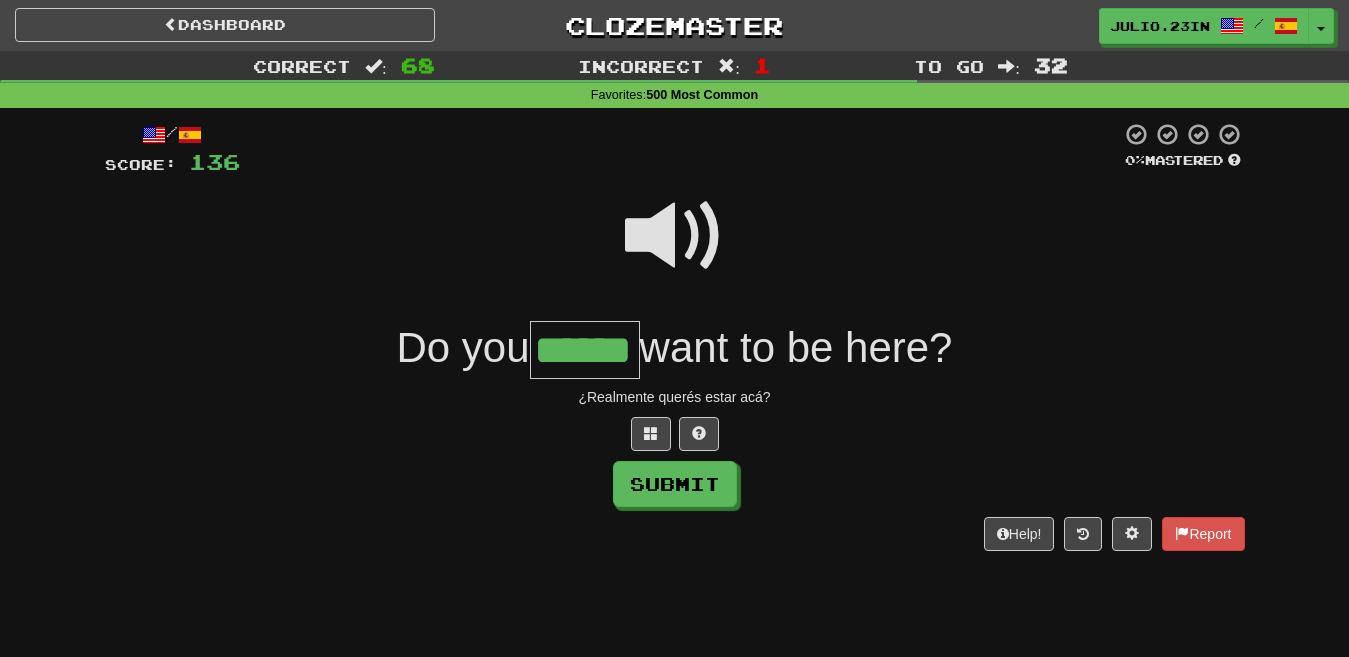 type on "******" 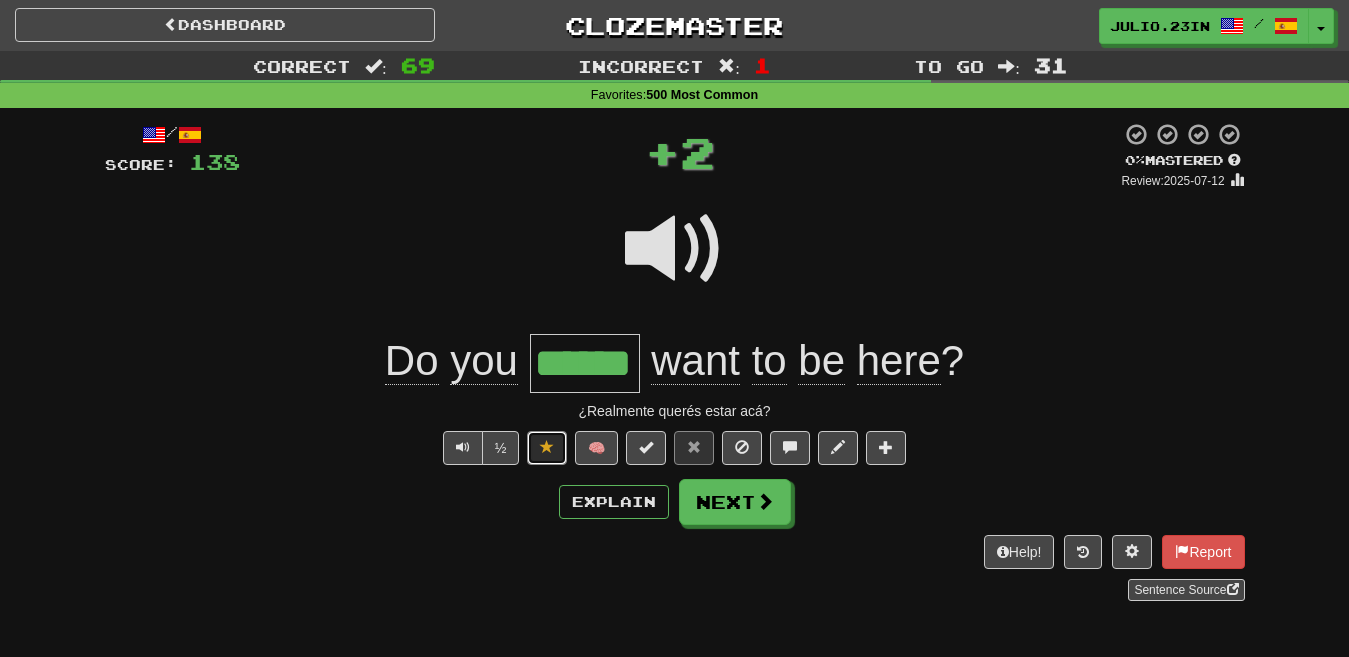 click at bounding box center (547, 448) 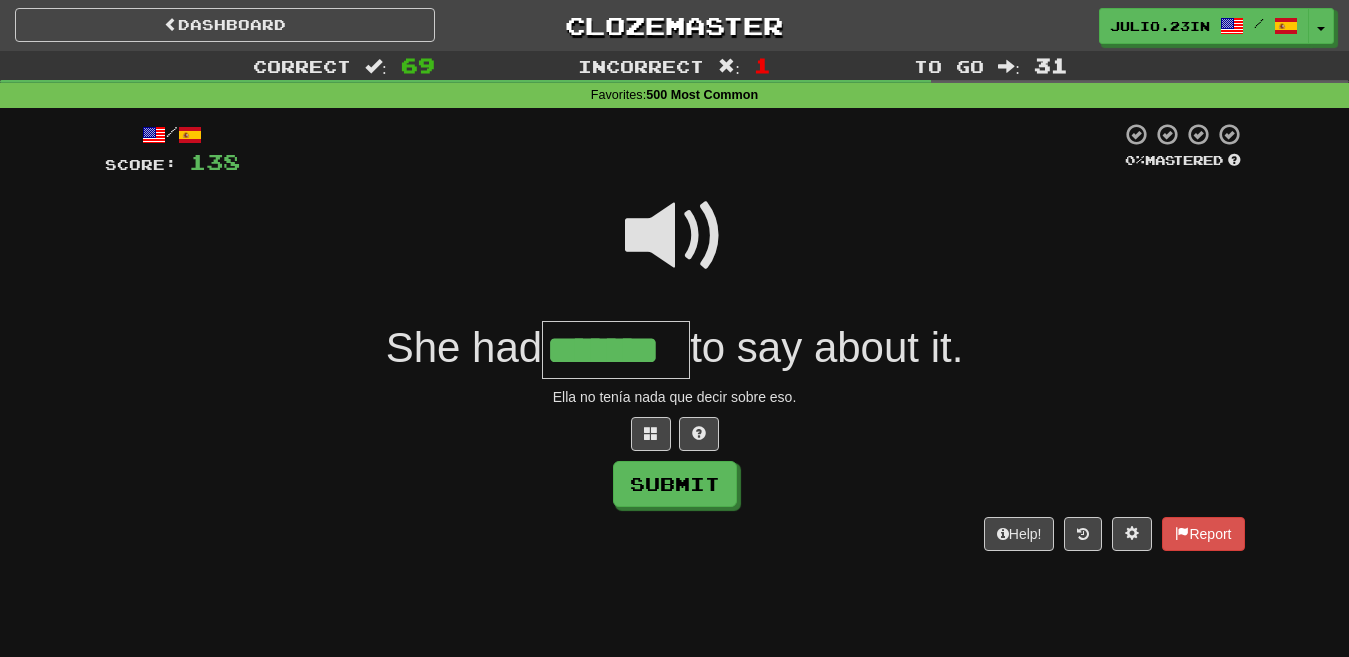 type on "*******" 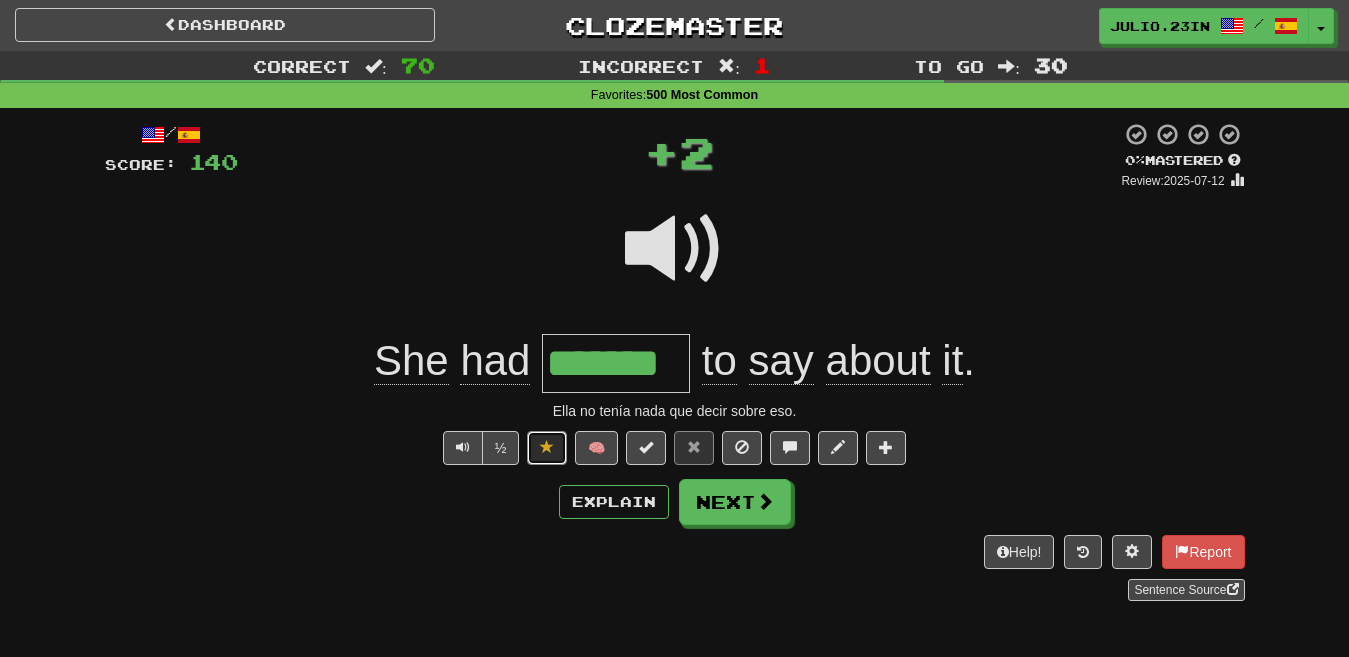 click at bounding box center (547, 448) 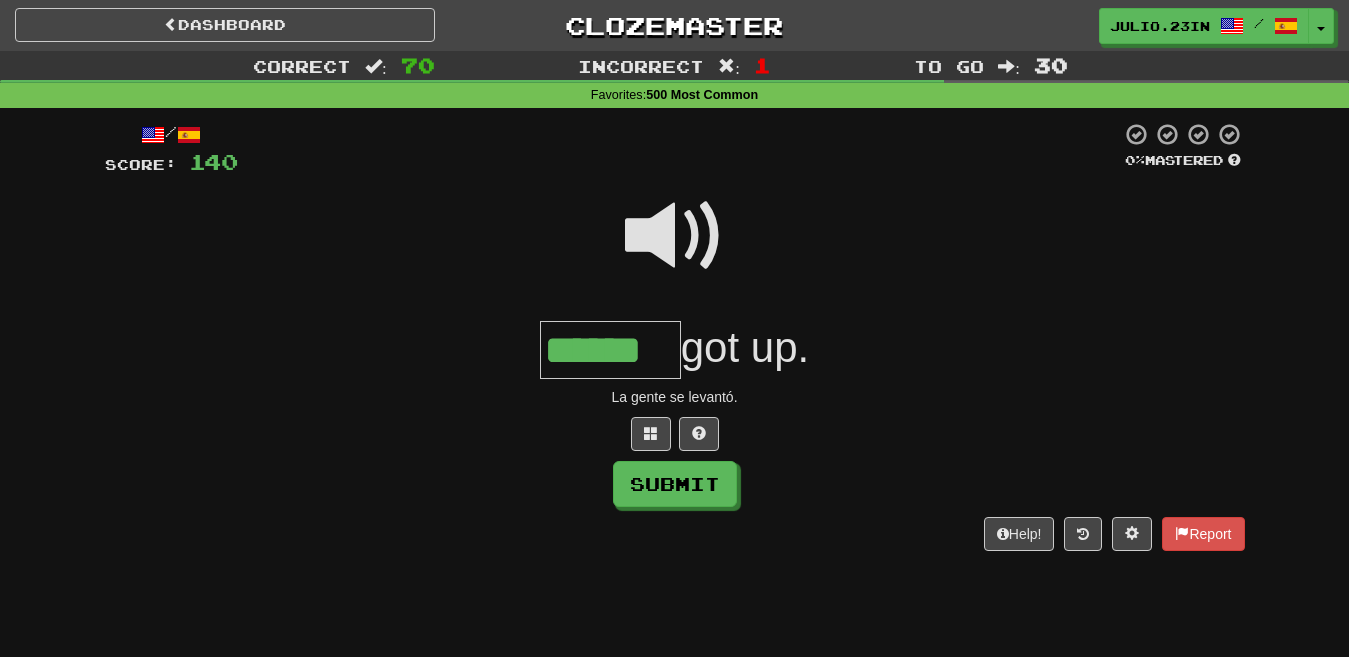 type on "******" 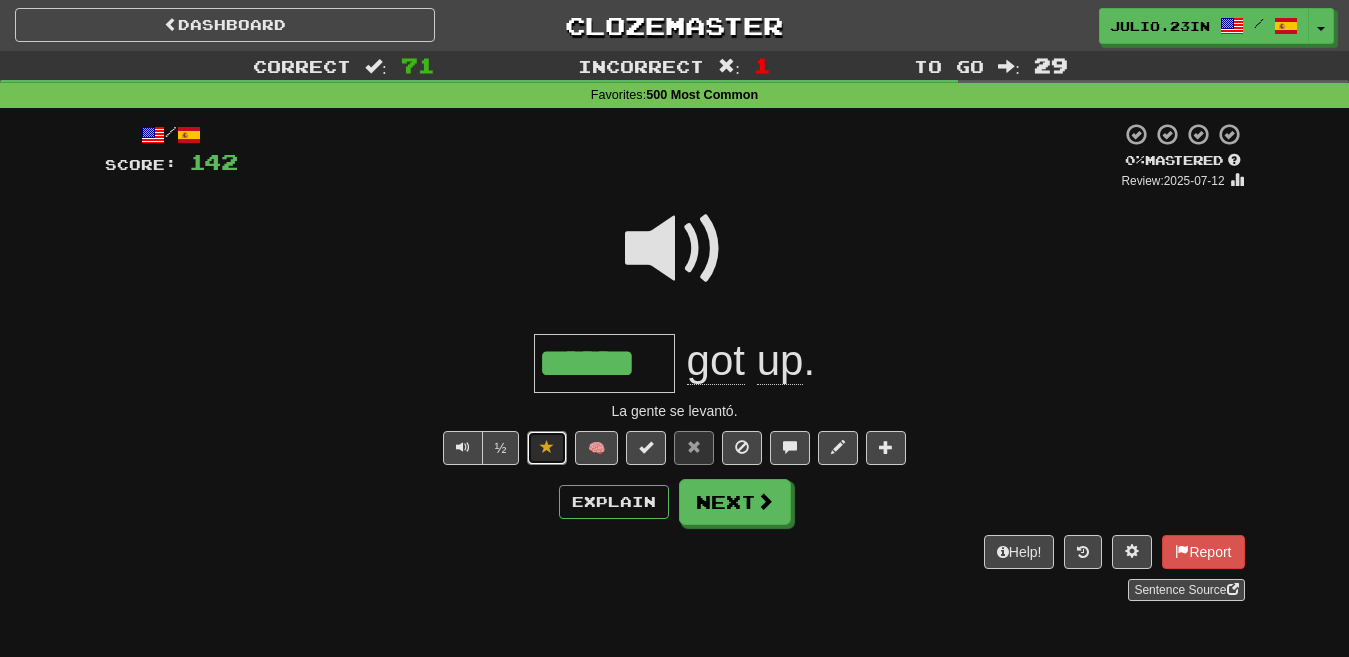 click at bounding box center (547, 447) 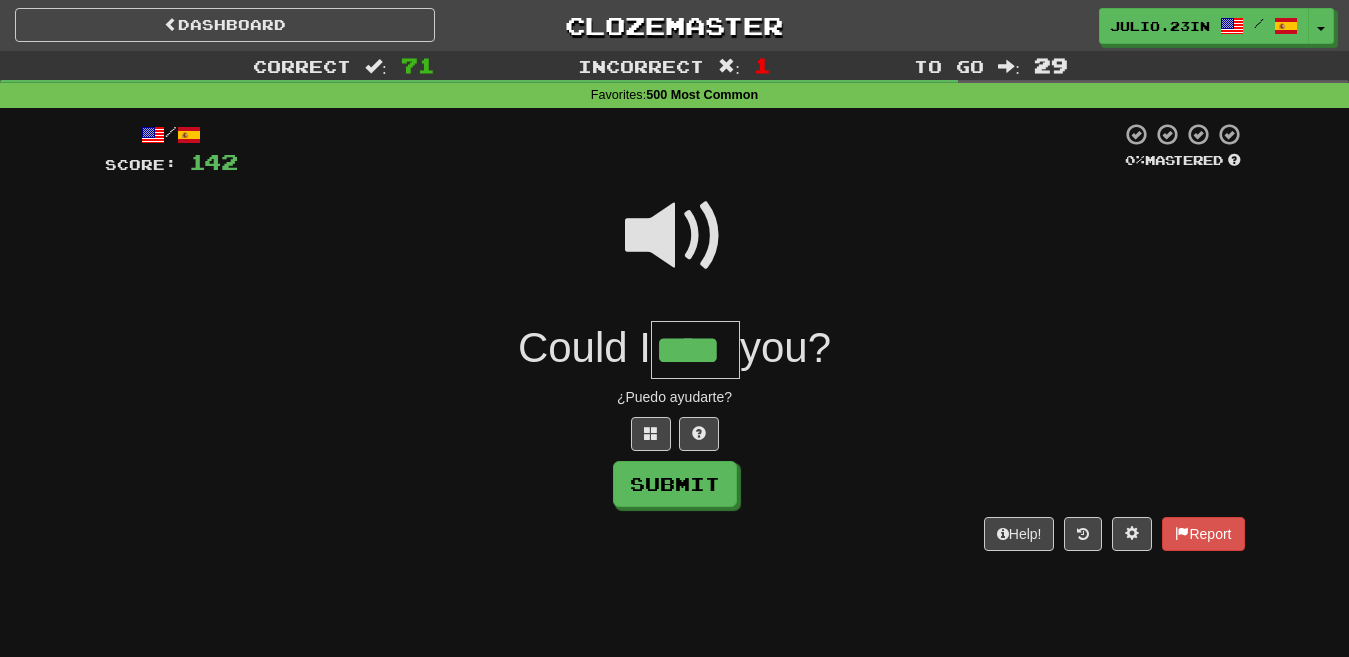 type on "****" 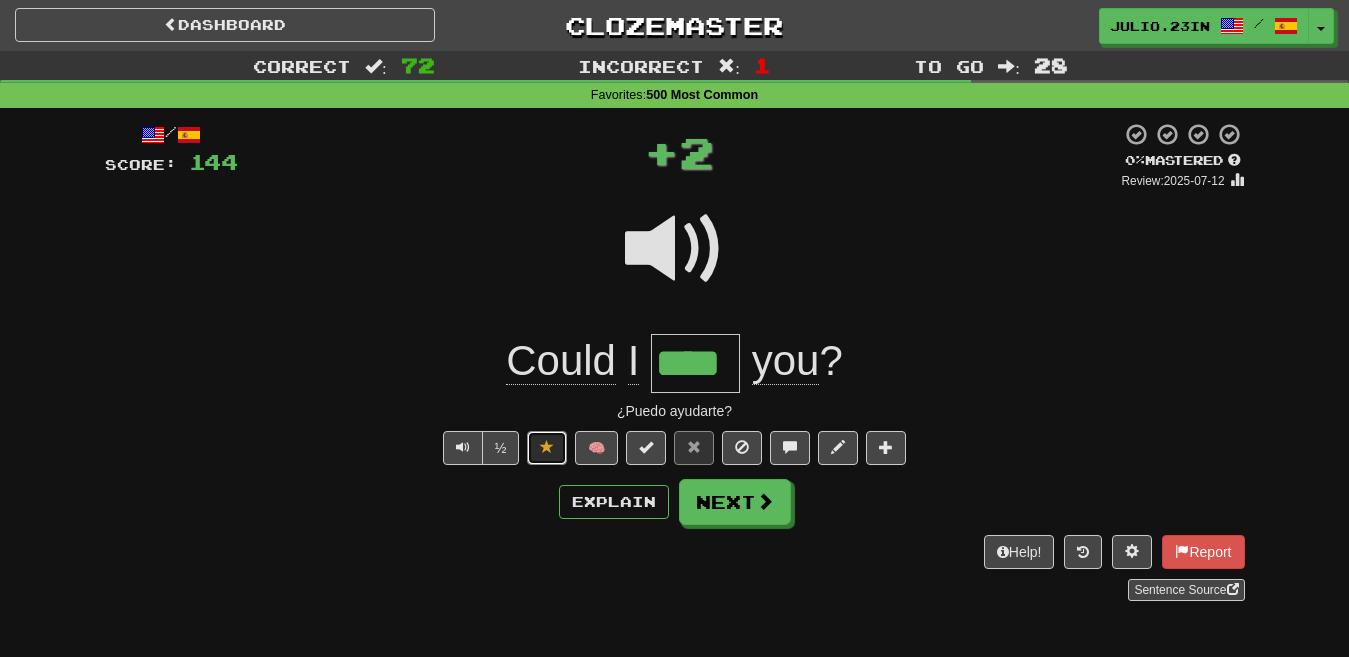 click at bounding box center [547, 447] 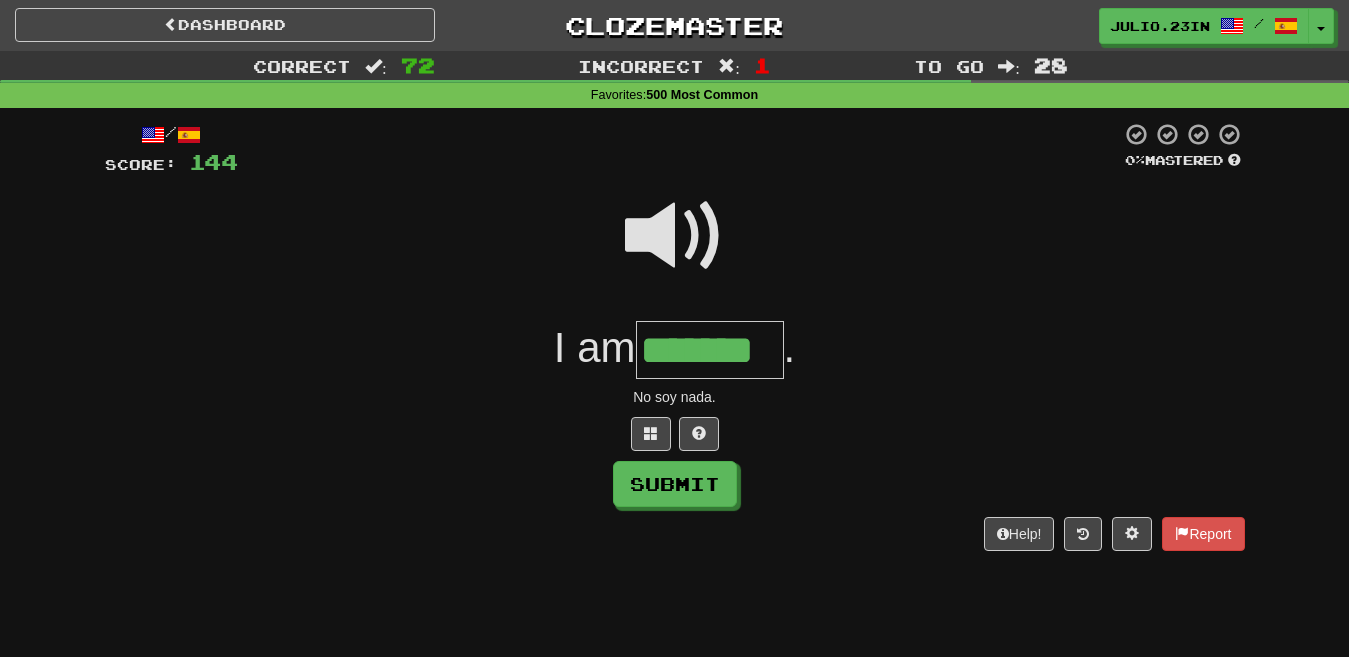 type on "*******" 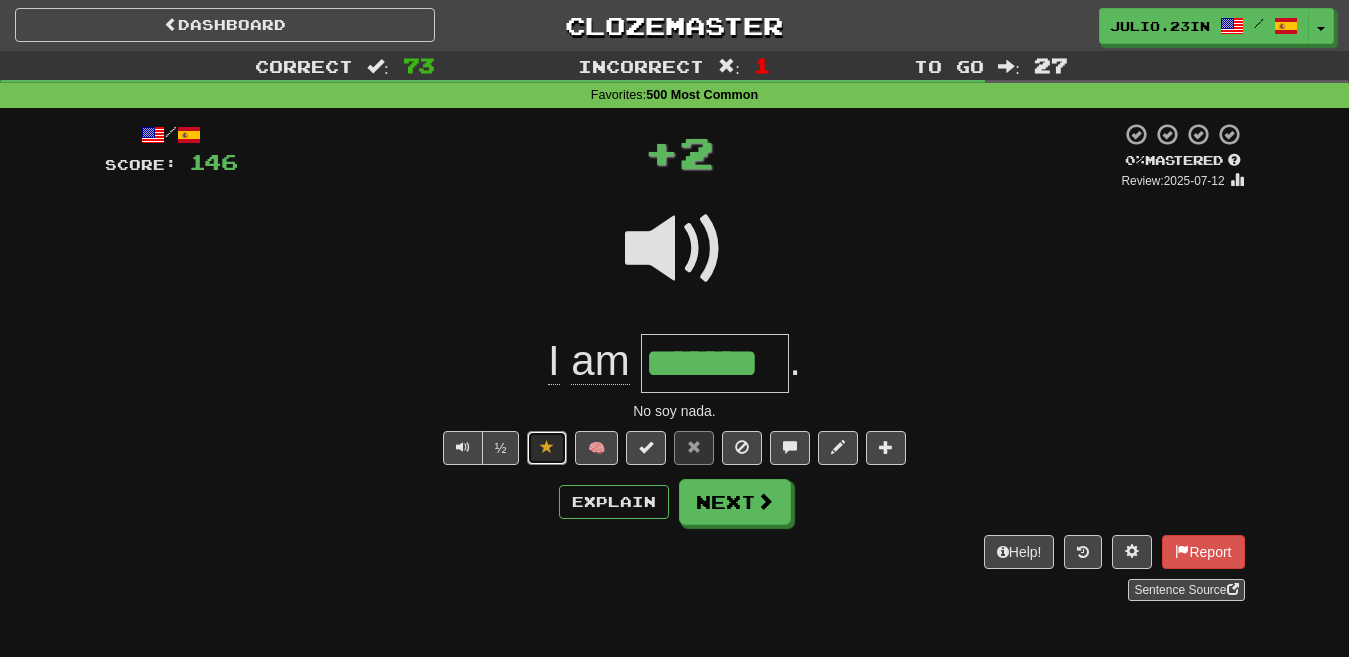 click at bounding box center [547, 448] 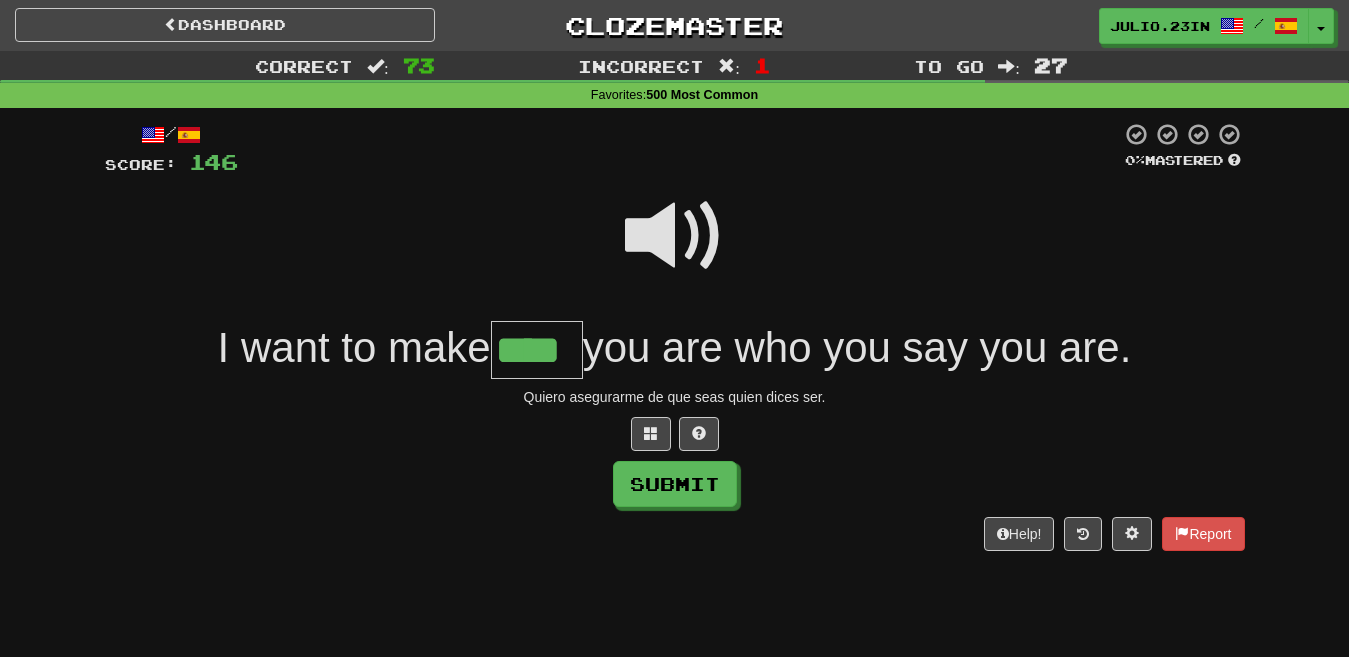 type on "****" 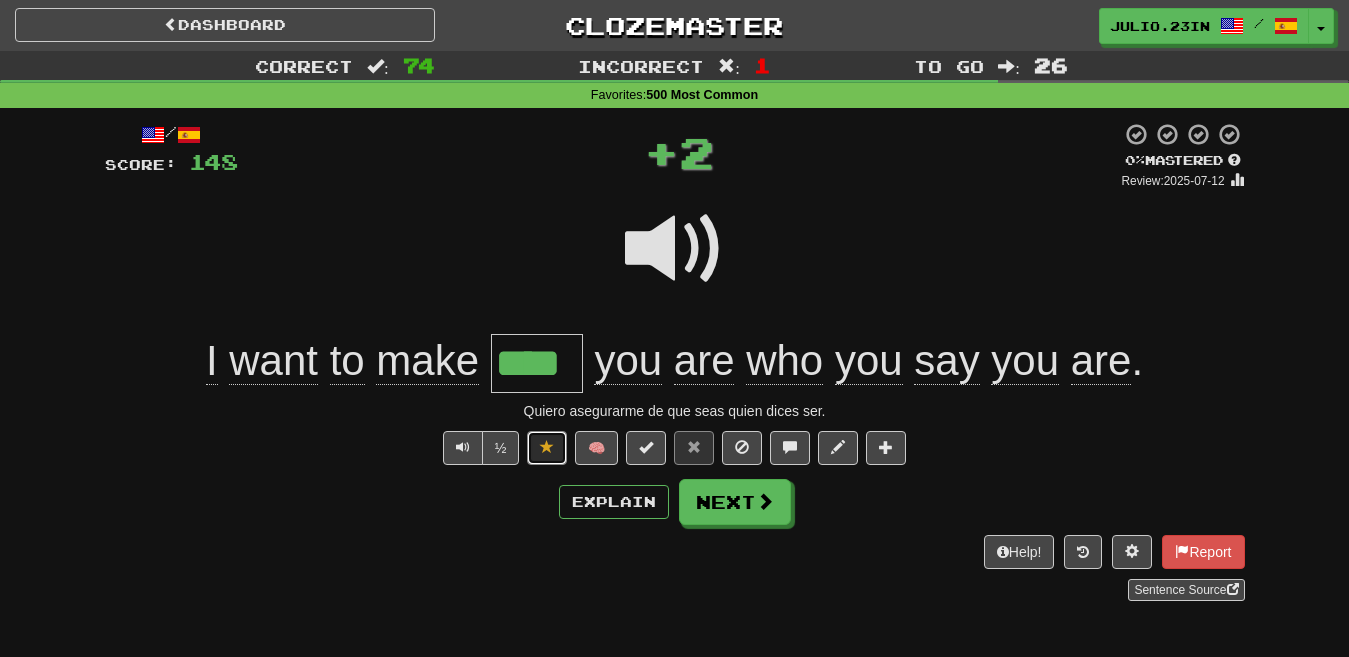 click at bounding box center (547, 448) 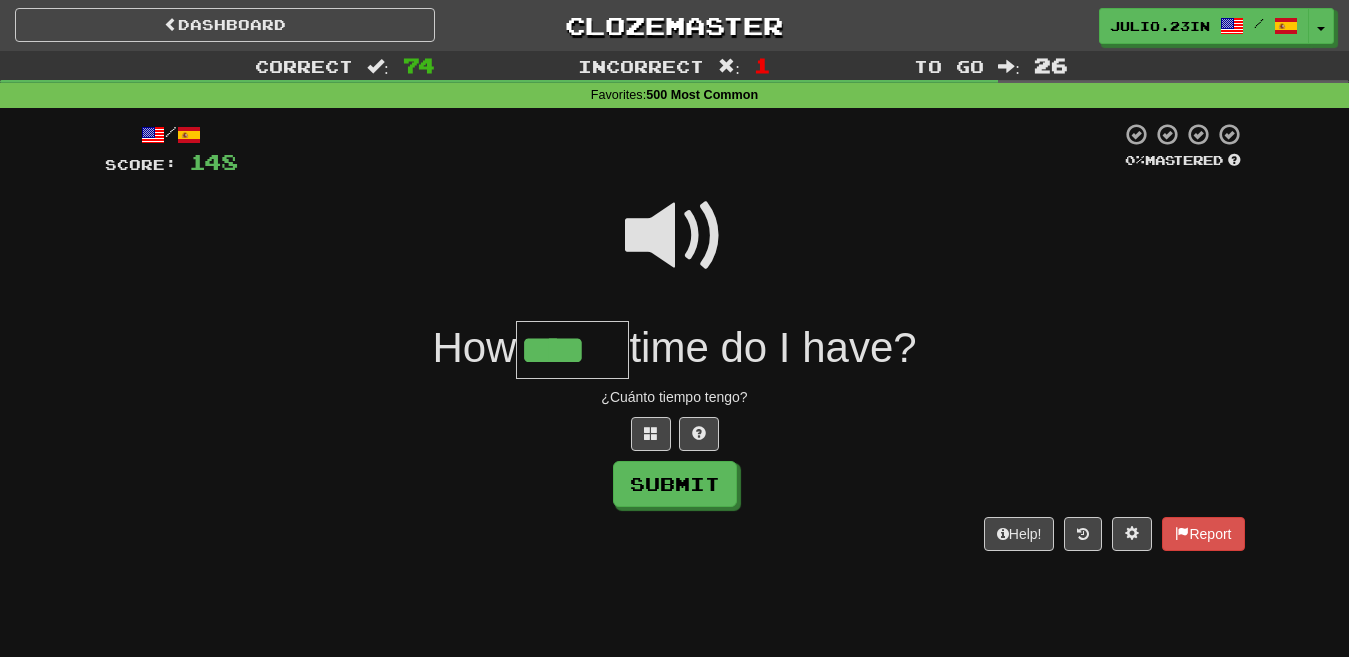 type on "****" 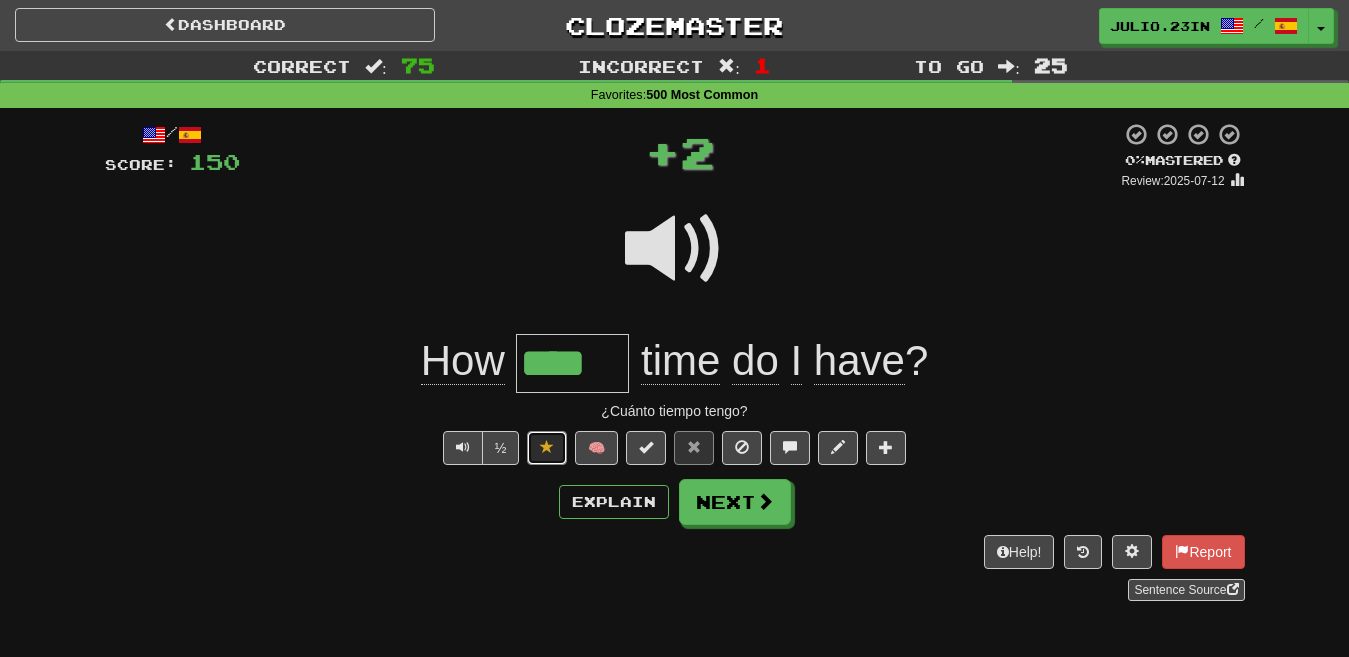 click at bounding box center [547, 448] 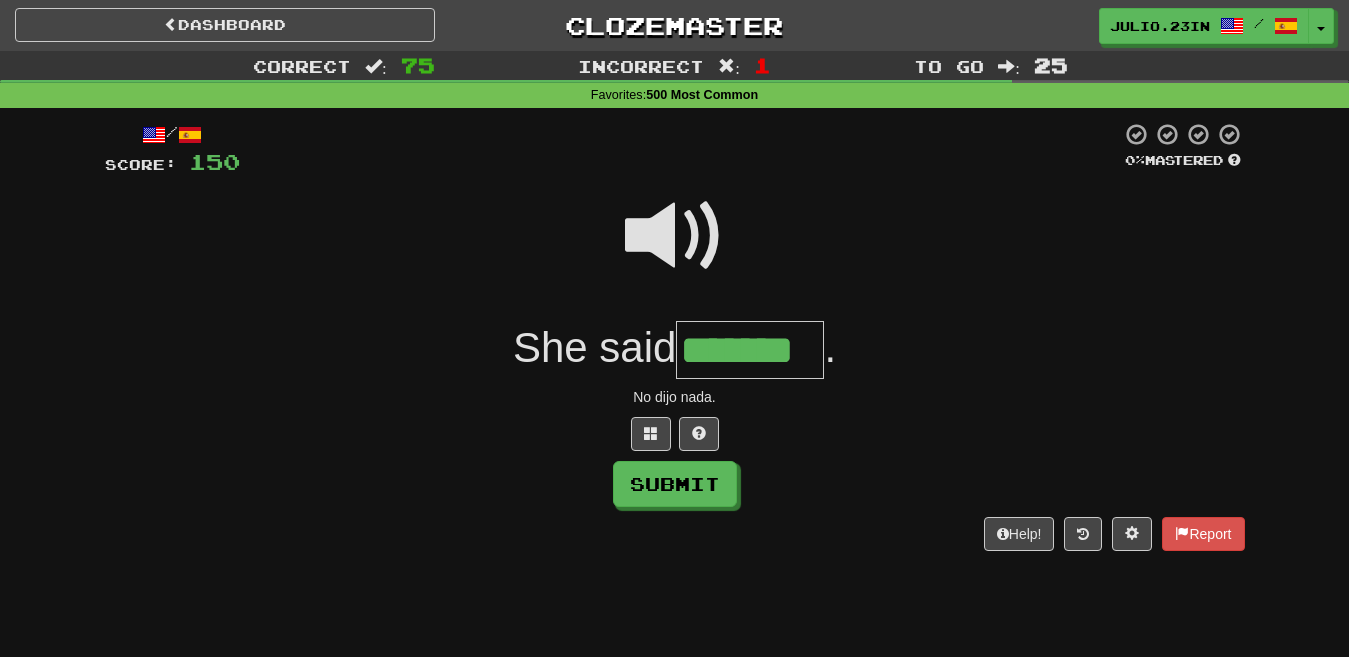 type on "*******" 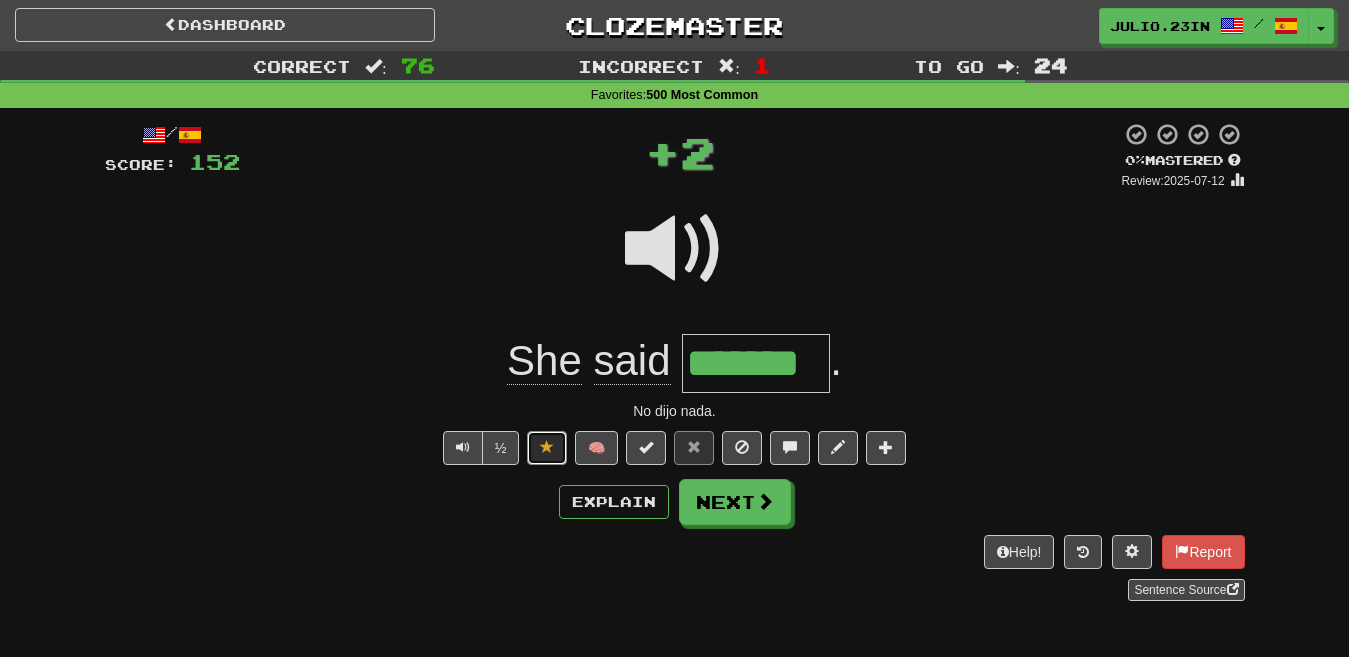 click at bounding box center [547, 447] 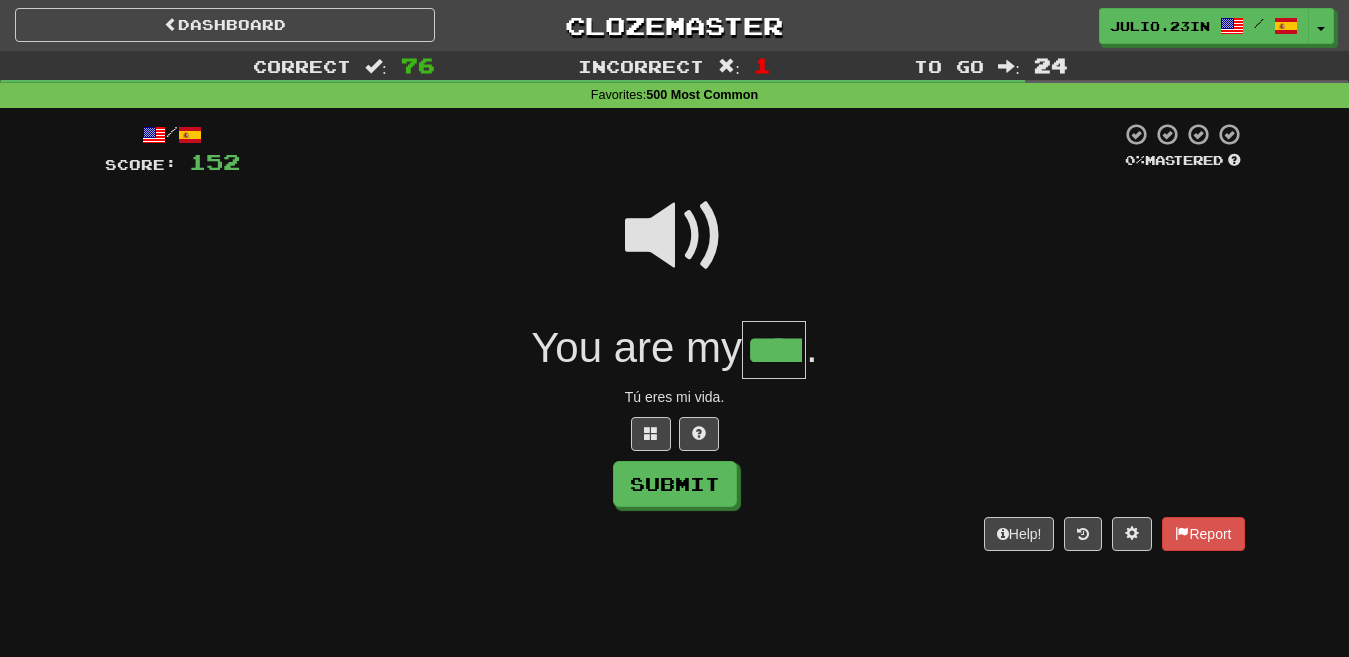 type on "****" 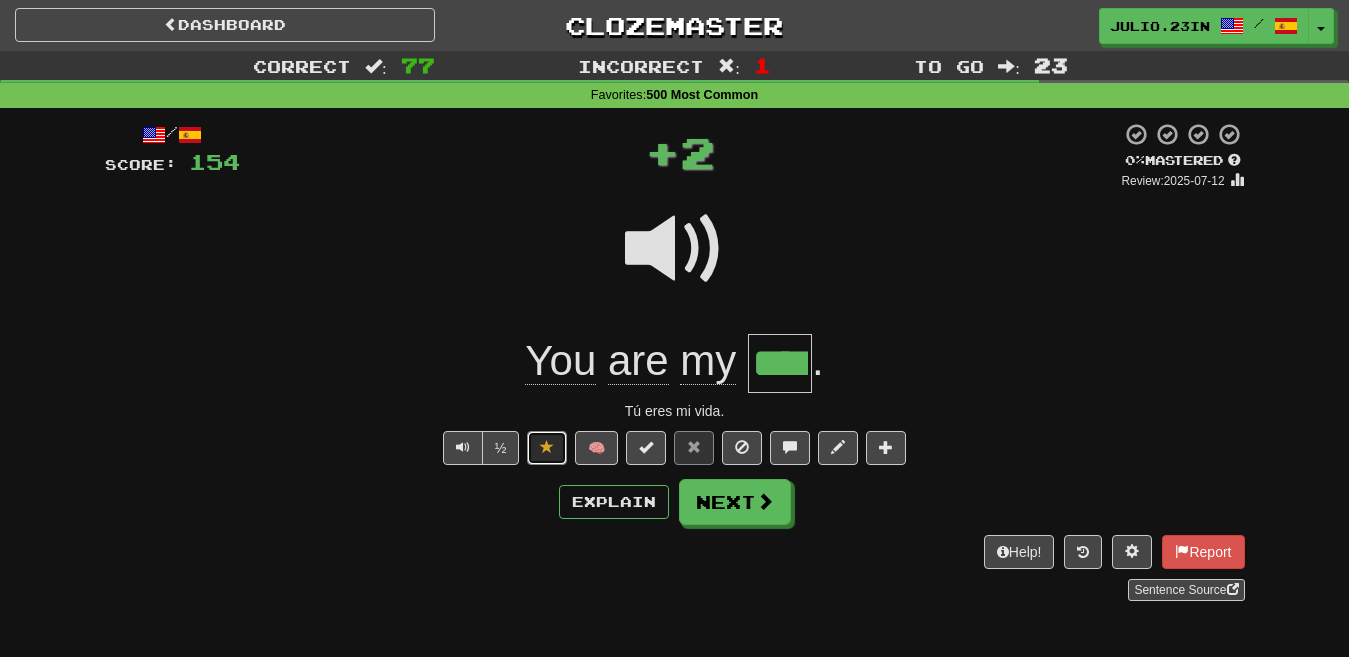 click at bounding box center (547, 448) 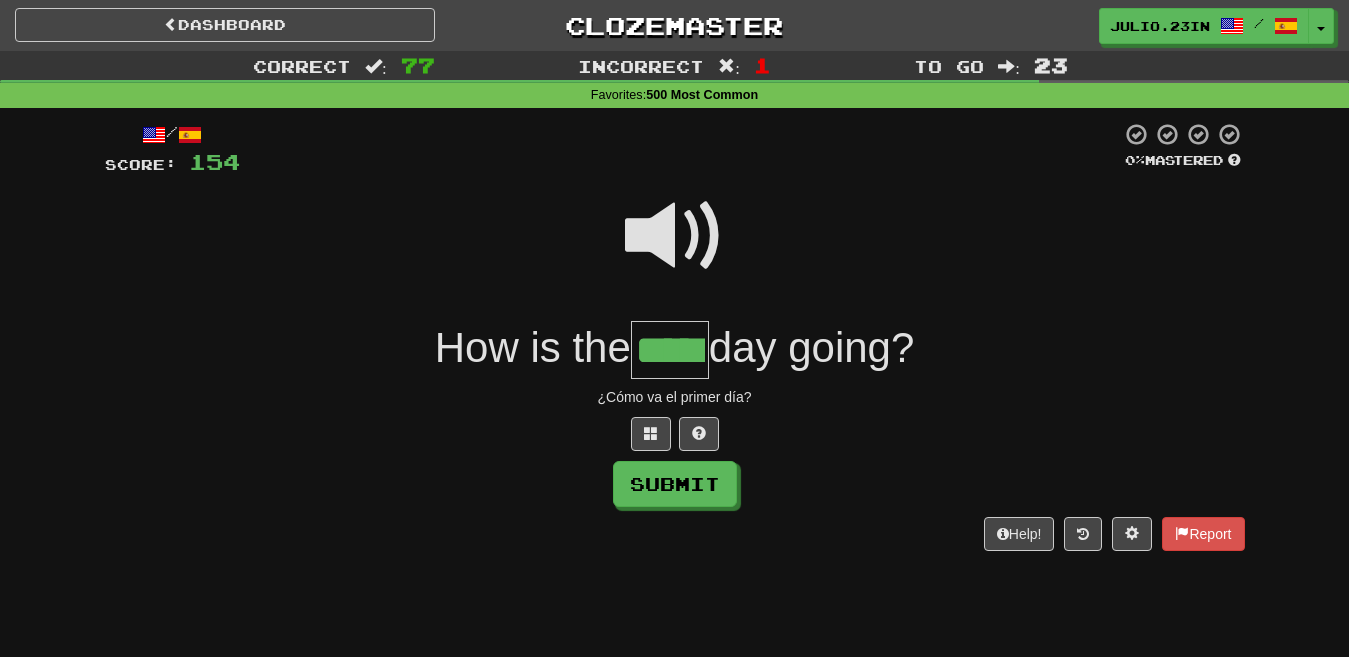 type on "*****" 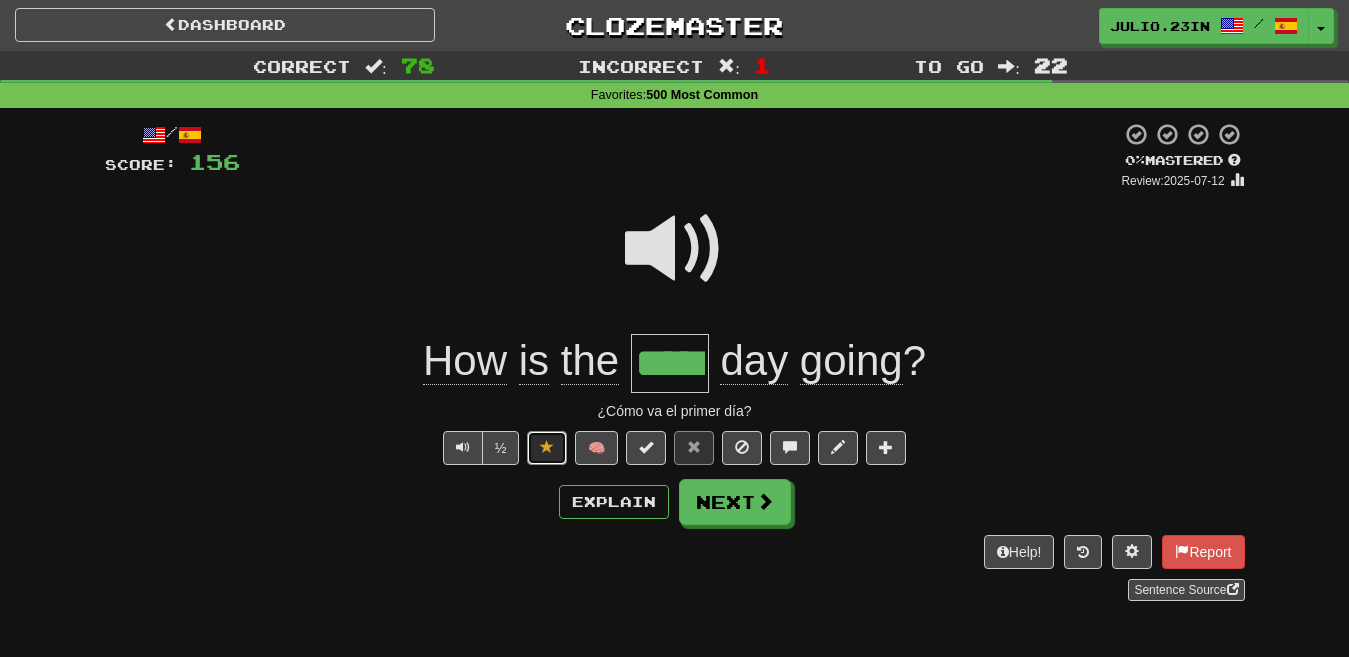 click at bounding box center [547, 448] 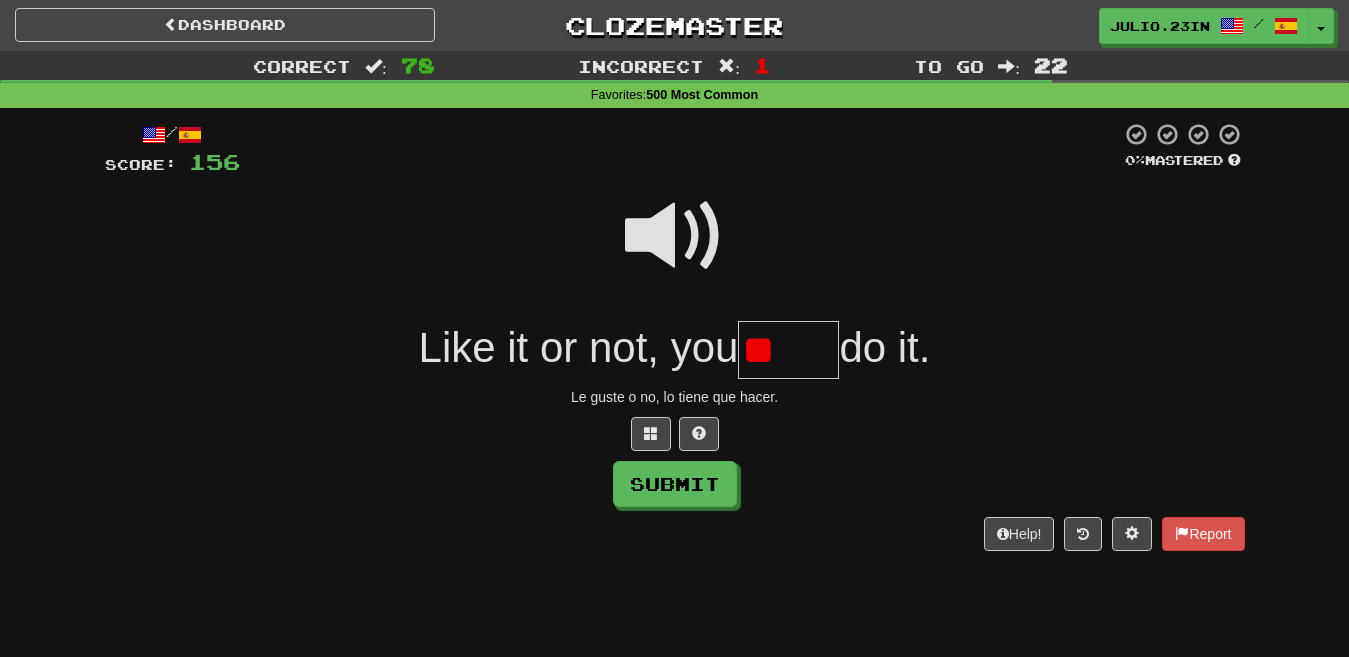 type on "*" 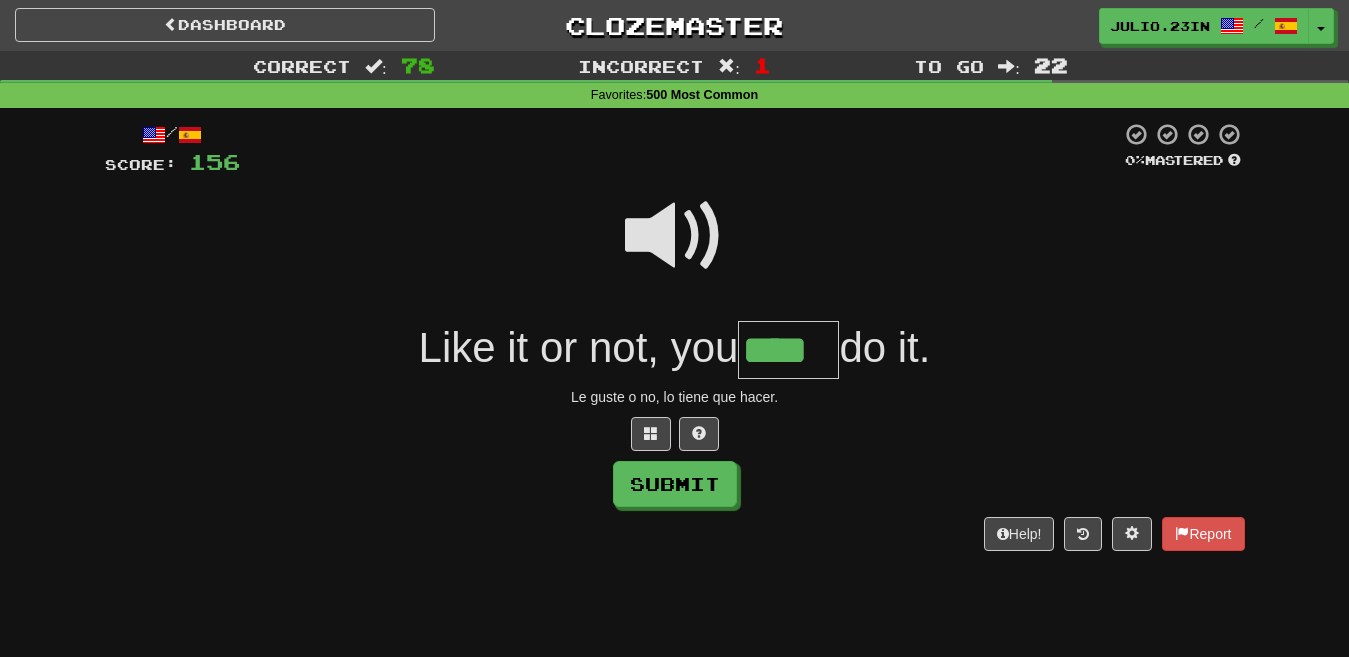 type on "****" 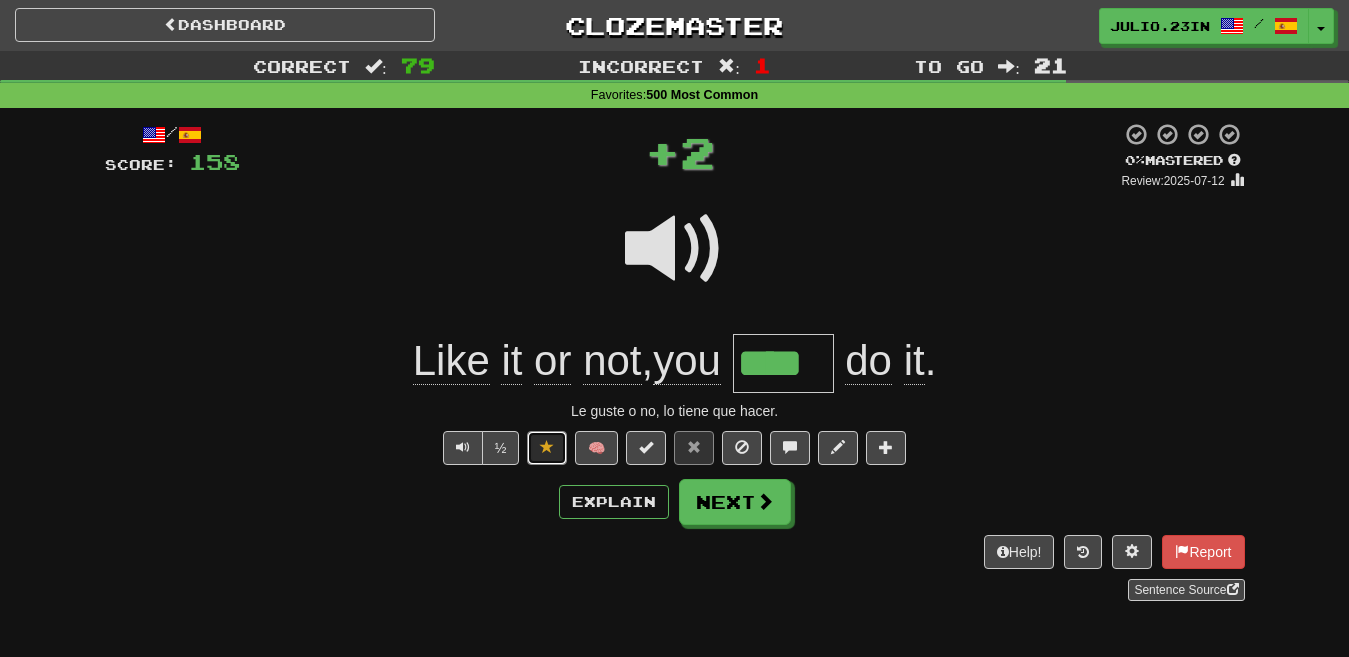 click at bounding box center (547, 448) 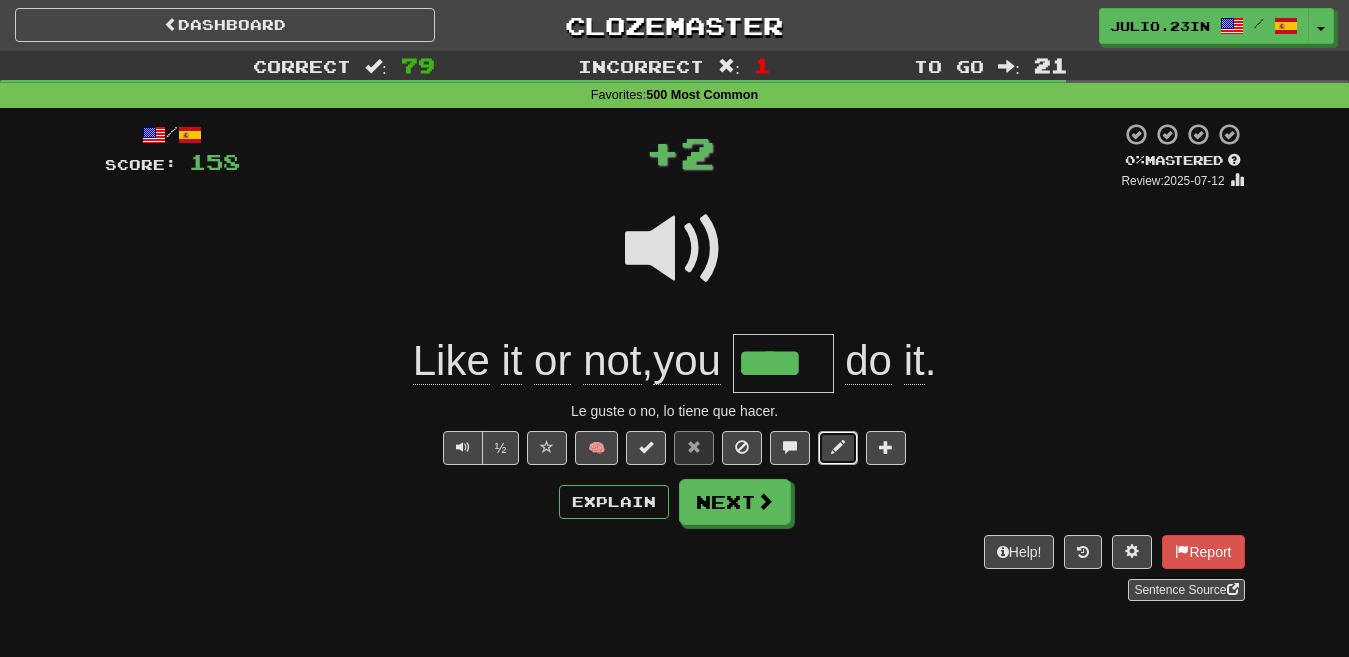 click at bounding box center (838, 448) 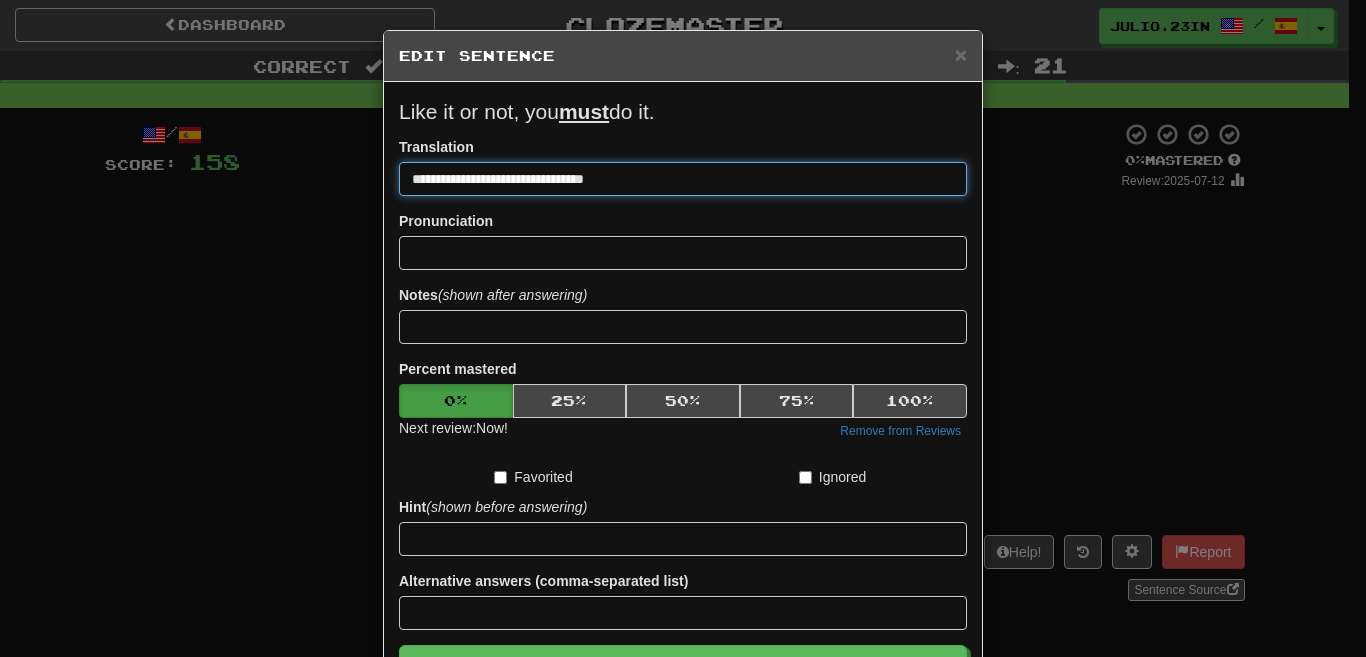 click on "**********" at bounding box center [683, 179] 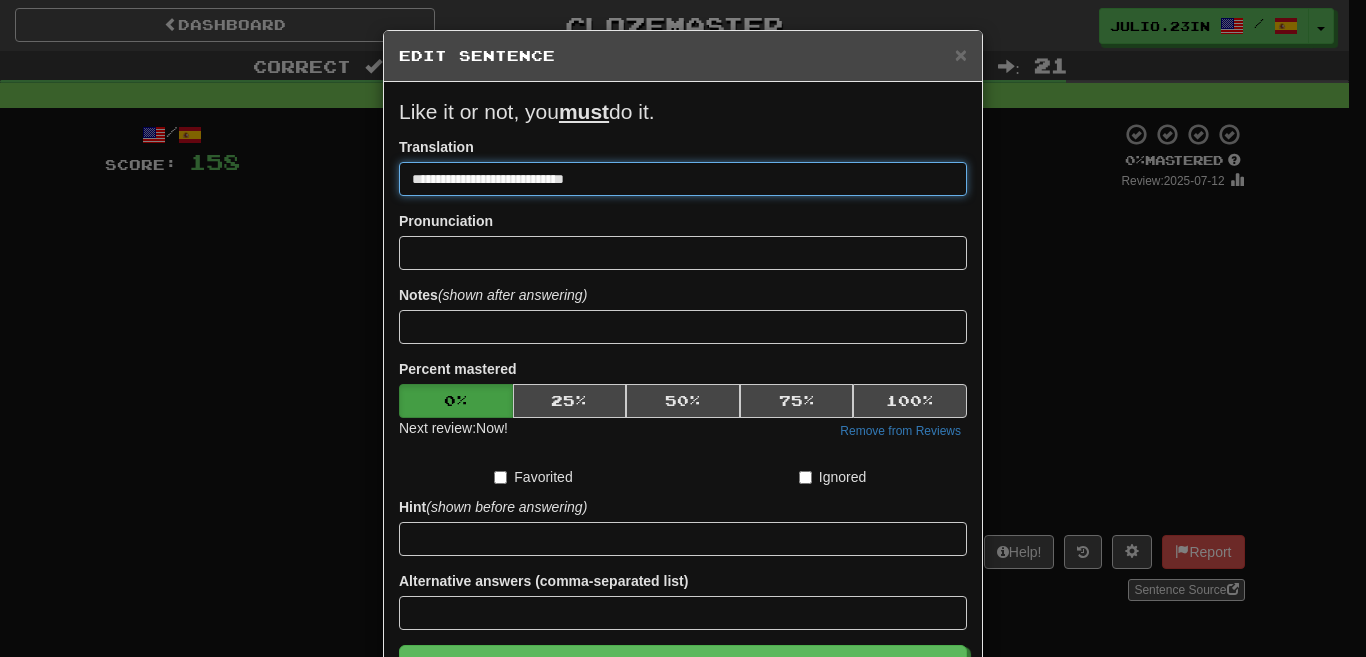 type on "**********" 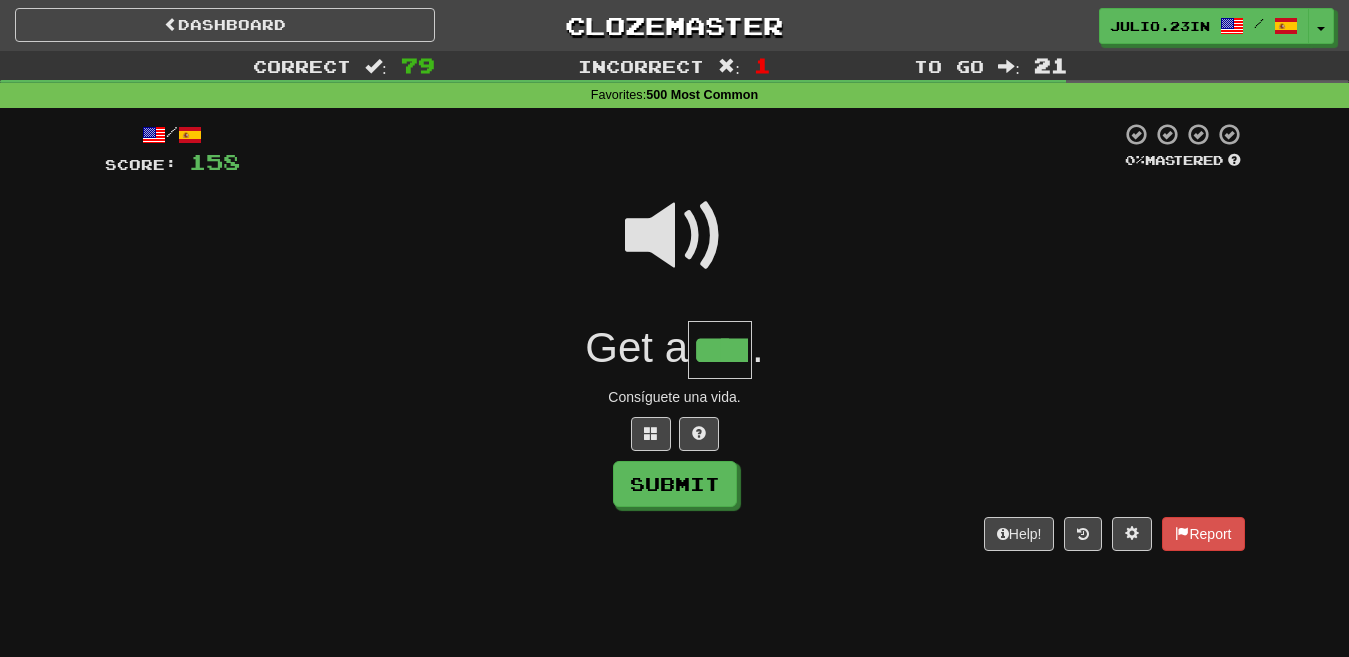 type on "****" 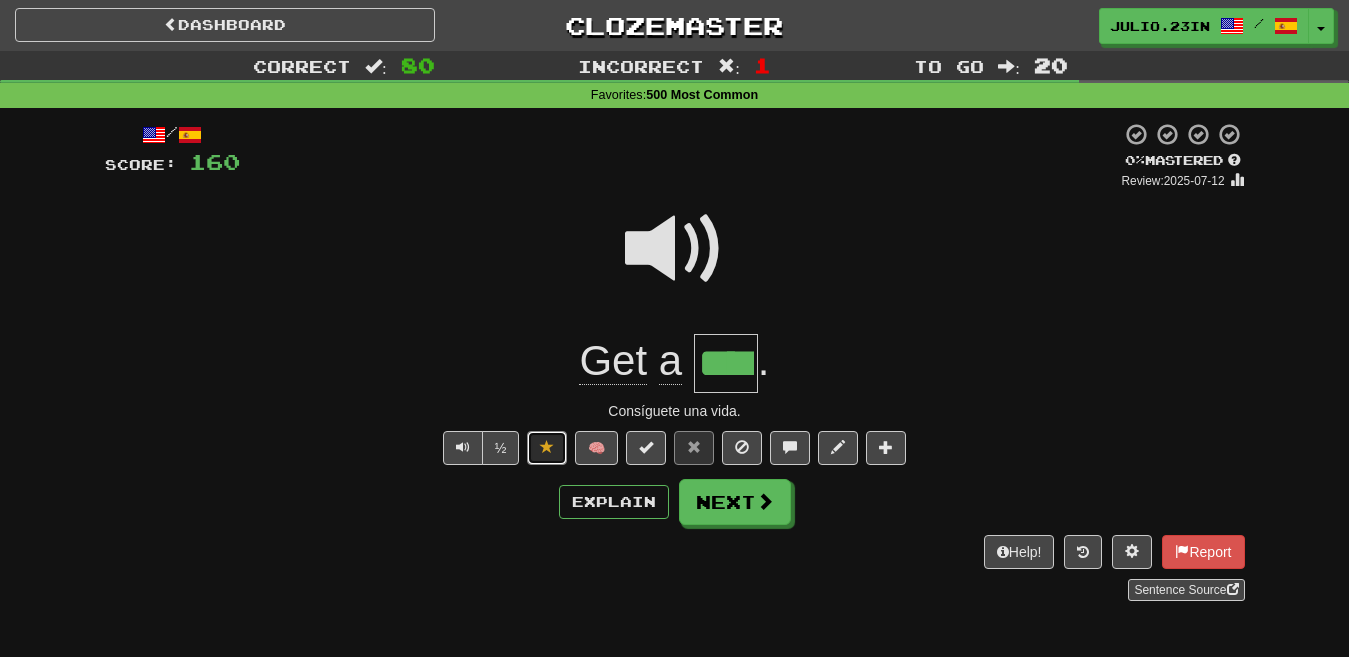 click at bounding box center (547, 447) 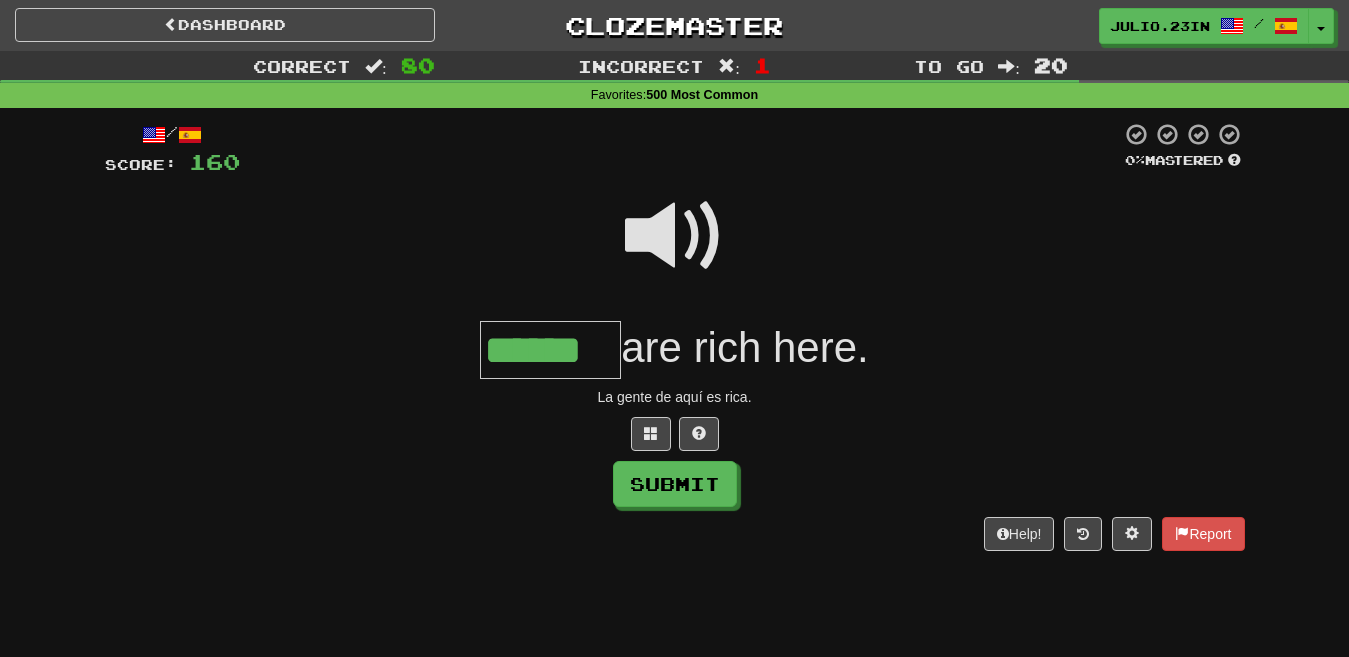 type on "******" 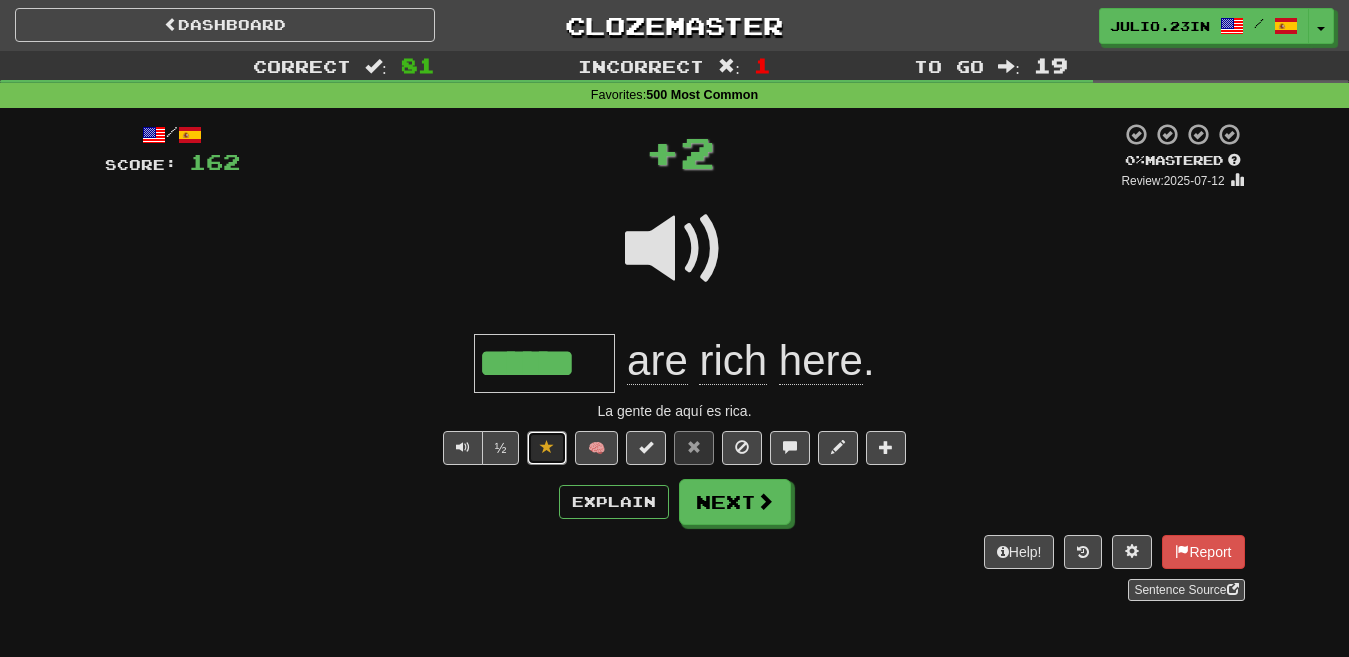click at bounding box center (547, 447) 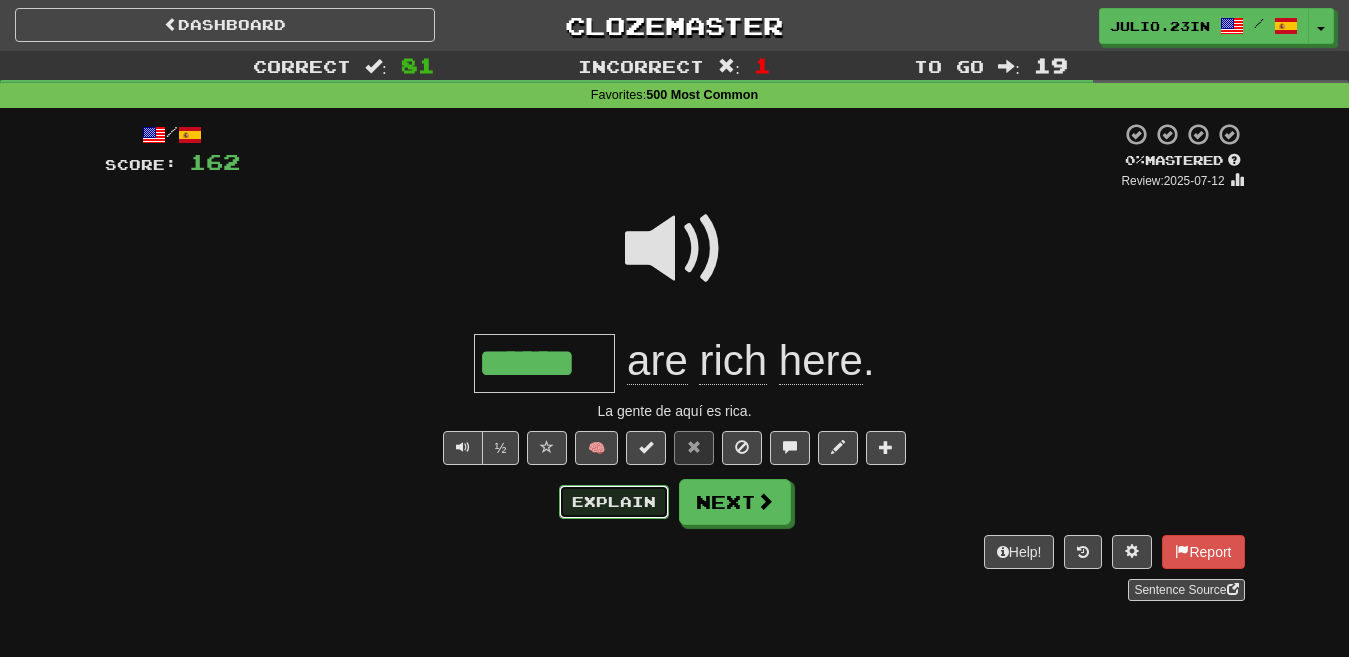 click on "Explain" at bounding box center [614, 502] 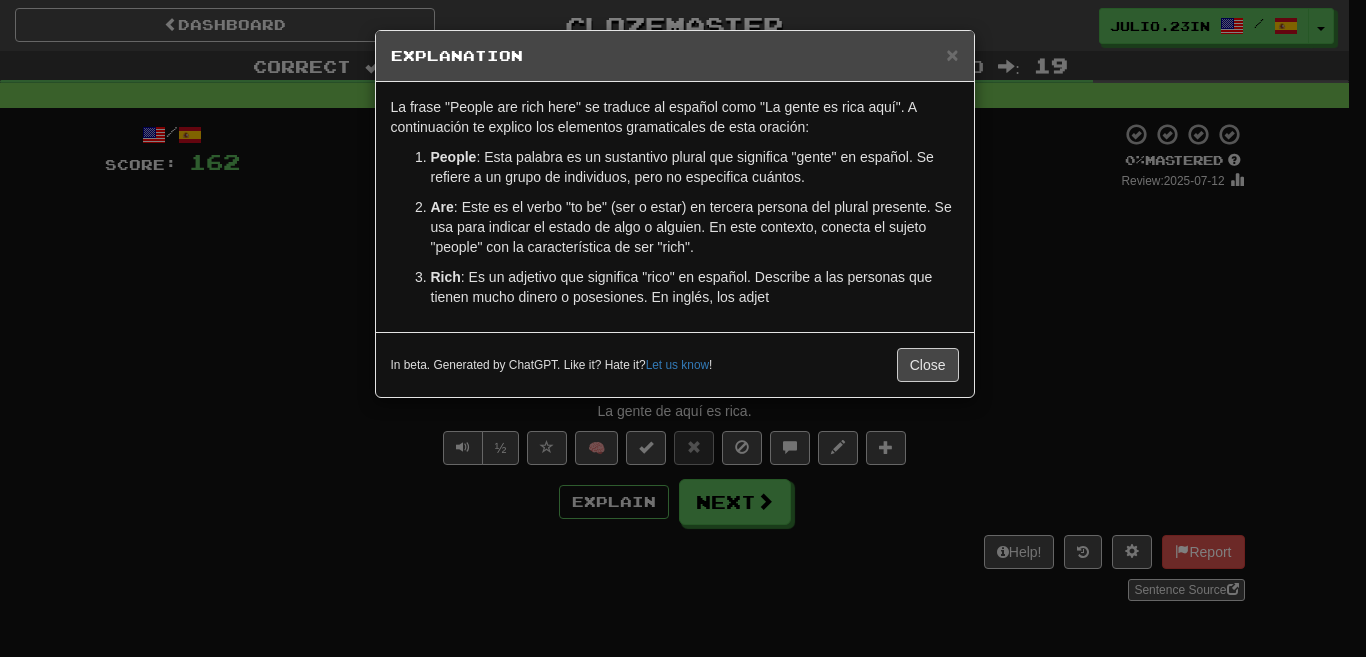 click on "× Explanation La frase "People are rich here" se traduce al español como "La gente es rica aquí". A continuación te explico los elementos gramaticales de esta oración:
People : Esta palabra es un sustantivo plural que significa "gente" en español. Se refiere a un grupo de individuos, pero no especifica cuántos.
Are : Este es el verbo "to be" (ser o estar) en tercera persona del plural presente. Se usa para indicar el estado de algo o alguien. En este contexto, conecta el sujeto "people" con la característica de ser "rich".
Rich : Es un adjetivo que significa "rico" en español. Describe a las personas que tienen mucho dinero o posesiones. En inglés, los adjet
In beta. Generated by ChatGPT. Like it? Hate it?  Let us know ! Close" at bounding box center [683, 328] 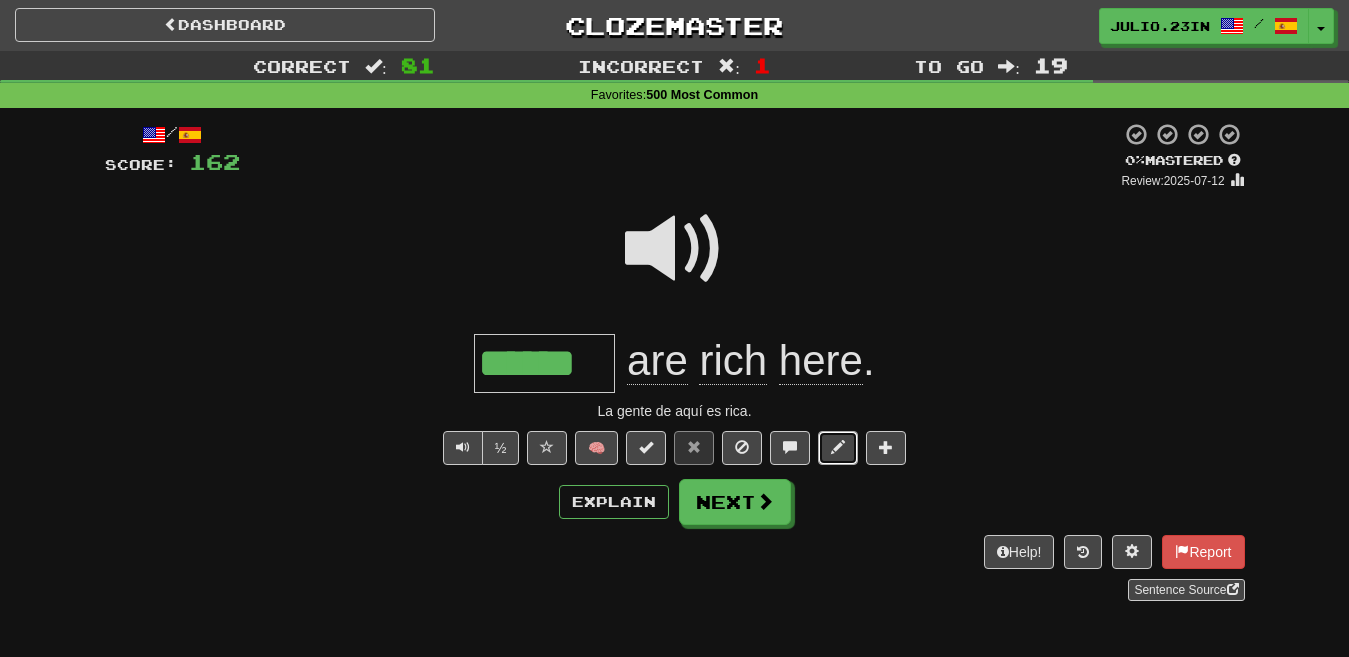 click at bounding box center (838, 448) 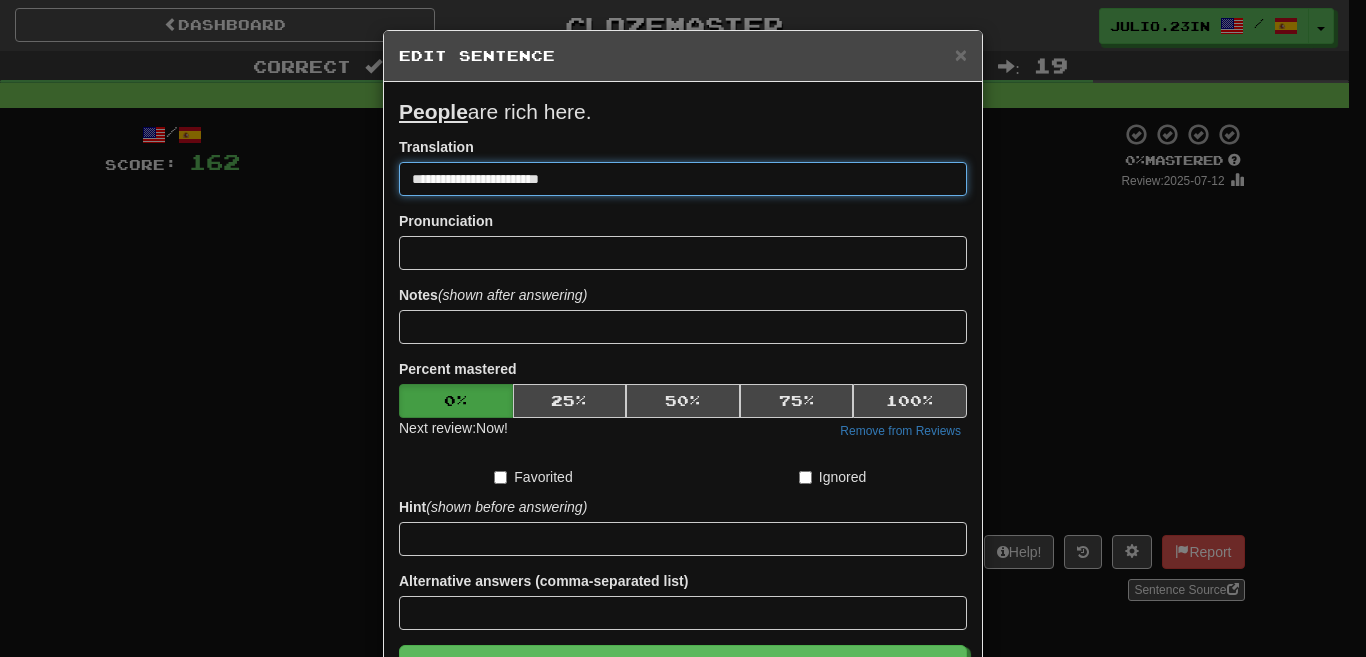 drag, startPoint x: 468, startPoint y: 178, endPoint x: 632, endPoint y: 187, distance: 164.24677 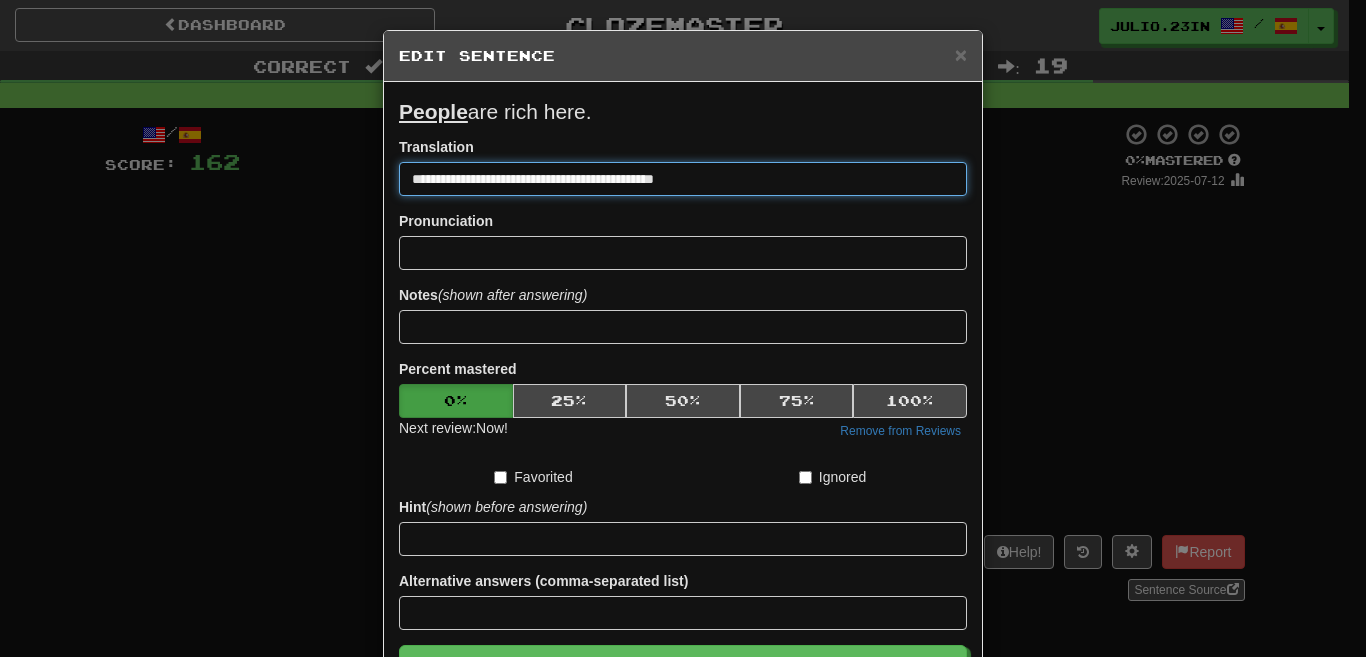 click on "Save" at bounding box center (683, 668) 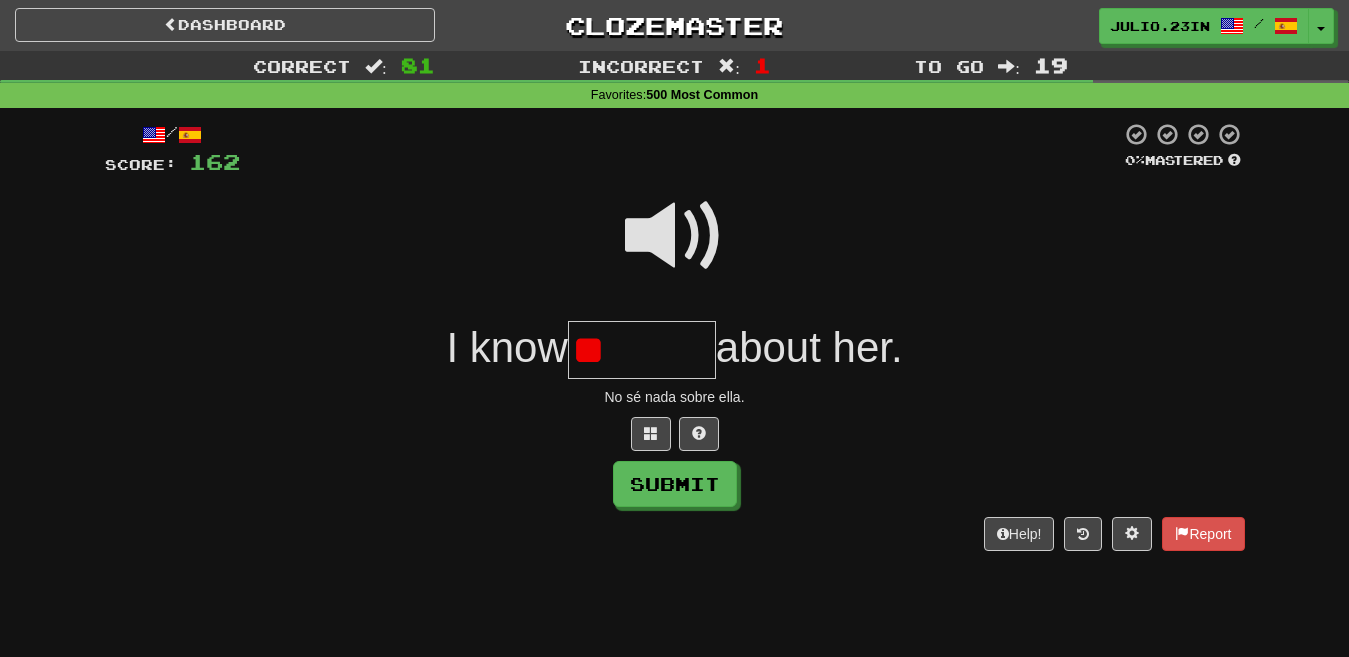 type on "*" 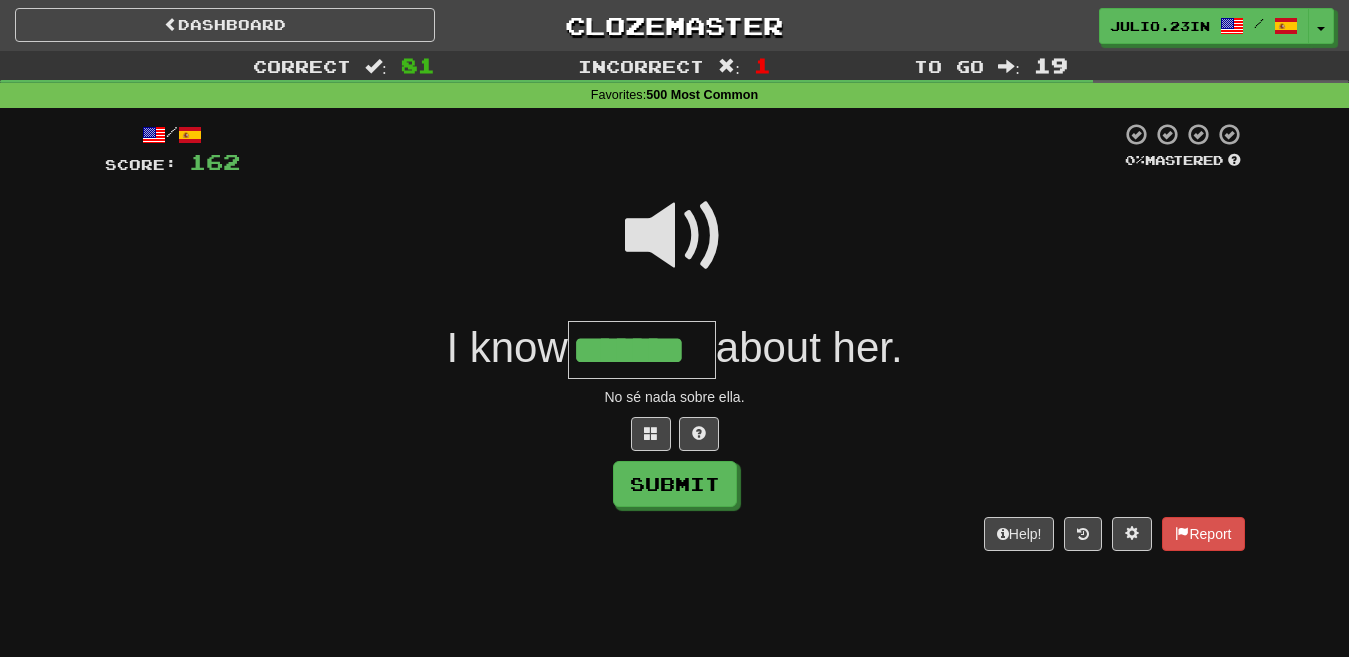 type on "*******" 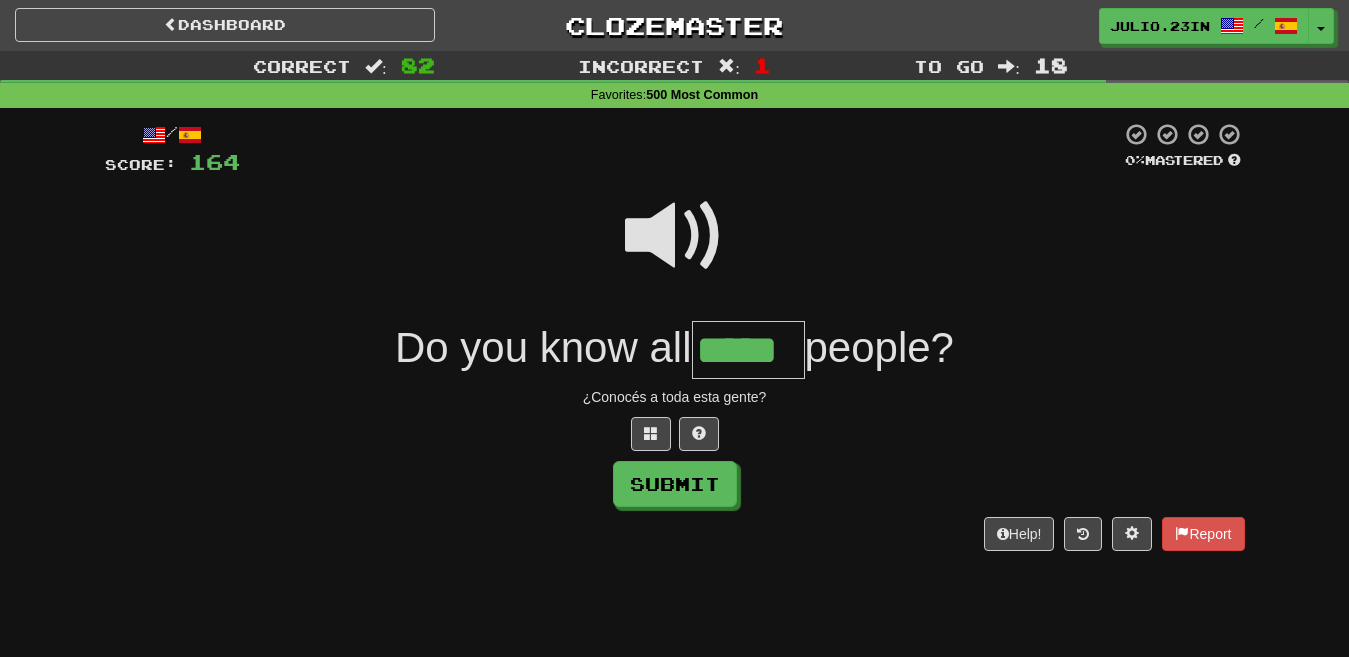 type on "*****" 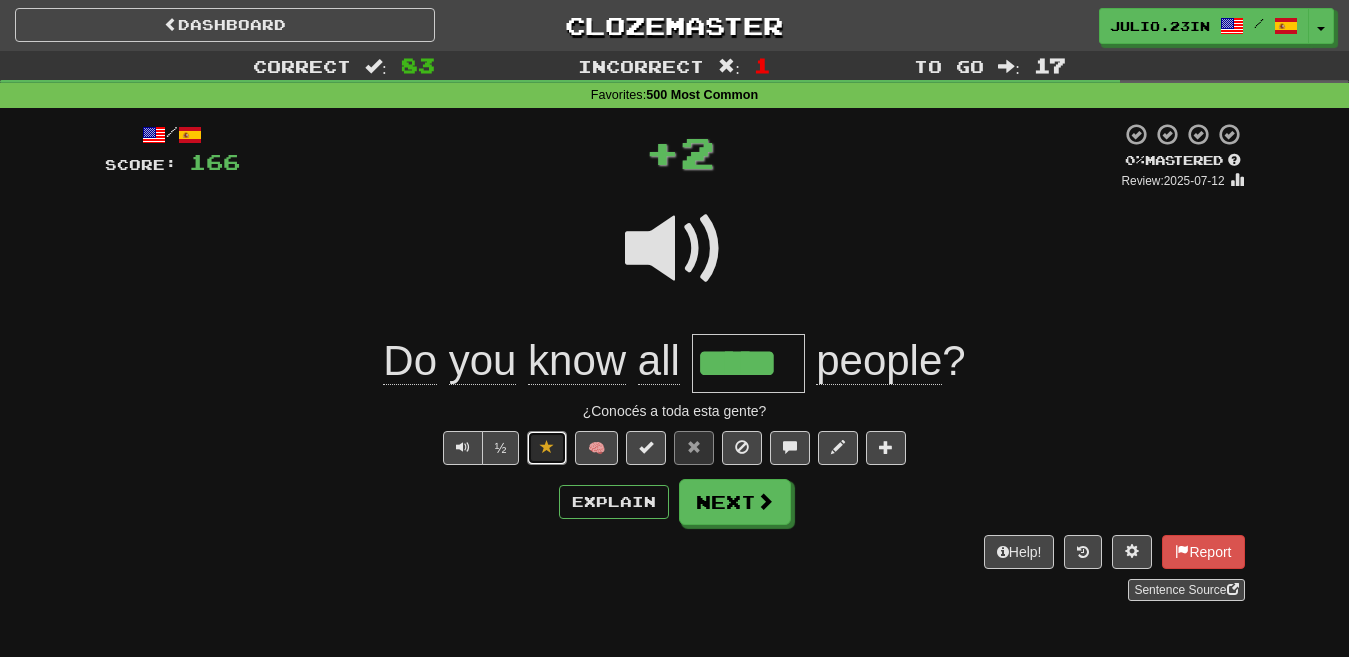 click at bounding box center (547, 447) 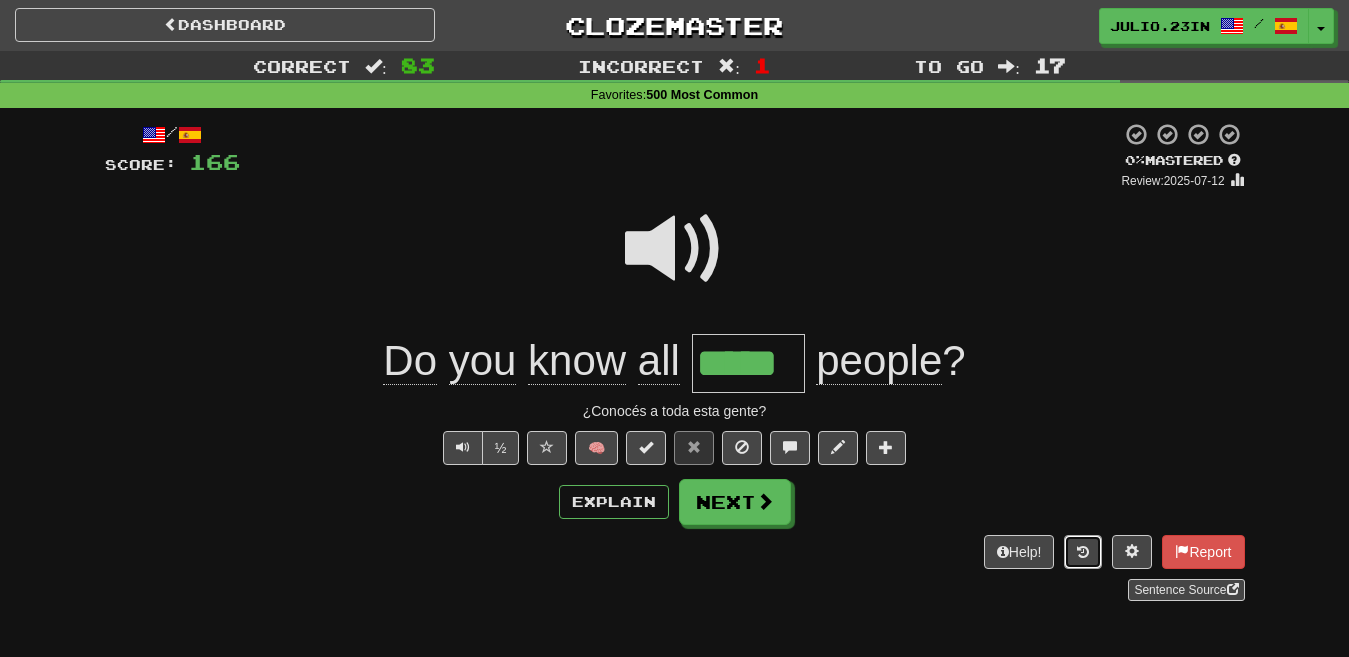 click at bounding box center (1083, 552) 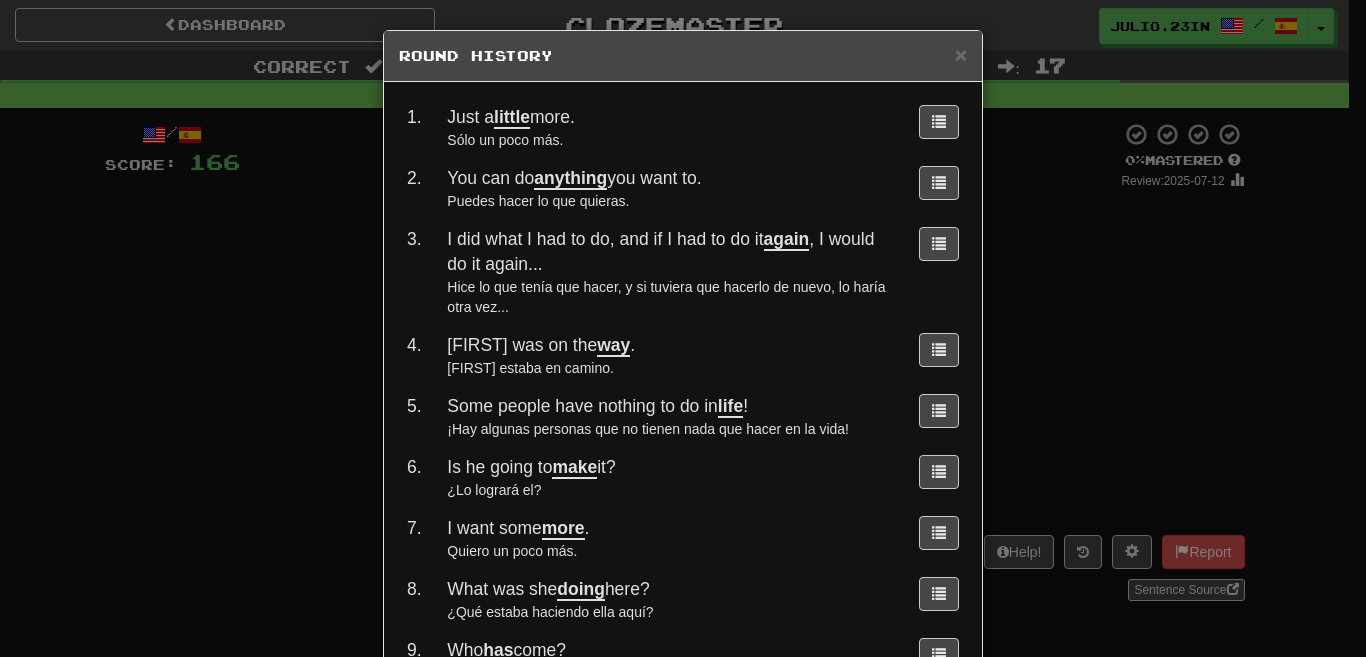 scroll, scrollTop: 4740, scrollLeft: 0, axis: vertical 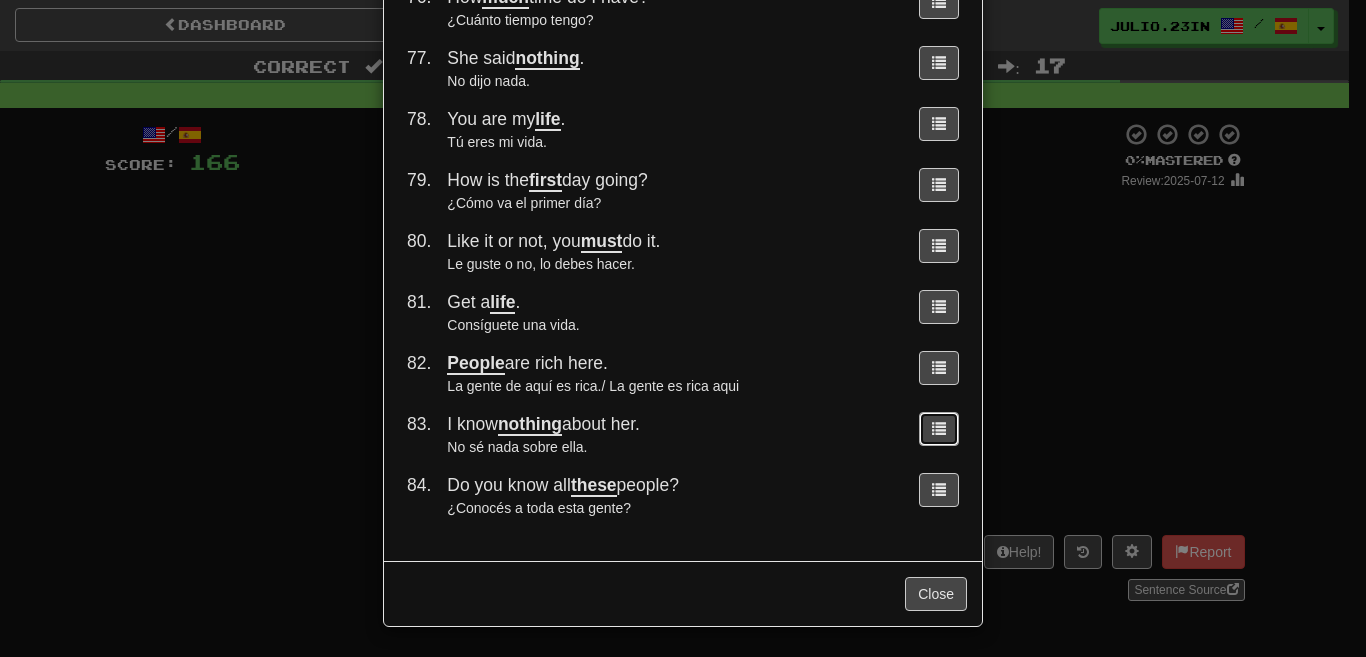 click at bounding box center (939, 428) 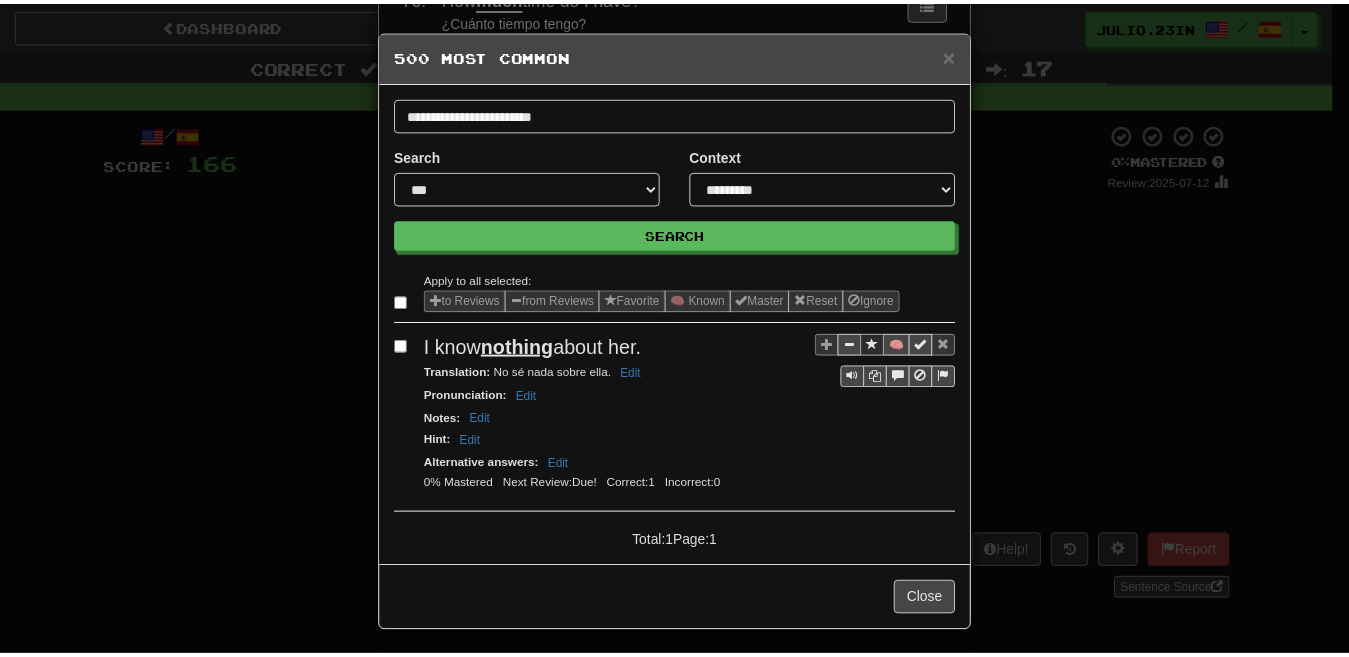 scroll, scrollTop: 0, scrollLeft: 0, axis: both 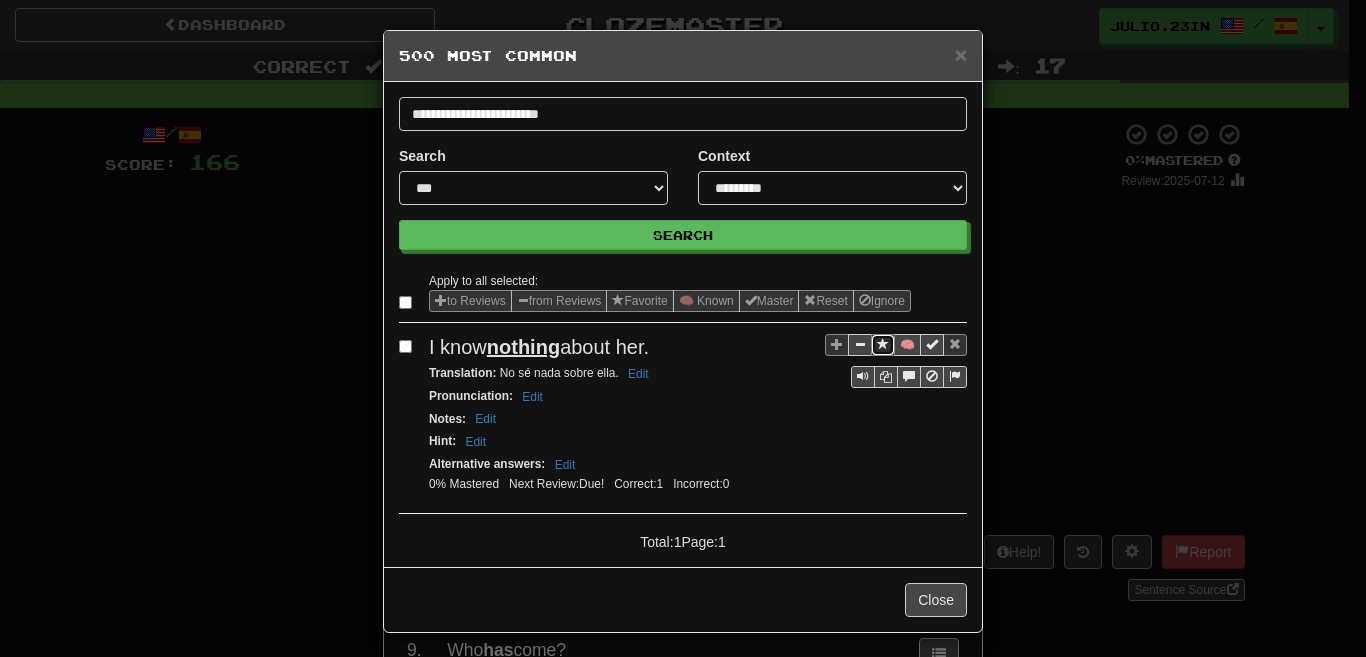 click at bounding box center (883, 344) 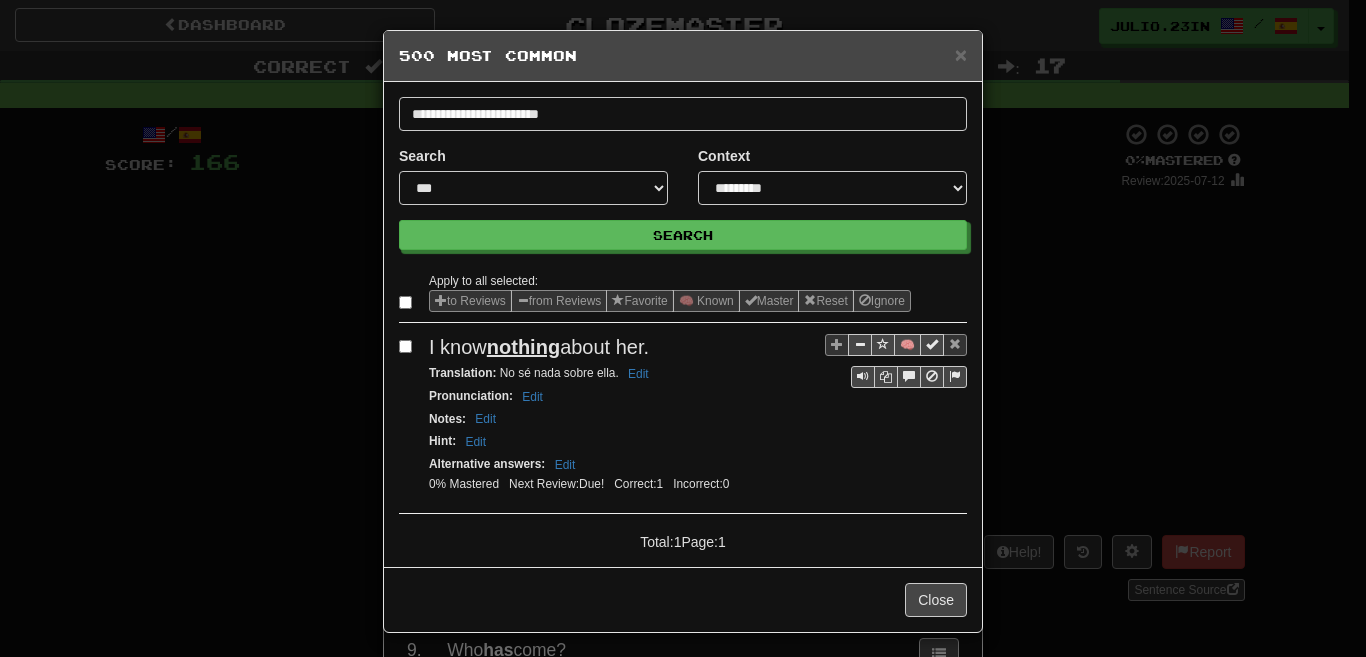 click on "Close" at bounding box center (683, 599) 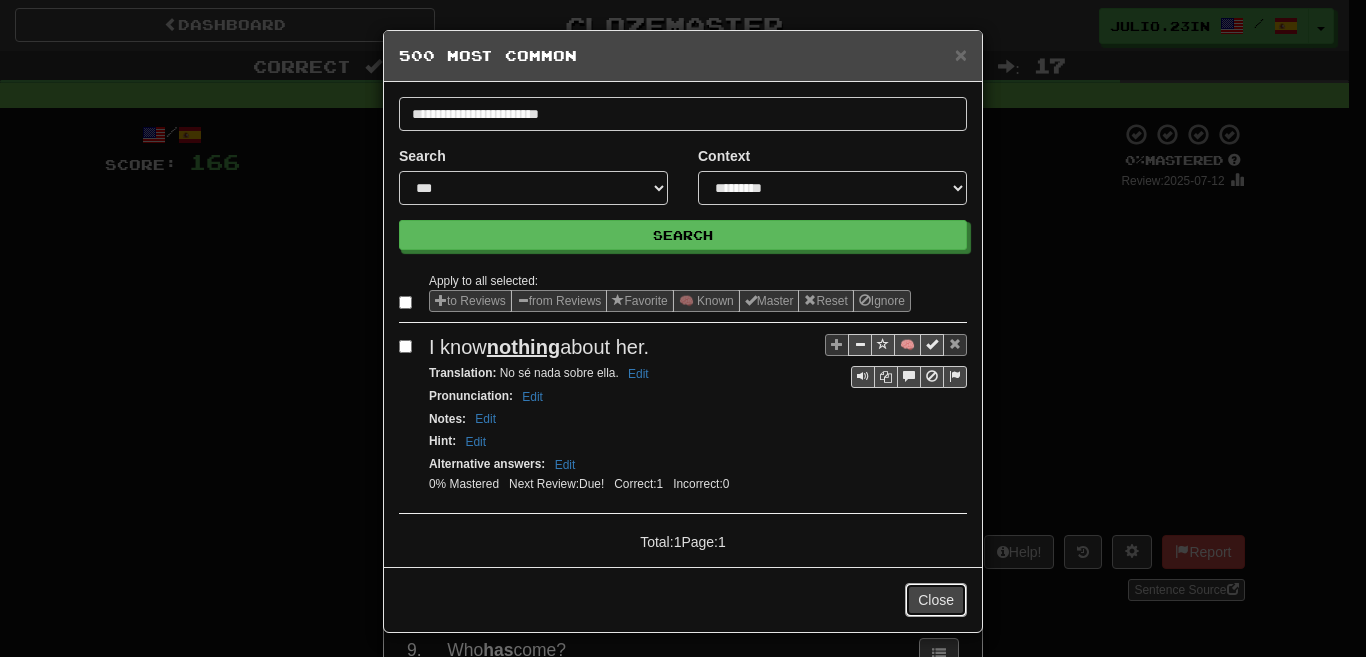 click on "Close" at bounding box center (936, 600) 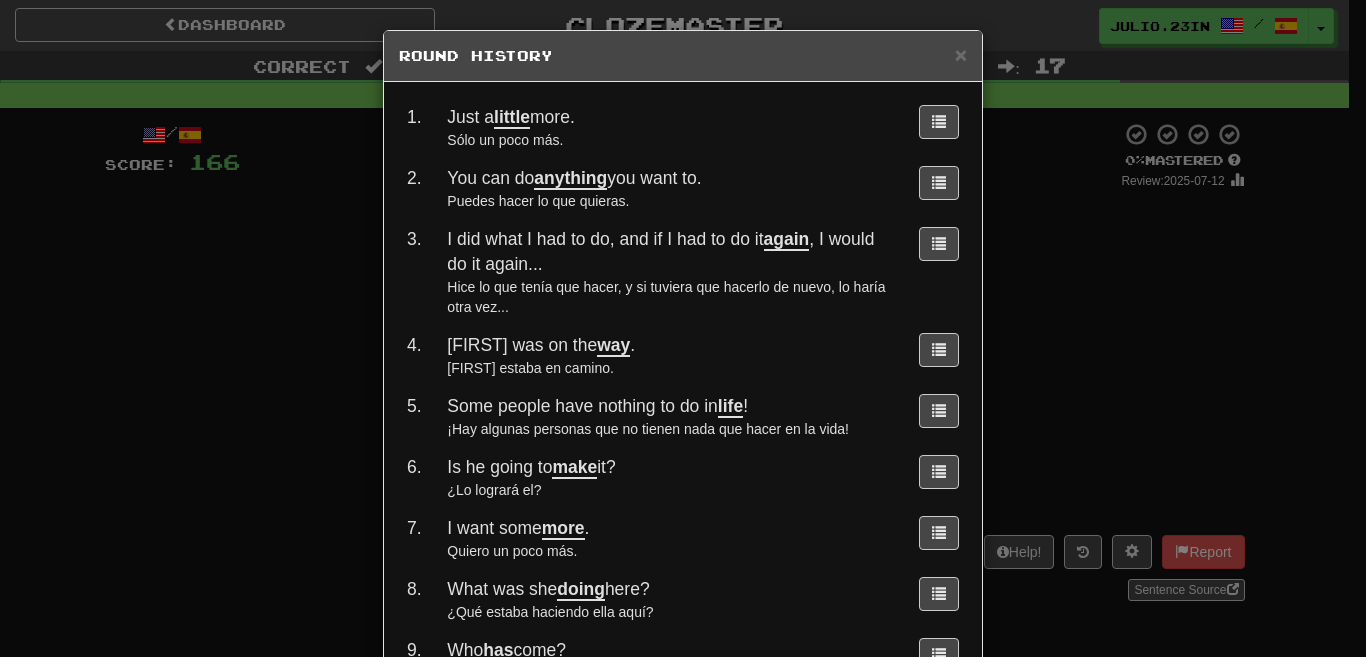 click on "× Round History 1 . Just a  little  more. Sólo un poco más. 2 . You can do  anything  you want to. Puedes hacer lo que quieras. 3 . I did what I had to do, and if I had to do it  again , I would do it again... Hice lo que tenía que hacer, y si tuviera que hacerlo de nuevo, lo haría otra vez... 4 . Tom was on the  way . Tom estaba en camino. 5 . Some people have nothing to do in  life ! ¡Hay algunas personas que no tienen nada que hacer en la vida! 6 . Is he going to  make  it? ¿Lo logrará el? 7 . I want some  more . Quiero un poco más. 8 . What was she  doing  here? ¿Qué estaba haciendo ella aquí? 9 . Who  has  come? ¿Quién ha venido? 10 . Very  good. How are you? Muy bien. ¿Cómo estás tú? 11 . What do I do all  day ? ¿Qué hago todo el día? 12 . This is my  first  time. Esta es mi primera vez. 13 . Sorry ! ¡Perdón! 14 . You just need  help . Tan solo necesitas ayuda. 15 . I  need  to tell you something. Necesito decirte algo. 16 . I  said  it! ¡Yo lo dije! 17 . I had a little  help . ." at bounding box center [683, 328] 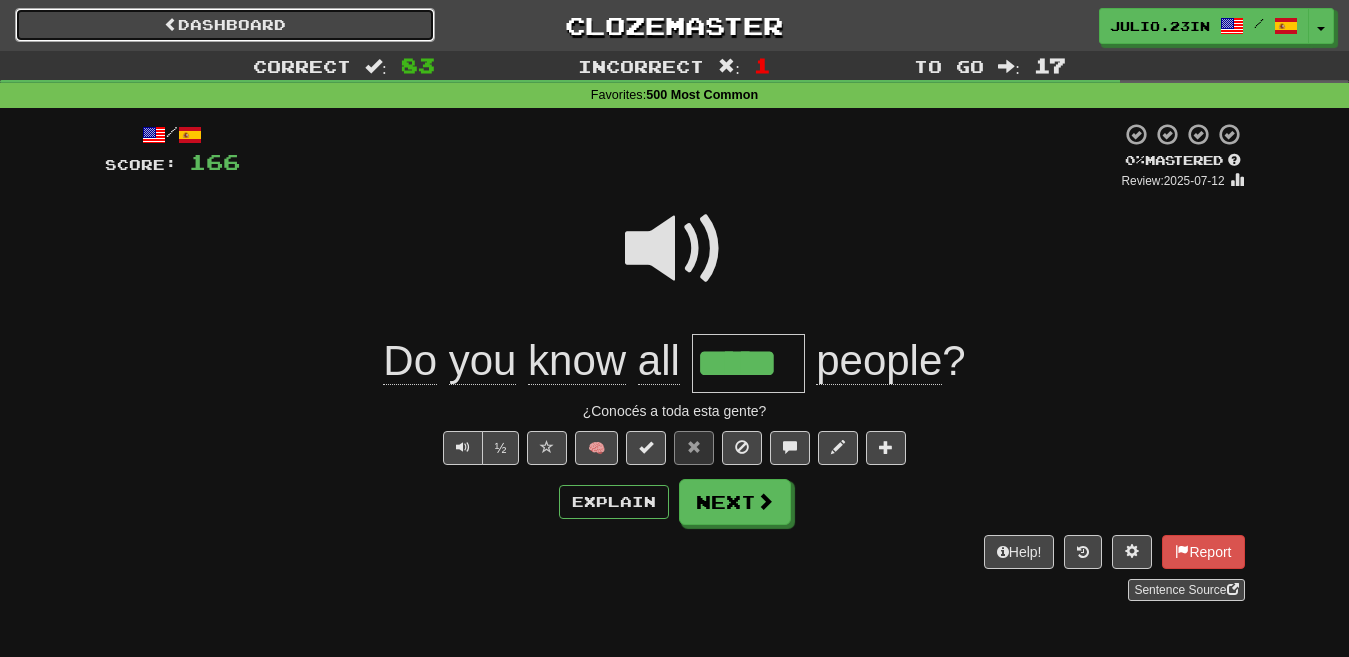 click on "Dashboard" at bounding box center [225, 25] 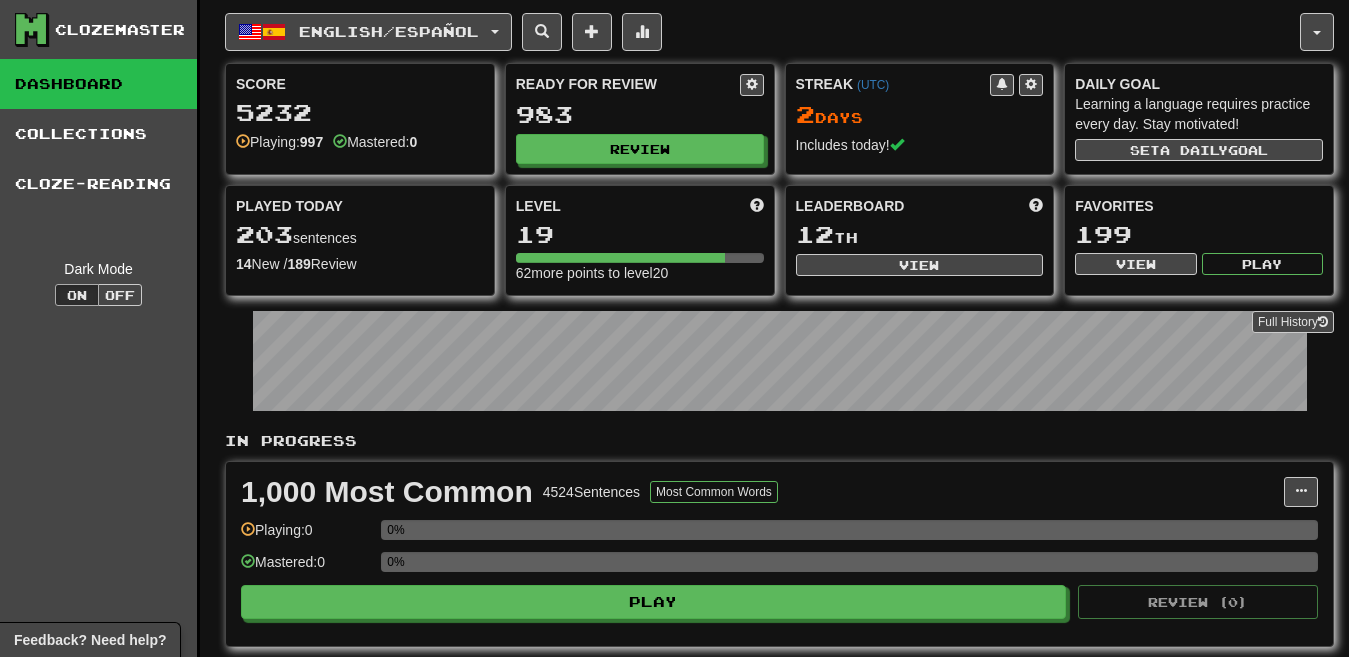 scroll, scrollTop: 0, scrollLeft: 0, axis: both 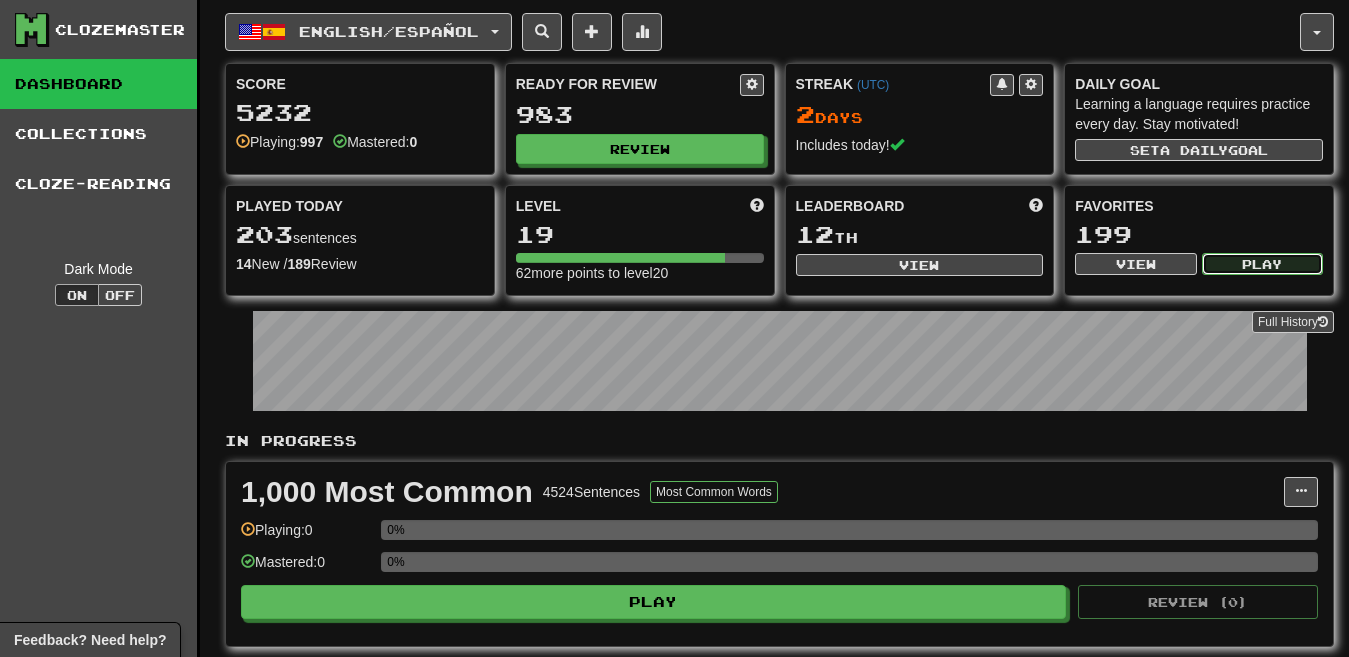 click on "Play" at bounding box center [1262, 264] 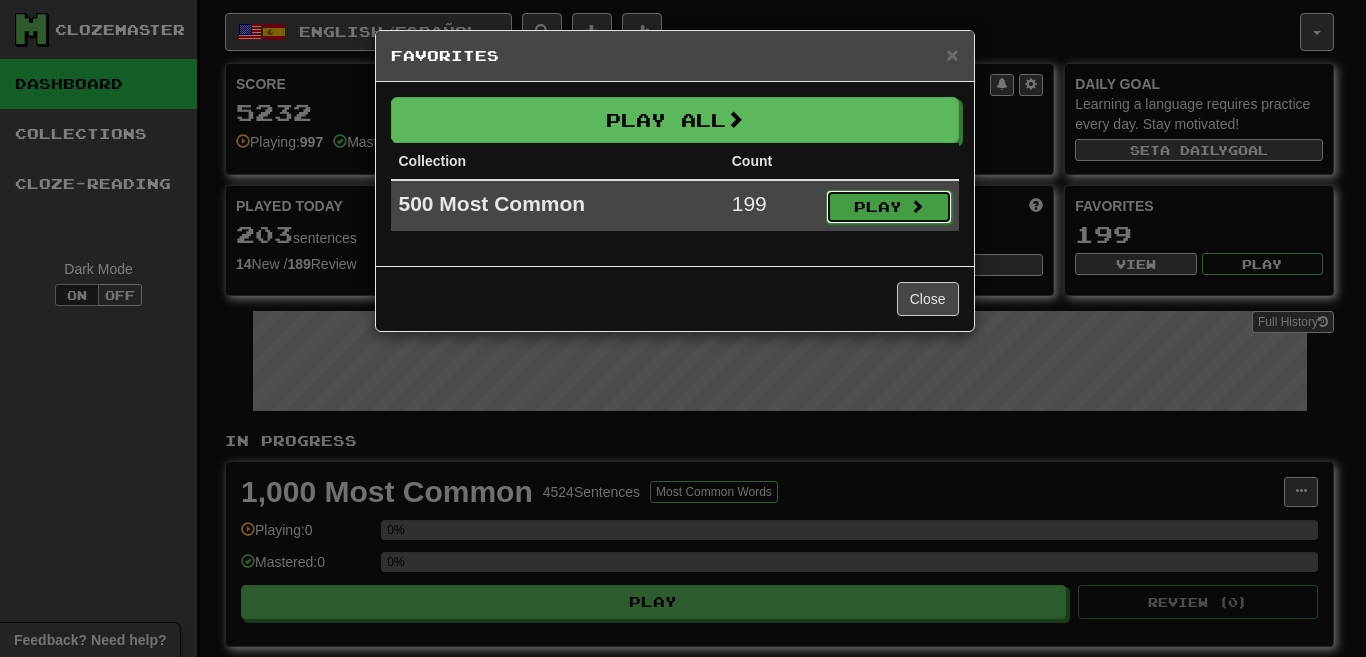 click on "Play" at bounding box center (889, 207) 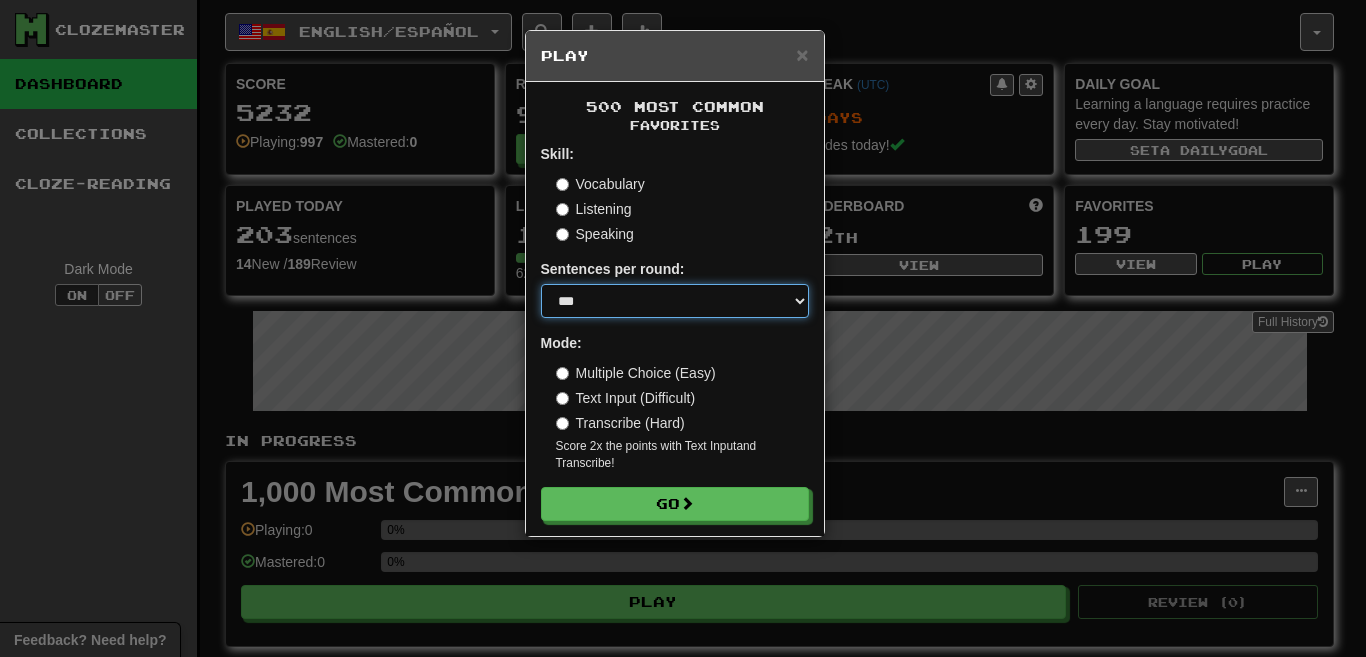 click on "* ** ** ** ** ** *** ********" at bounding box center [675, 301] 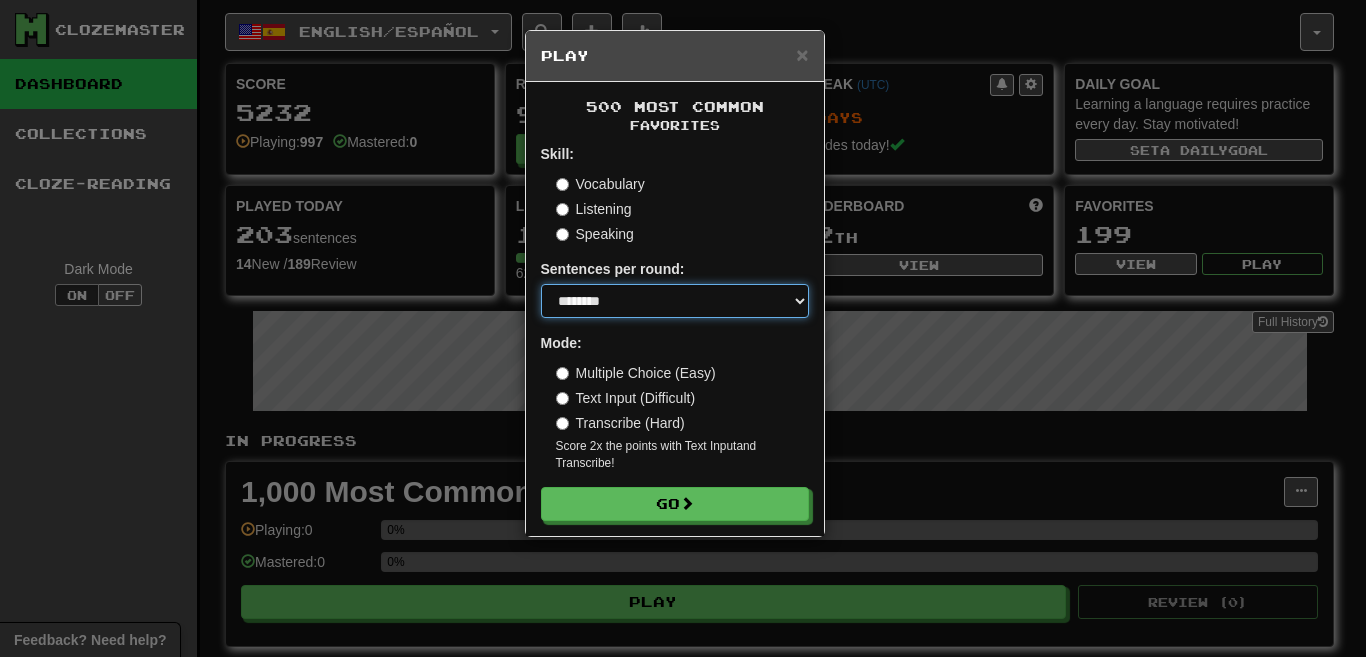 click on "* ** ** ** ** ** *** ********" at bounding box center (675, 301) 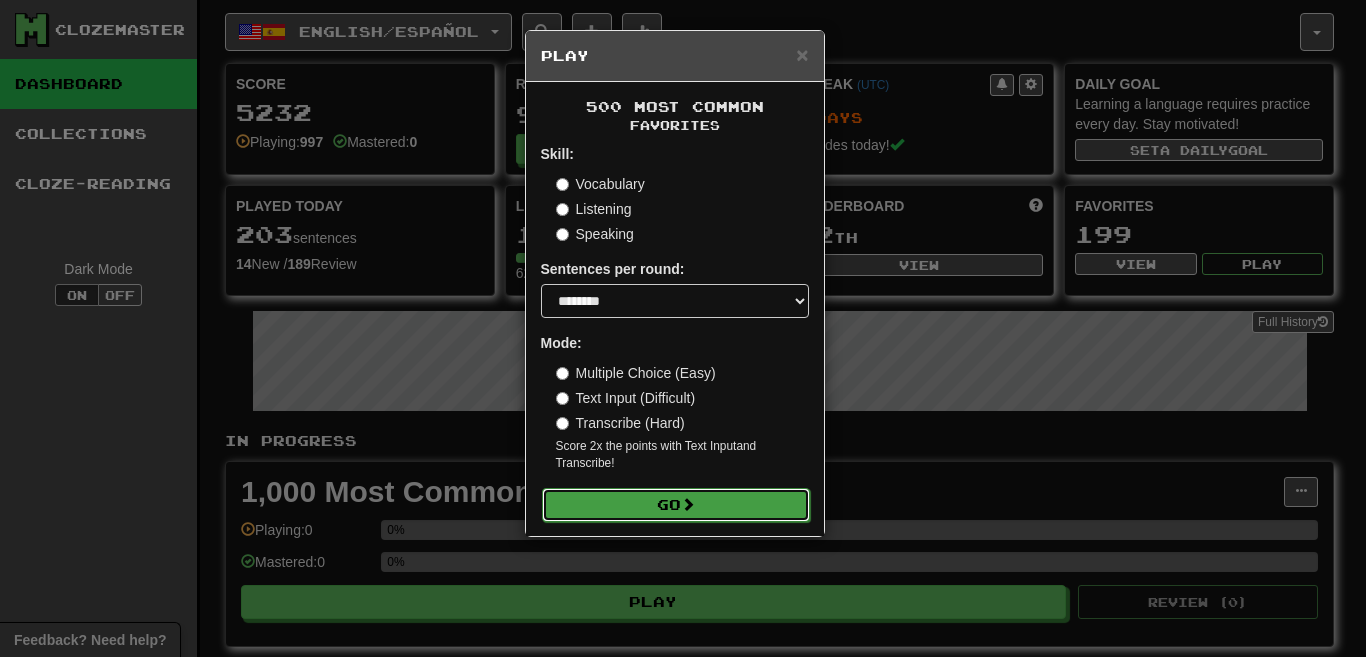 click on "Go" at bounding box center [676, 505] 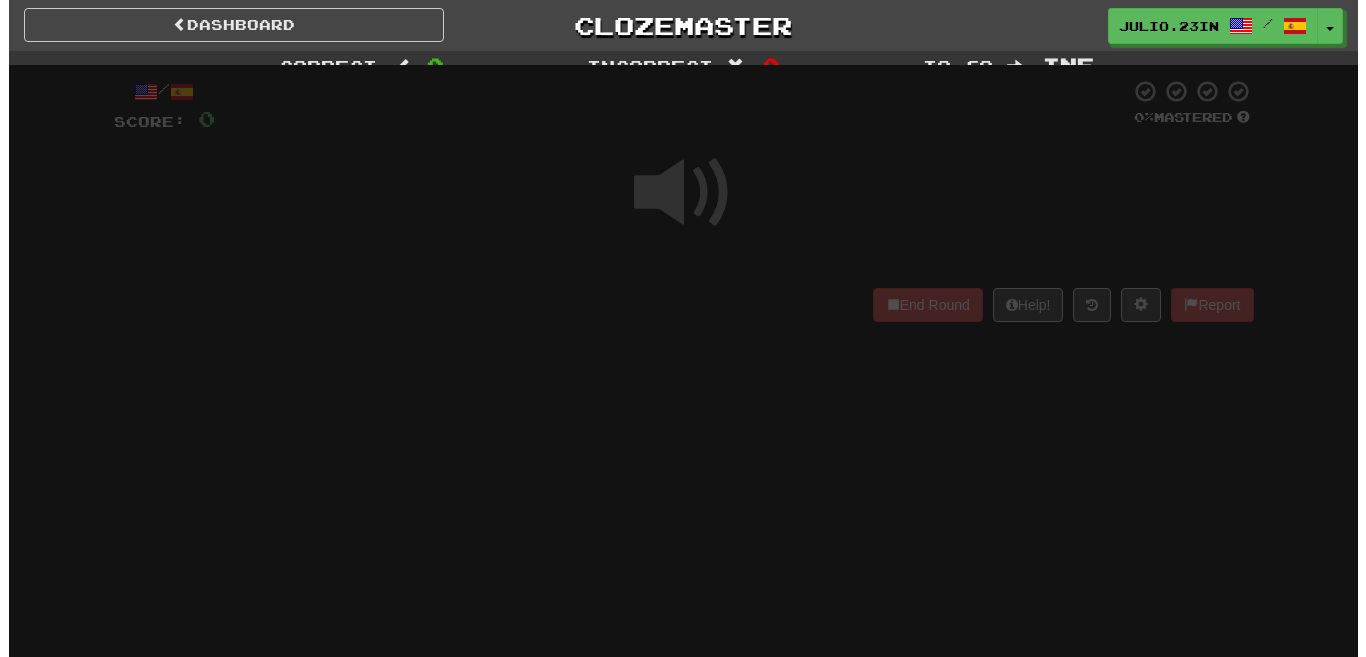 scroll, scrollTop: 0, scrollLeft: 0, axis: both 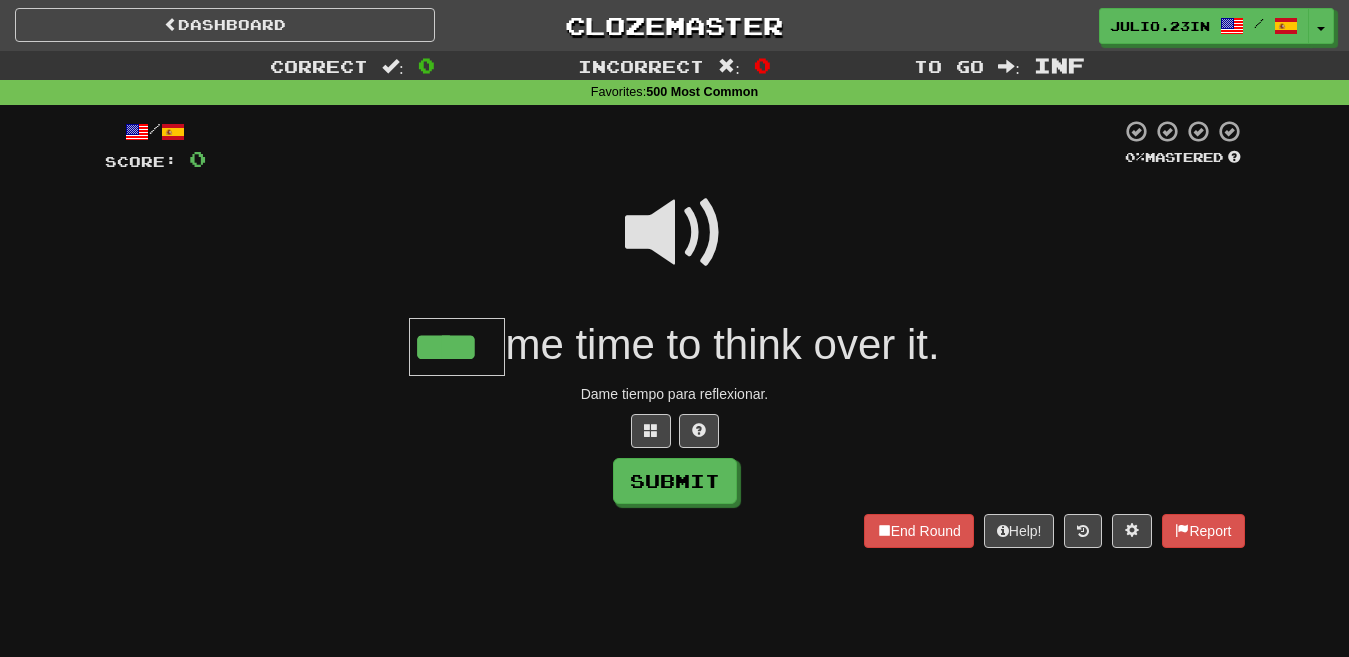 type on "****" 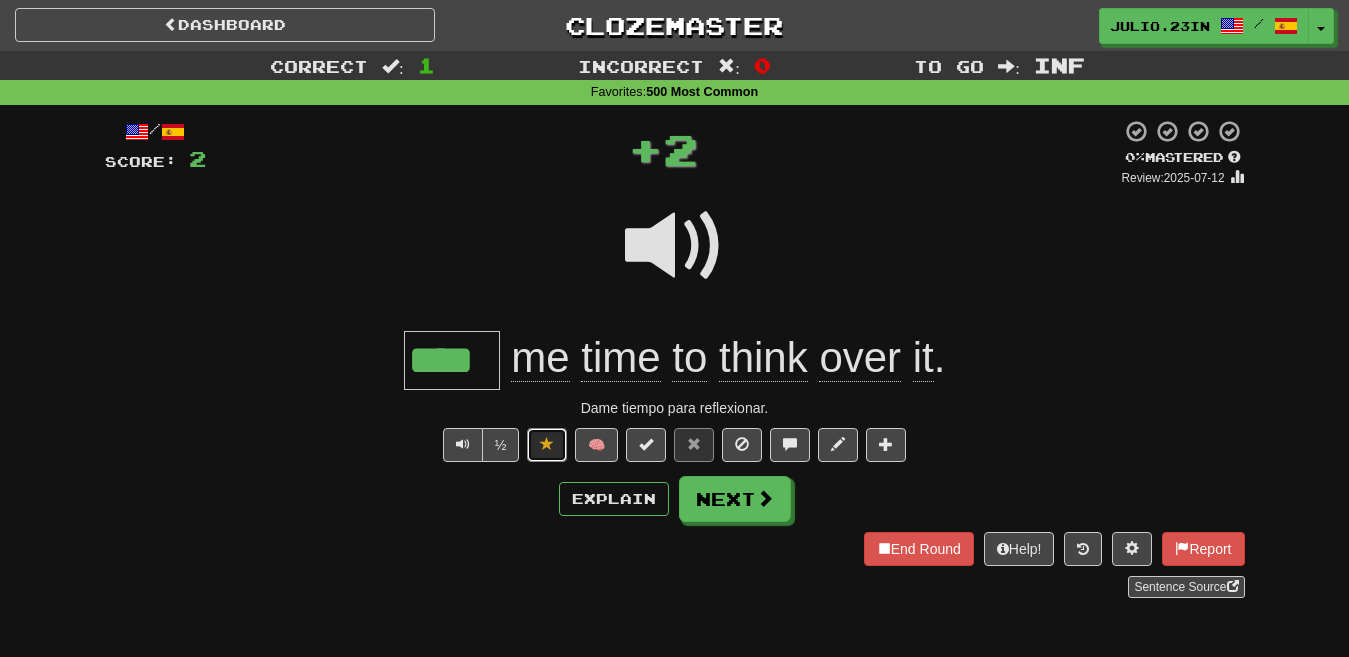 click at bounding box center [547, 444] 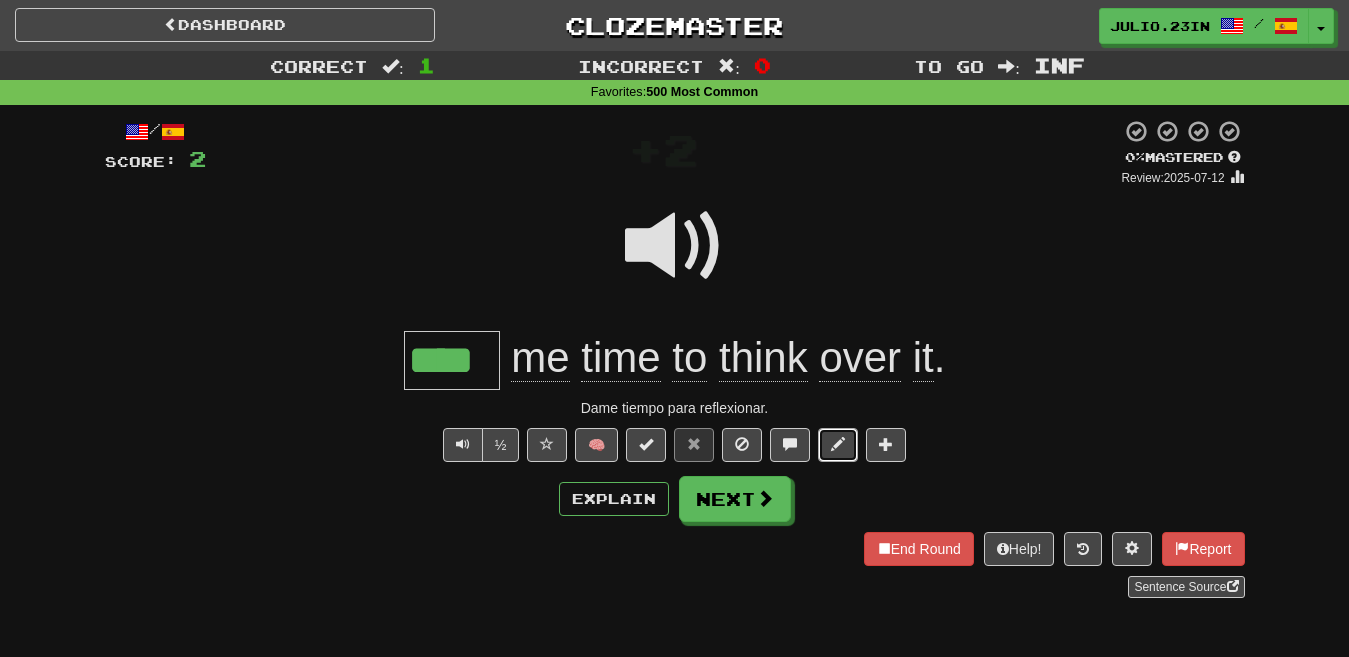 click at bounding box center [838, 444] 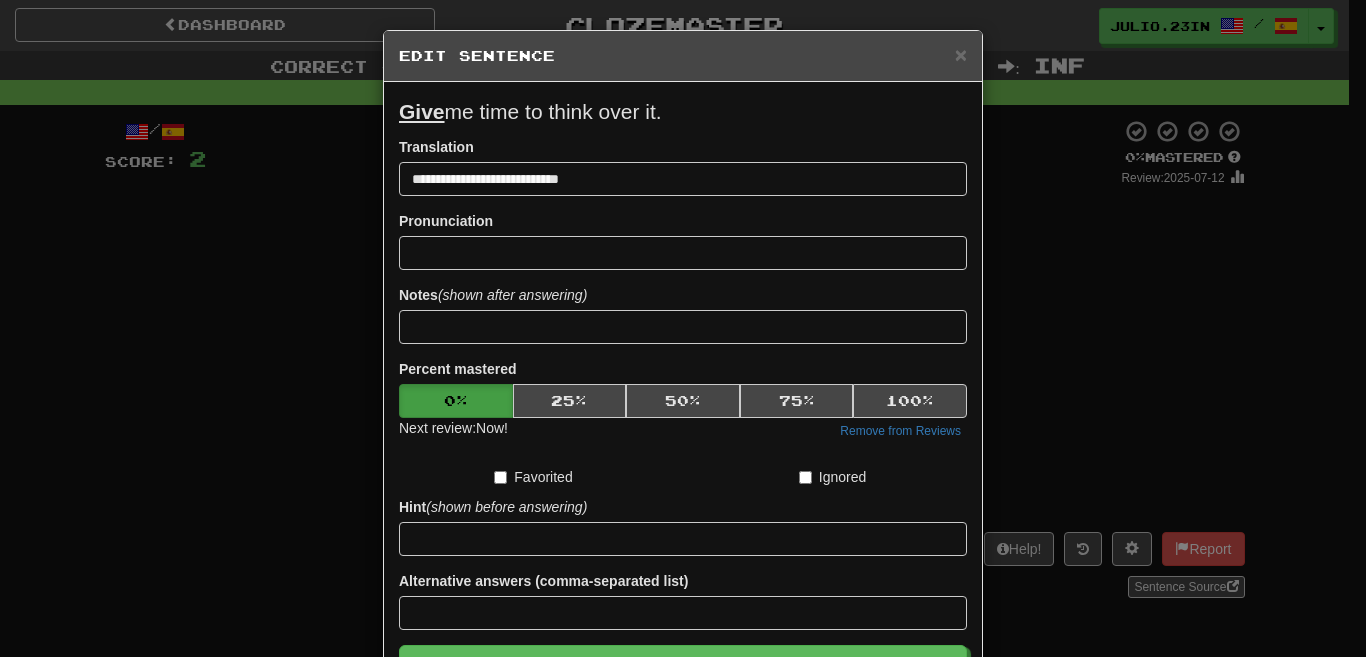 click on "**********" at bounding box center (683, 328) 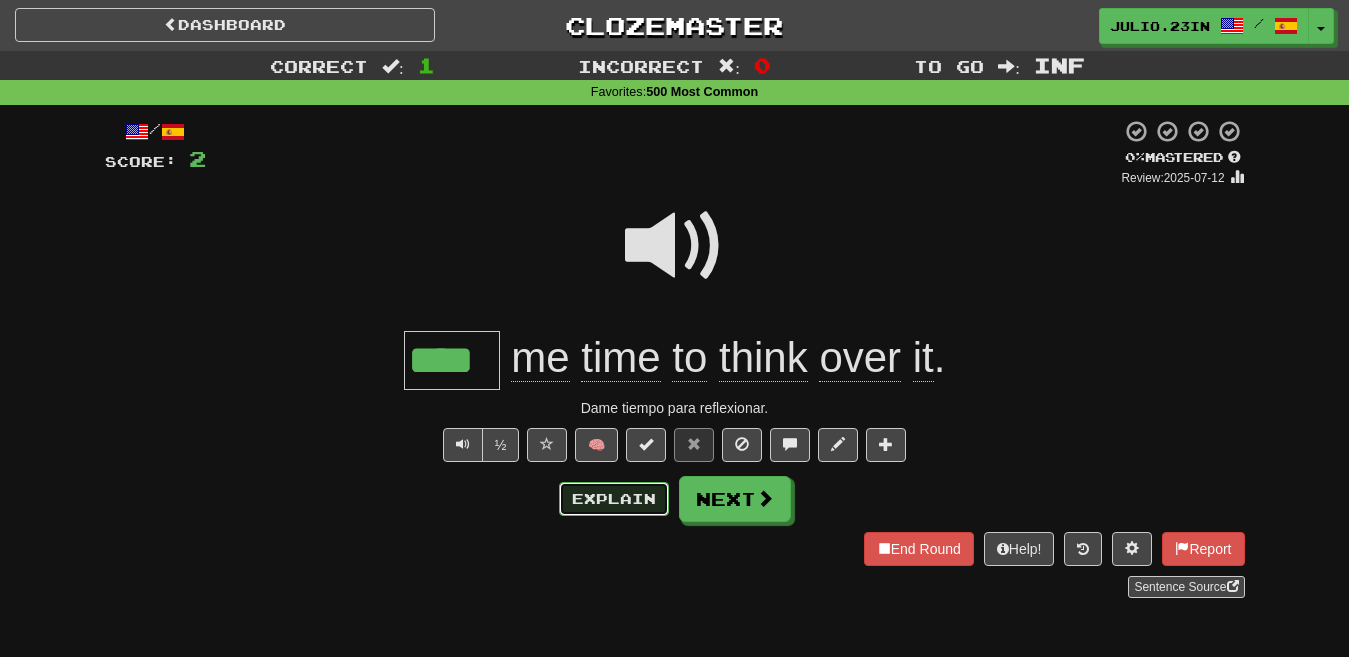 click on "Explain" at bounding box center (614, 499) 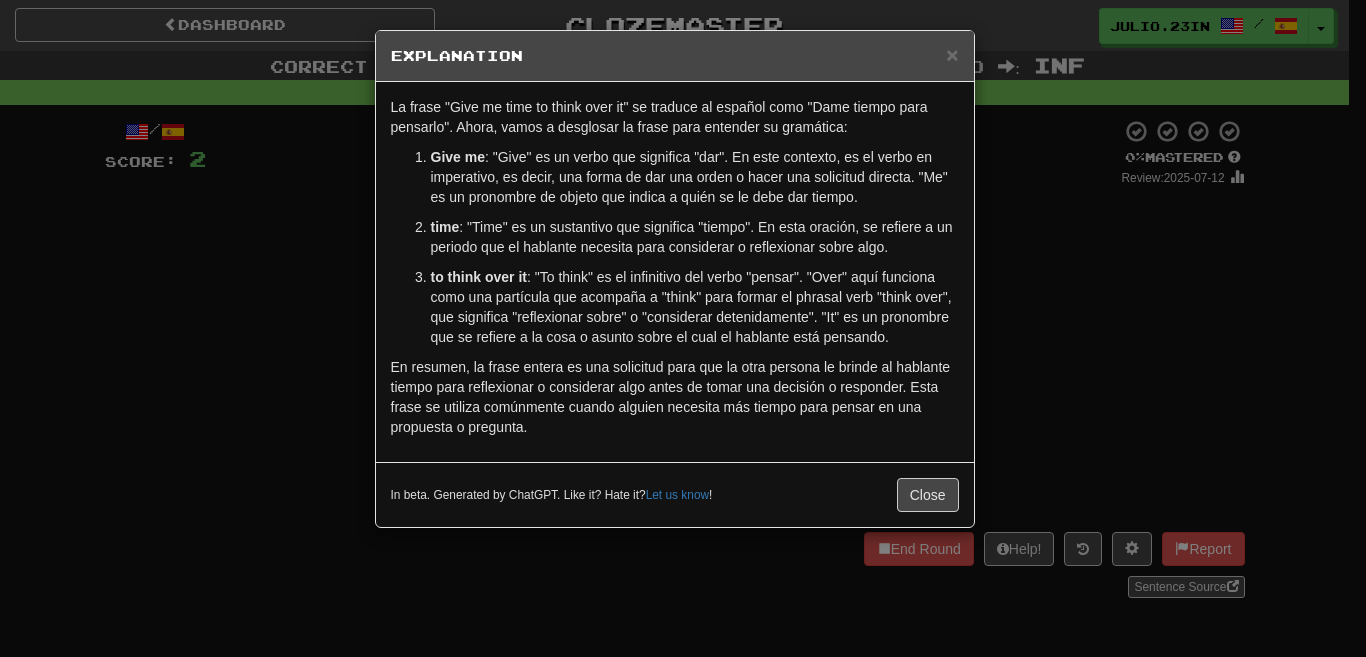 click on "× Explanation La frase "Give me time to think over it" se traduce al español como "Dame tiempo para pensarlo". Ahora, vamos a desglosar la frase para entender su gramática:
Give me : "Give" es un verbo que significa "dar". En este contexto, es el verbo en imperativo, es decir, una forma de dar una orden o hacer una solicitud directa. "Me" es un pronombre de objeto que indica a quién se le debe dar tiempo.
time : "Time" es un sustantivo que significa "tiempo". En esta oración, se refiere a un periodo que el hablante necesita para considerar o reflexionar sobre algo.
to think over it : "To think" es el infinitivo del verbo "pensar". "Over" aquí funciona como una partícula que acompaña a "think" para formar el phrasal verb "think over", que significa "reflexionar sobre" o "considerar detenidamente". "It" es un pronombre que se refiere a la cosa o asunto sobre el cual el hablante está pensando.
In beta. Generated by ChatGPT. Like it? Hate it?  Let us know ! Close" at bounding box center [683, 328] 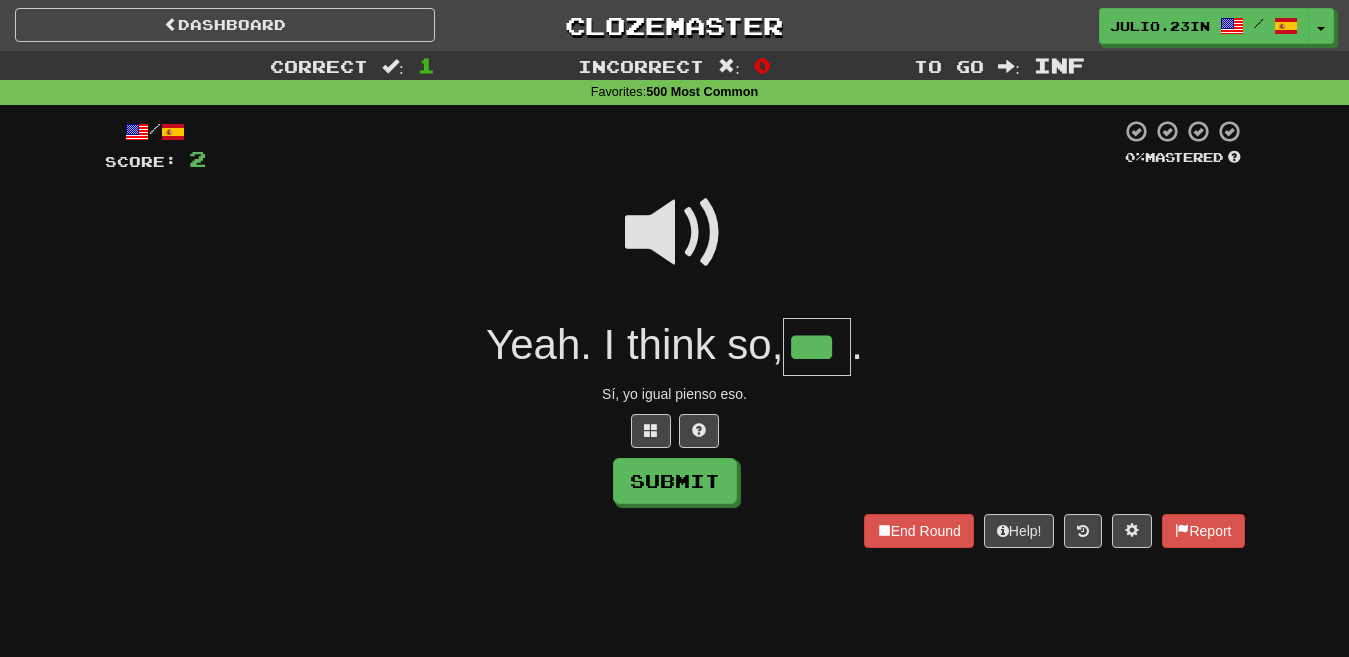 type on "***" 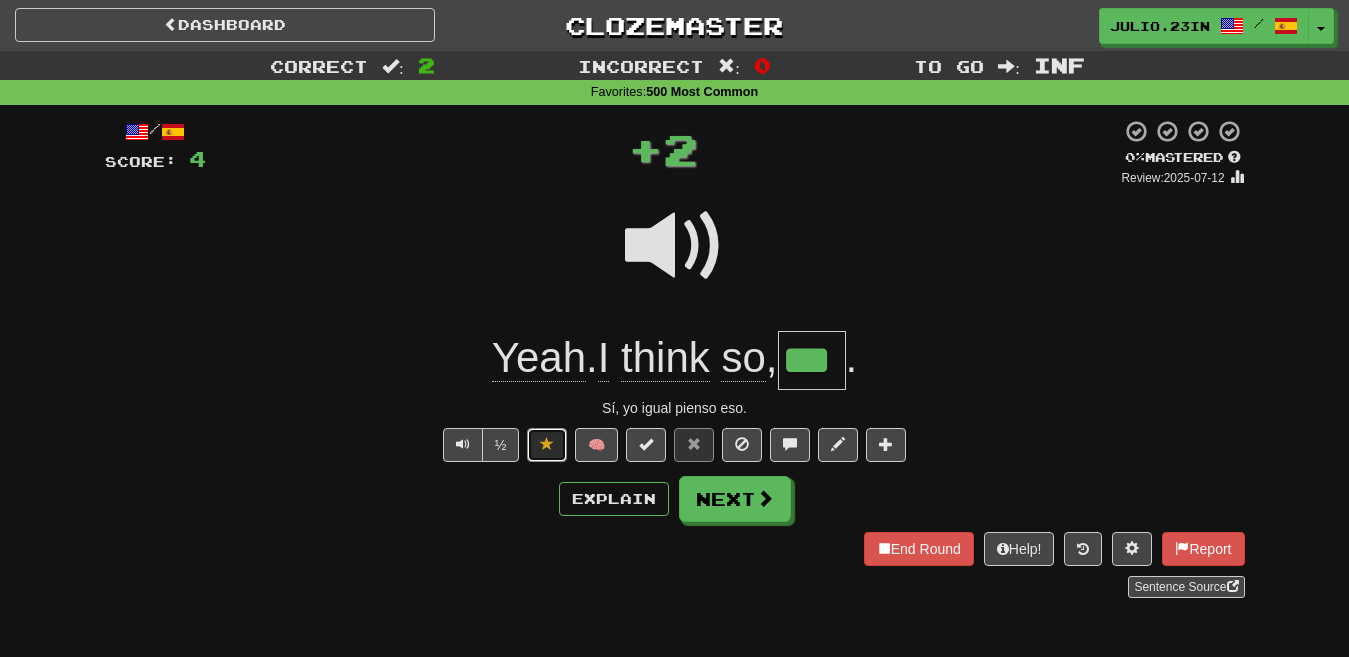 click at bounding box center (547, 444) 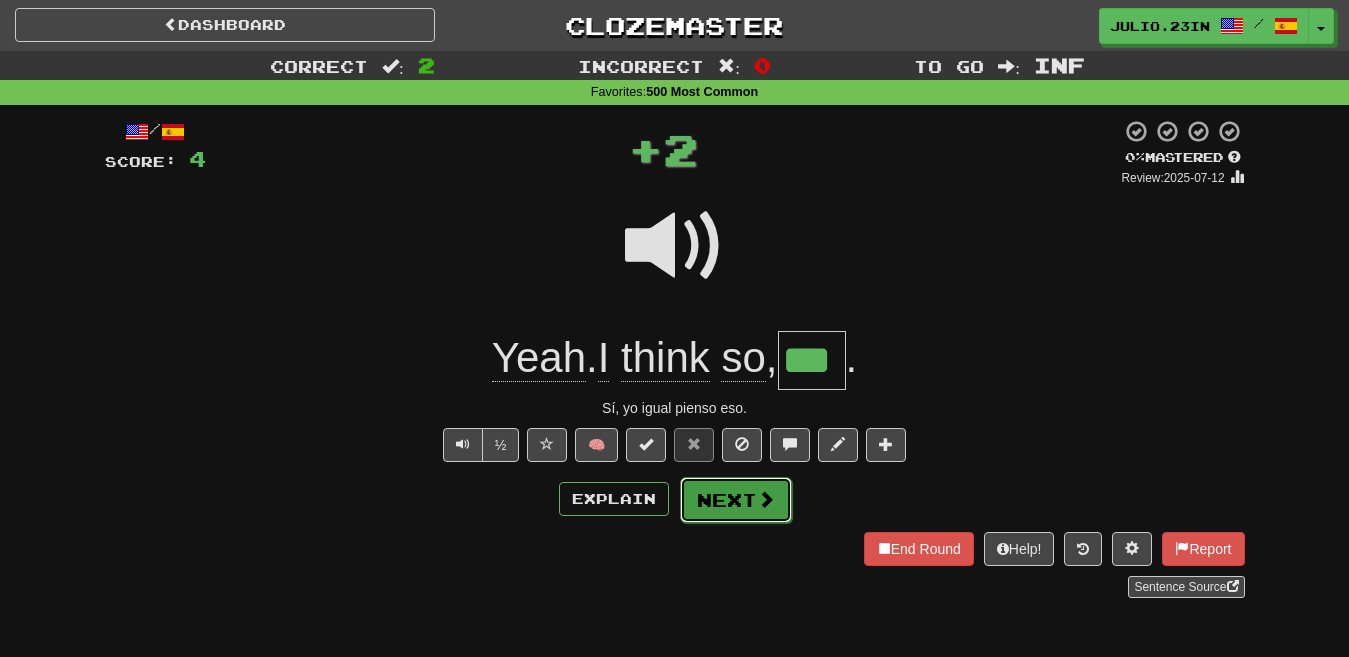 click at bounding box center (766, 499) 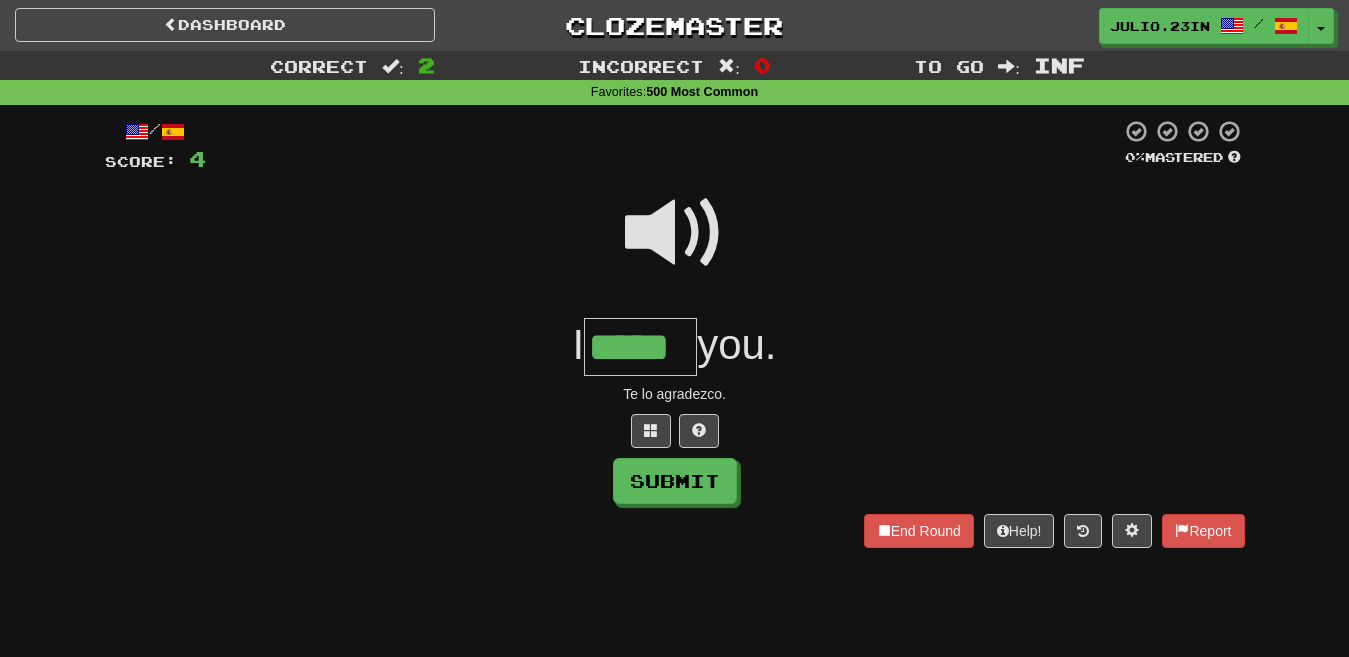 type on "*****" 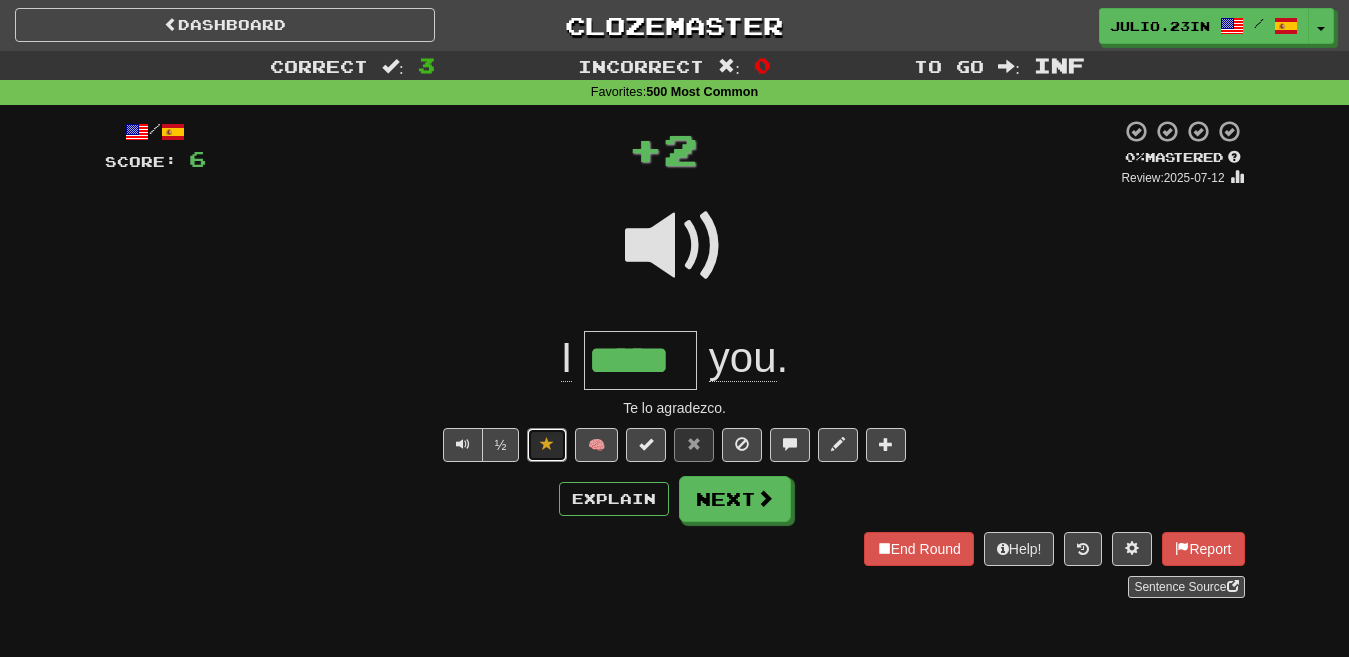 click at bounding box center [547, 445] 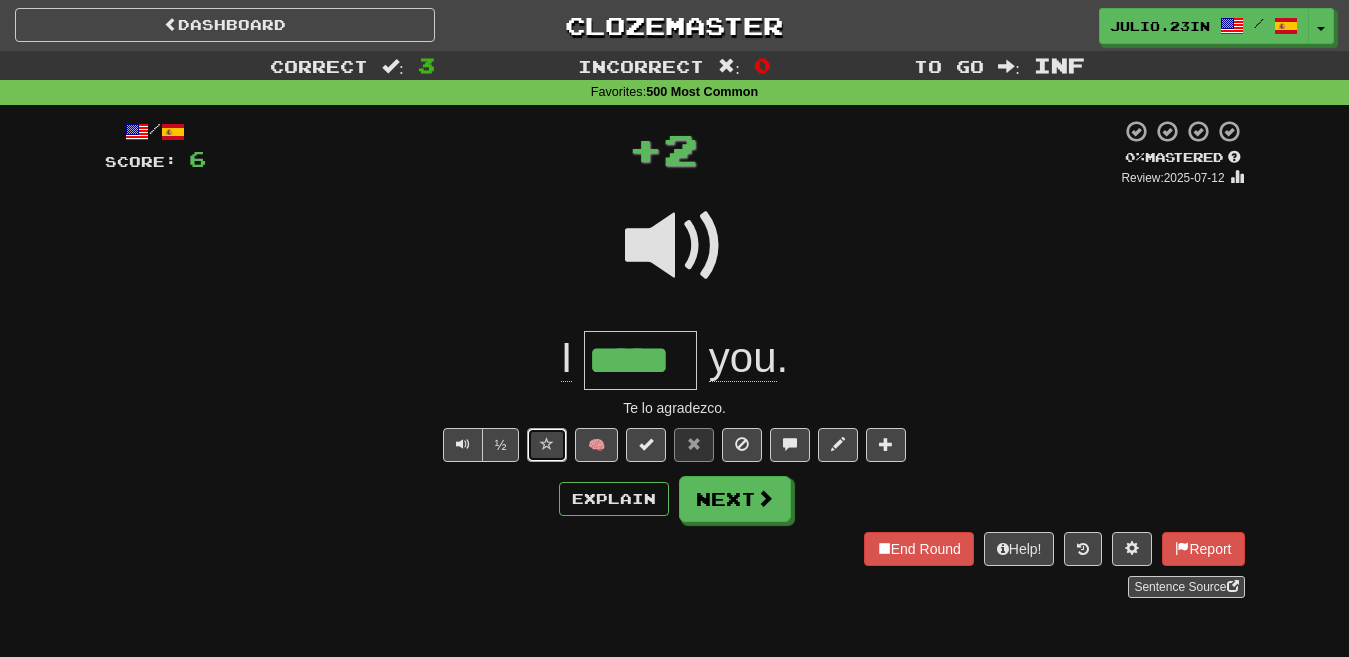 click at bounding box center [547, 444] 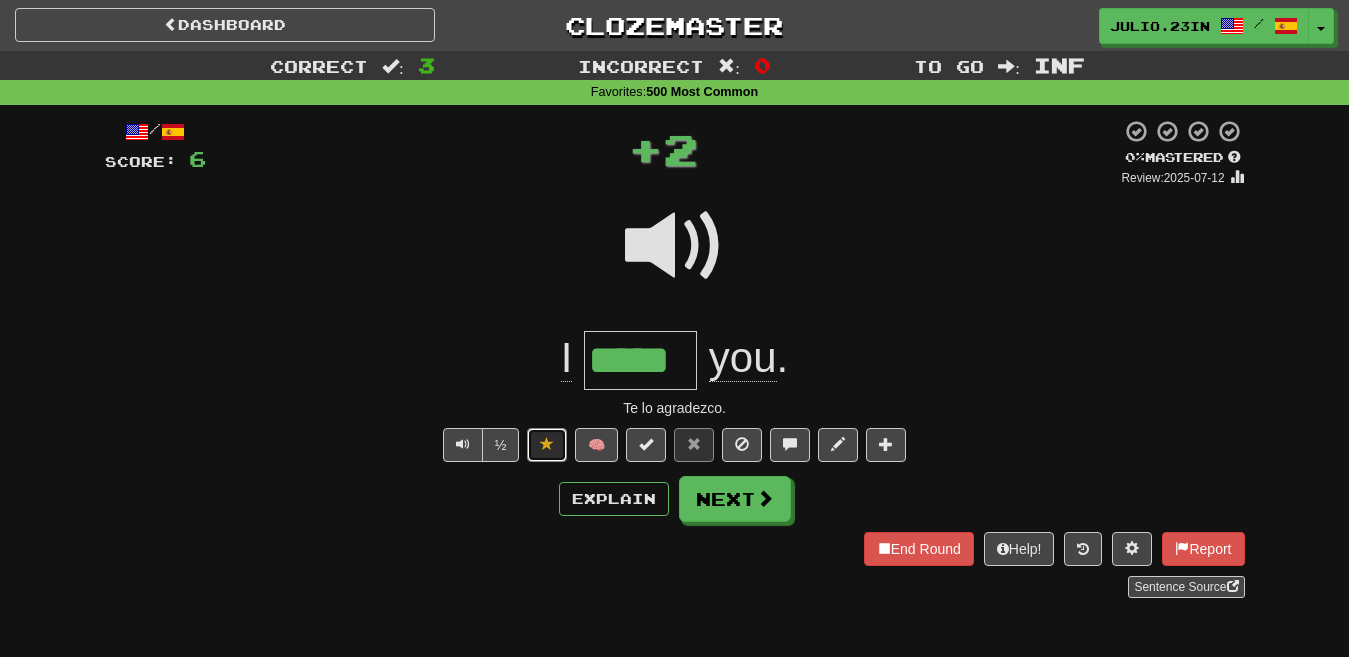 click at bounding box center [547, 444] 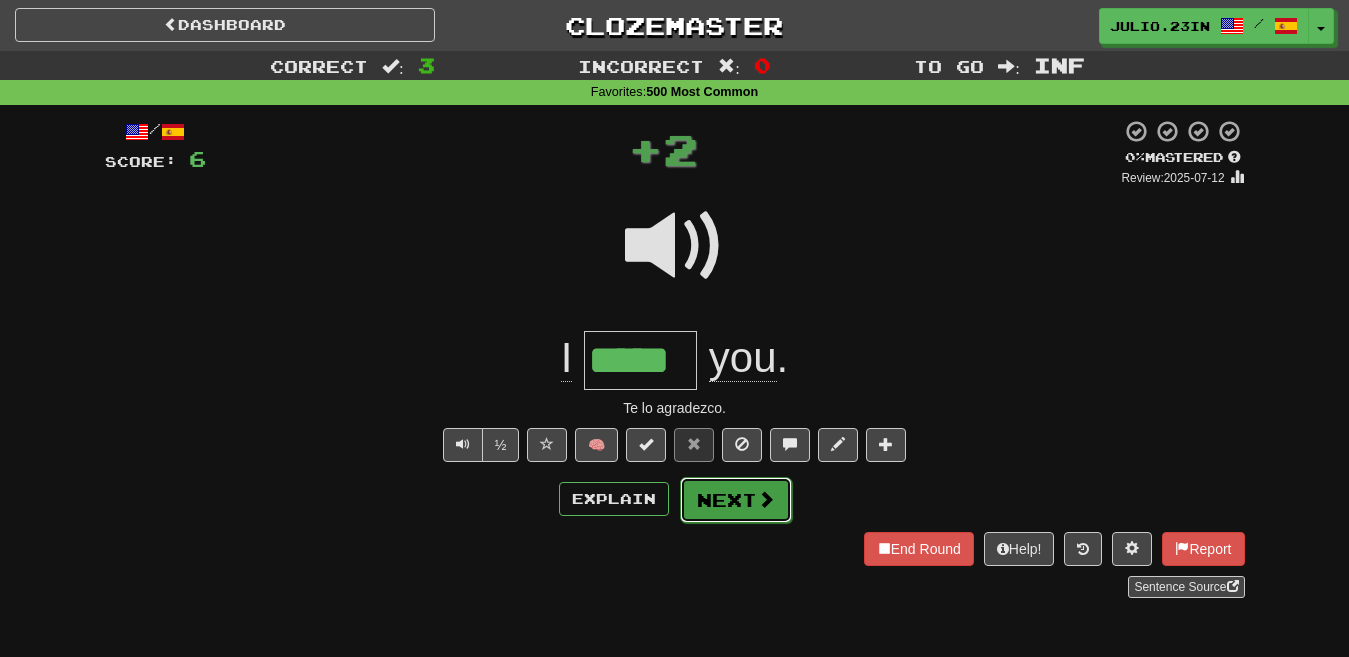 click on "Next" at bounding box center (736, 500) 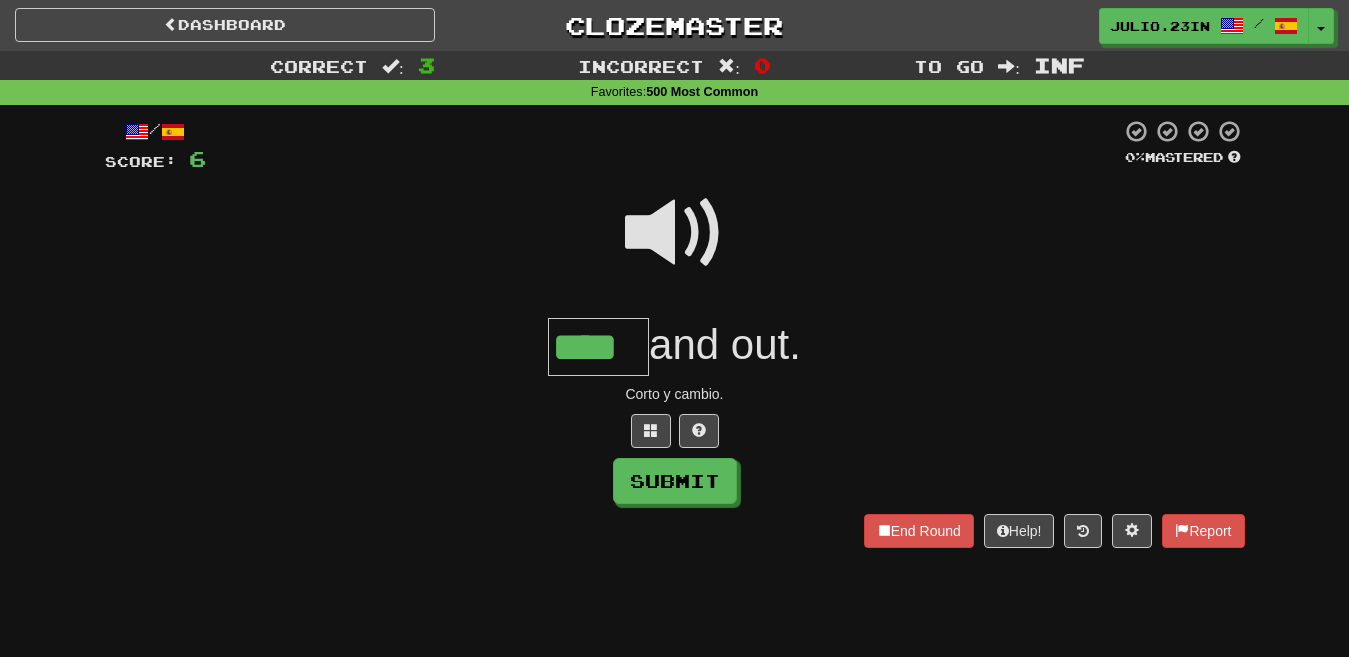type on "****" 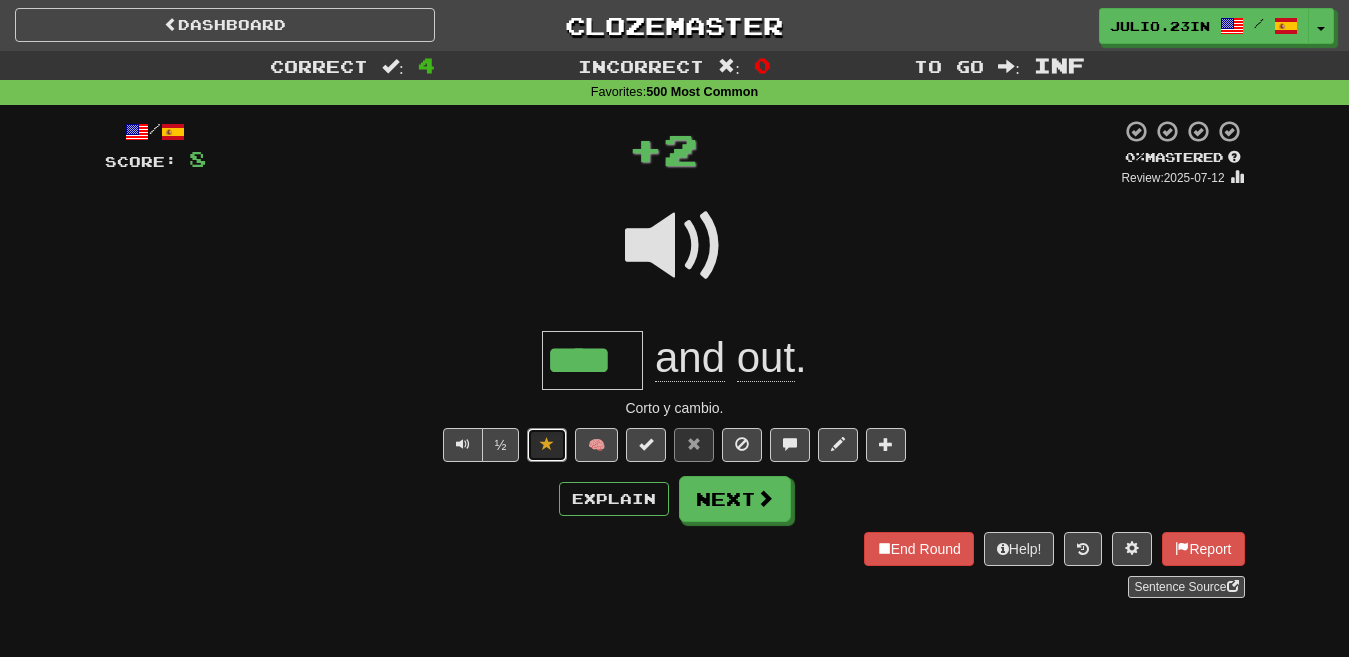 click at bounding box center [547, 444] 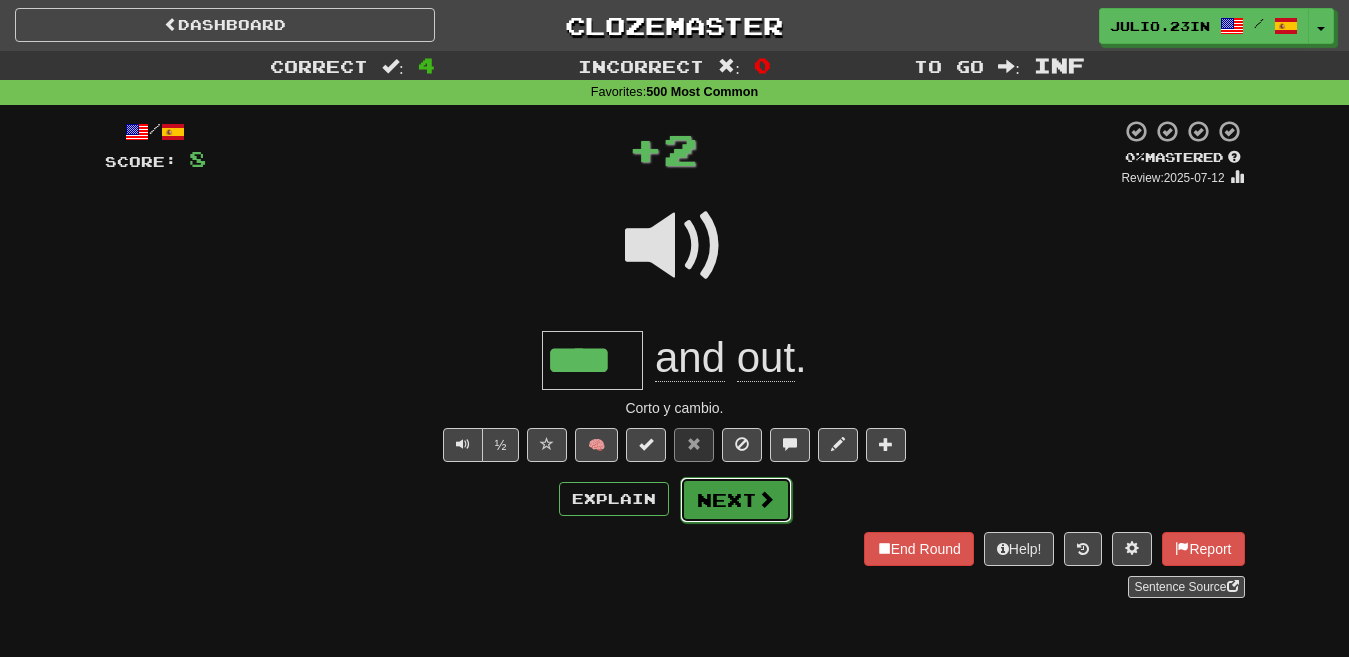 click on "Next" at bounding box center (736, 500) 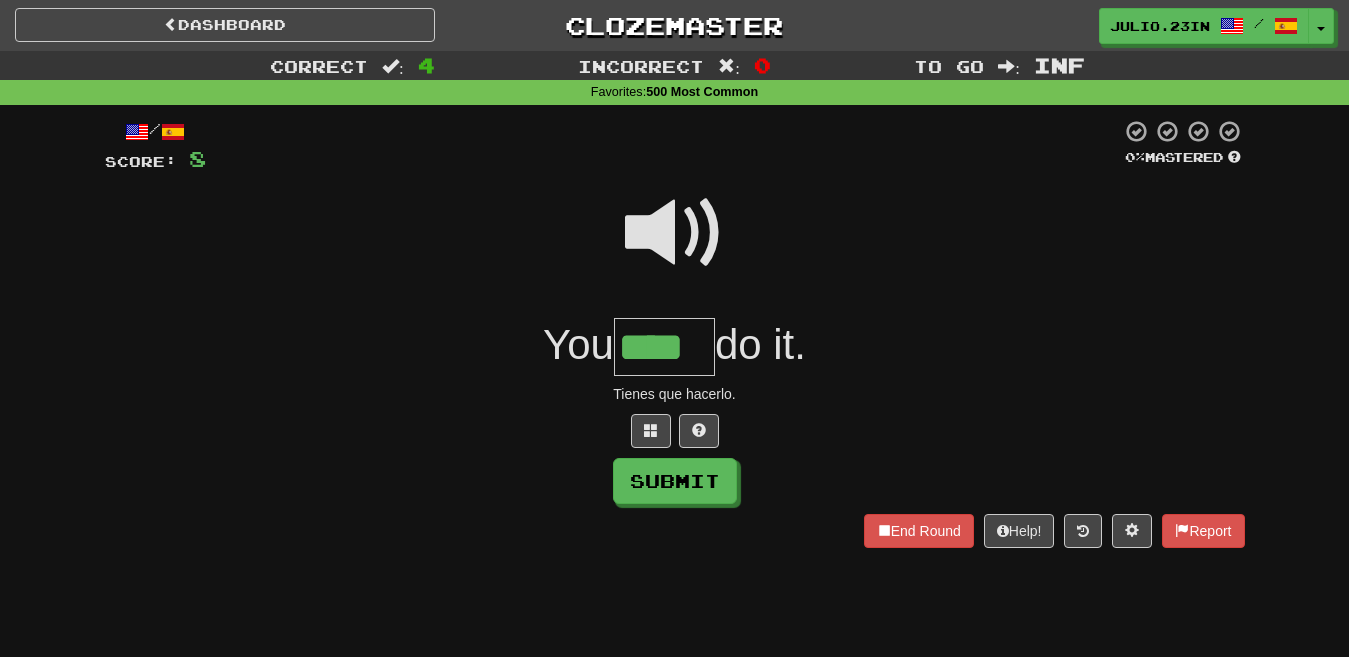 type on "****" 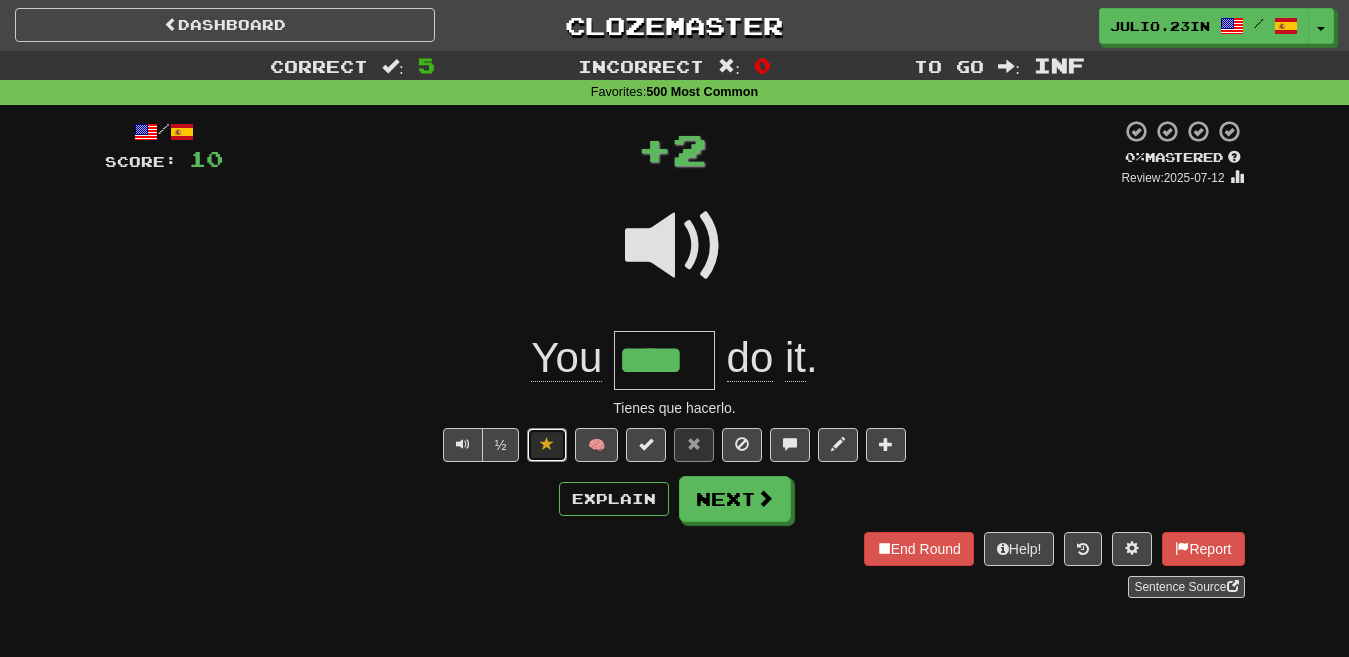click at bounding box center (547, 444) 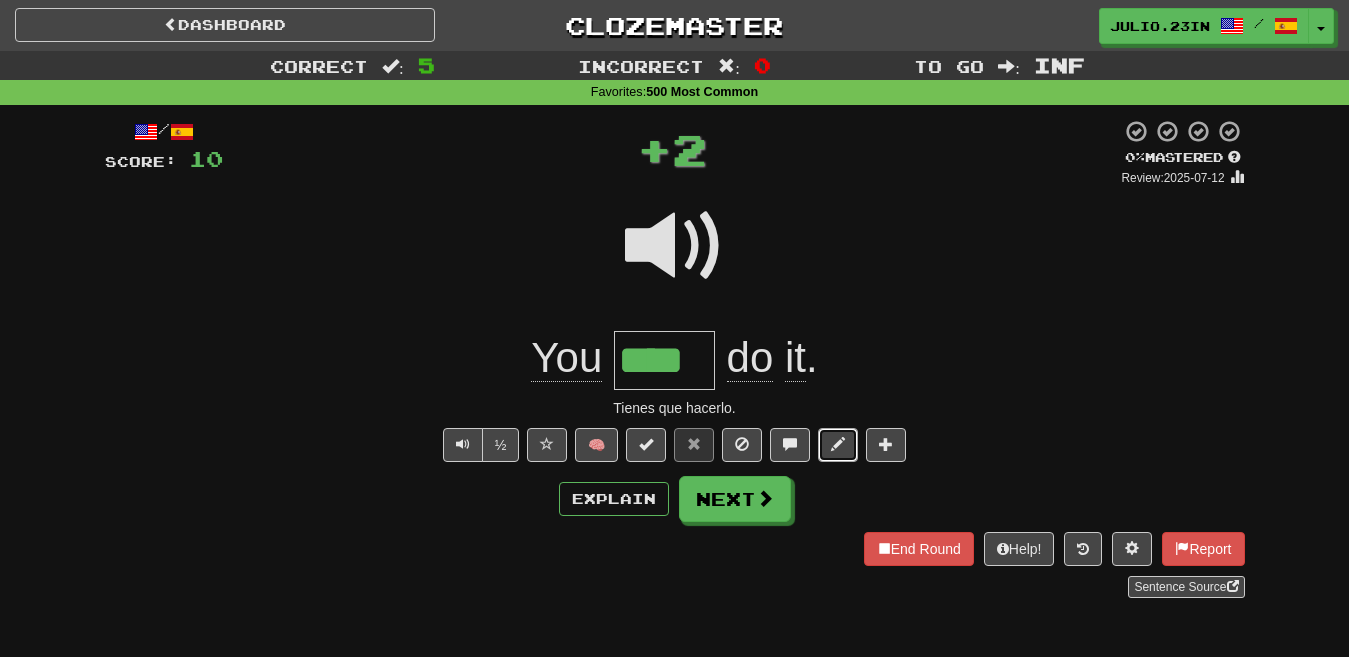 click at bounding box center [838, 444] 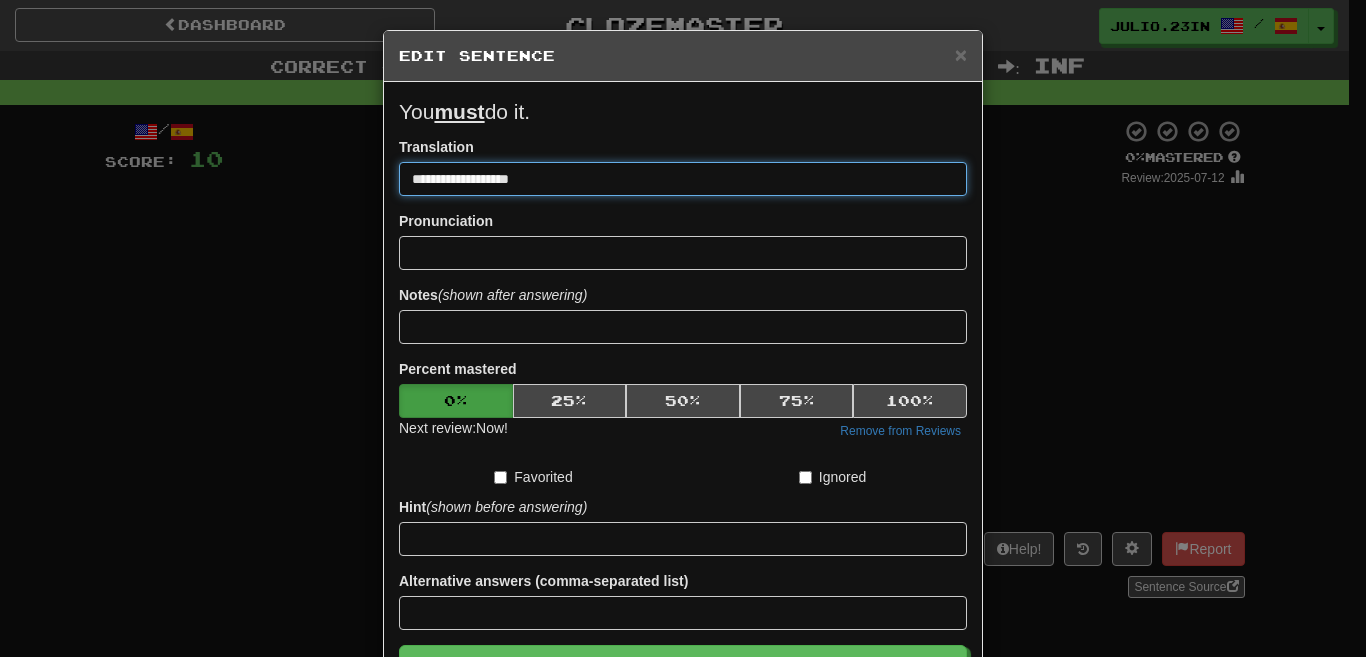 click on "**********" at bounding box center (683, 179) 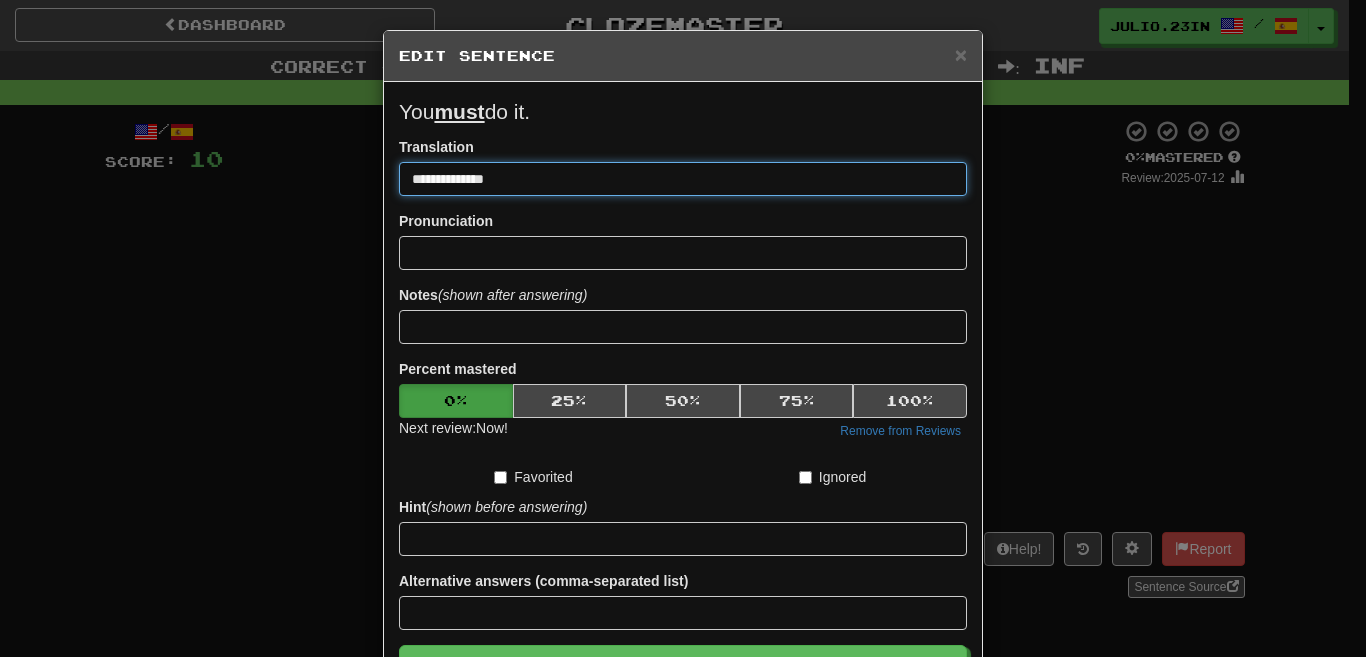 type on "**********" 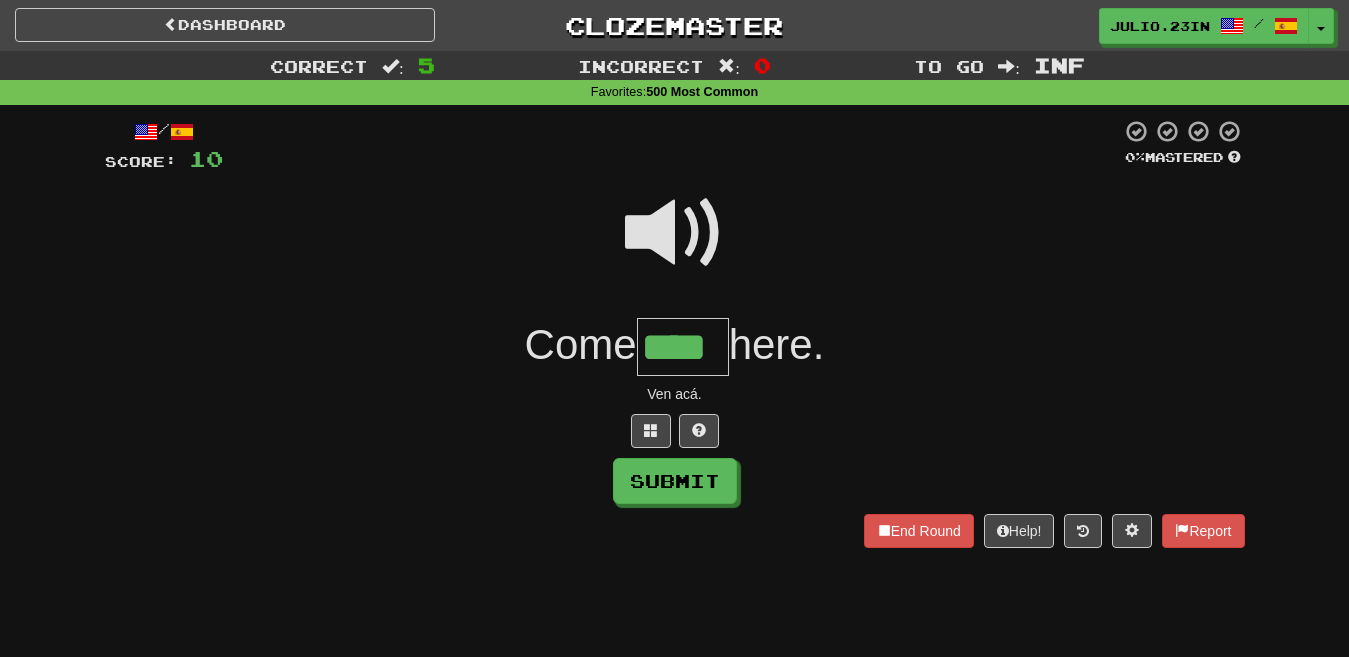 type on "****" 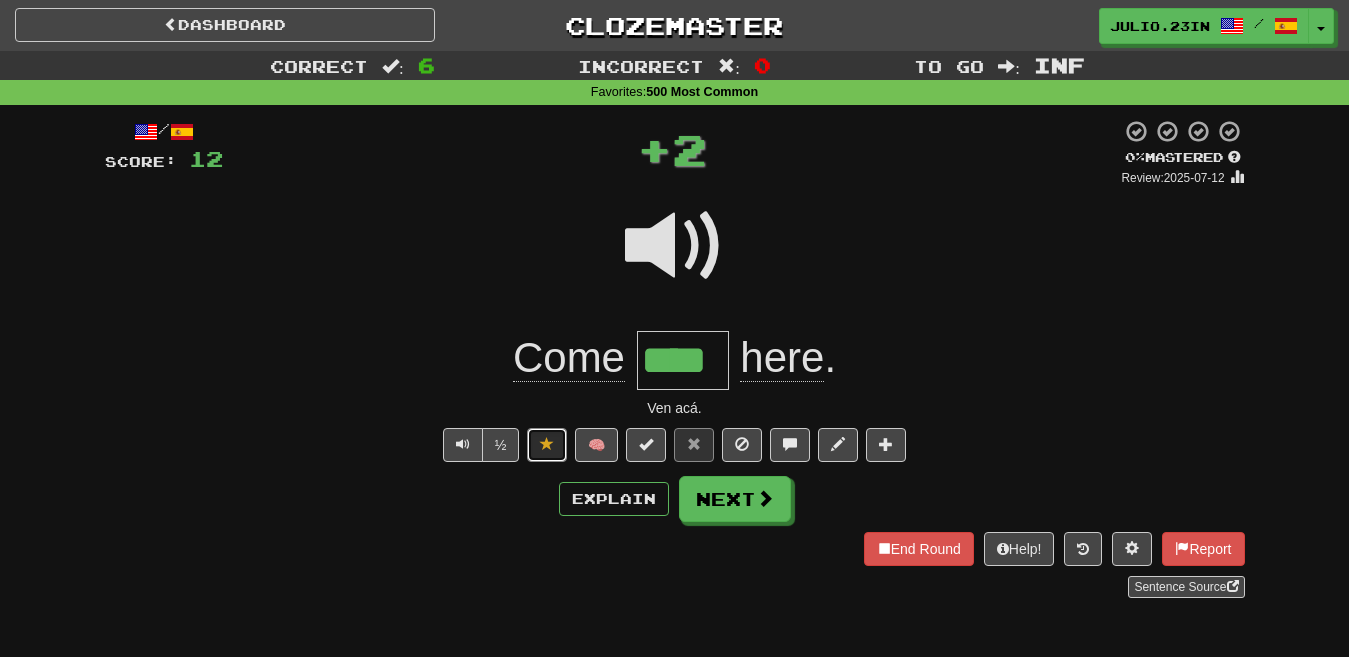 click at bounding box center (547, 444) 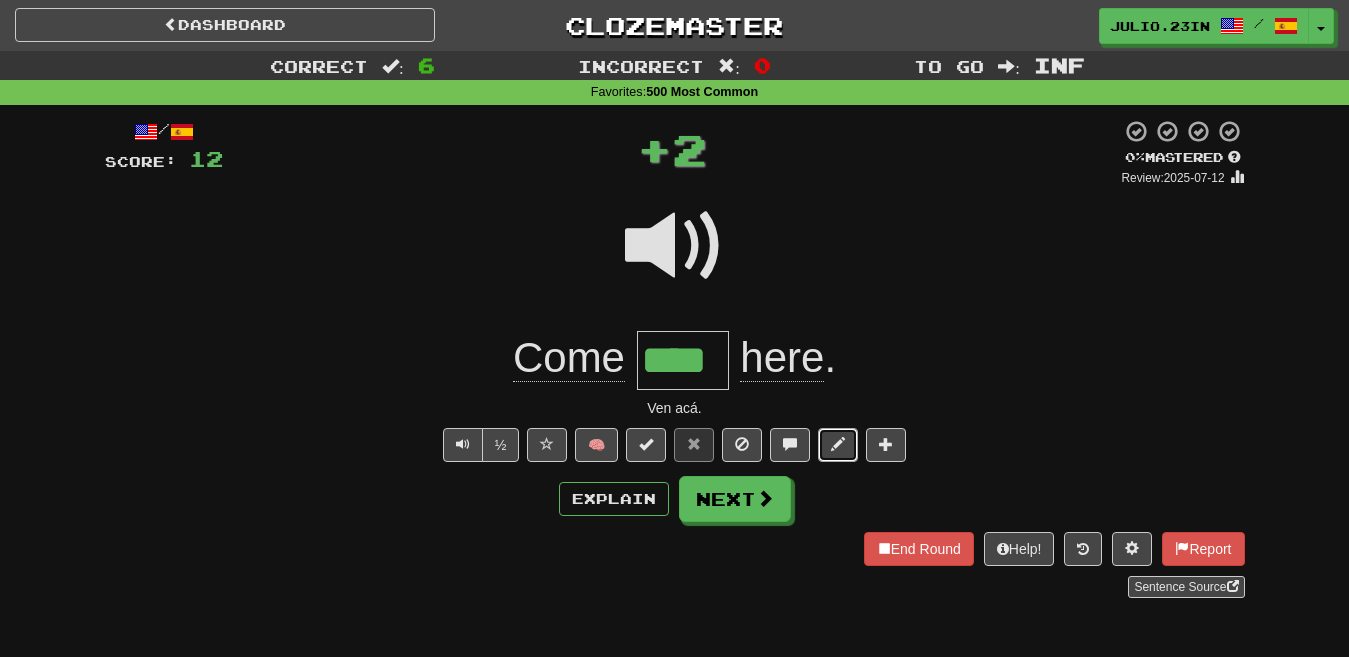 click at bounding box center (838, 444) 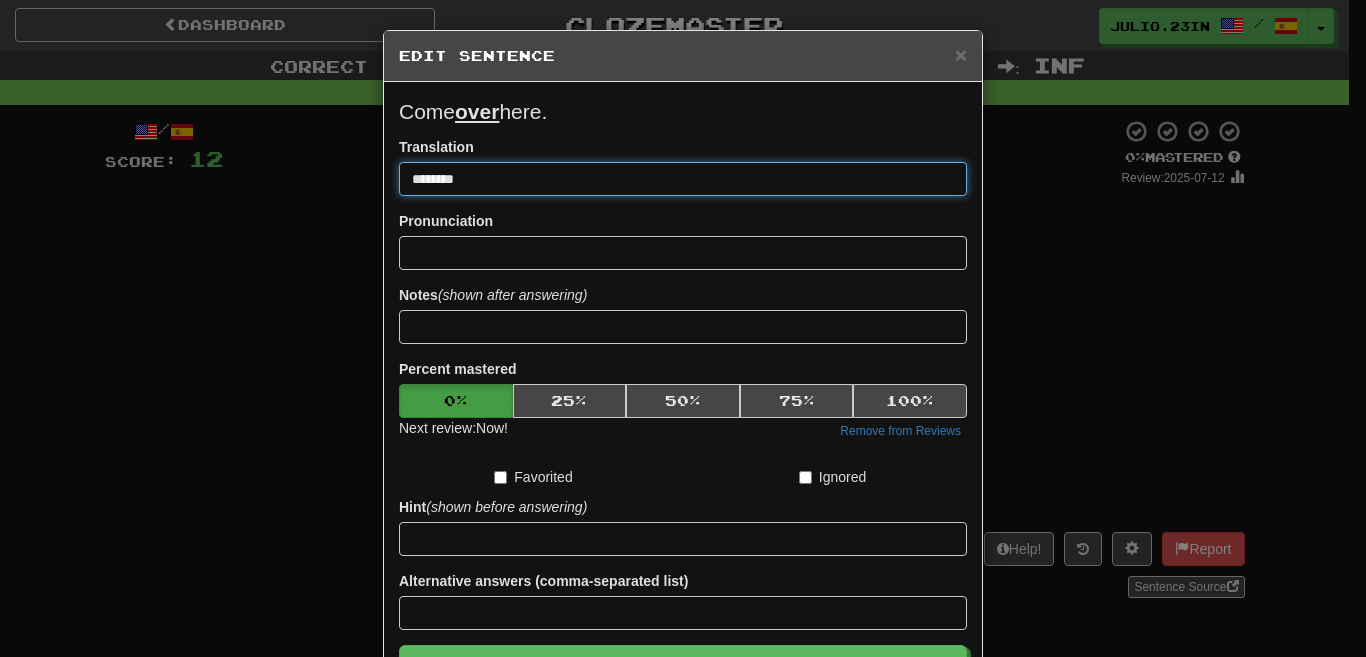 click on "********" at bounding box center (683, 179) 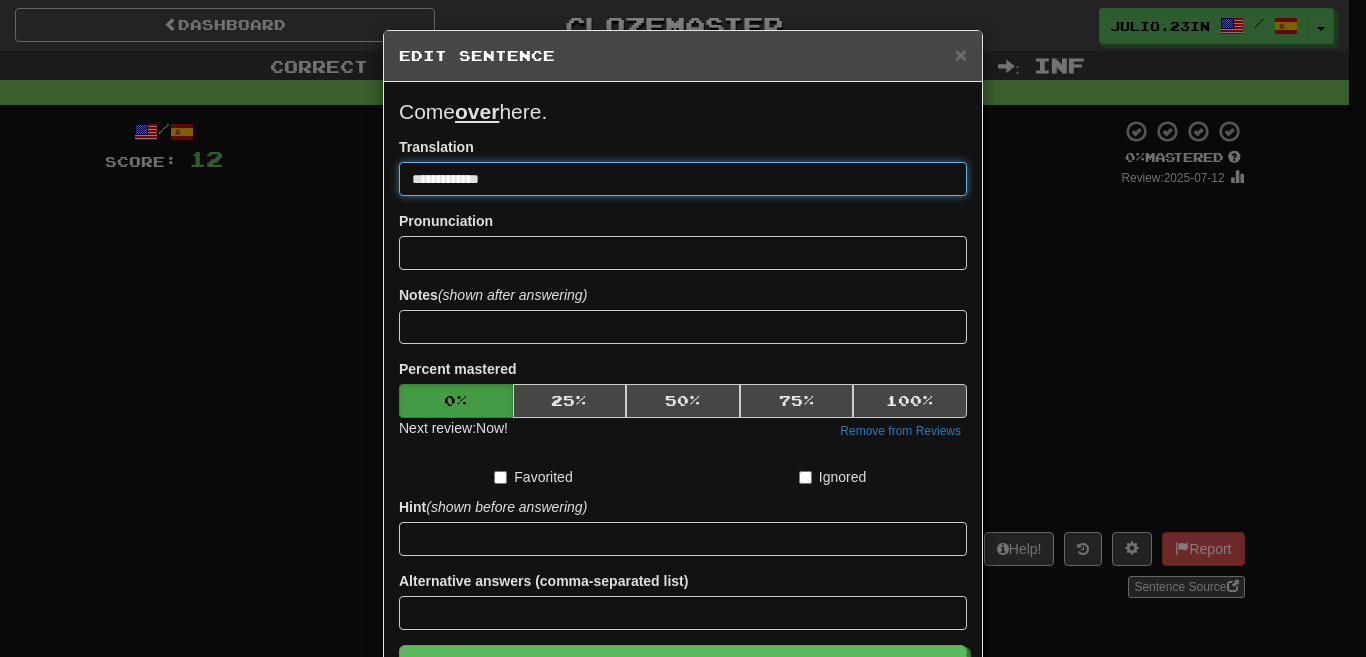 type on "**********" 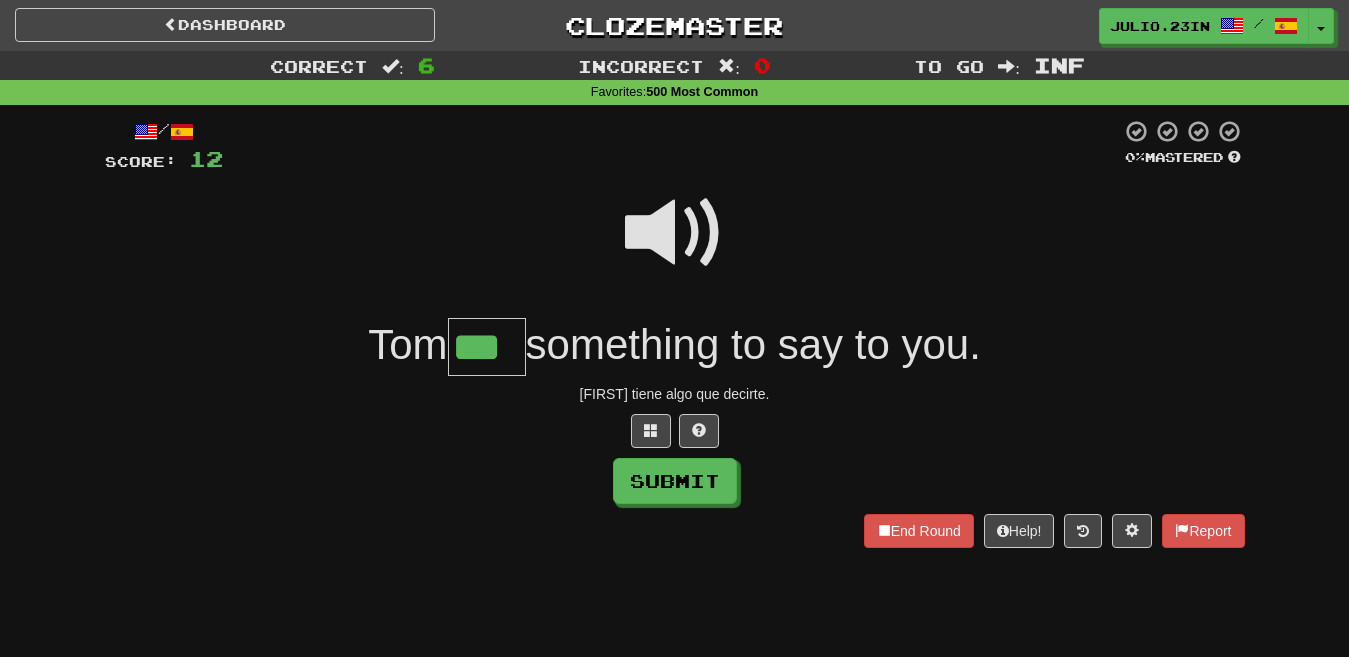 type on "***" 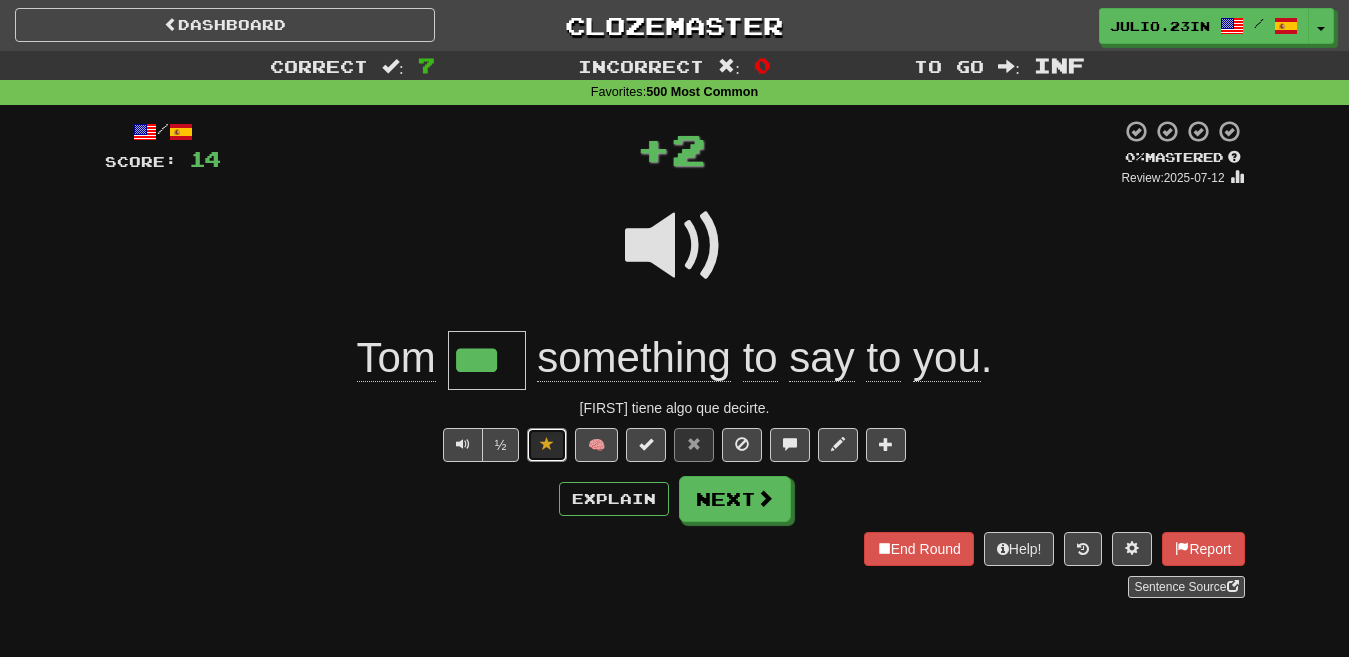 click at bounding box center [547, 445] 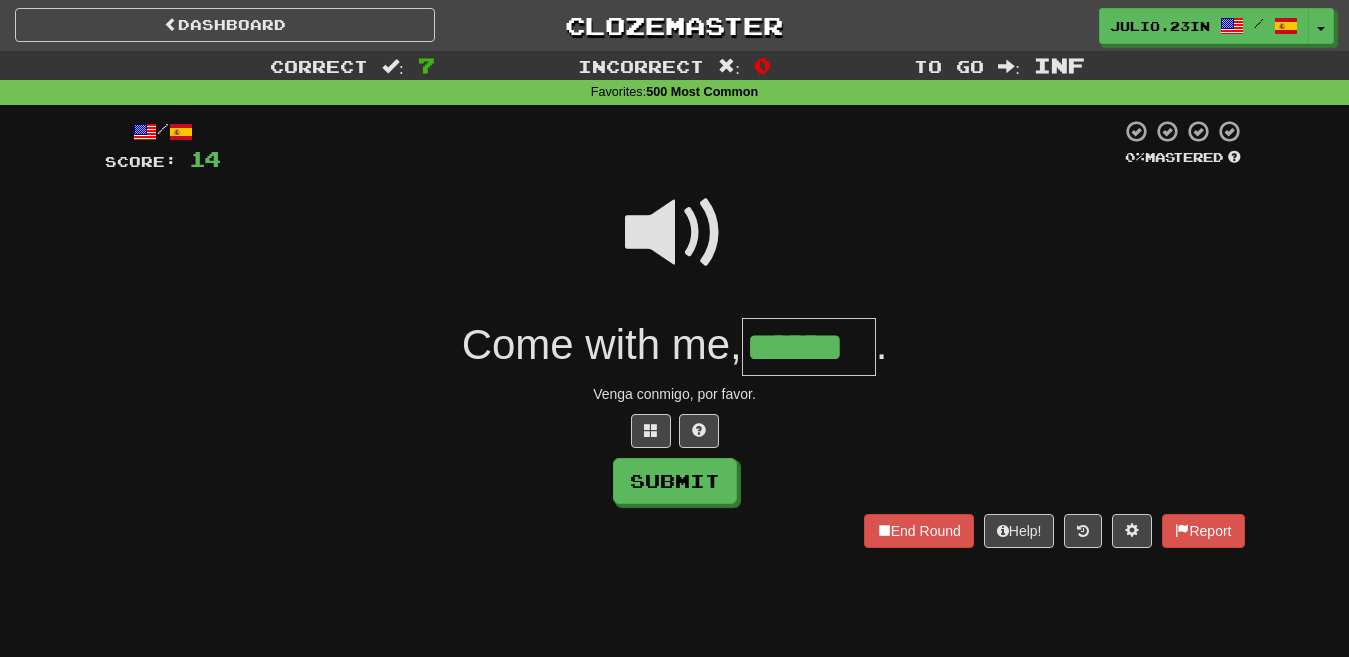 type on "******" 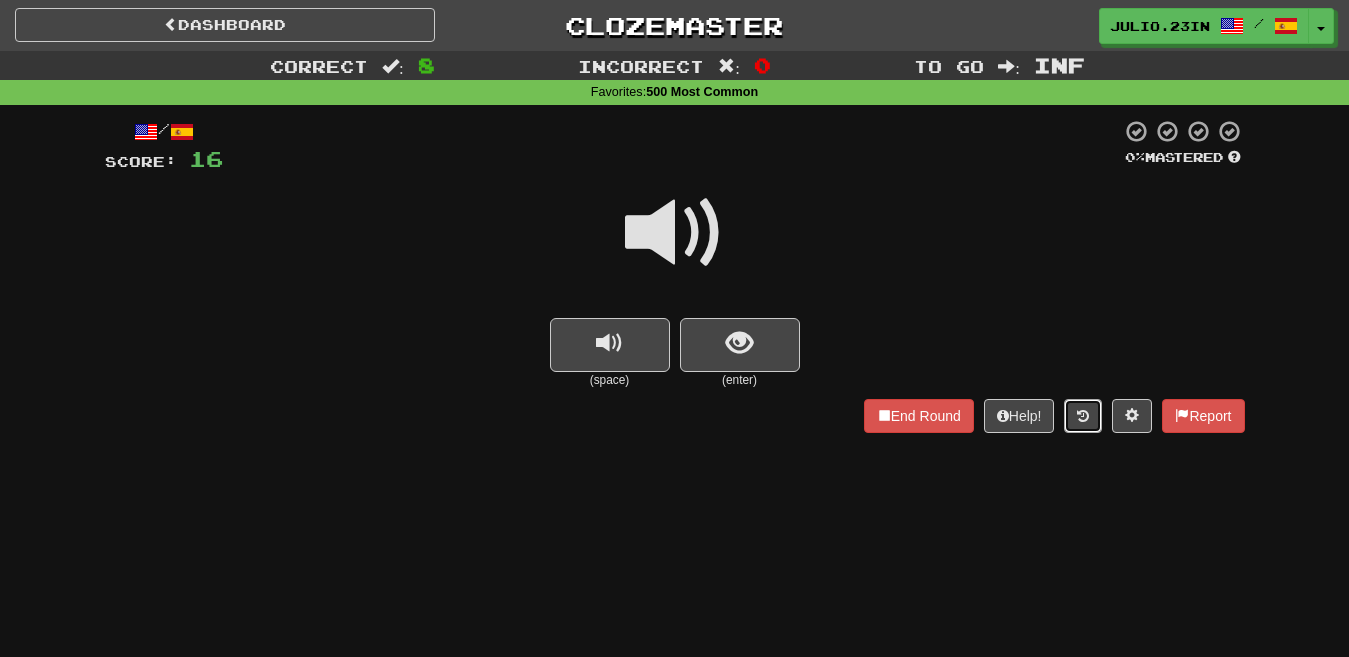 click at bounding box center [1083, 416] 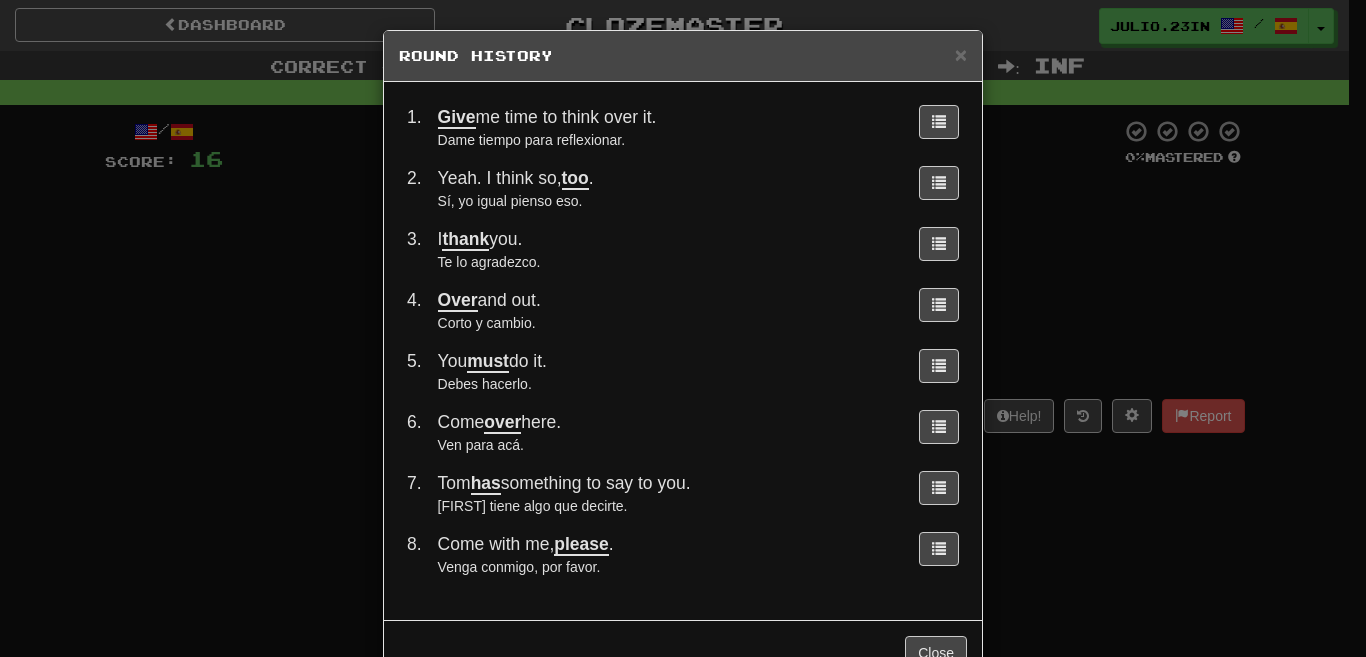 scroll, scrollTop: 59, scrollLeft: 0, axis: vertical 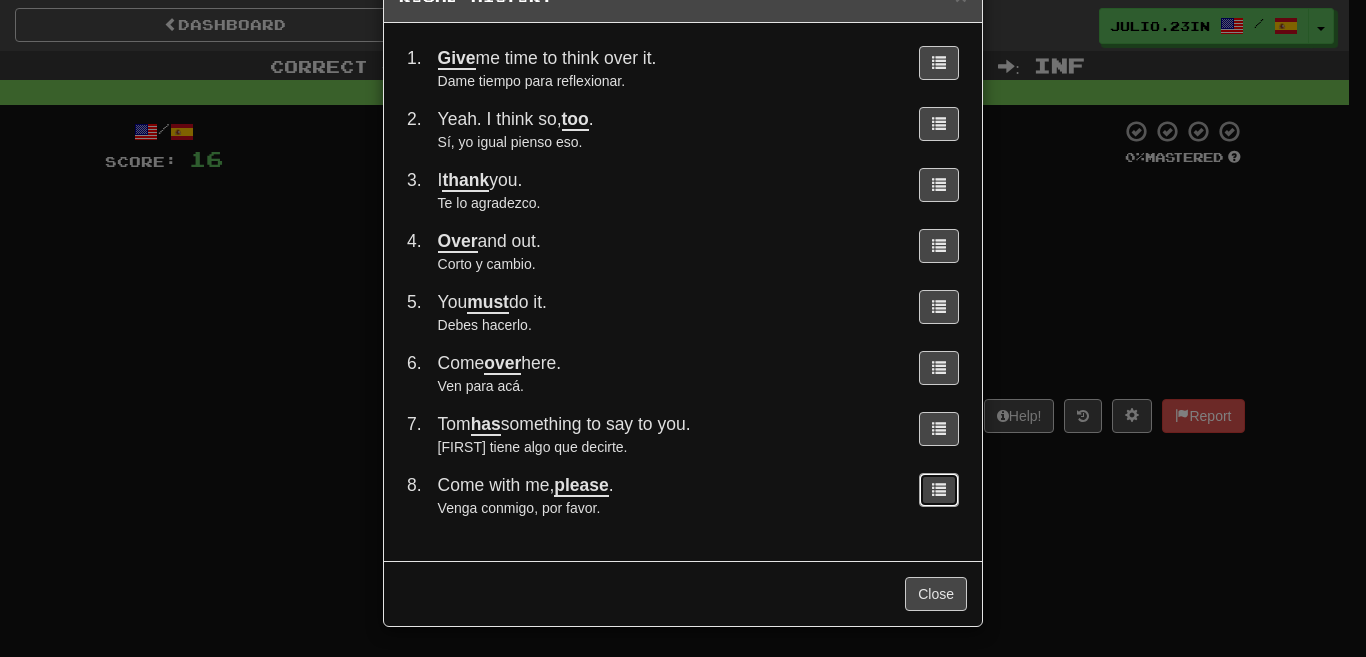 click at bounding box center [939, 490] 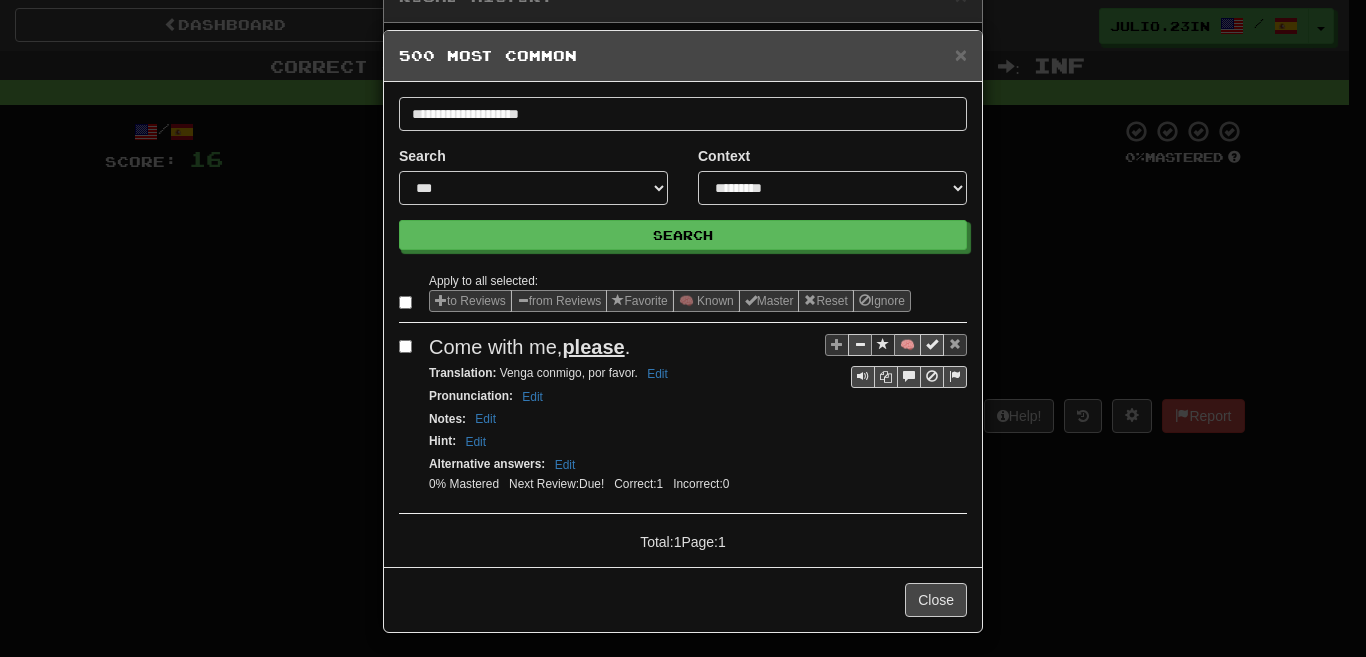 scroll, scrollTop: 0, scrollLeft: 0, axis: both 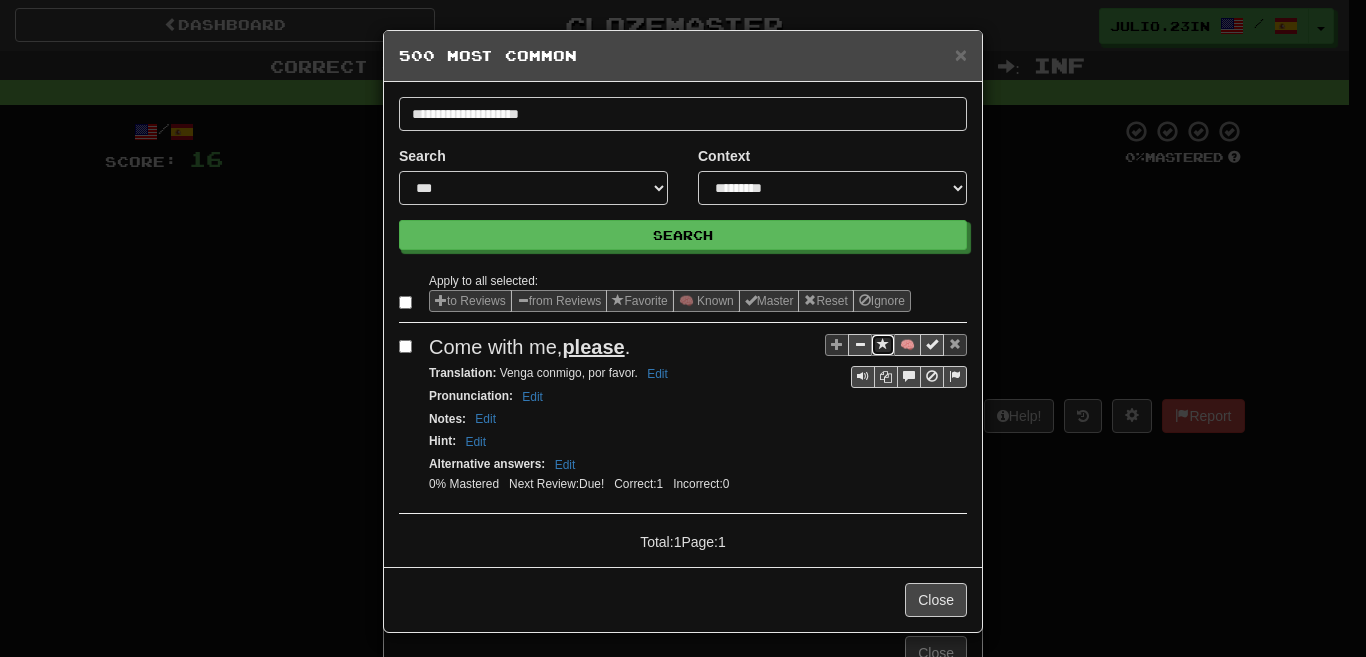click at bounding box center [883, 344] 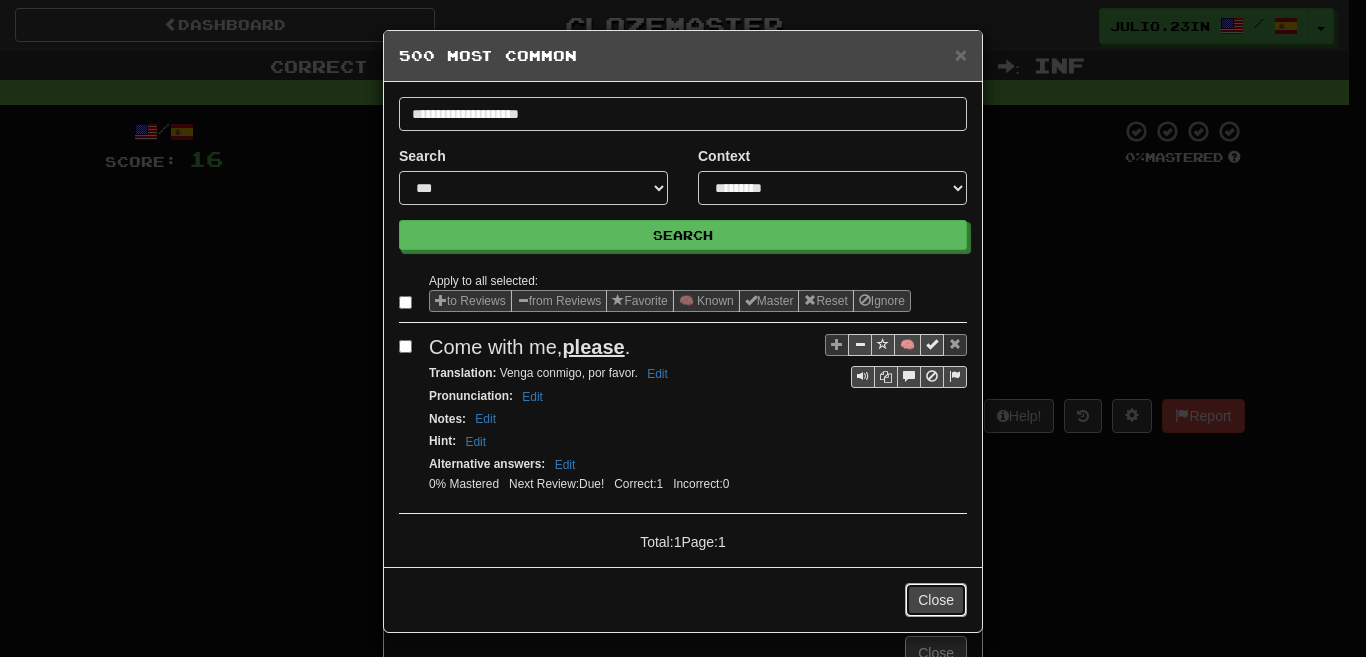 click on "Close" at bounding box center (936, 600) 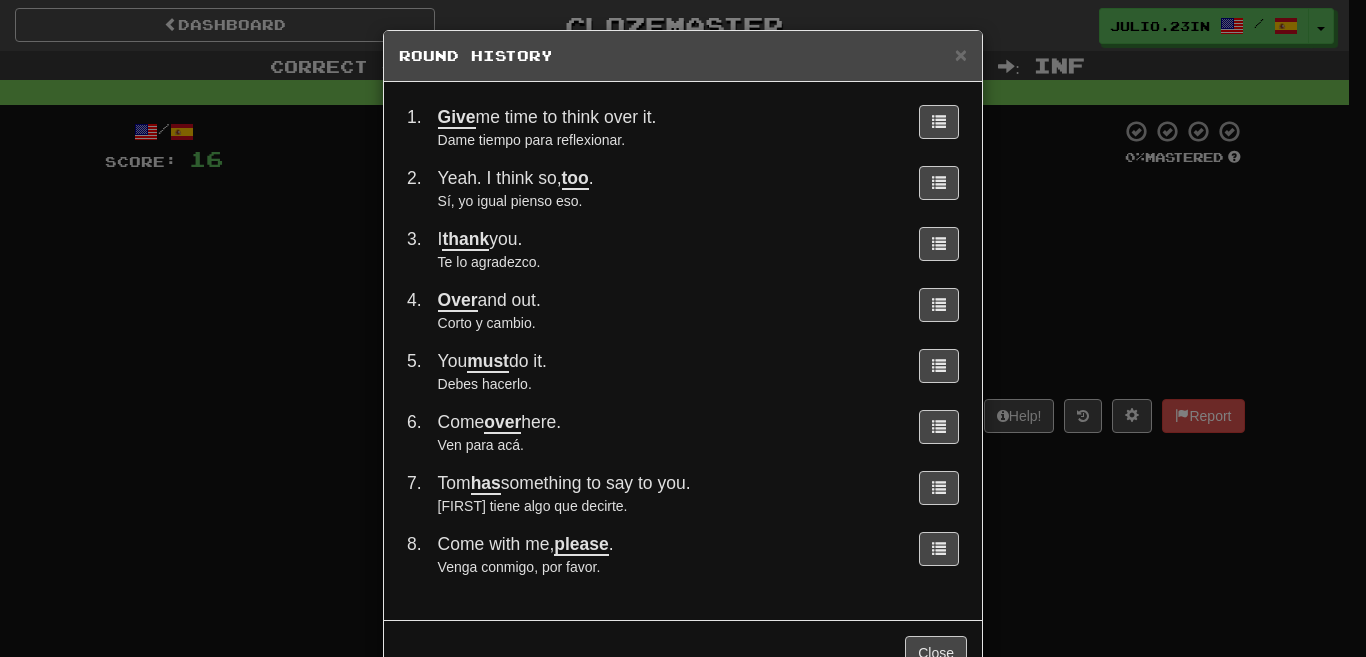 click on "× Round History 1 . Give  me time to think over it. Dame tiempo para reflexionar. 2 . Yeah. I think so,  too . Sí, yo igual pienso eso. 3 . I  thank  you. Te lo agradezco. 4 . Over  and out. Corto y cambio. 5 . You  must  do it. Debes hacerlo. 6 . Come  over  here. Ven para acá. 7 . Tom  has  something to say to you. Tom tiene algo que decirte. 8 . Come with me,  please . Venga conmigo, por favor. Close" at bounding box center [683, 328] 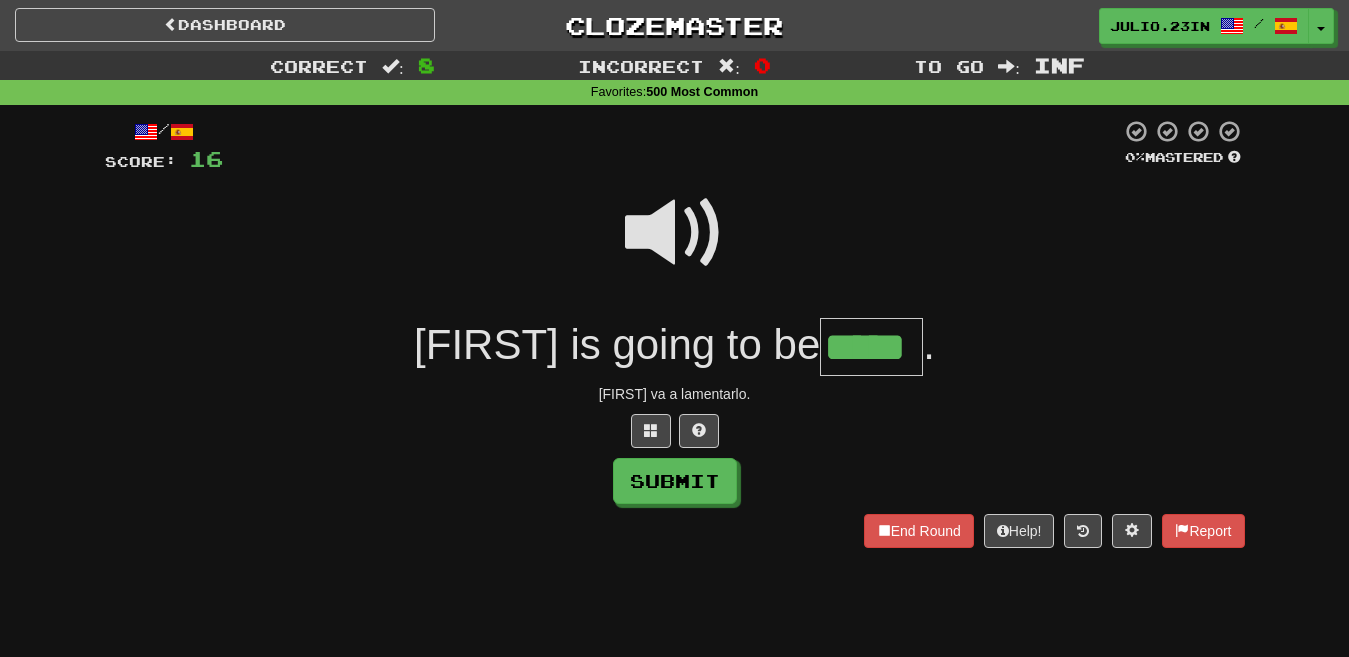 type on "*****" 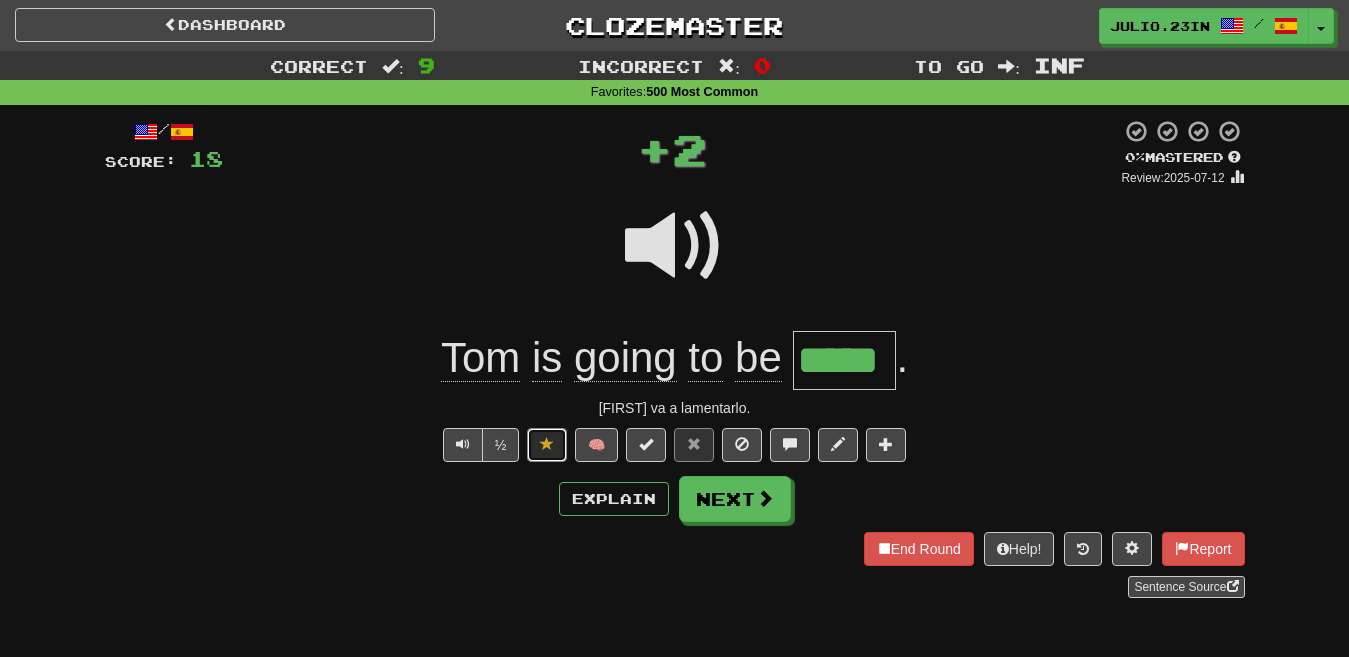 click at bounding box center (547, 445) 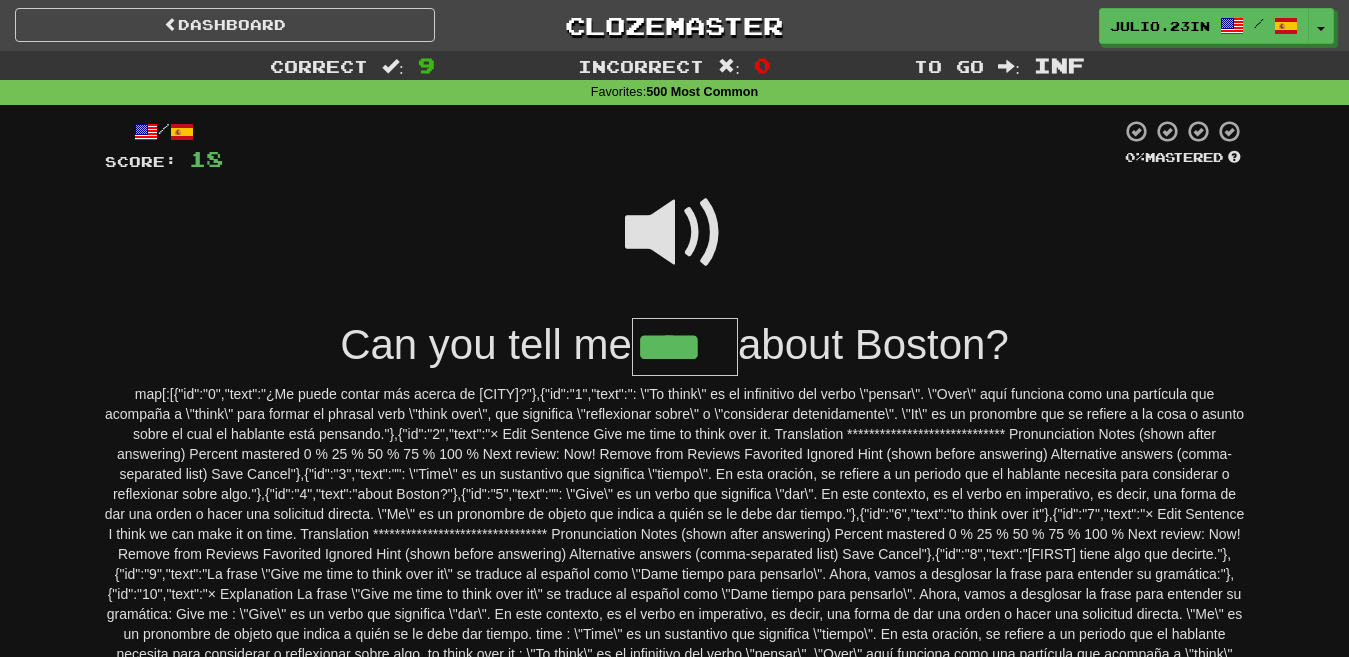 type on "****" 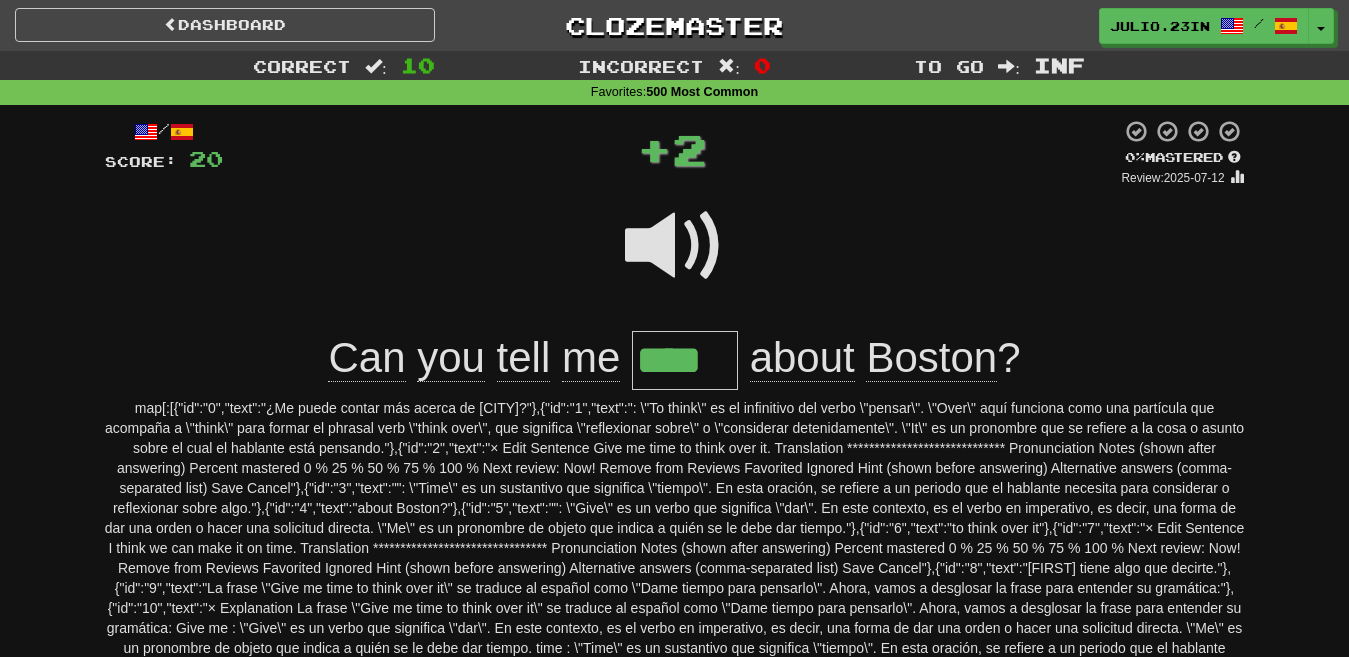 click at bounding box center (547, 1025) 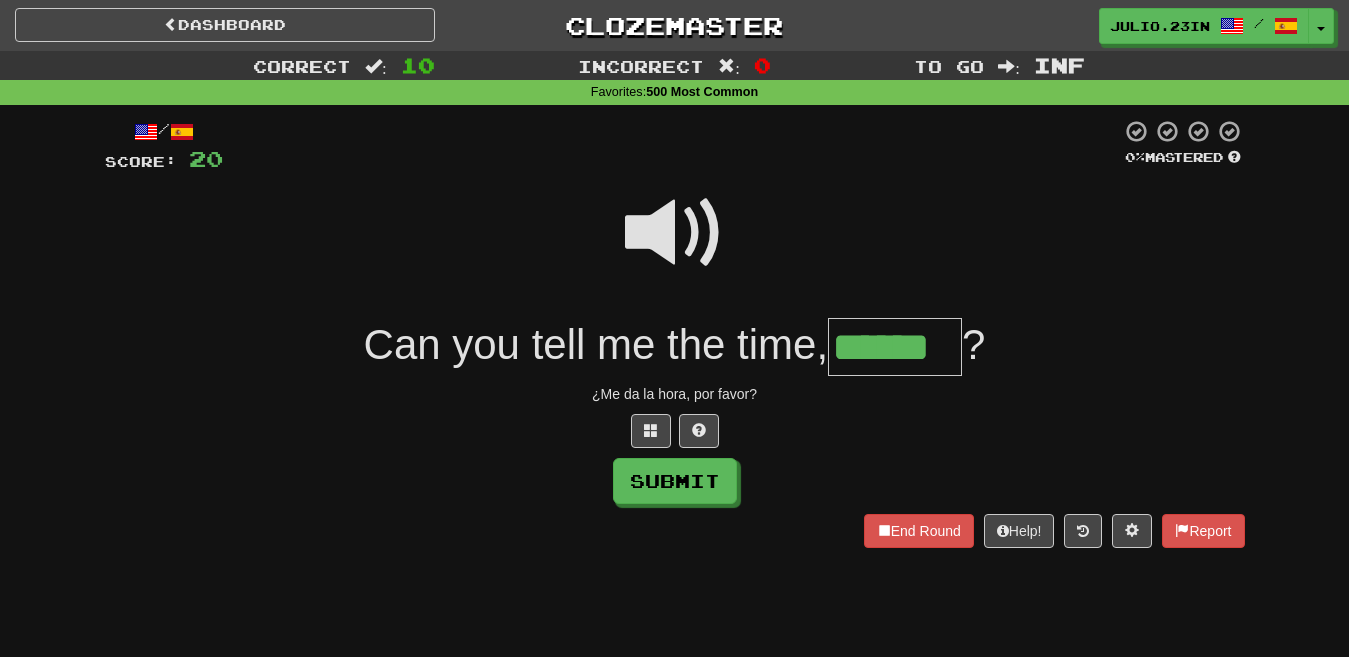 type on "******" 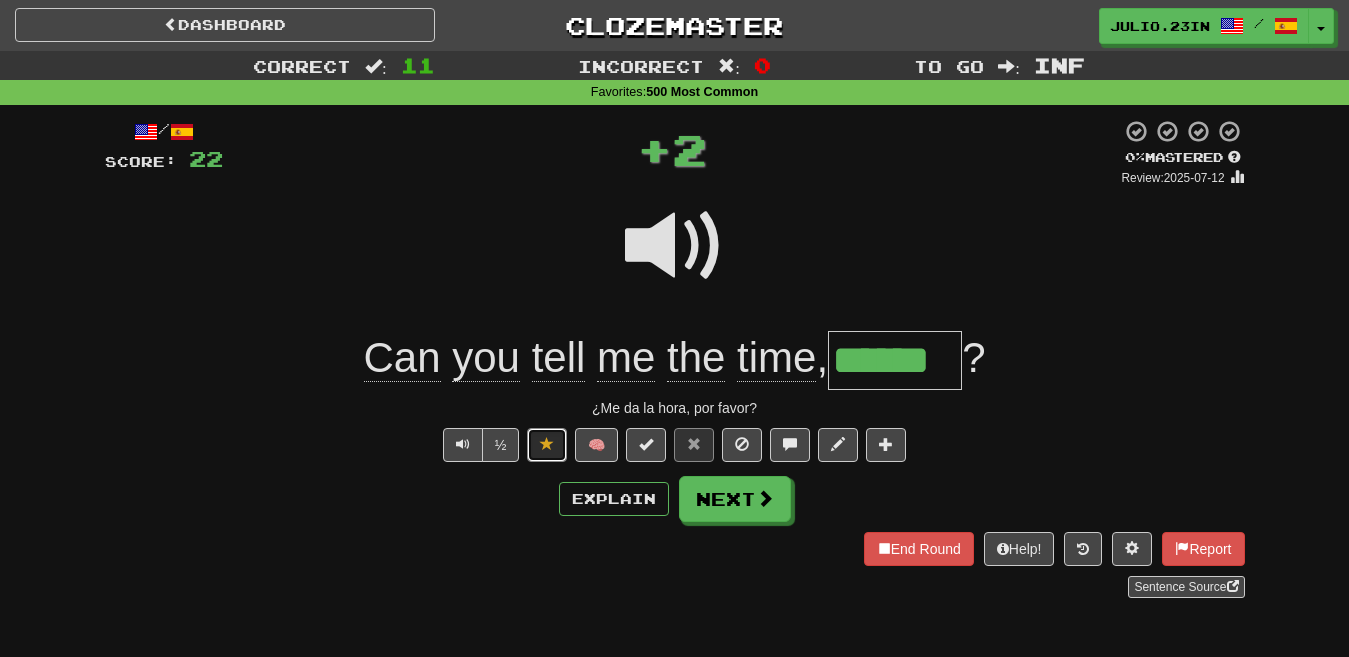 click at bounding box center [547, 445] 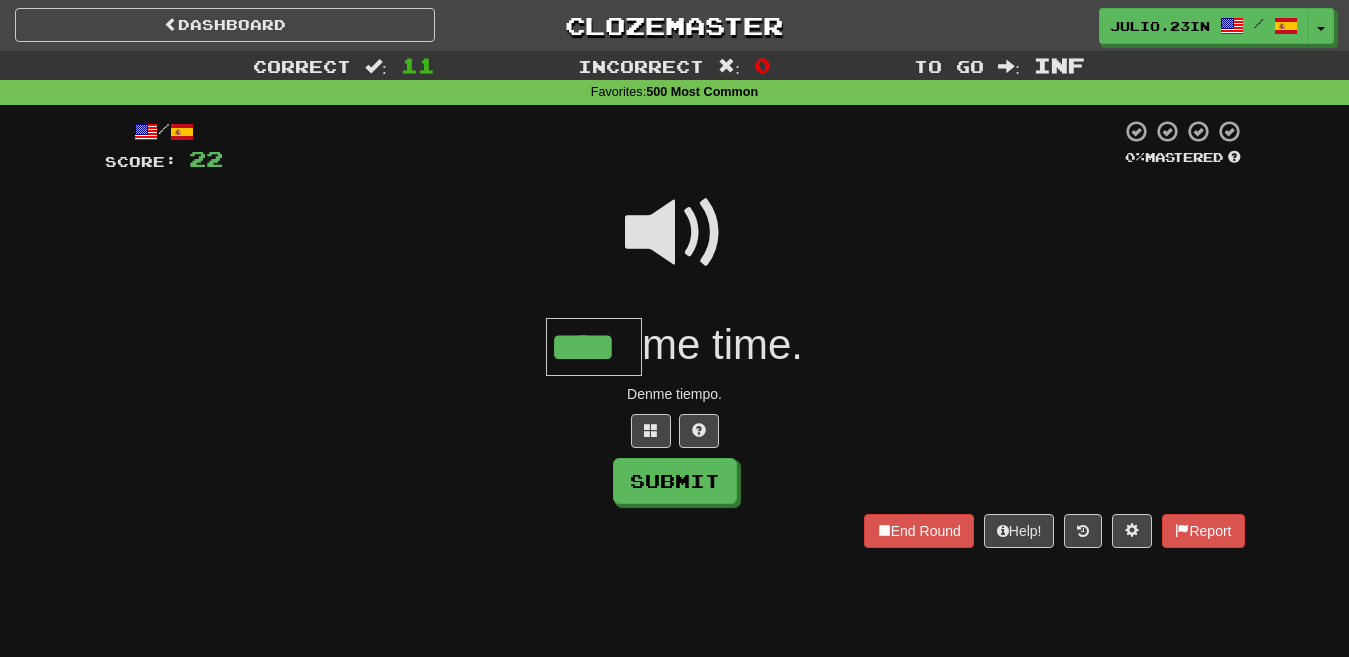 type on "****" 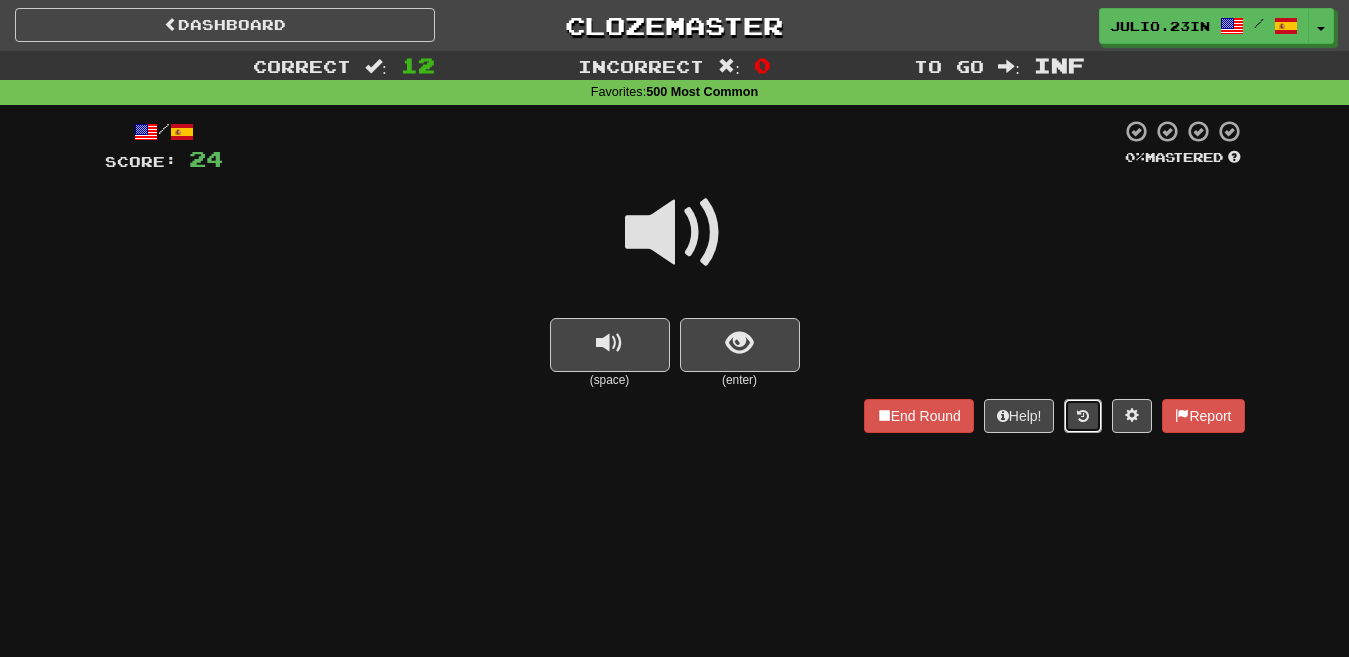 click at bounding box center (1083, 416) 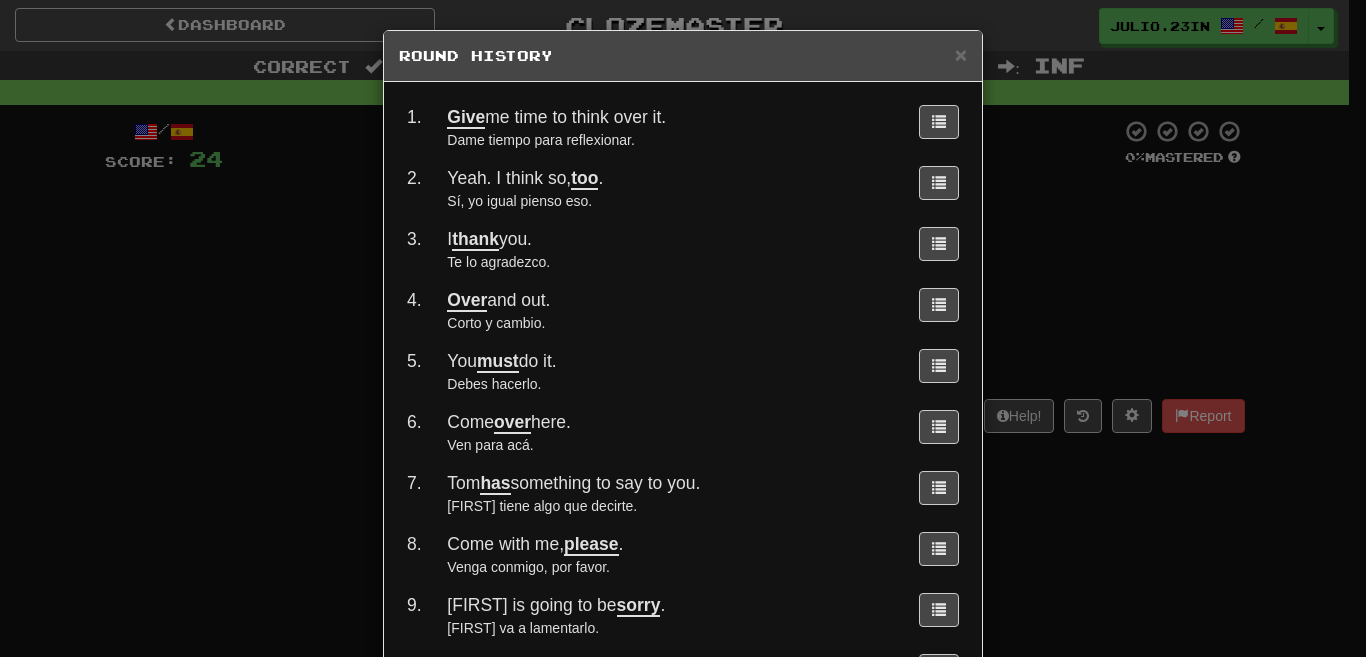 scroll, scrollTop: 303, scrollLeft: 0, axis: vertical 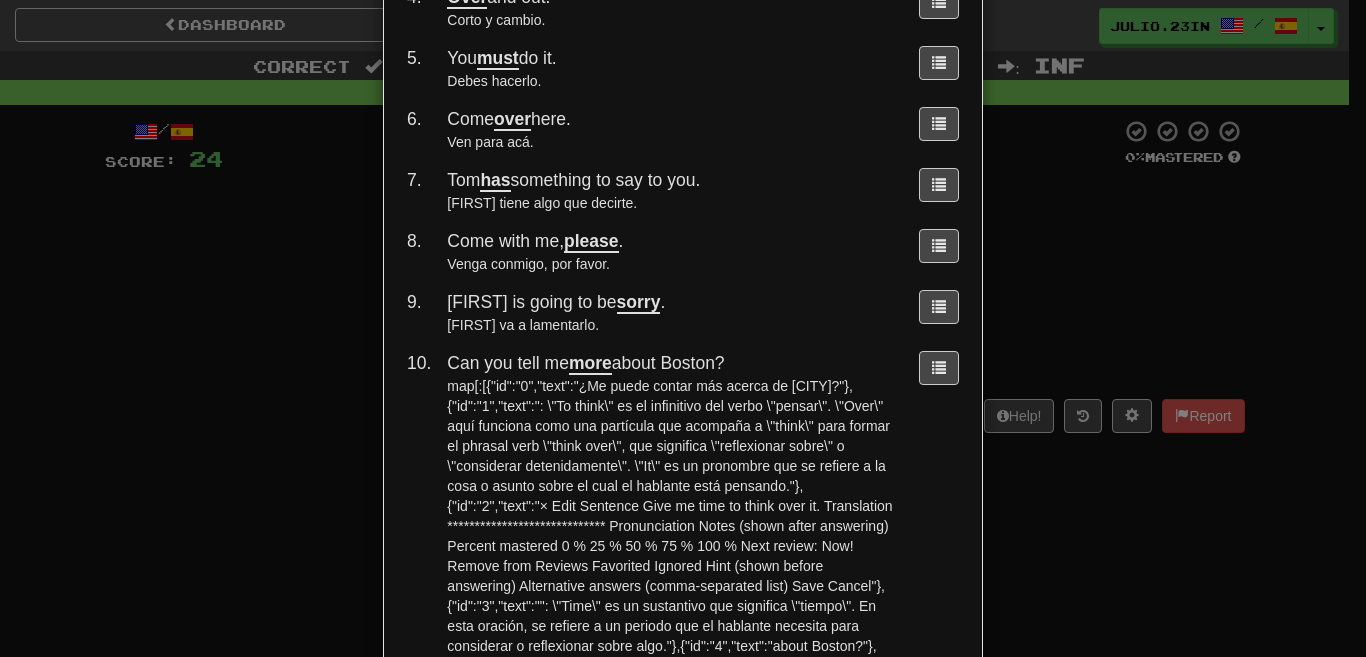 click at bounding box center (939, 2069) 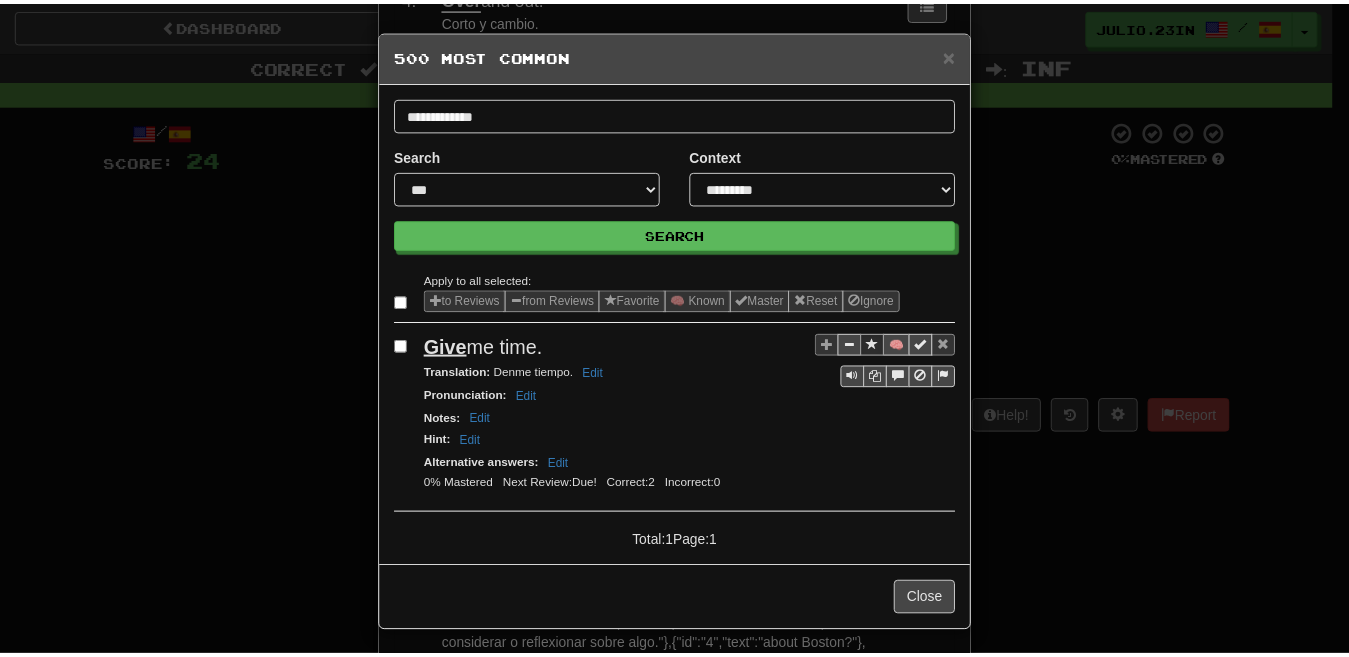 scroll, scrollTop: 0, scrollLeft: 0, axis: both 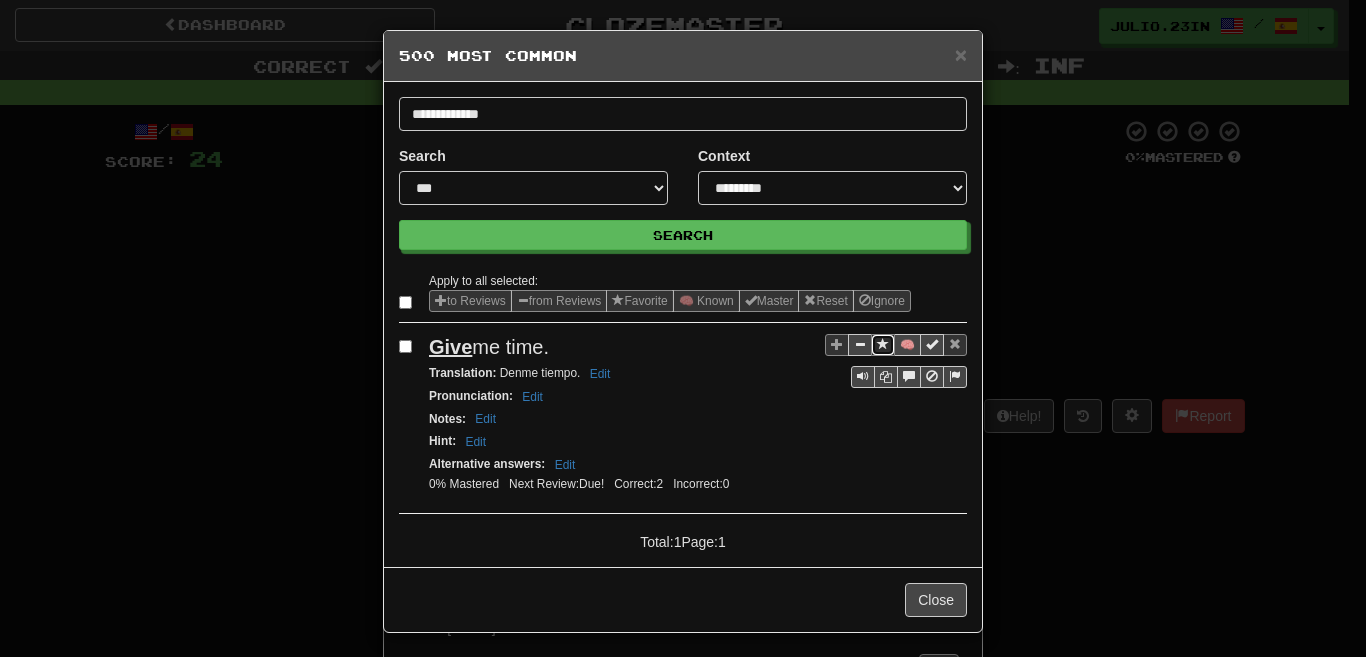 click at bounding box center (883, 344) 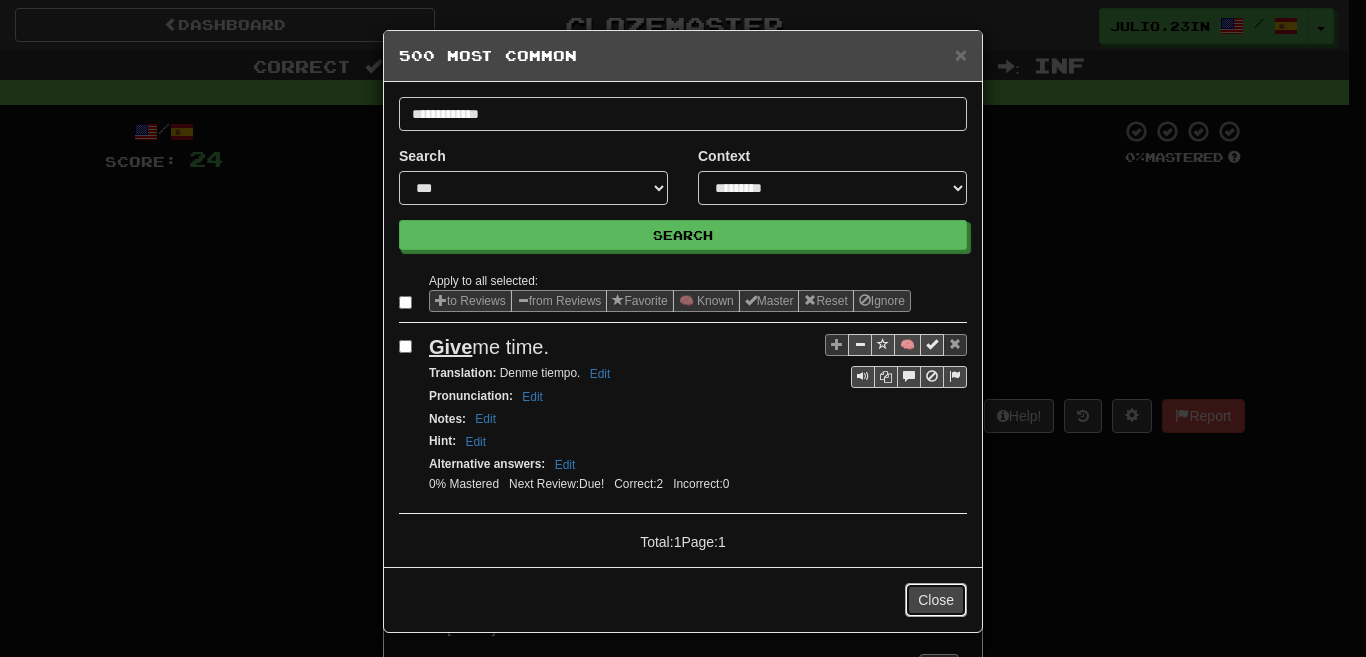 click on "Close" at bounding box center [936, 600] 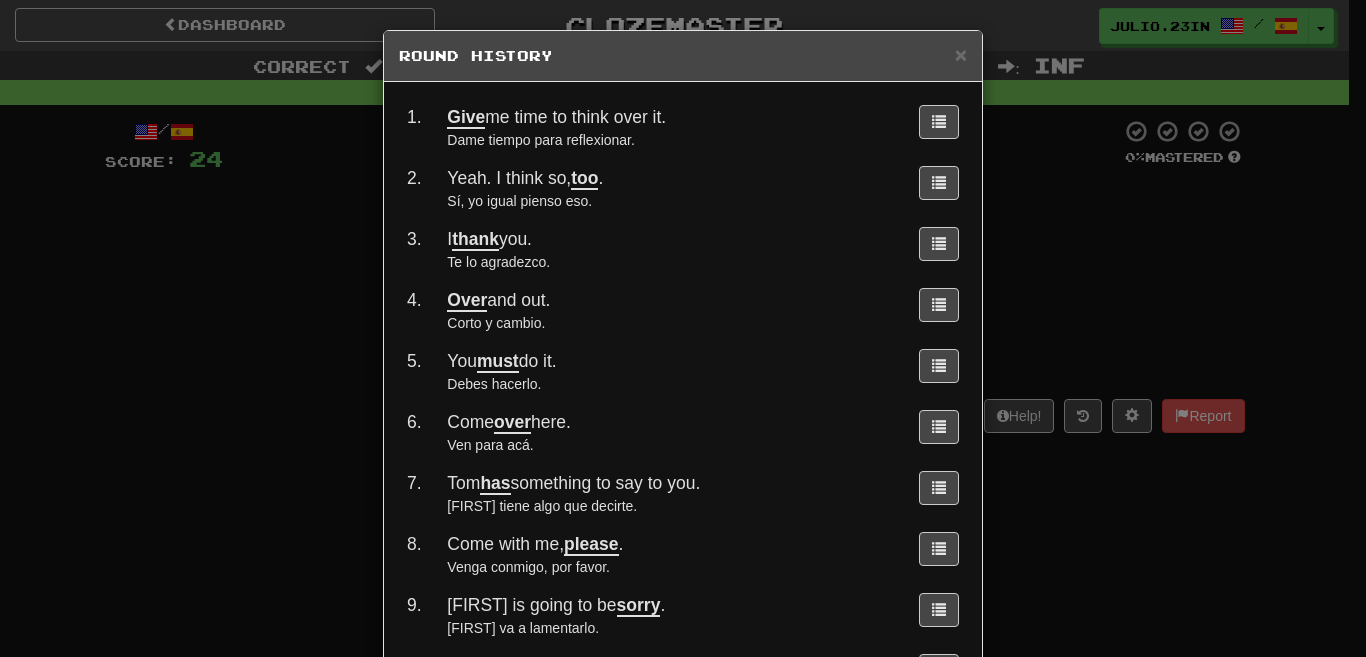 click on "× Round History 1 . Give  me time to think over it. Dame tiempo para reflexionar. 2 . Yeah. I think so,  too . Sí, yo igual pienso eso. 3 . I  thank  you. Te lo agradezco. 4 . Over  and out. Corto y cambio. 5 . You  must  do it. Debes hacerlo. 6 . Come  over  here. Ven para acá. 7 . Tom  has  something to say to you. Tom tiene algo que decirte. 8 . Come with me,  please . Venga conmigo, por favor. 9 . Tom is going to be  sorry . Tom va a lamentarlo. 10 . Can you tell me  more  about Boston? ¿Me puede contar más acerca de Boston? 11 . Can you tell me the time,  please ? ¿Me da la hora, por favor? 12 . Give  me time. Denme tiempo. Close" at bounding box center [683, 328] 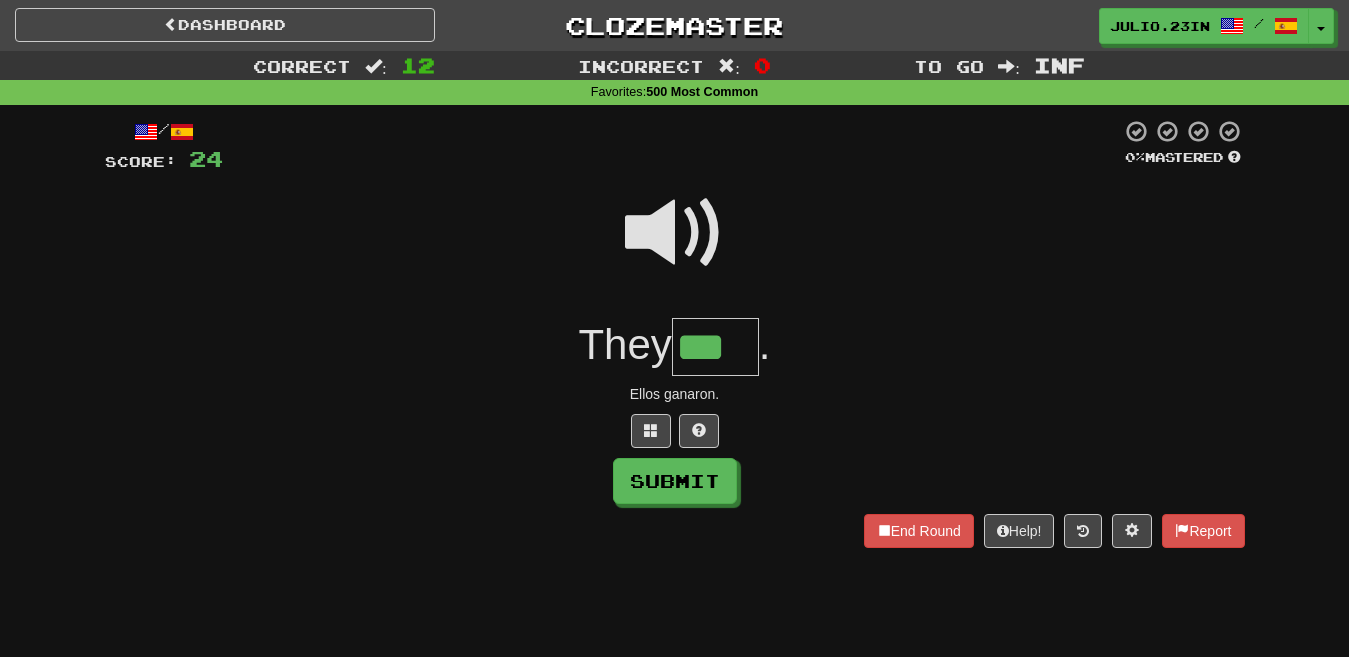 type on "***" 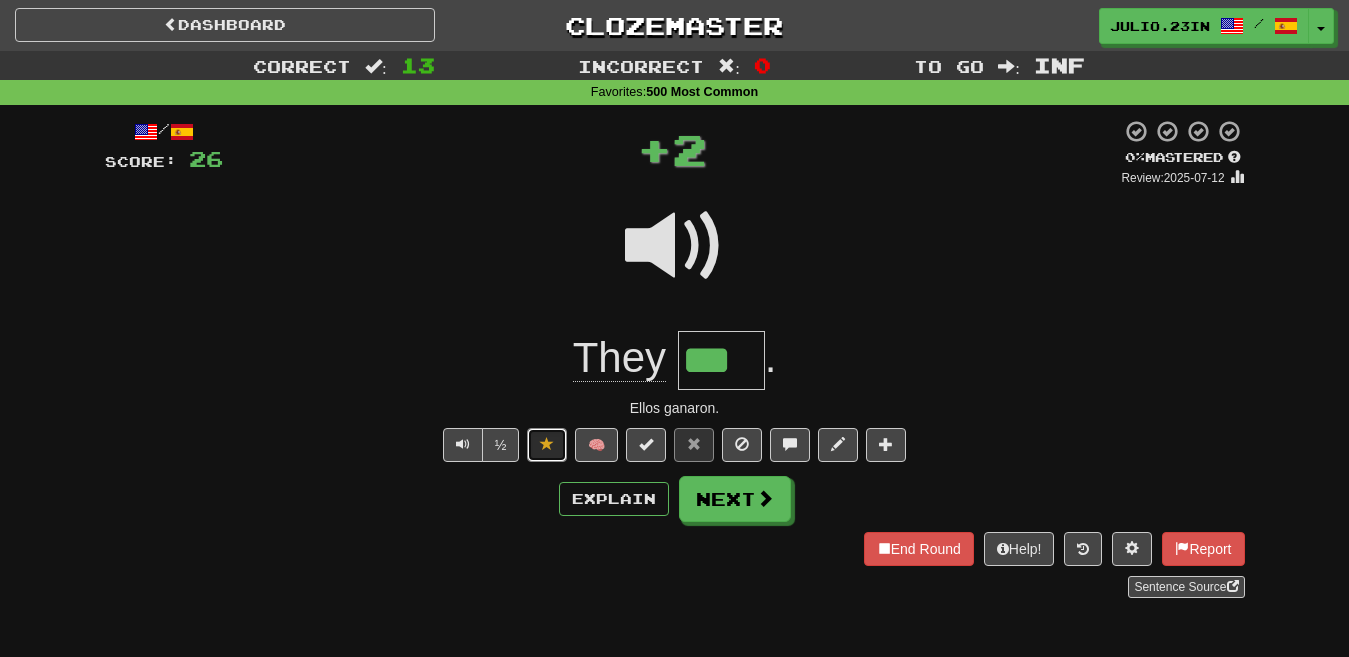 click at bounding box center [547, 445] 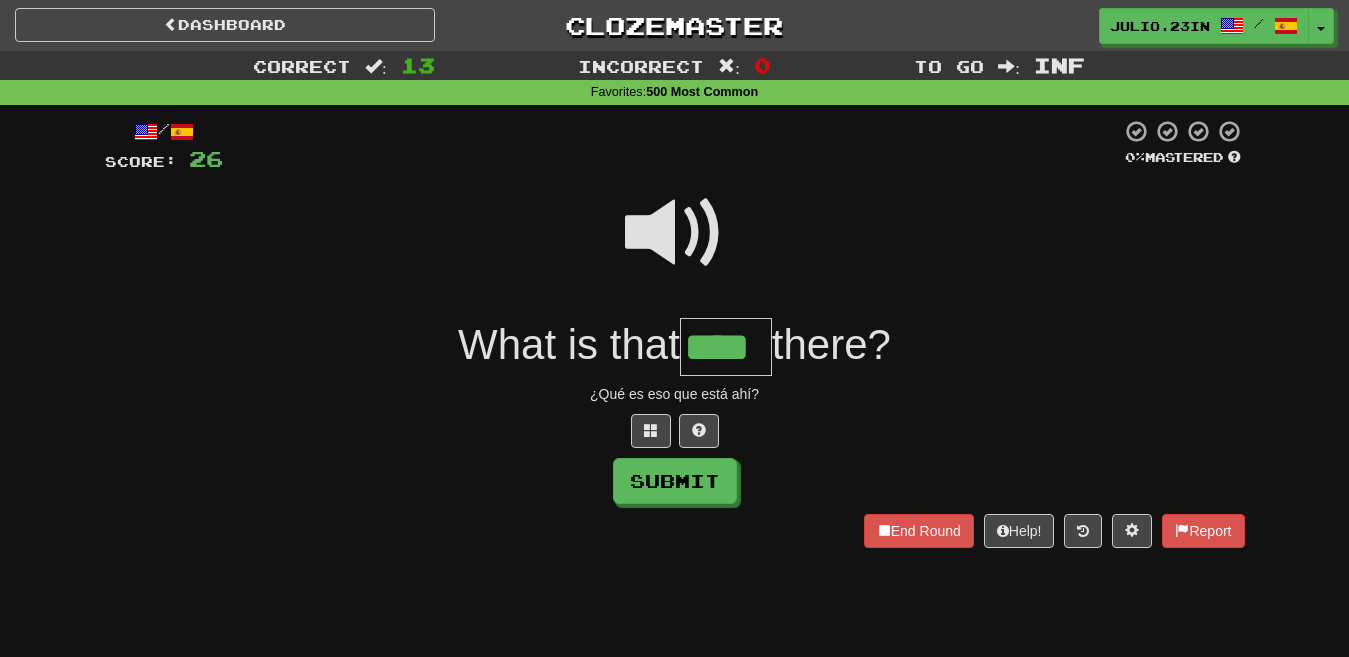 type on "****" 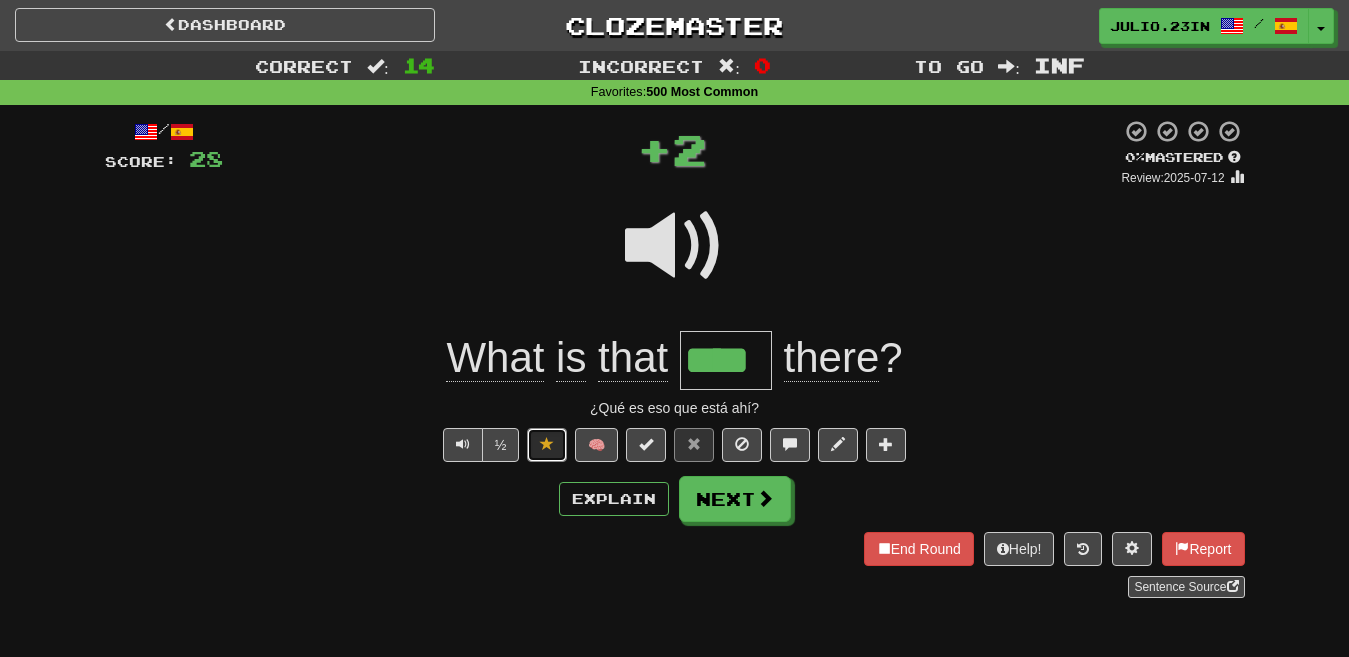 click at bounding box center (547, 444) 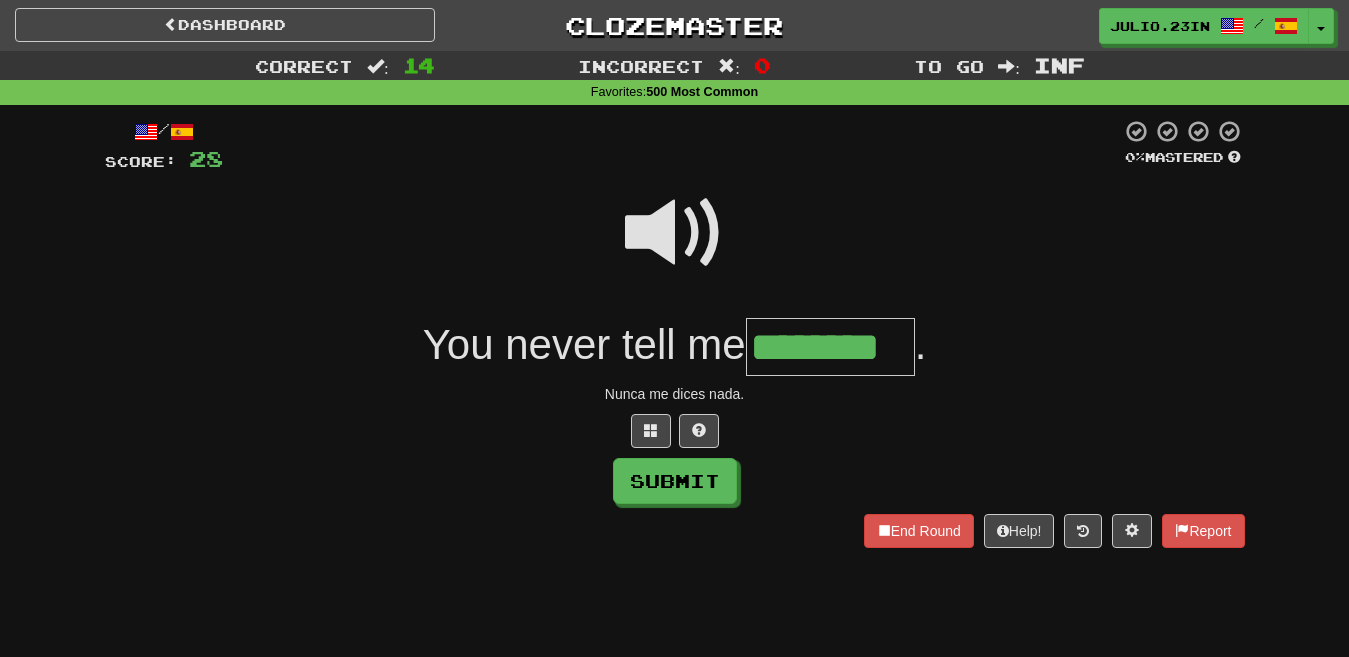 type on "********" 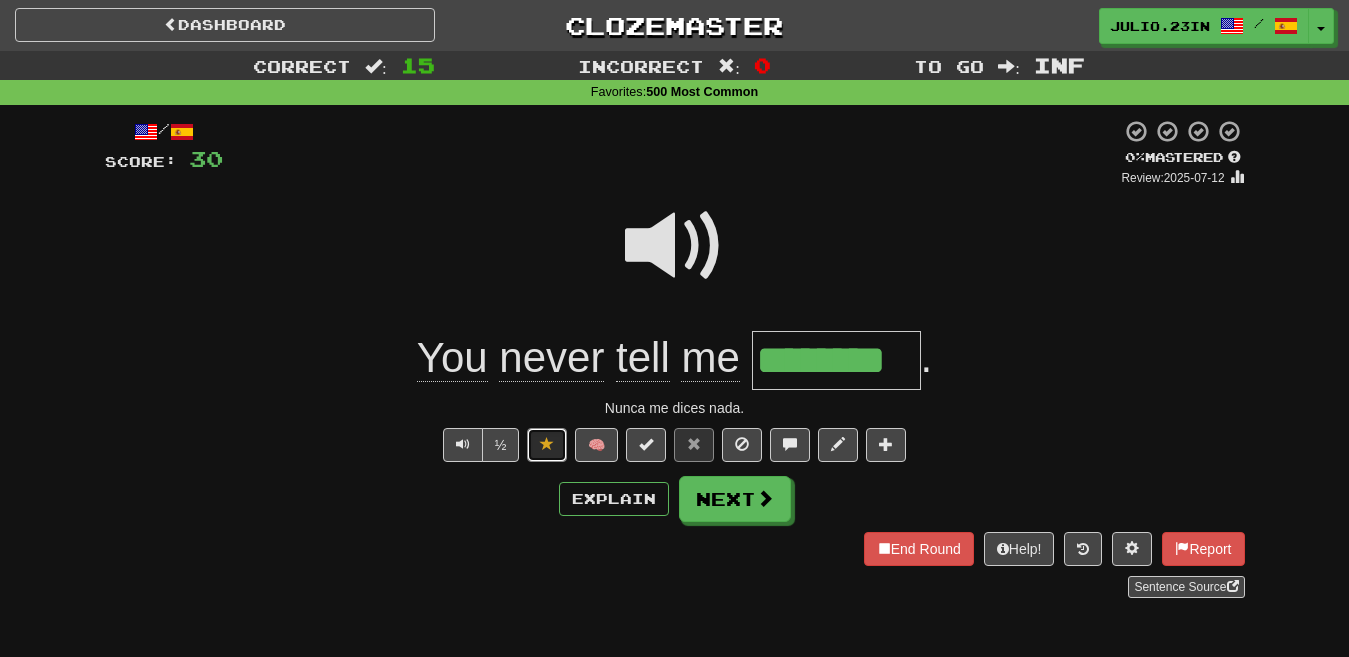 click at bounding box center (547, 444) 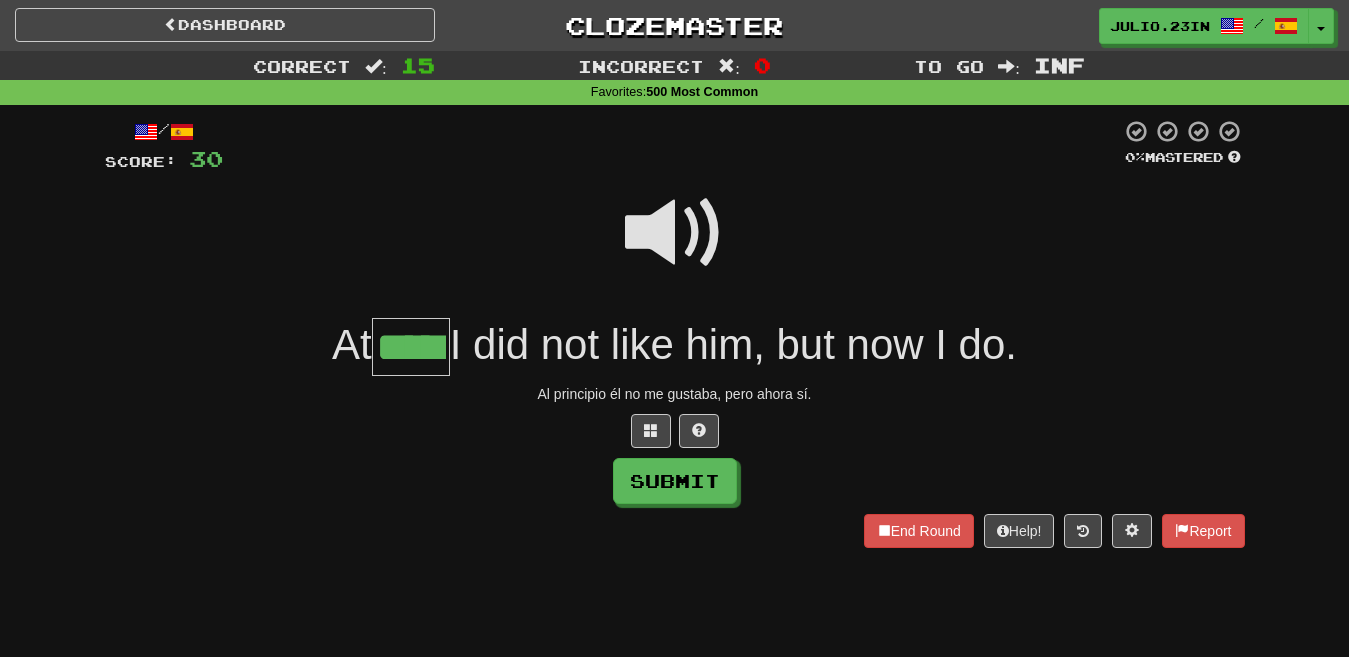 type on "*****" 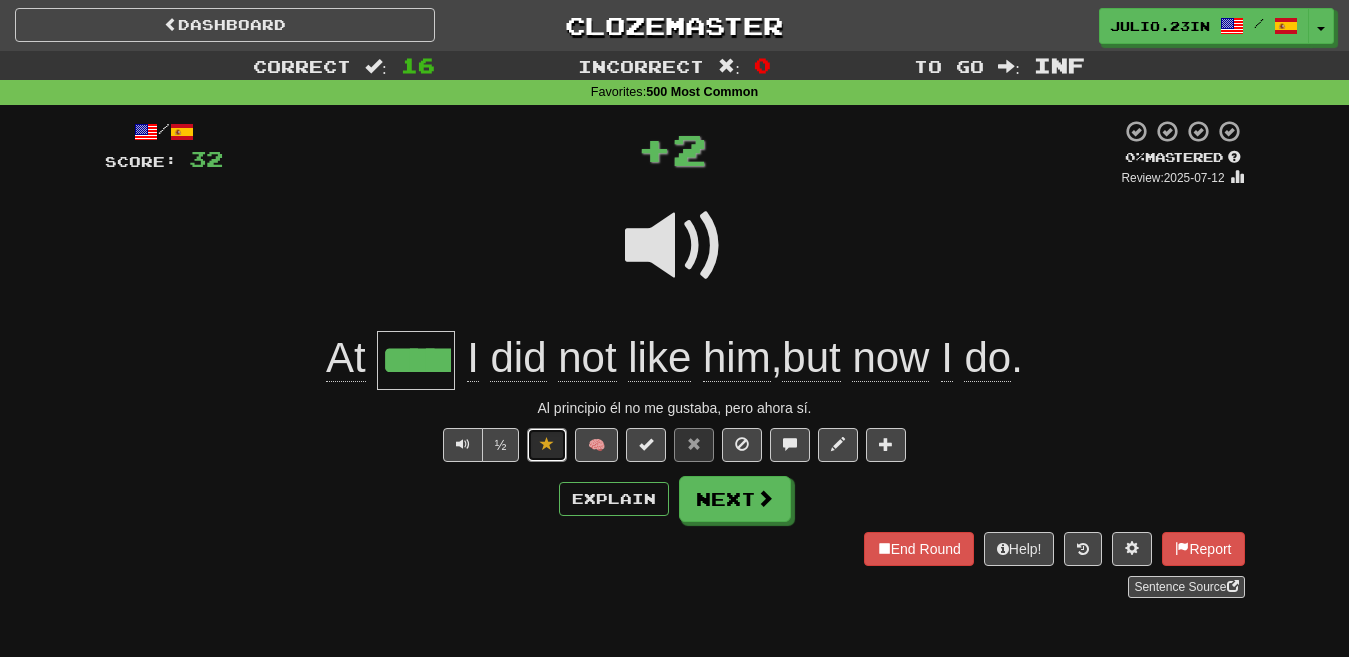 click at bounding box center [547, 444] 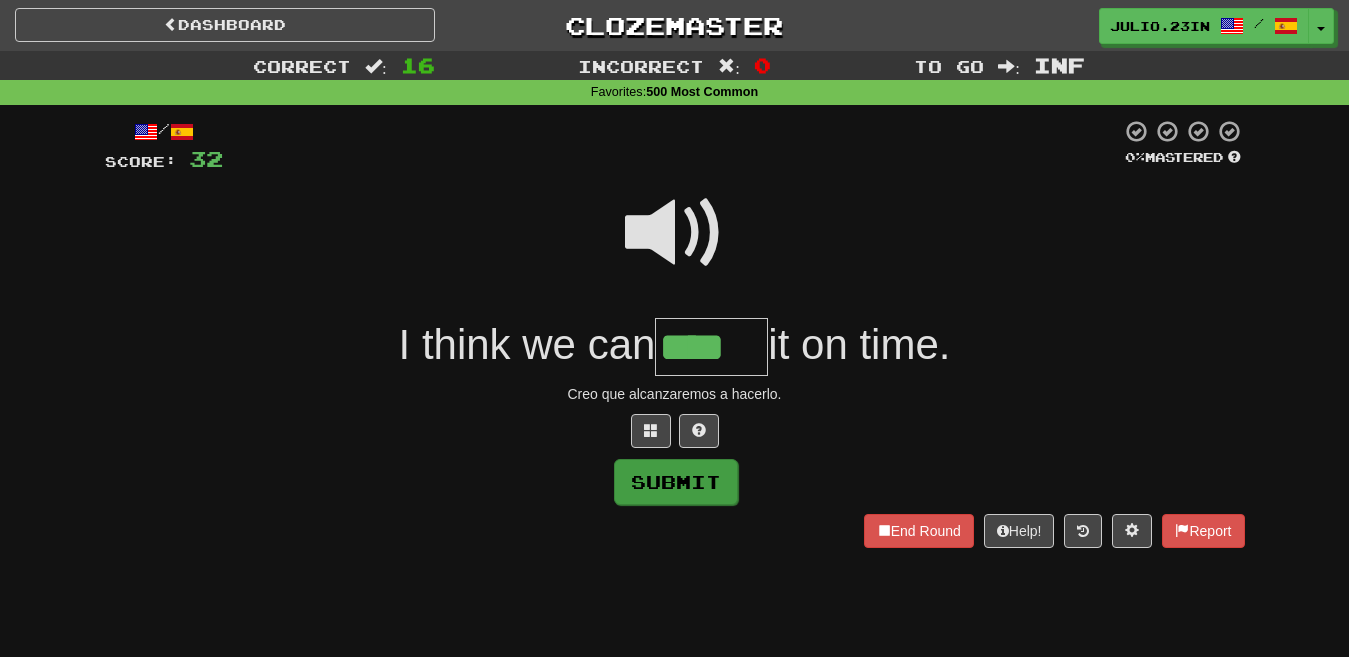 type on "****" 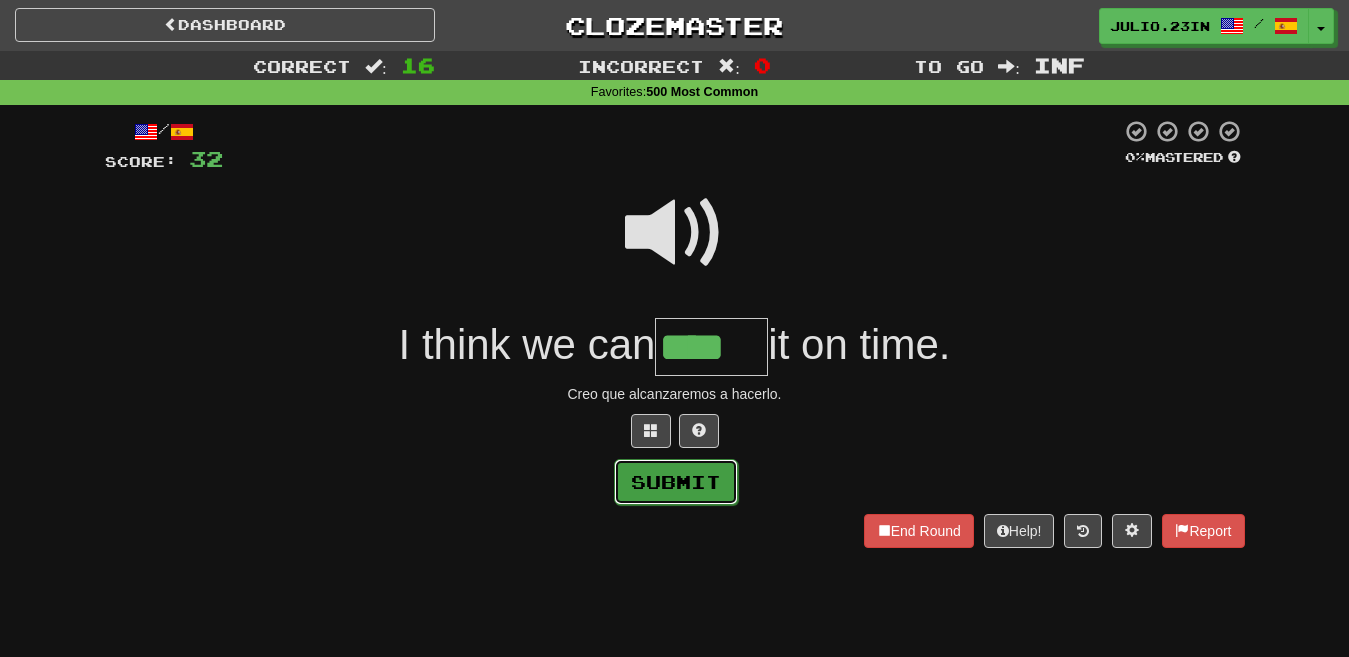 click on "Submit" at bounding box center [676, 482] 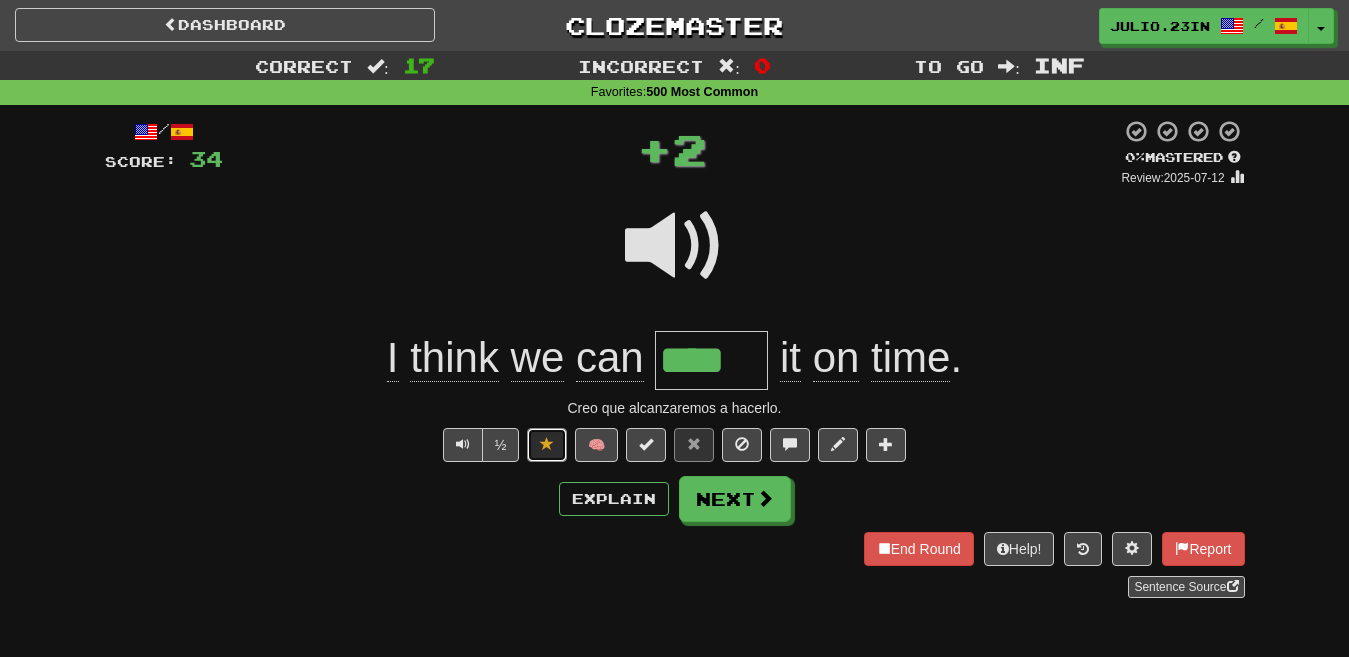 click at bounding box center (547, 444) 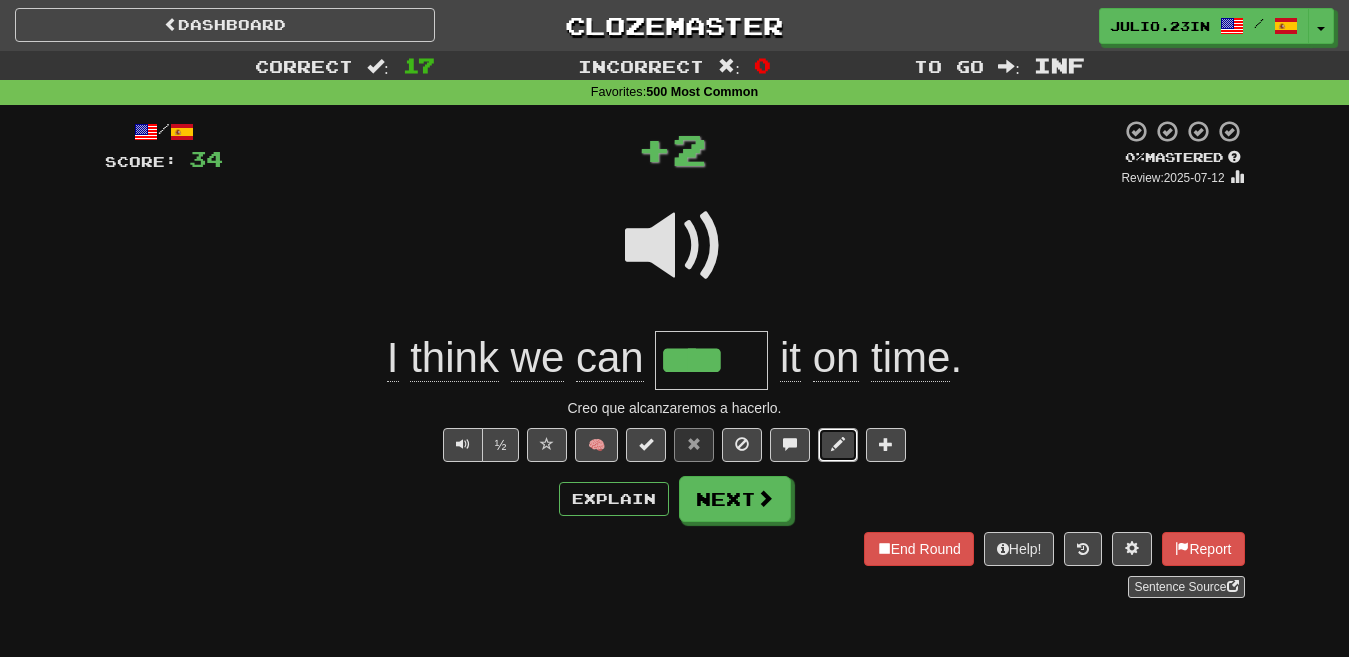click at bounding box center (838, 445) 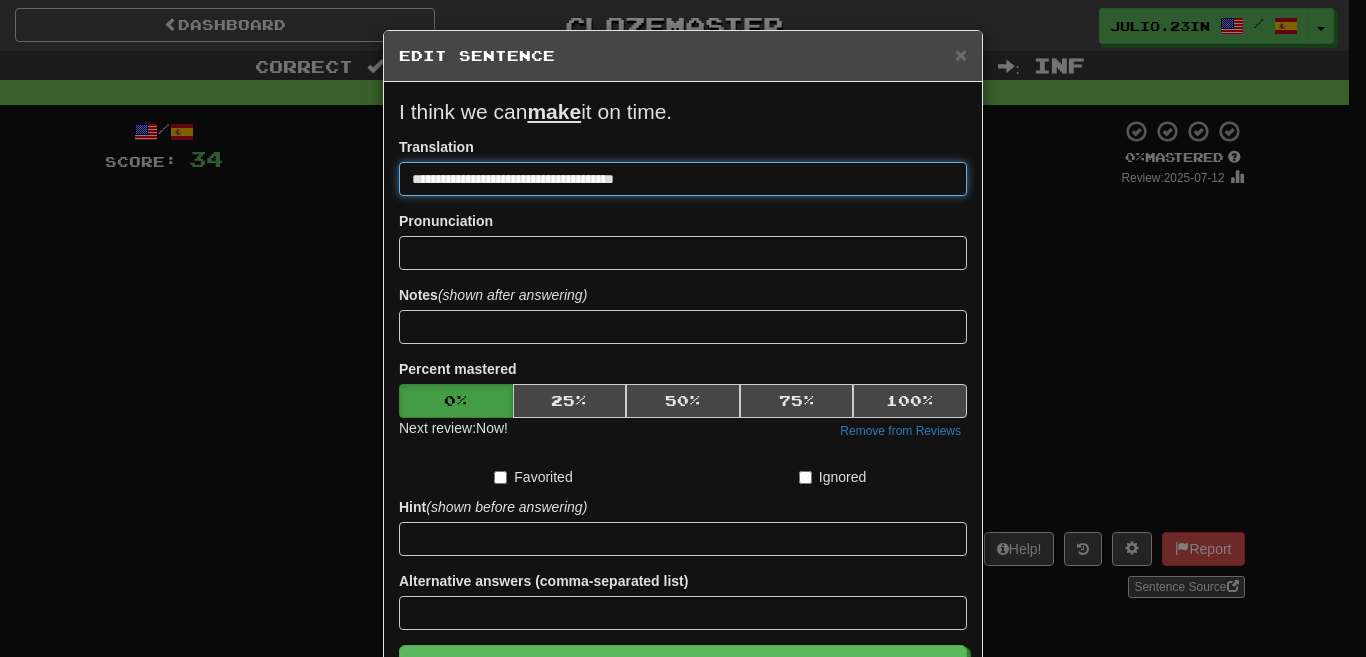 type on "**********" 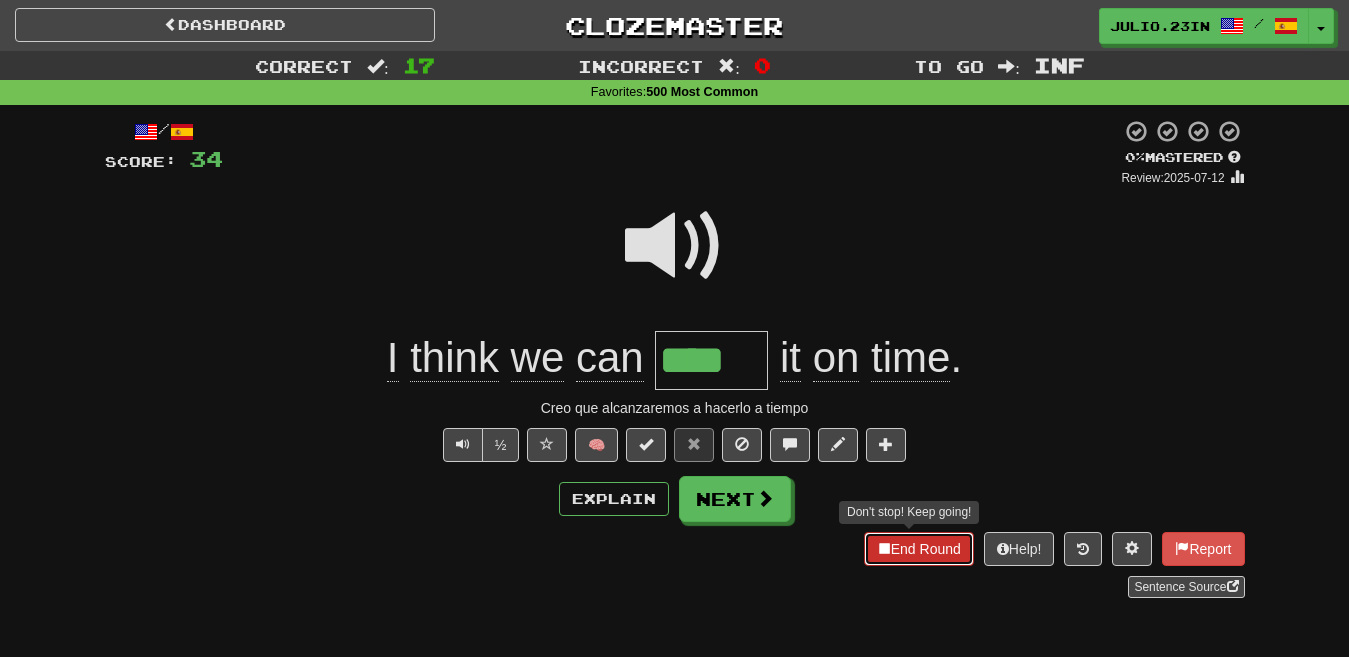 click at bounding box center (884, 548) 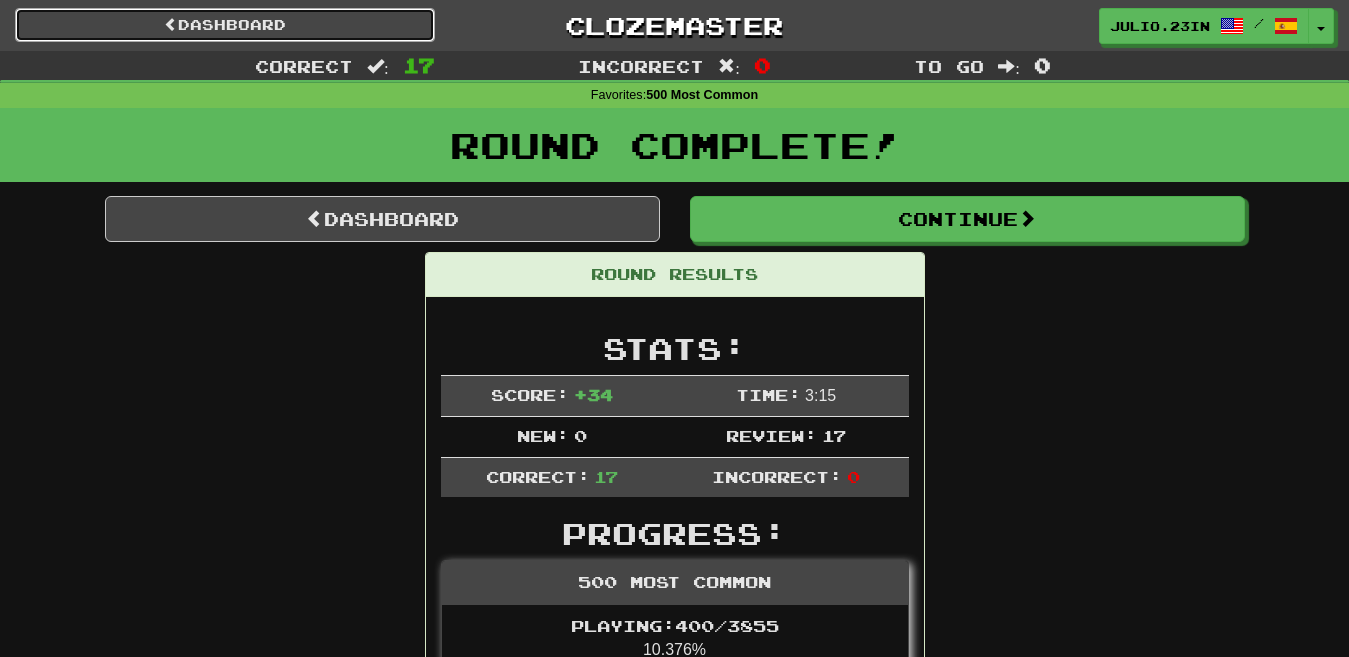 click on "Dashboard" at bounding box center (225, 25) 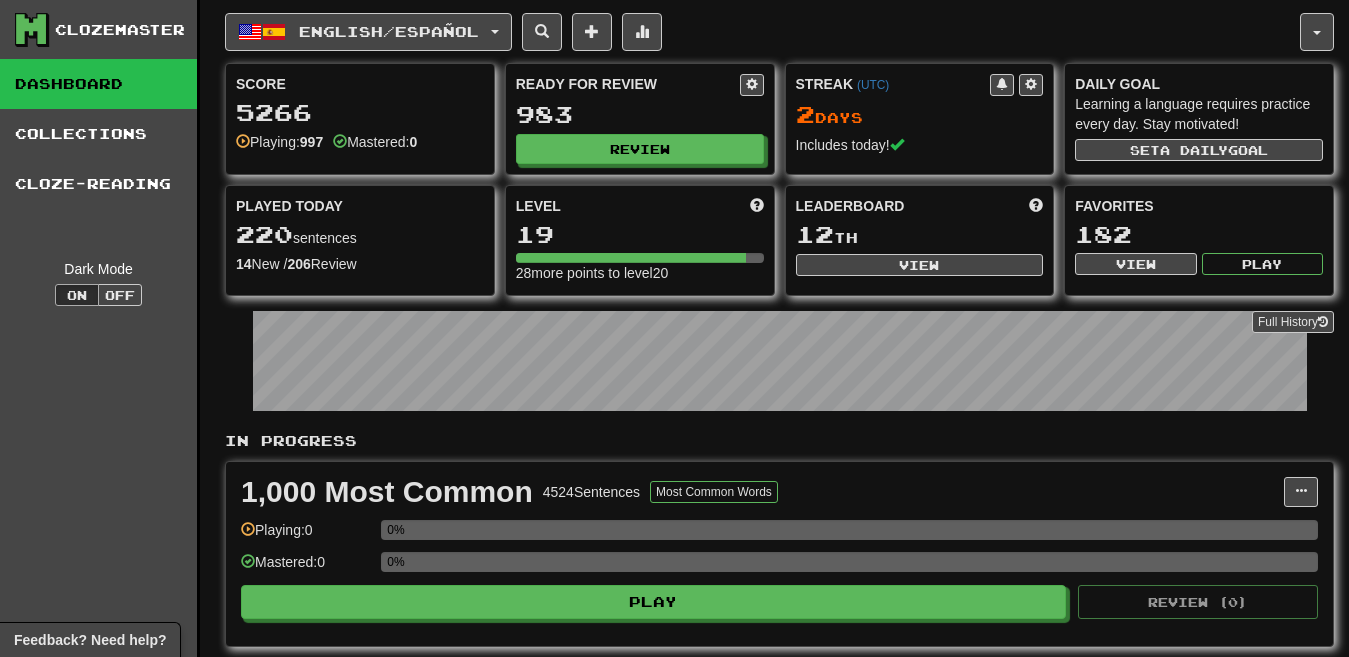 scroll, scrollTop: 0, scrollLeft: 0, axis: both 